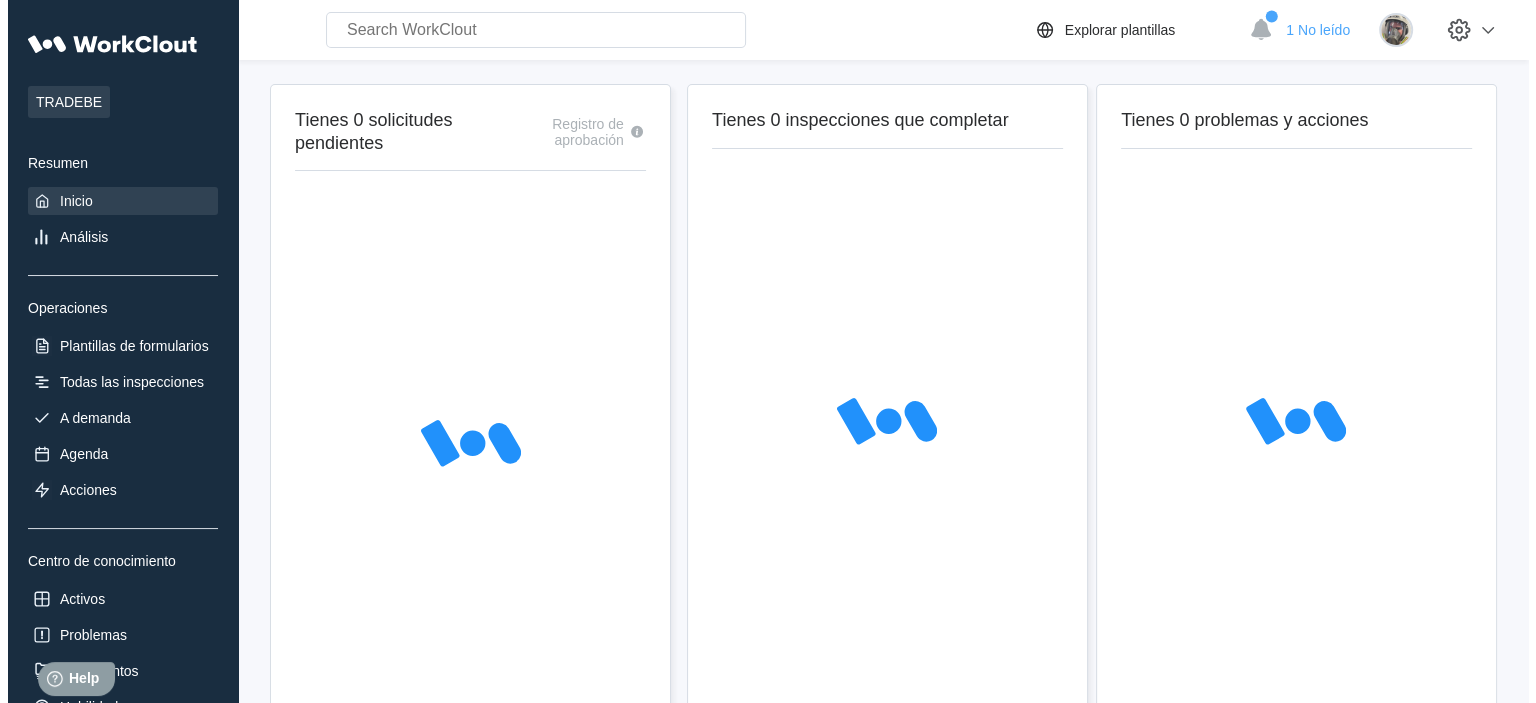 scroll, scrollTop: 0, scrollLeft: 0, axis: both 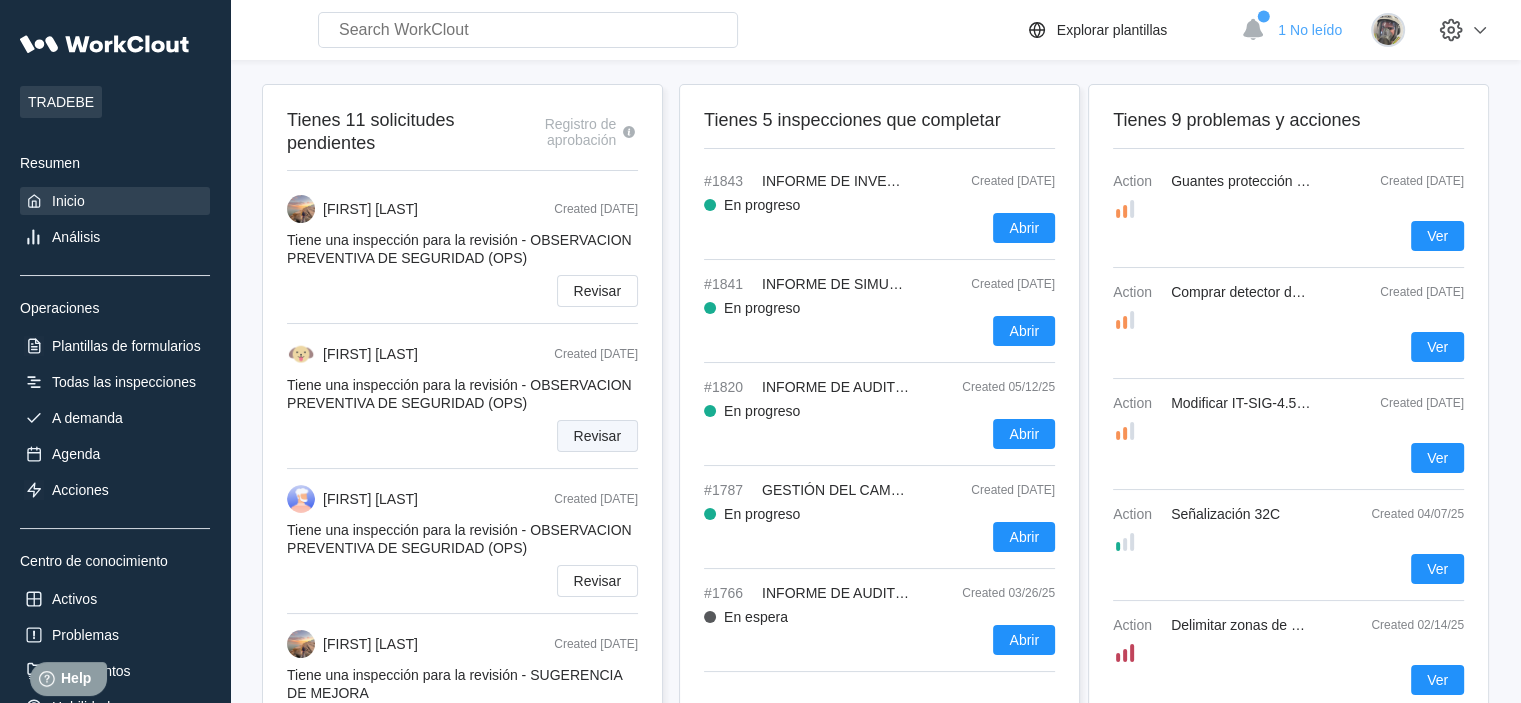 click on "Revisar" at bounding box center (597, 291) 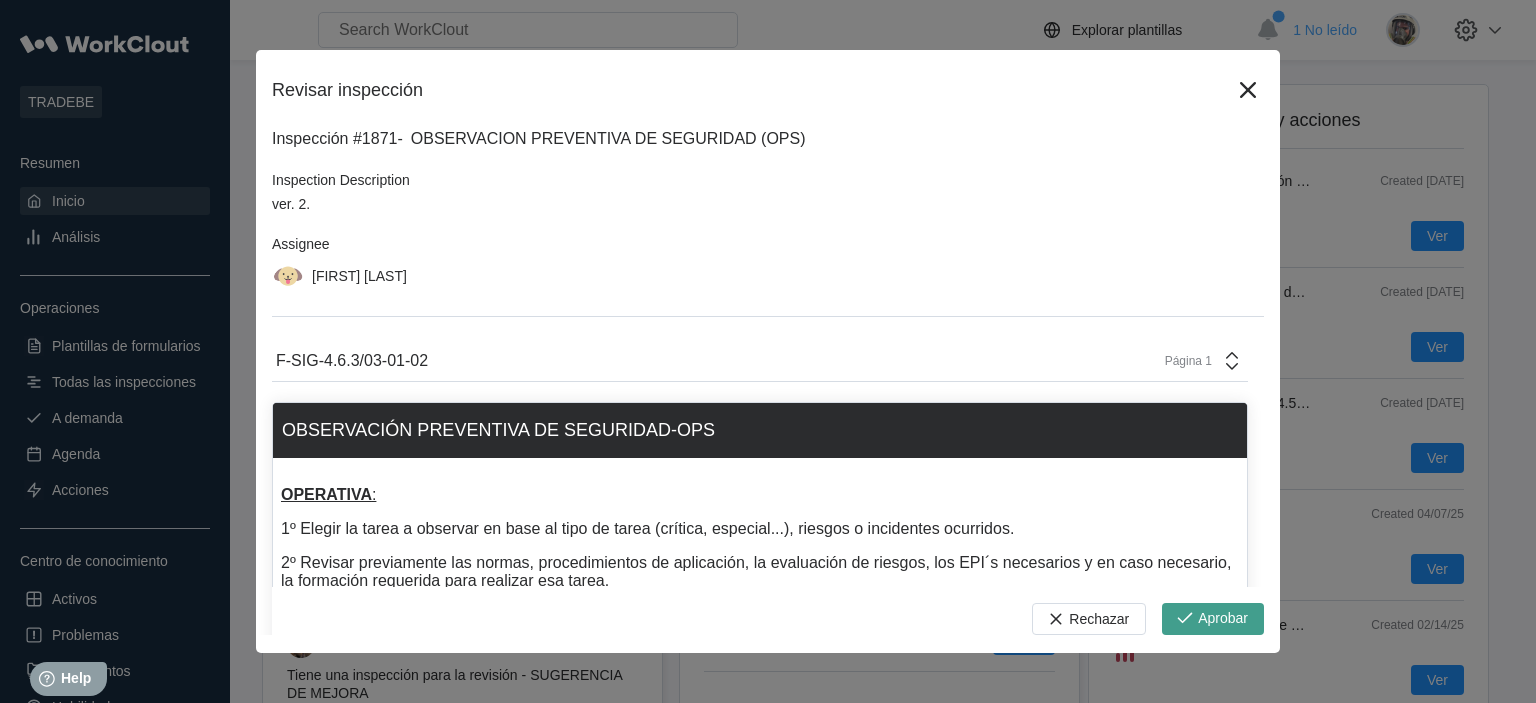 click on "Aprobar" at bounding box center [1223, 619] 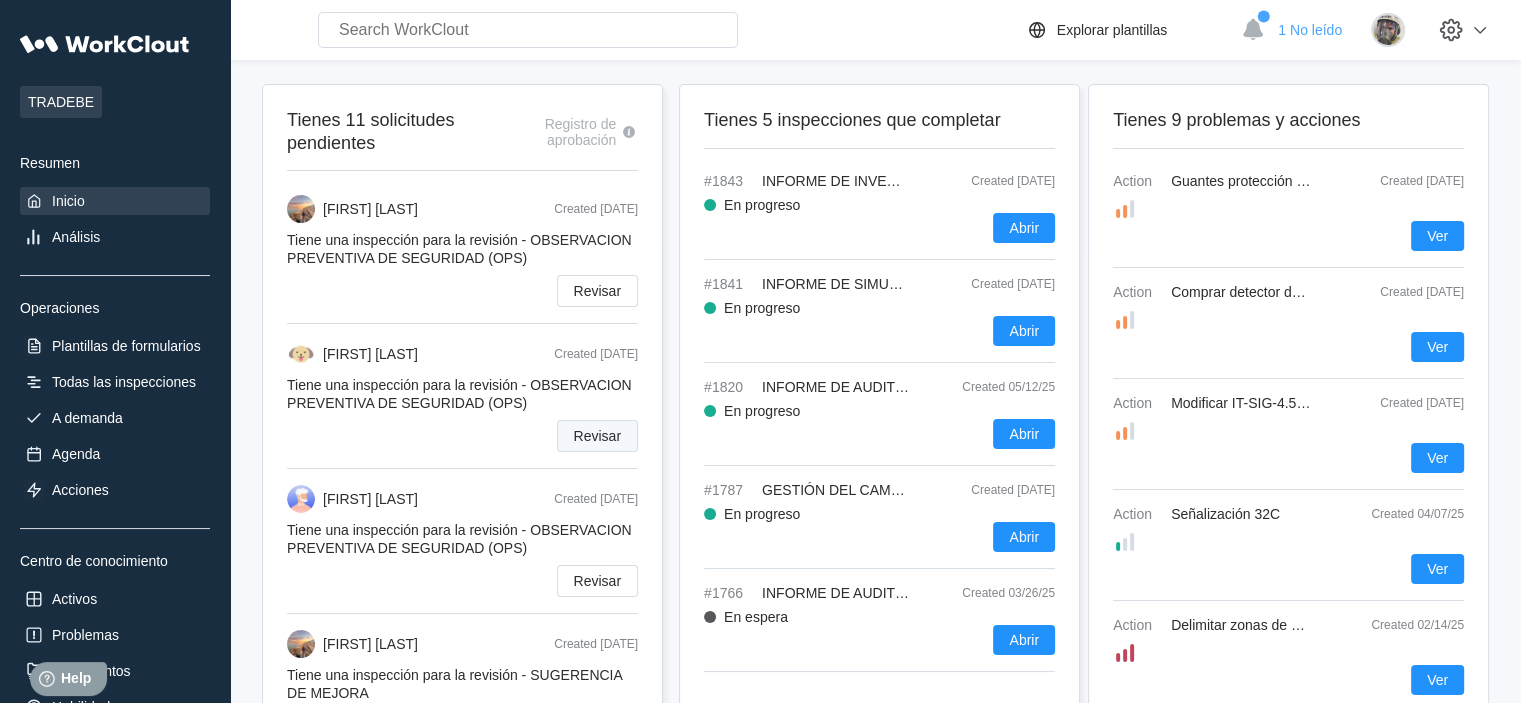 click on "Revisar" at bounding box center [597, 291] 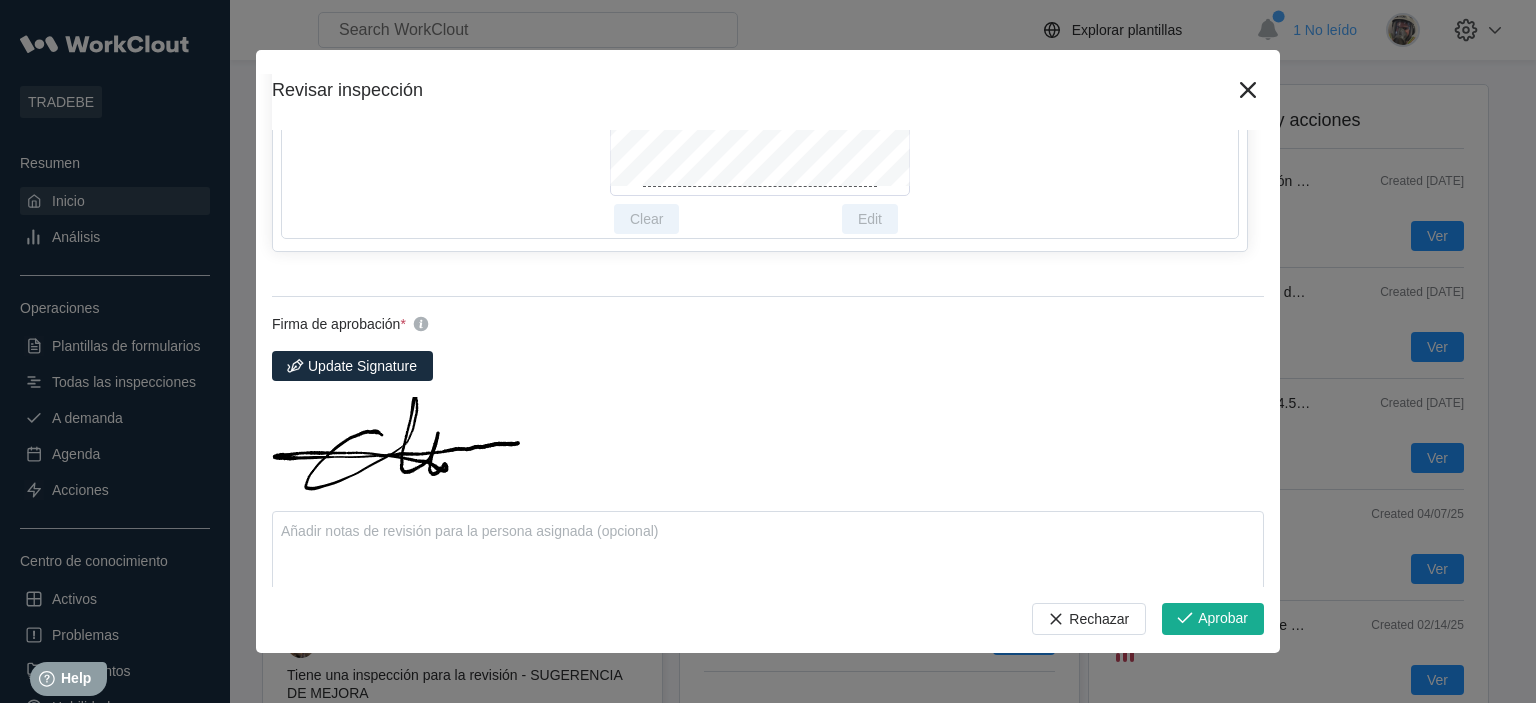 scroll, scrollTop: 8269, scrollLeft: 0, axis: vertical 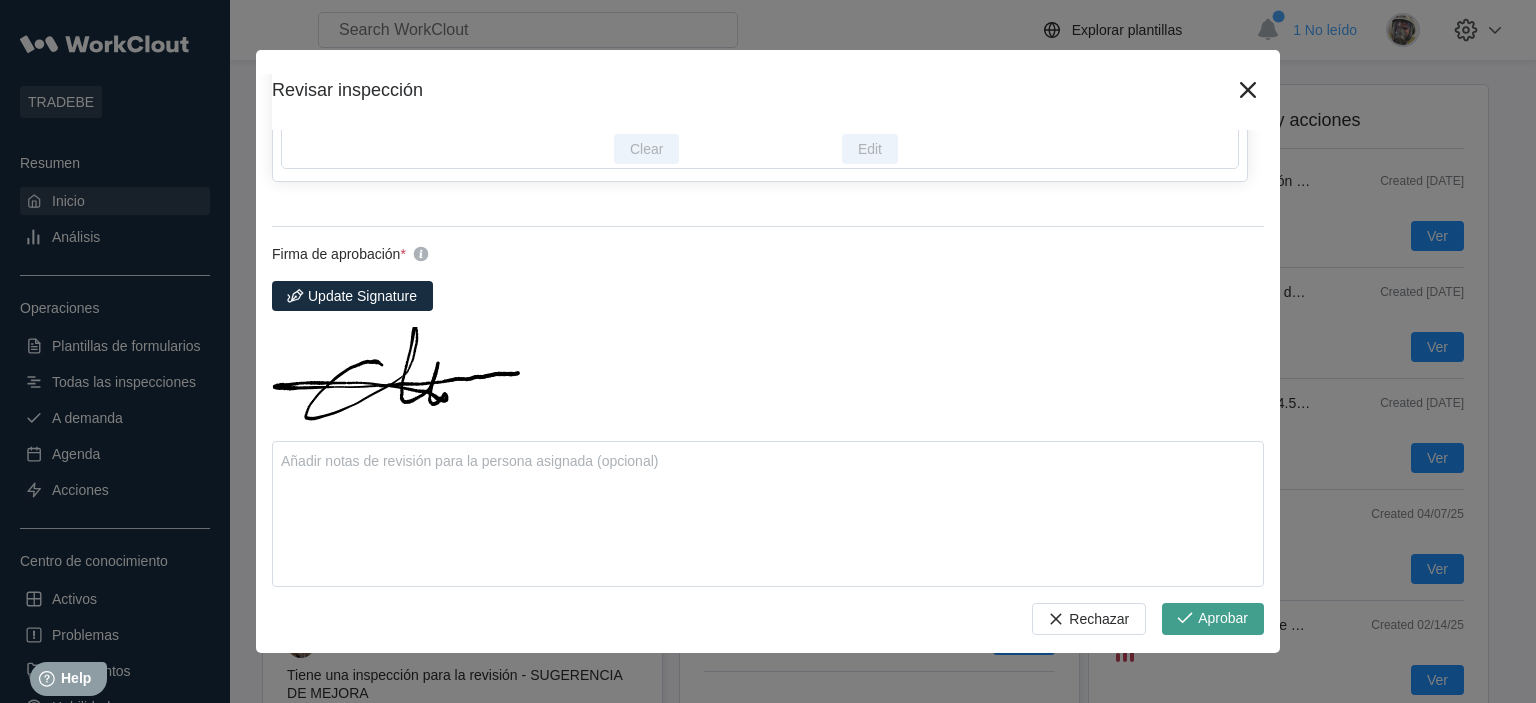 click on "Aprobar" at bounding box center (1223, 619) 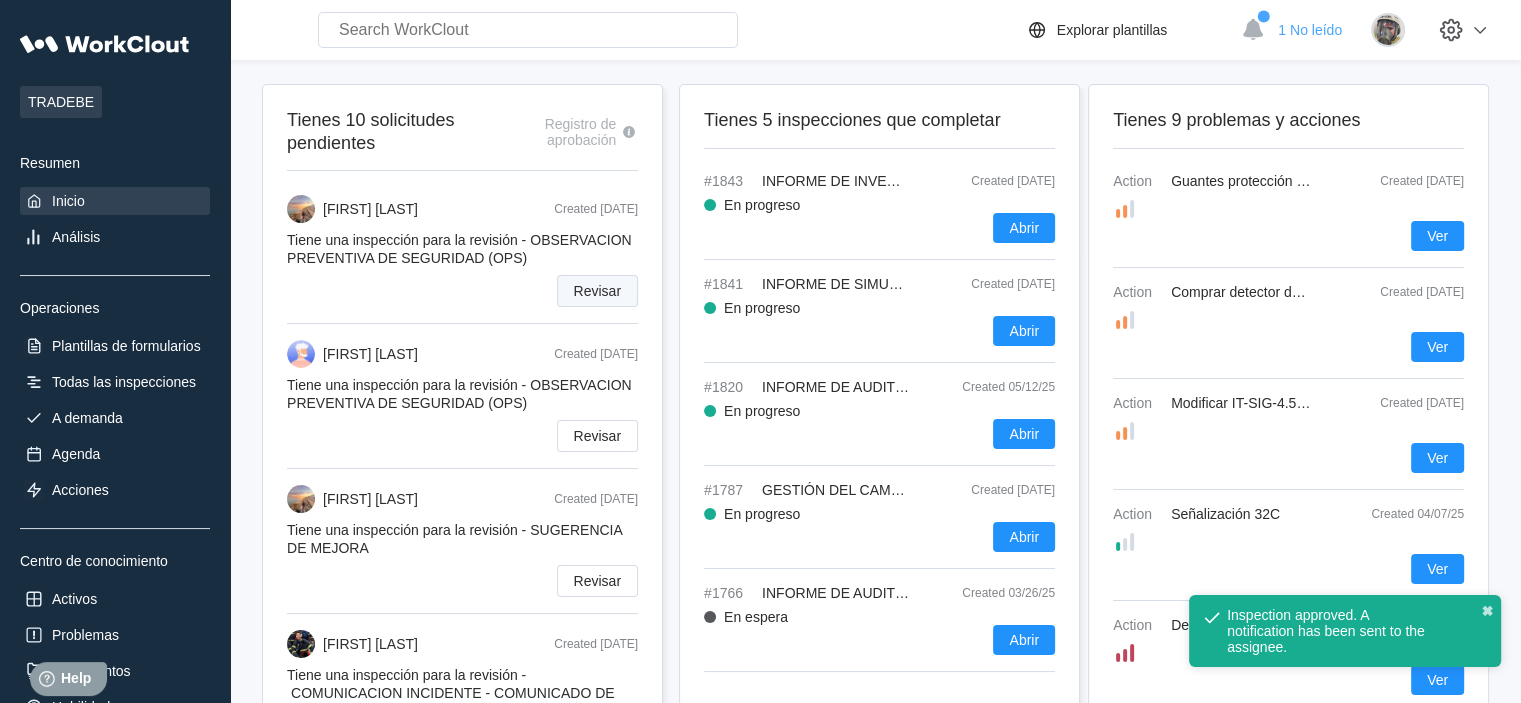 click on "Revisar" at bounding box center (597, 291) 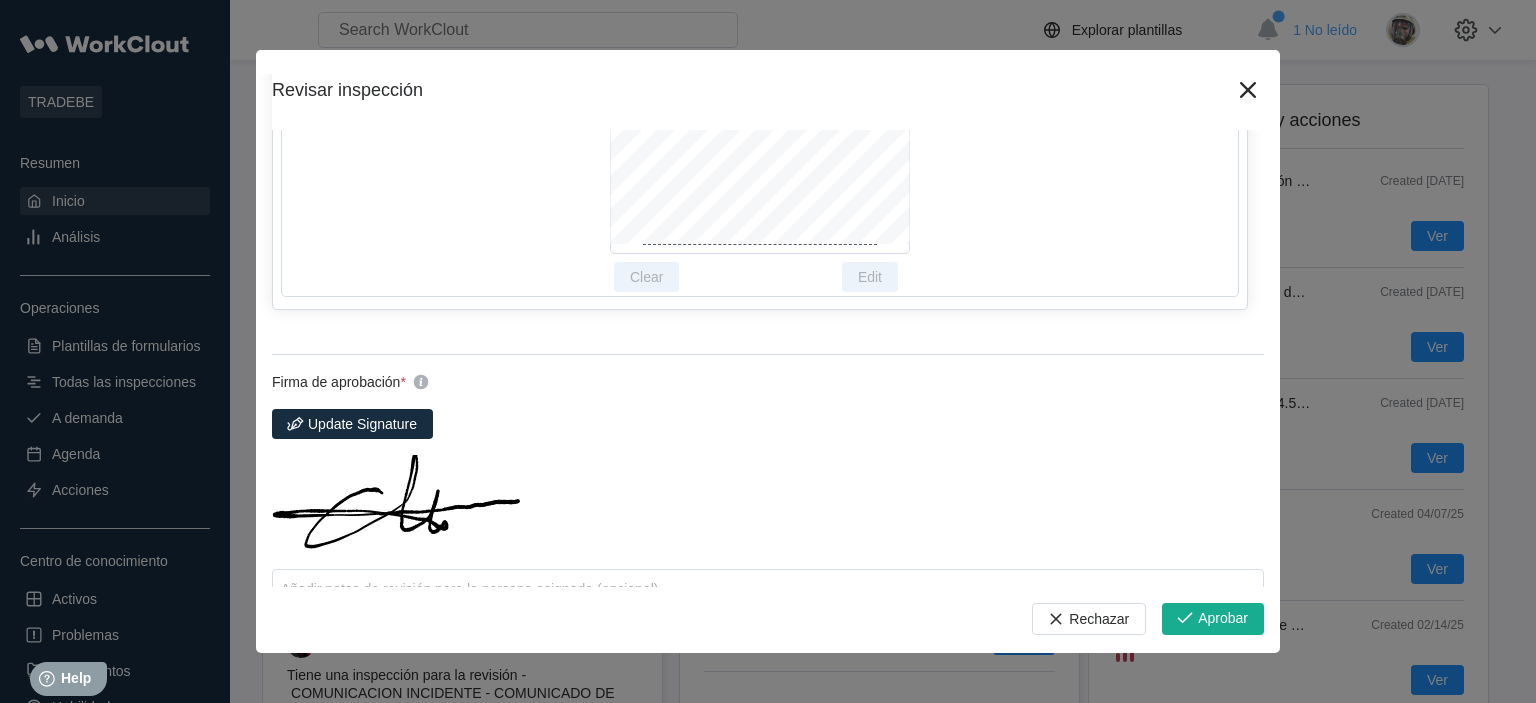 scroll, scrollTop: 8100, scrollLeft: 0, axis: vertical 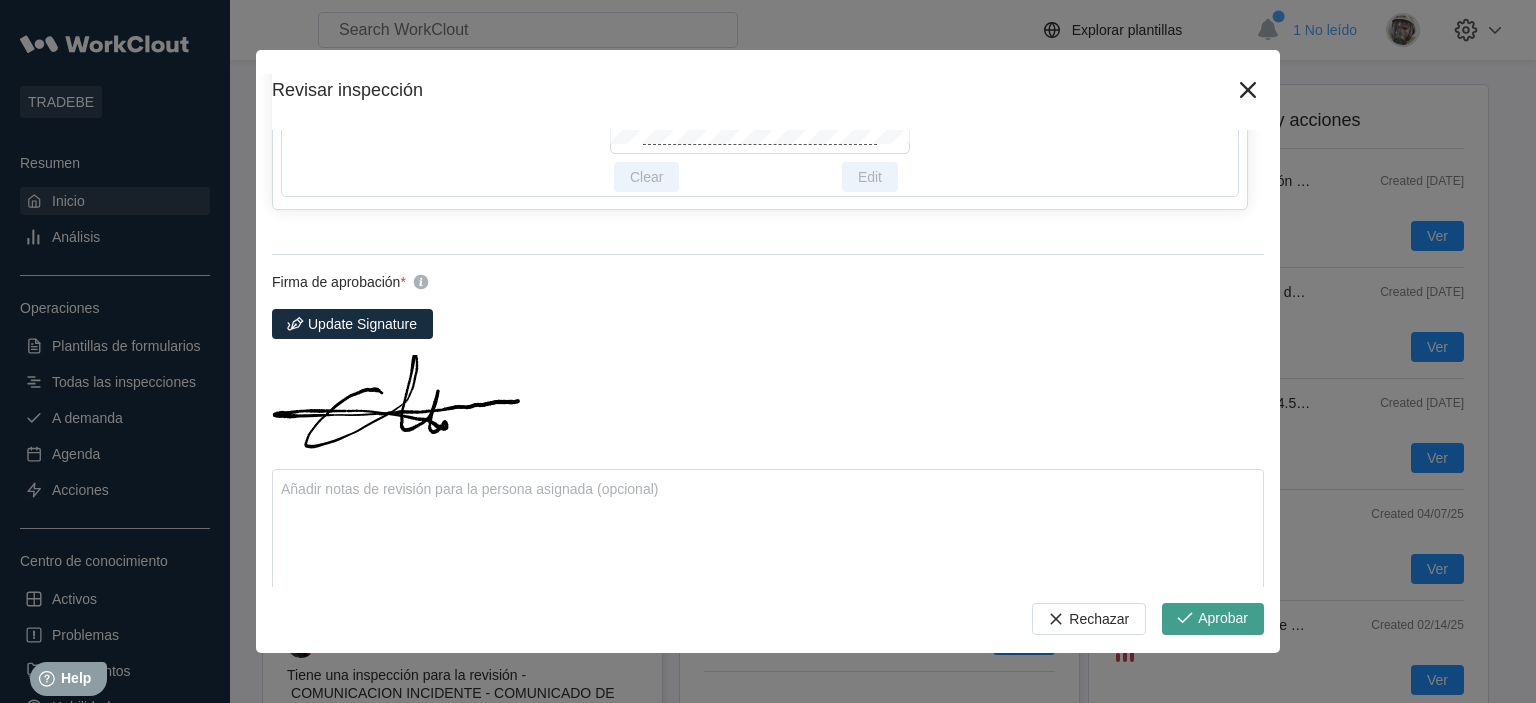 click on "Aprobar" at bounding box center (1223, 619) 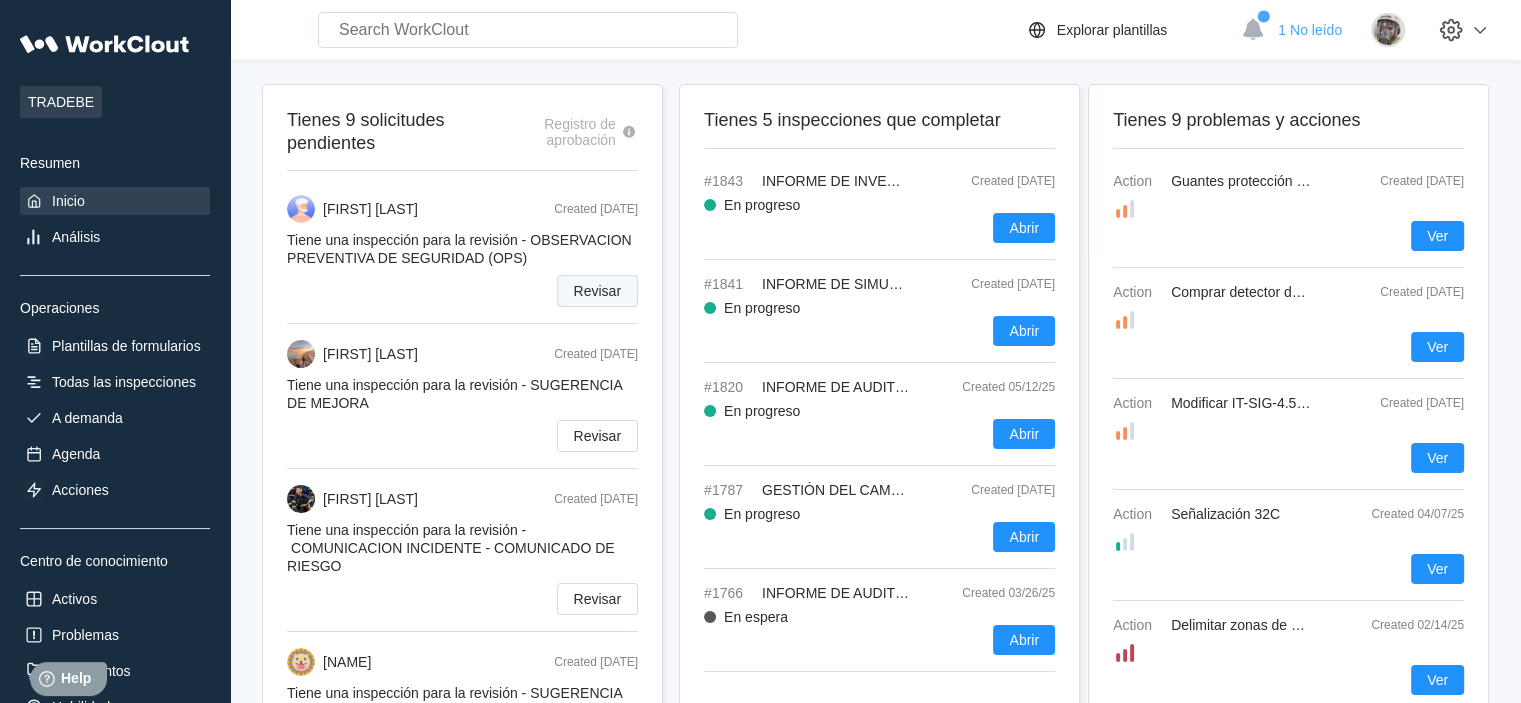 click on "Revisar" at bounding box center (597, 291) 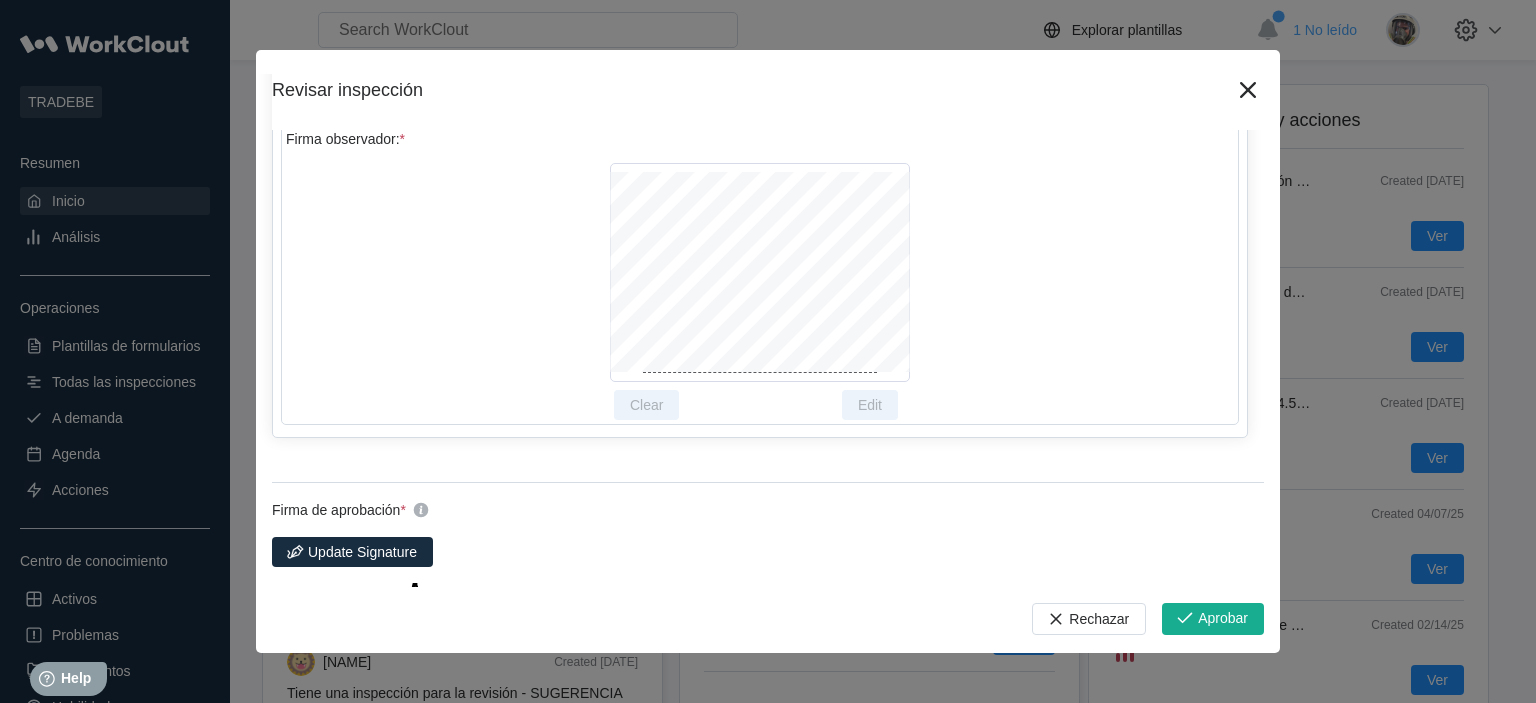 scroll, scrollTop: 7400, scrollLeft: 0, axis: vertical 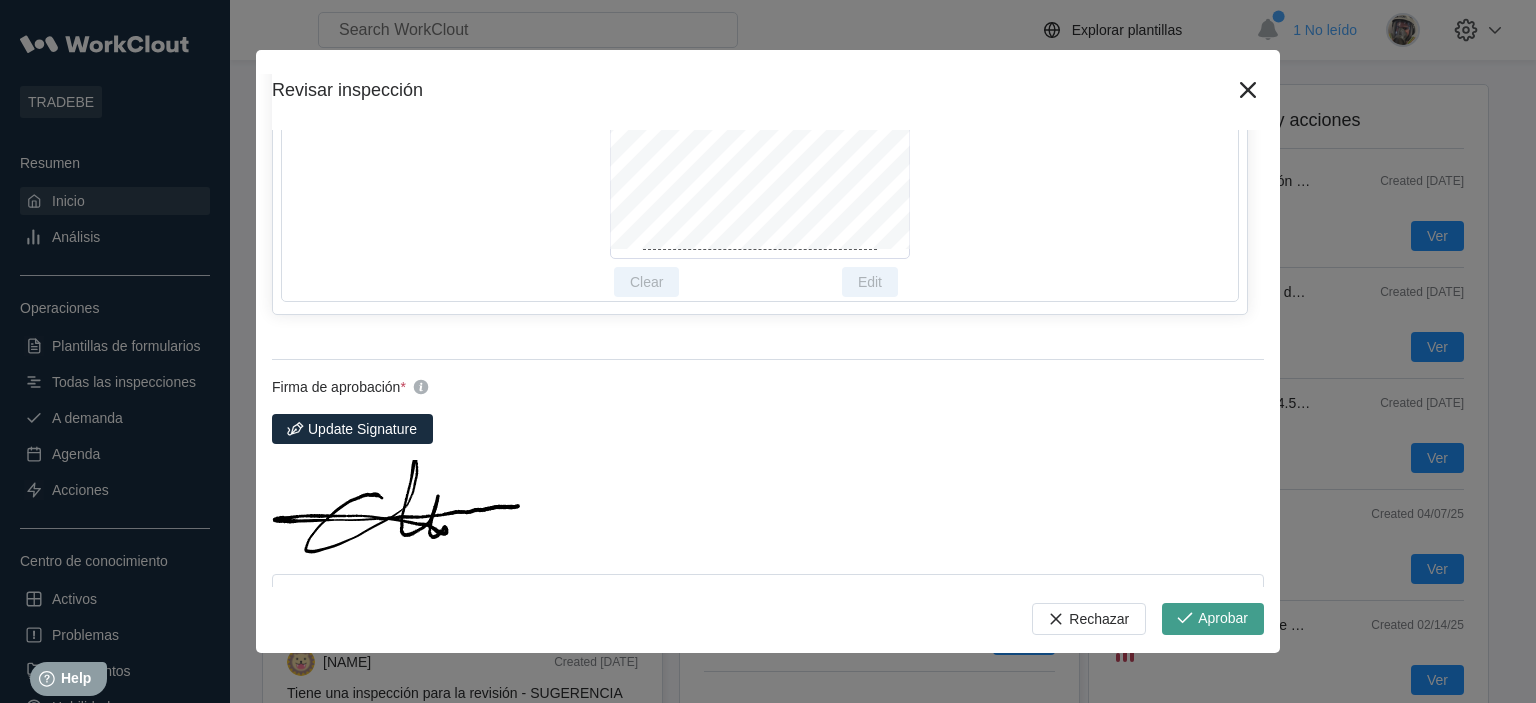 click on "Aprobar" at bounding box center [1223, 619] 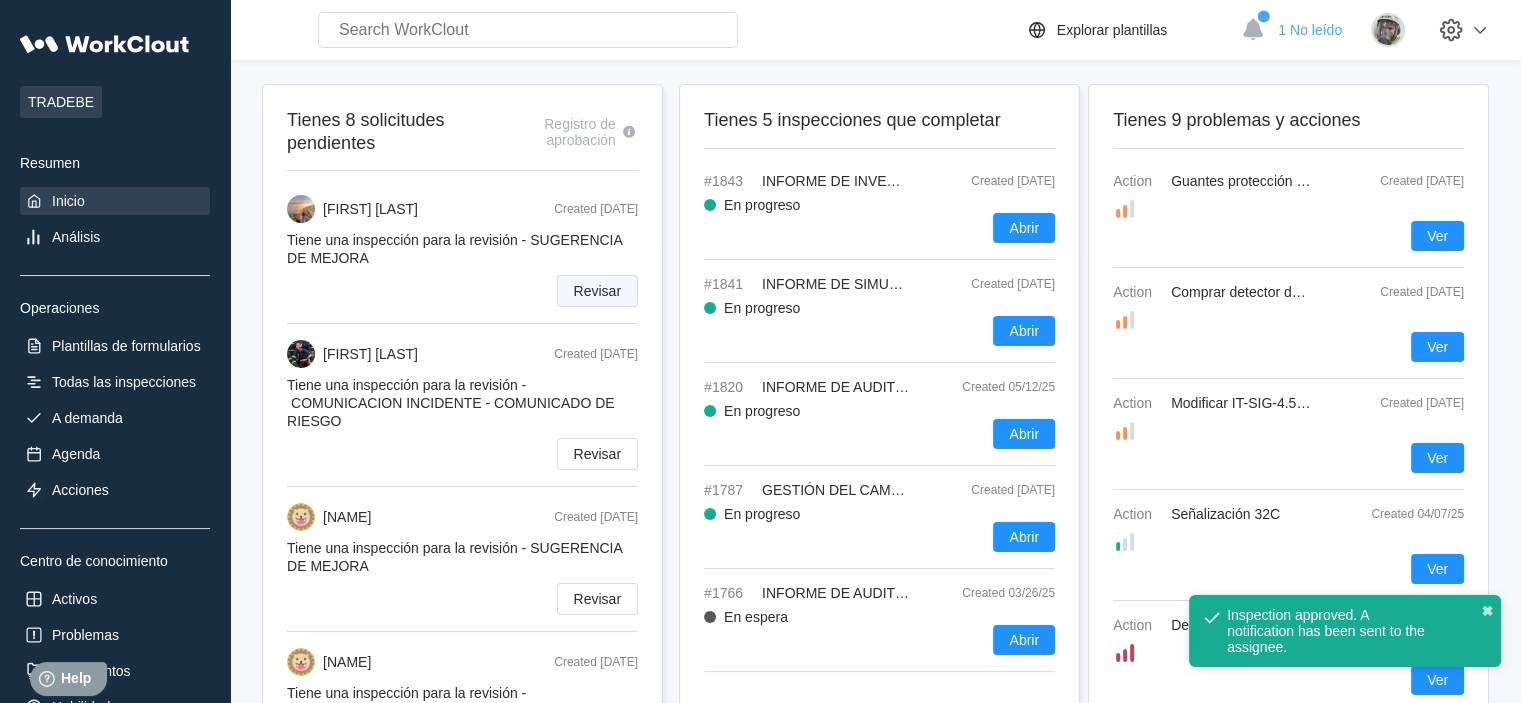 click on "Revisar" at bounding box center (597, 291) 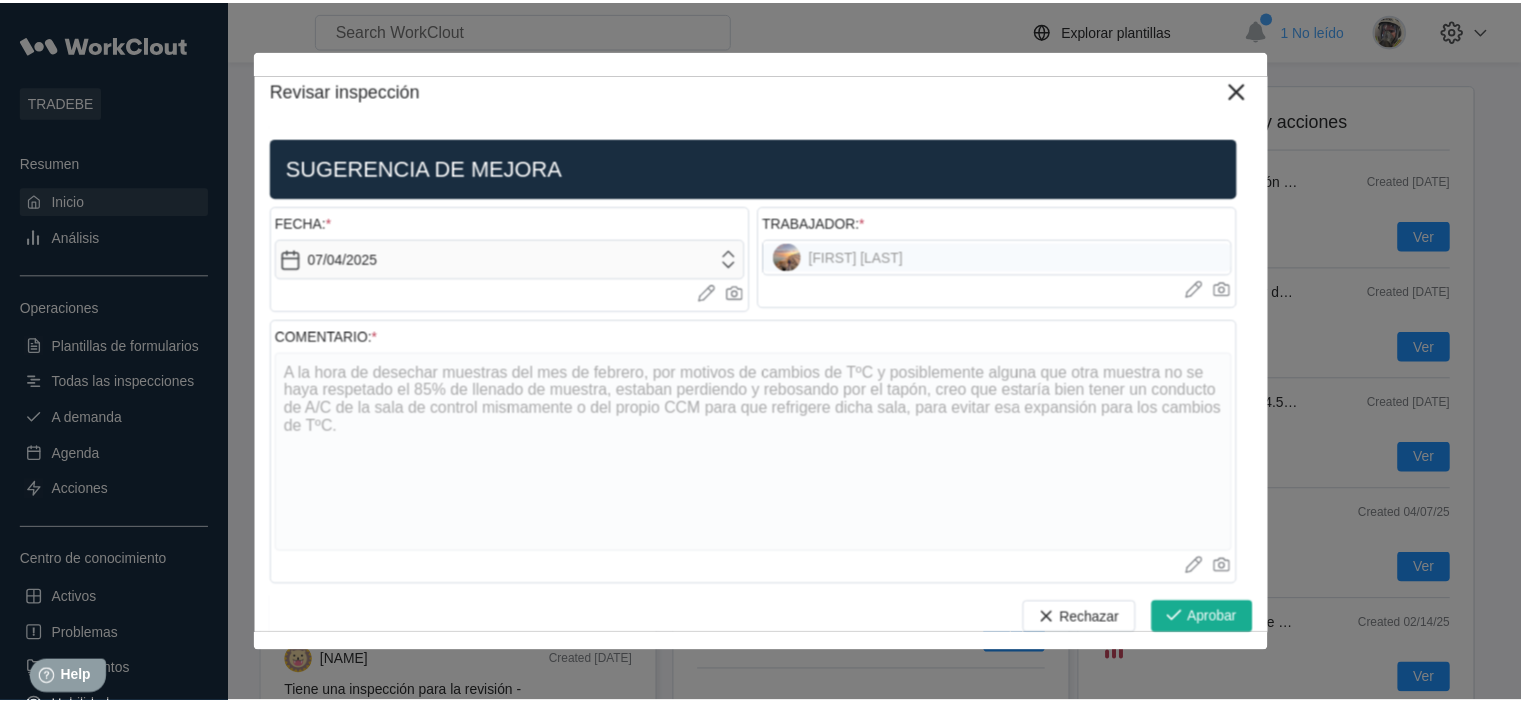scroll, scrollTop: 0, scrollLeft: 0, axis: both 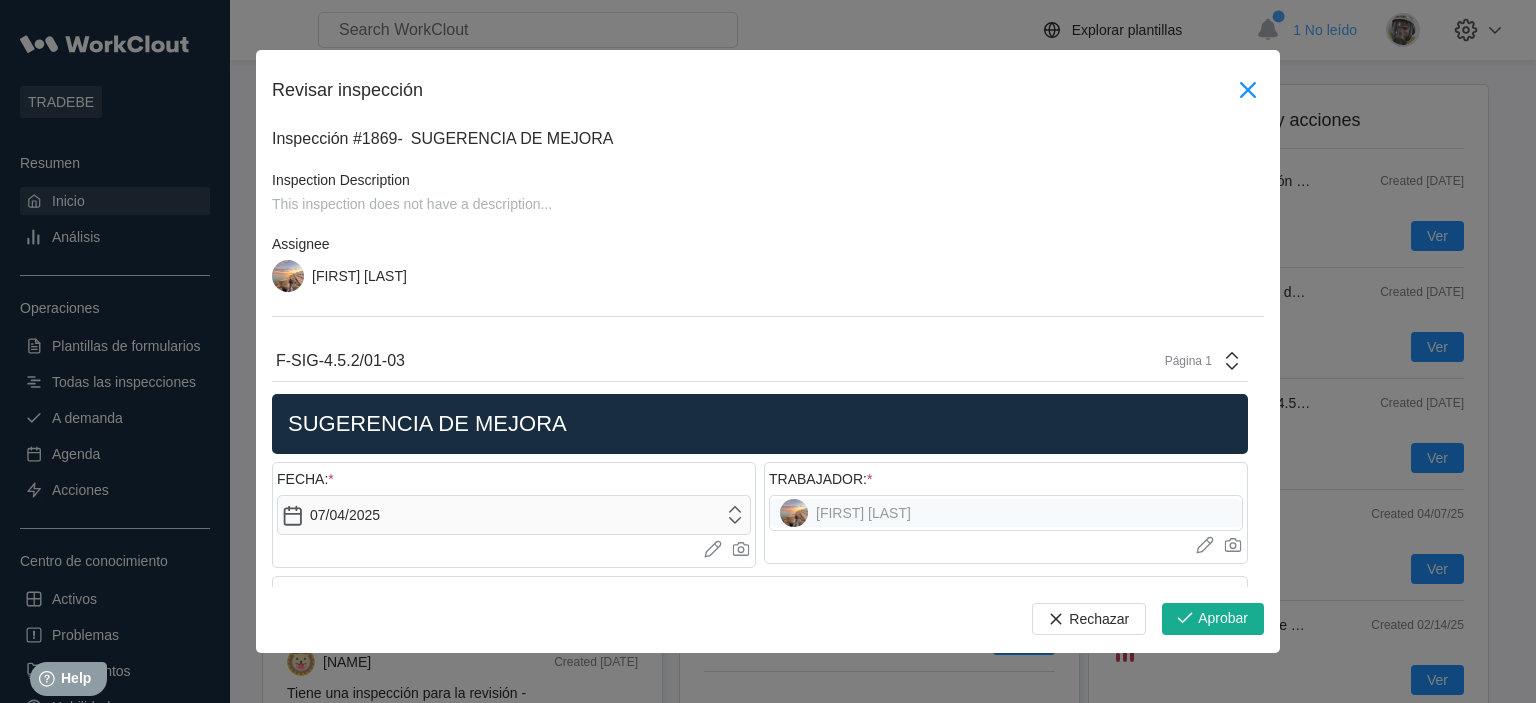 click at bounding box center (1248, 90) 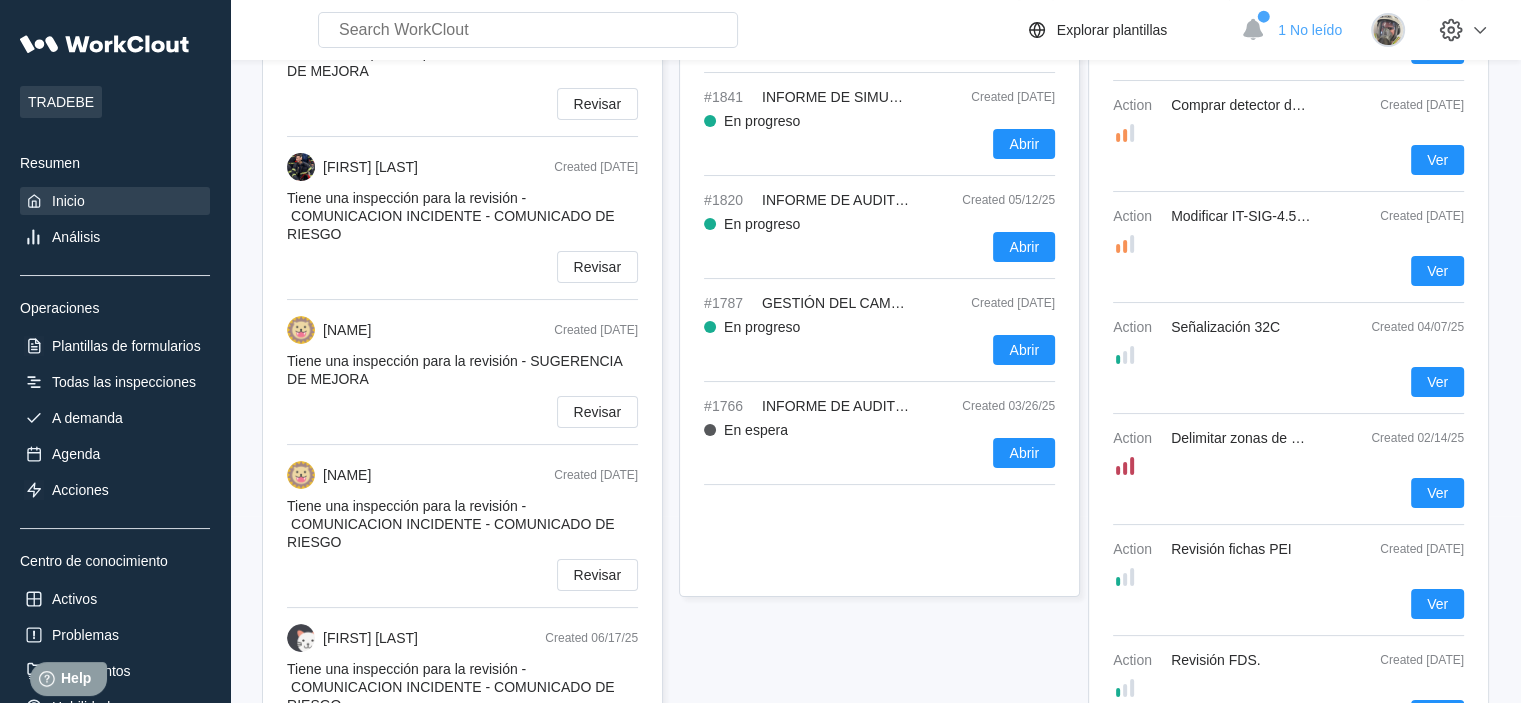 scroll, scrollTop: 0, scrollLeft: 0, axis: both 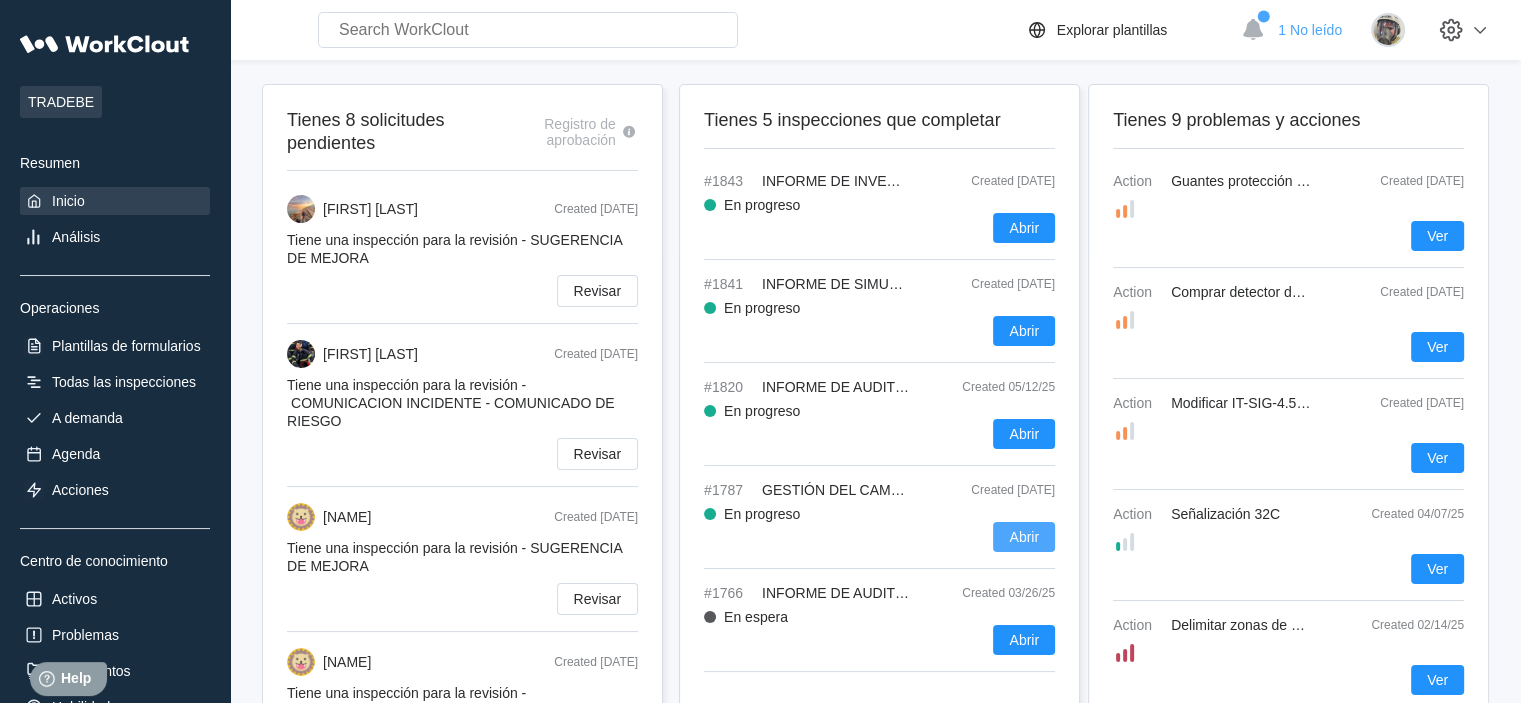 click on "Abrir" at bounding box center (1024, 228) 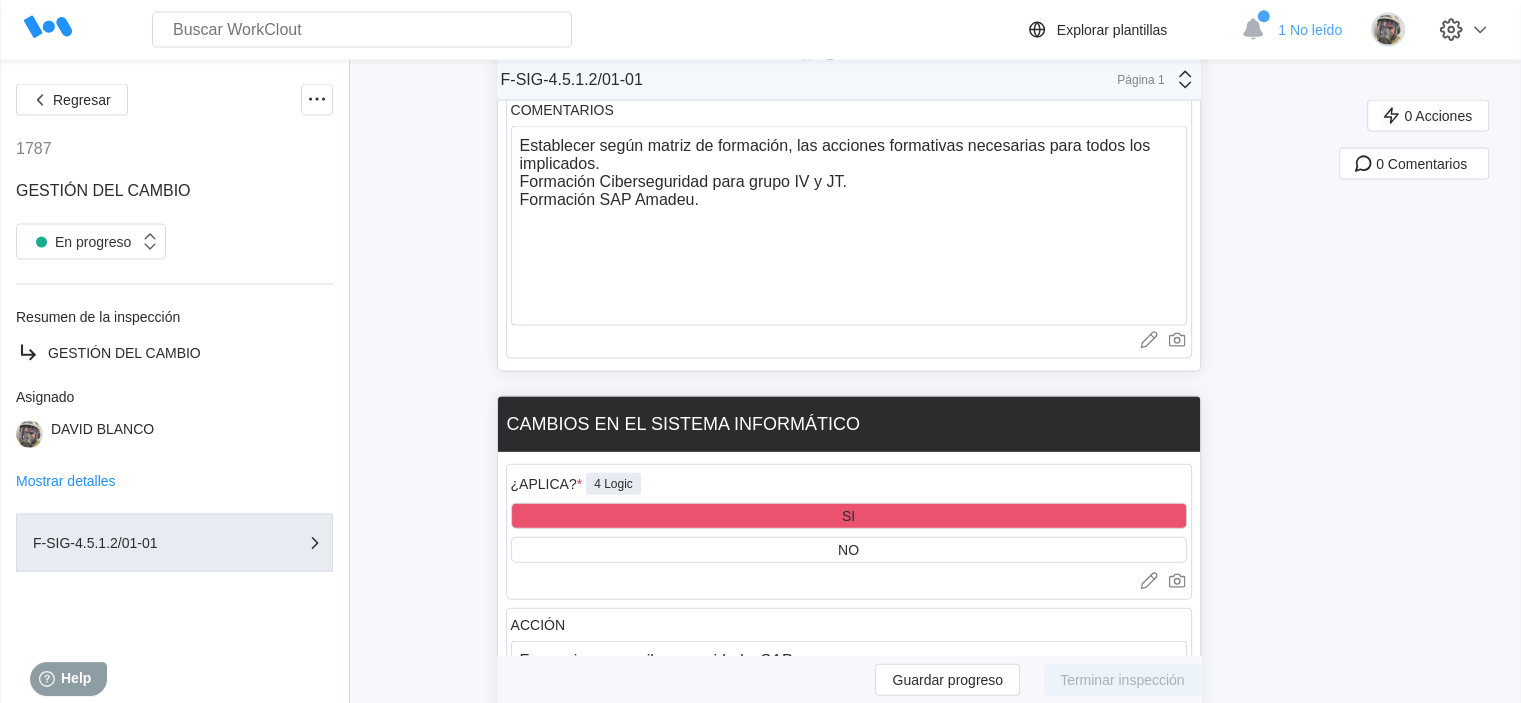 scroll, scrollTop: 11886, scrollLeft: 0, axis: vertical 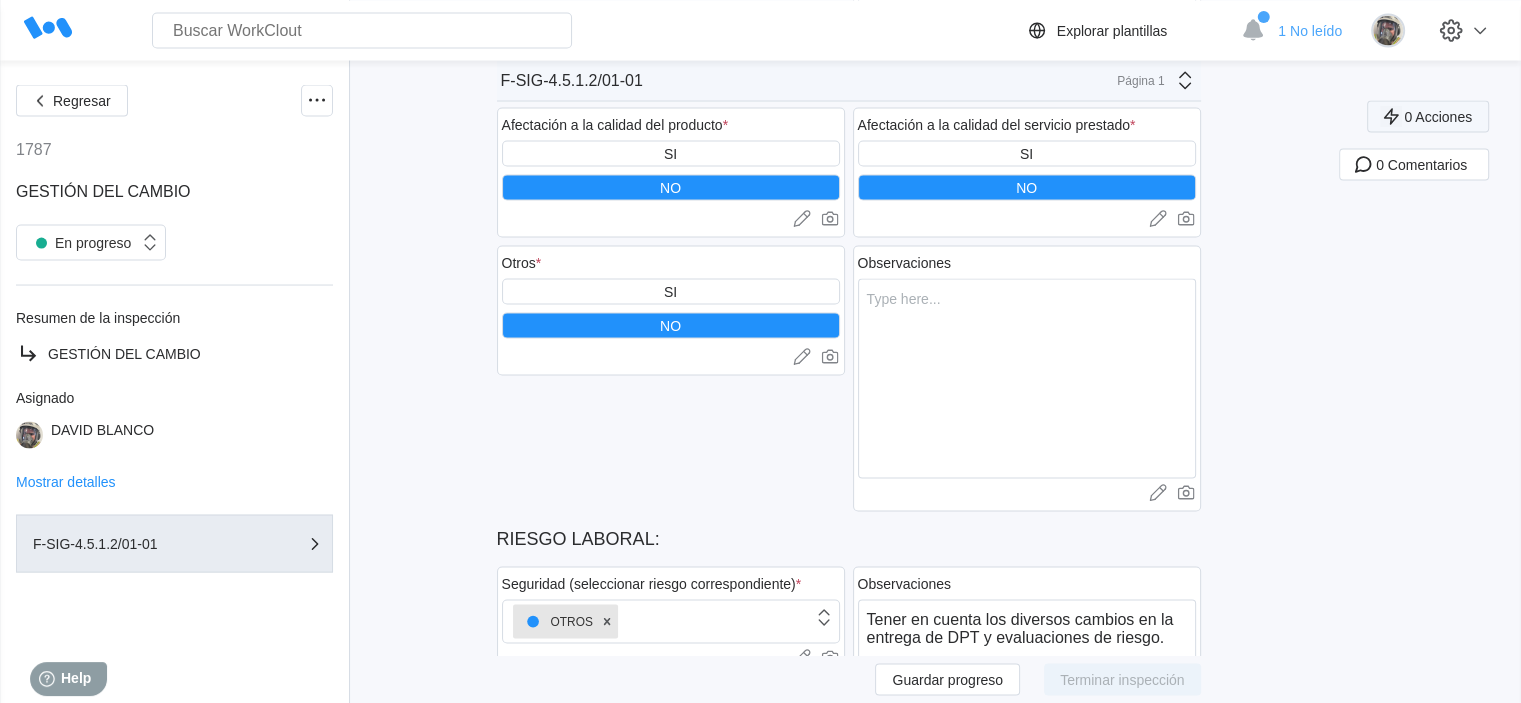 click on "0 Acciones" at bounding box center (1438, 116) 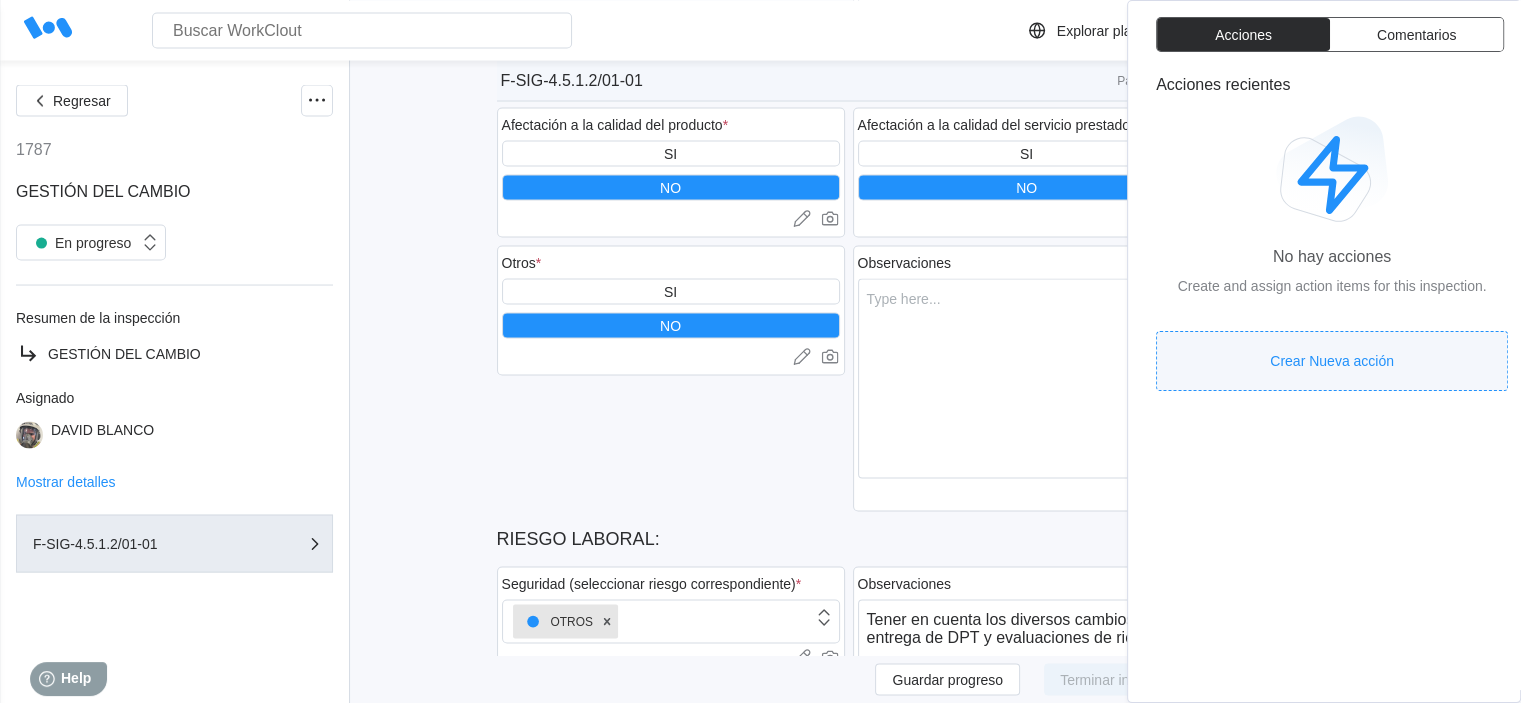 click on "Crear Nueva acción" at bounding box center (1332, 361) 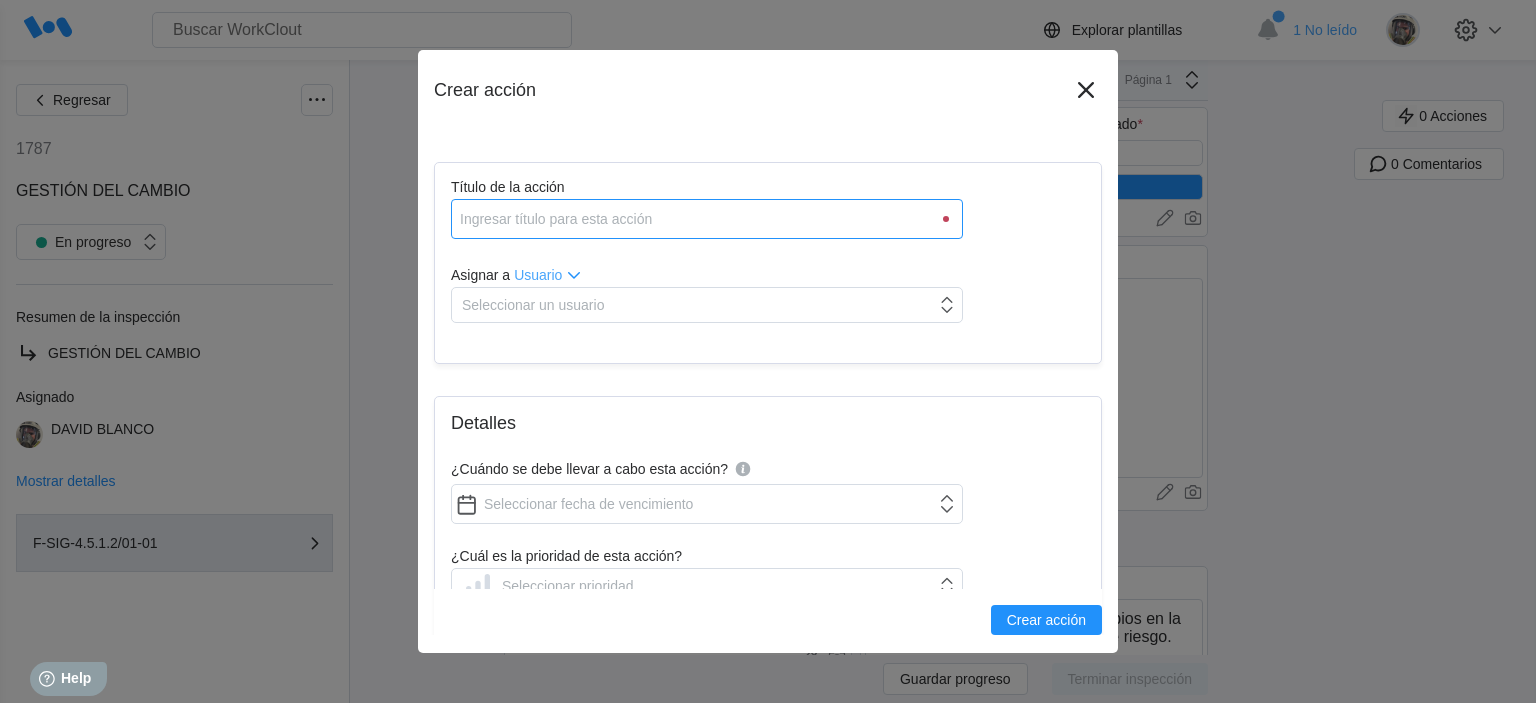 click on "Título de la acción" at bounding box center (707, 219) 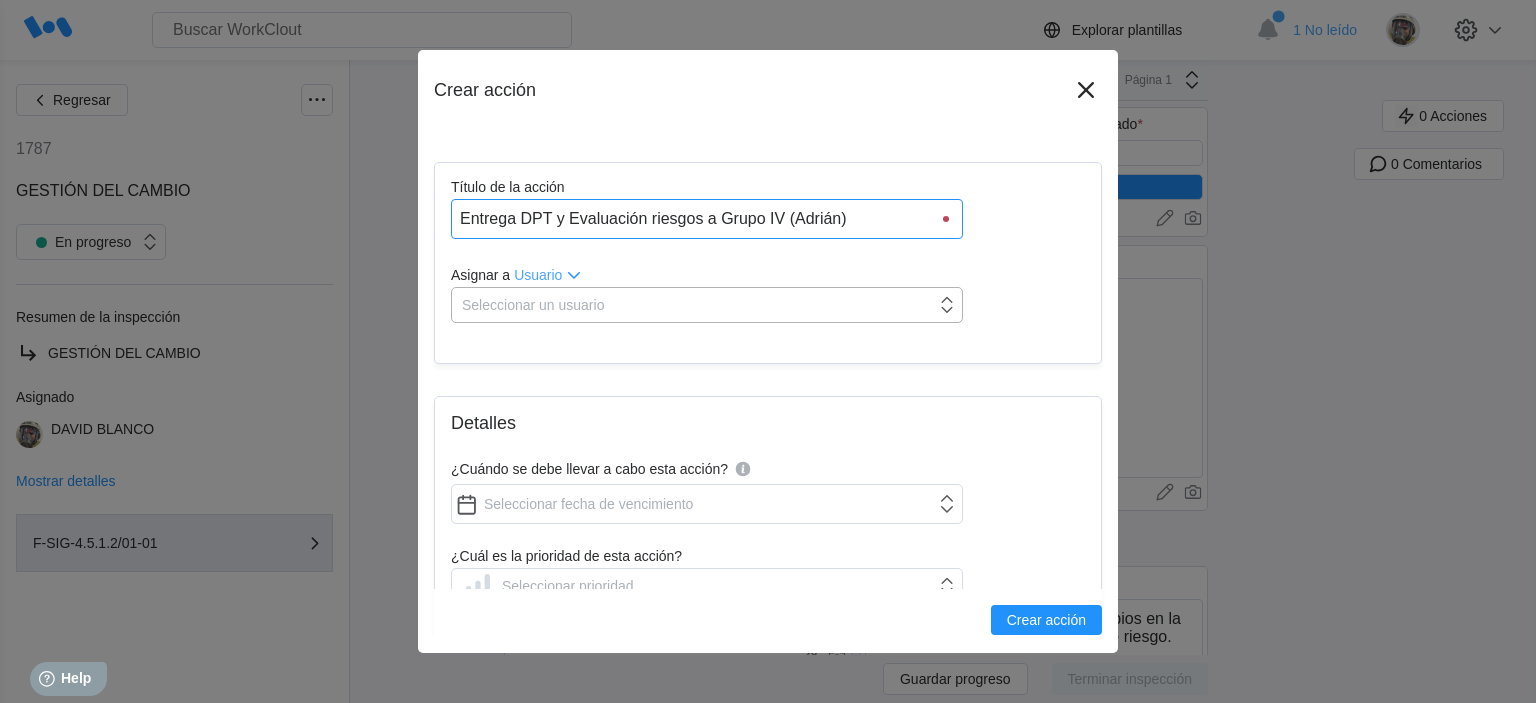 type on "Entrega DPT y Evaluación riesgos a Grupo IV (Adrián)" 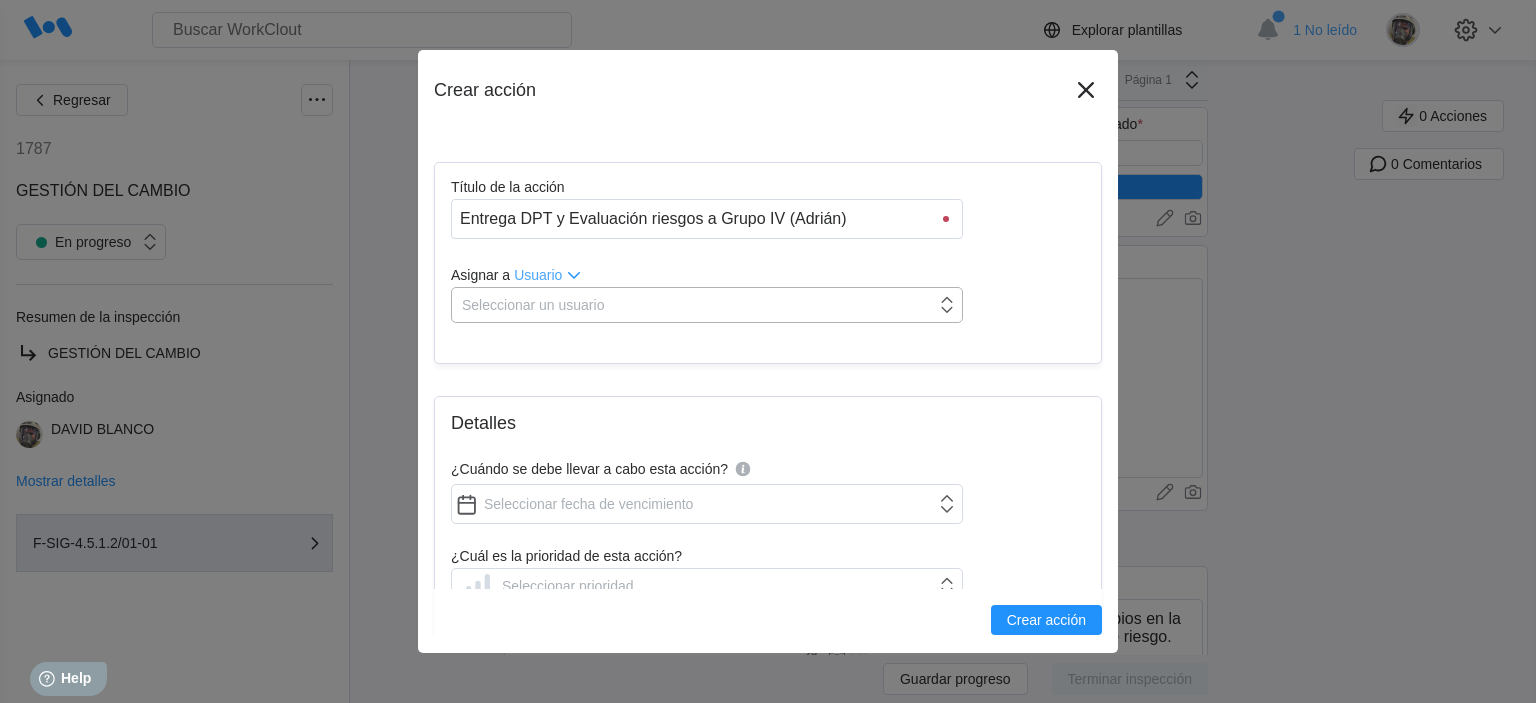 click on "Seleccionar un usuario" at bounding box center [533, 305] 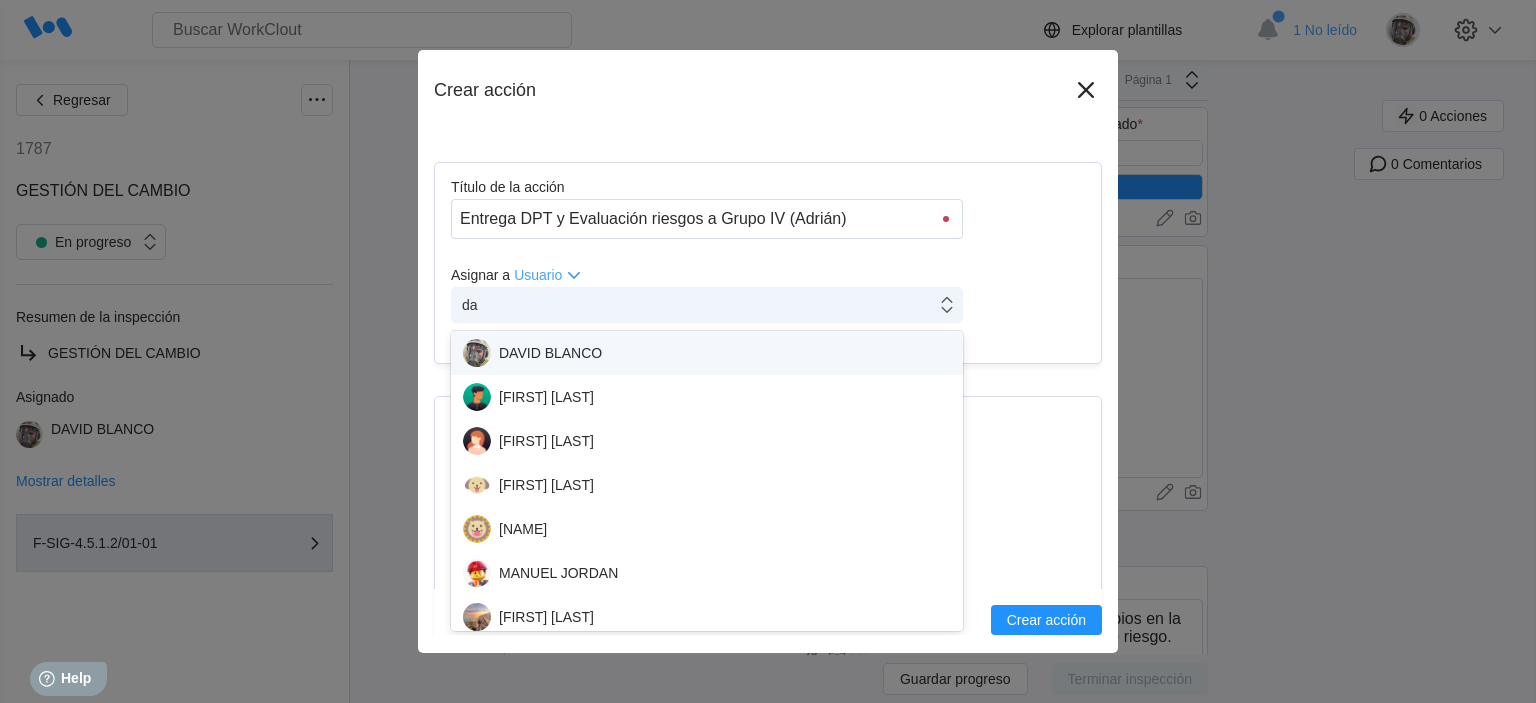 click on "DAVID BLANCO" at bounding box center (707, 353) 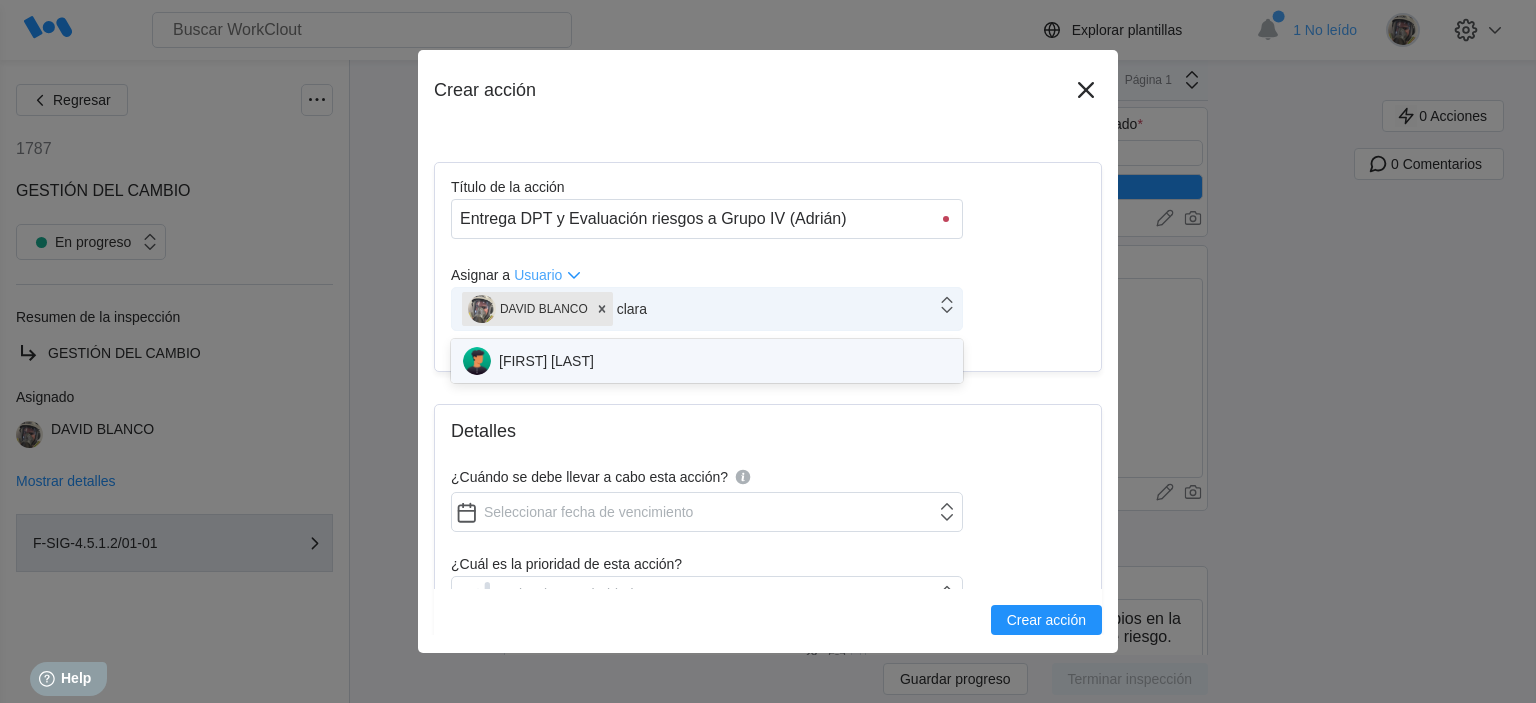 click on "CLARA MASTRIA" at bounding box center [707, 361] 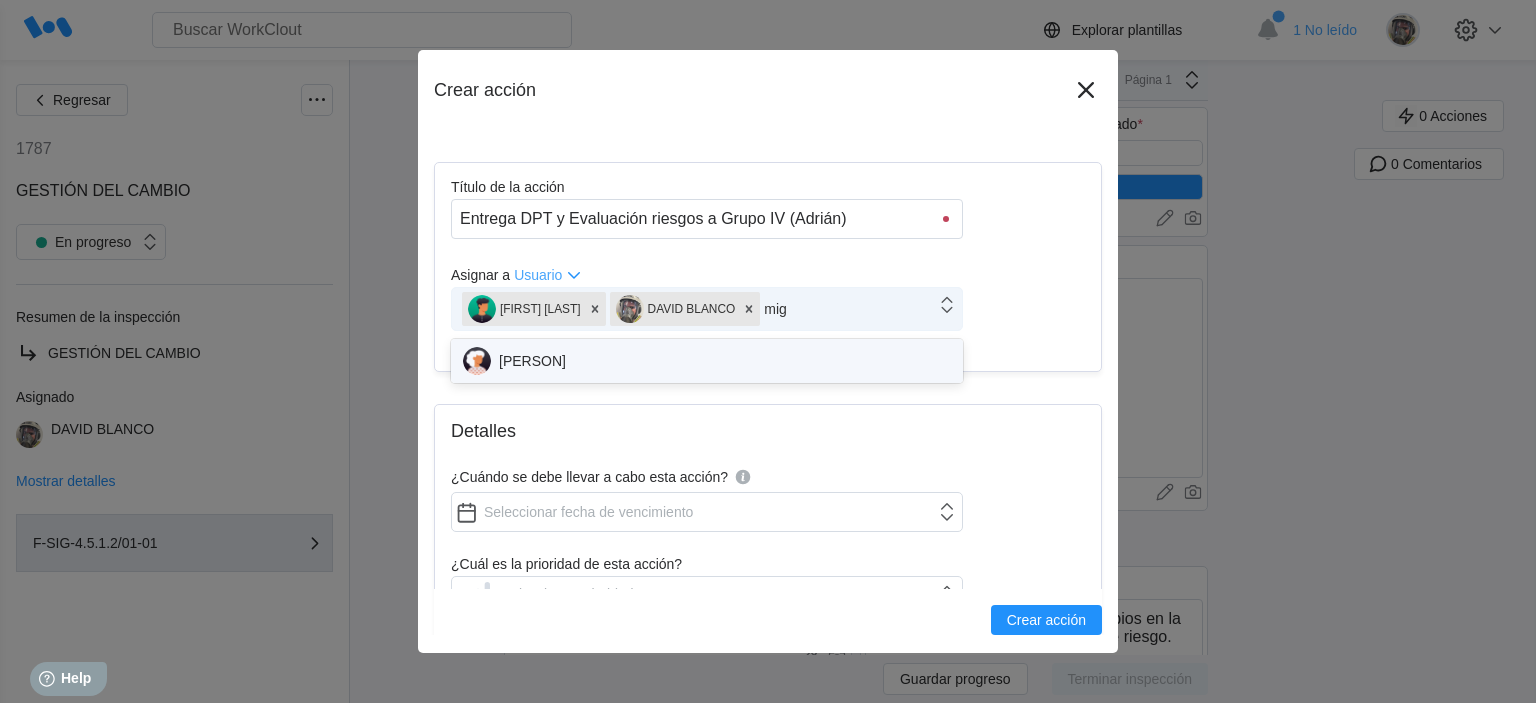 click on "MIGUEL ANGEL  ROJAS" at bounding box center (707, 361) 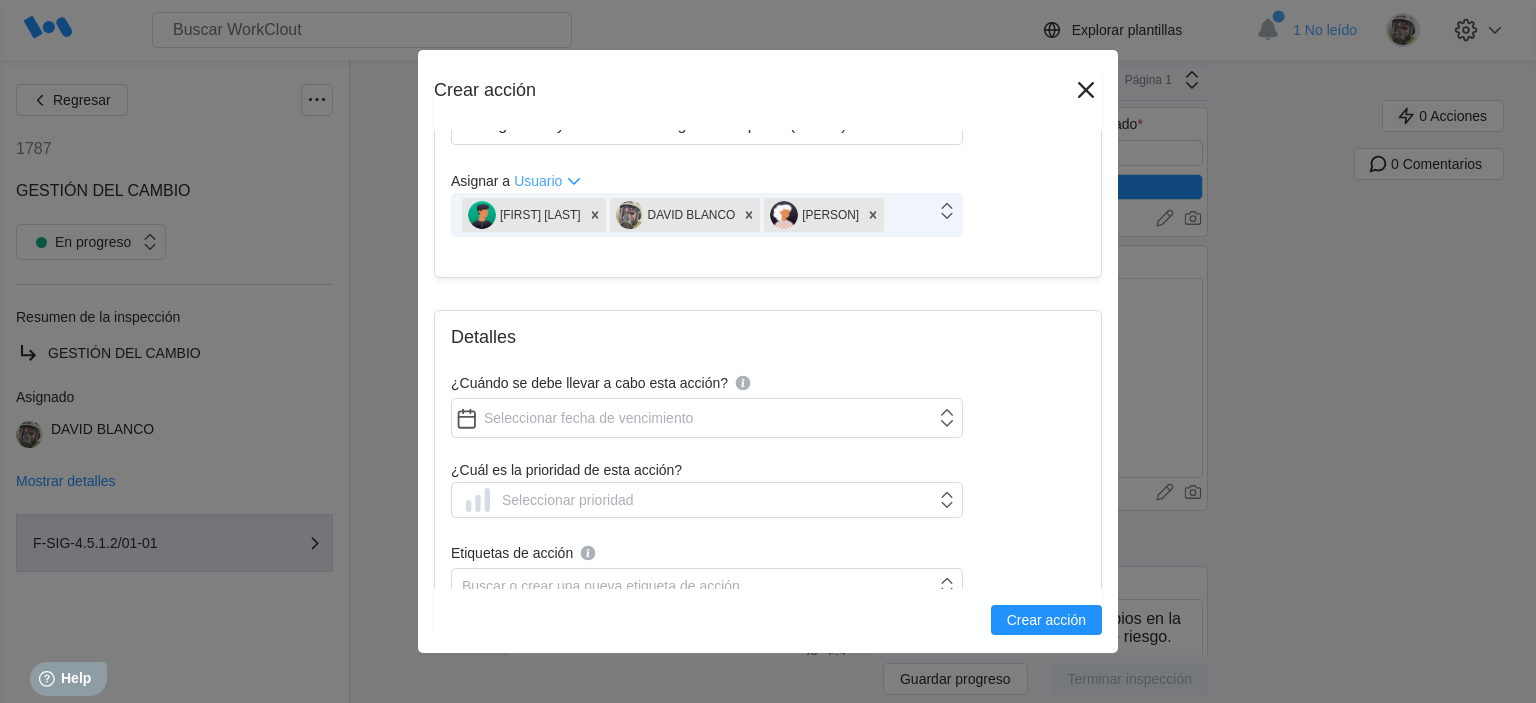 scroll, scrollTop: 200, scrollLeft: 0, axis: vertical 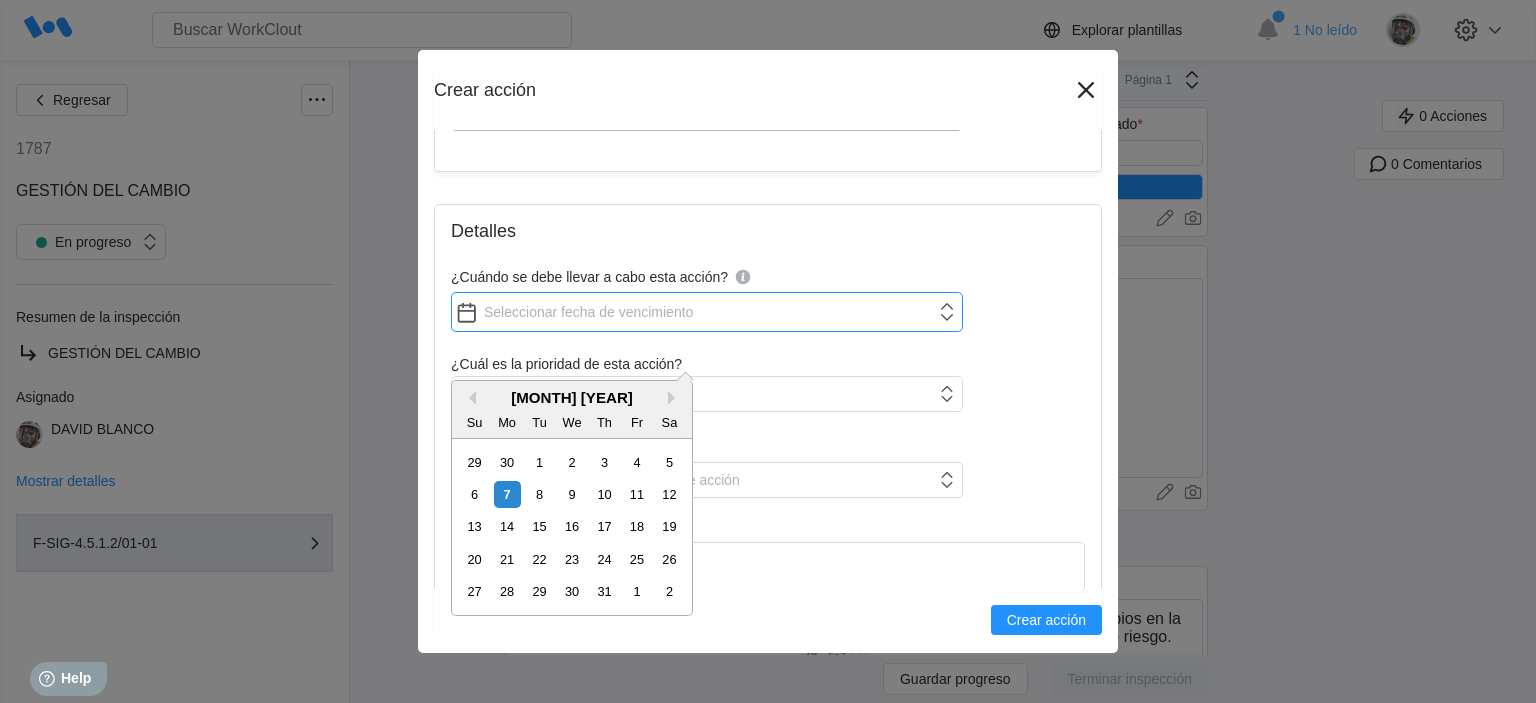 click on "¿Cuándo se debe llevar a cabo esta acción?" at bounding box center [707, 312] 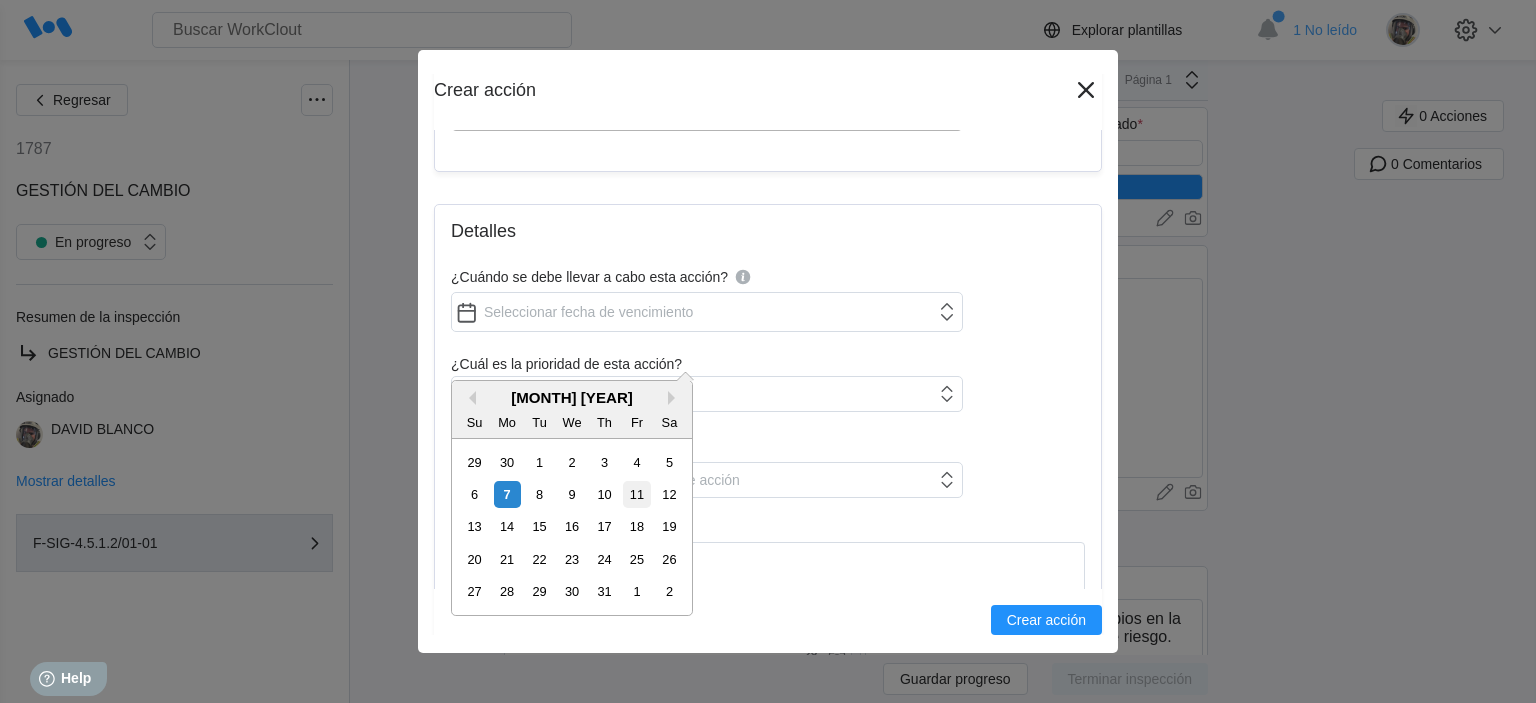 click on "11" at bounding box center [636, 494] 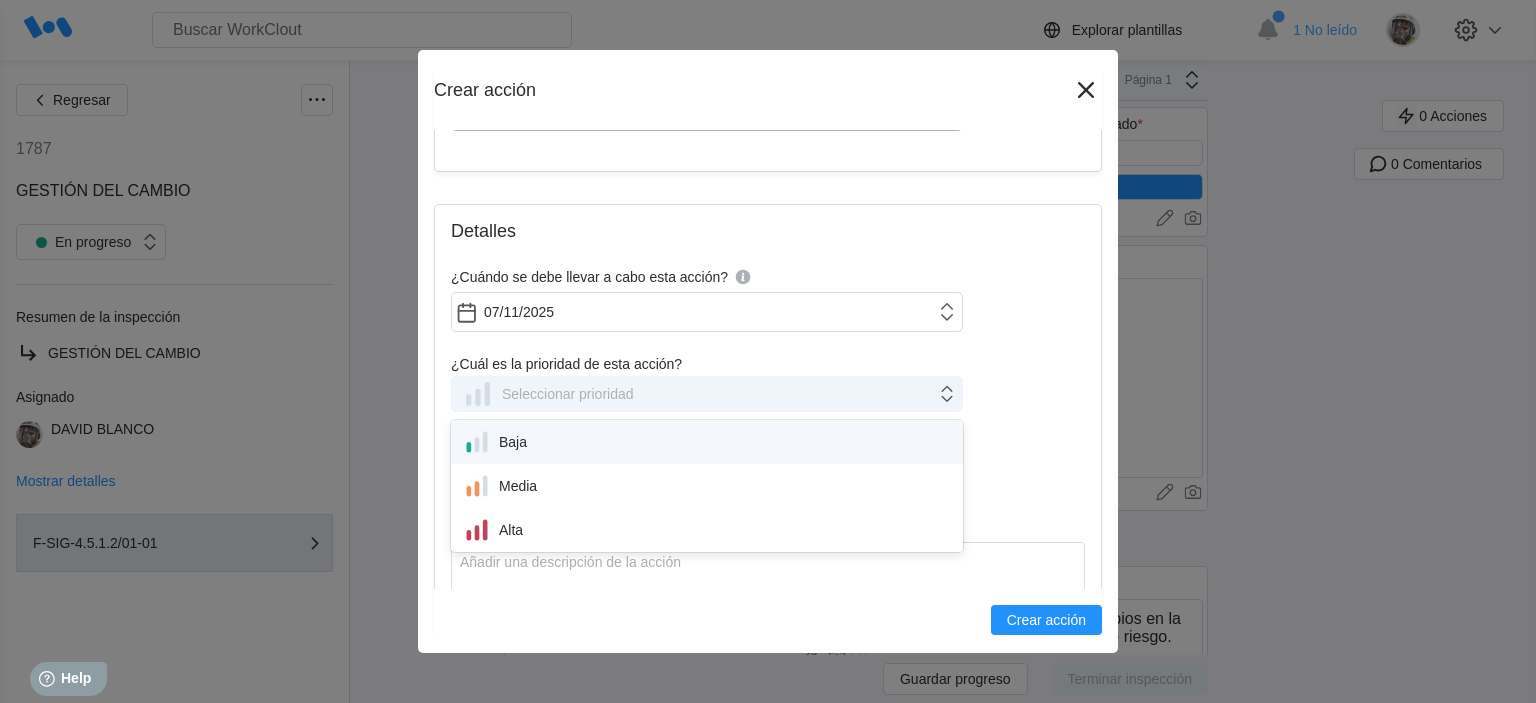 click on "Seleccionar prioridad" at bounding box center [568, 394] 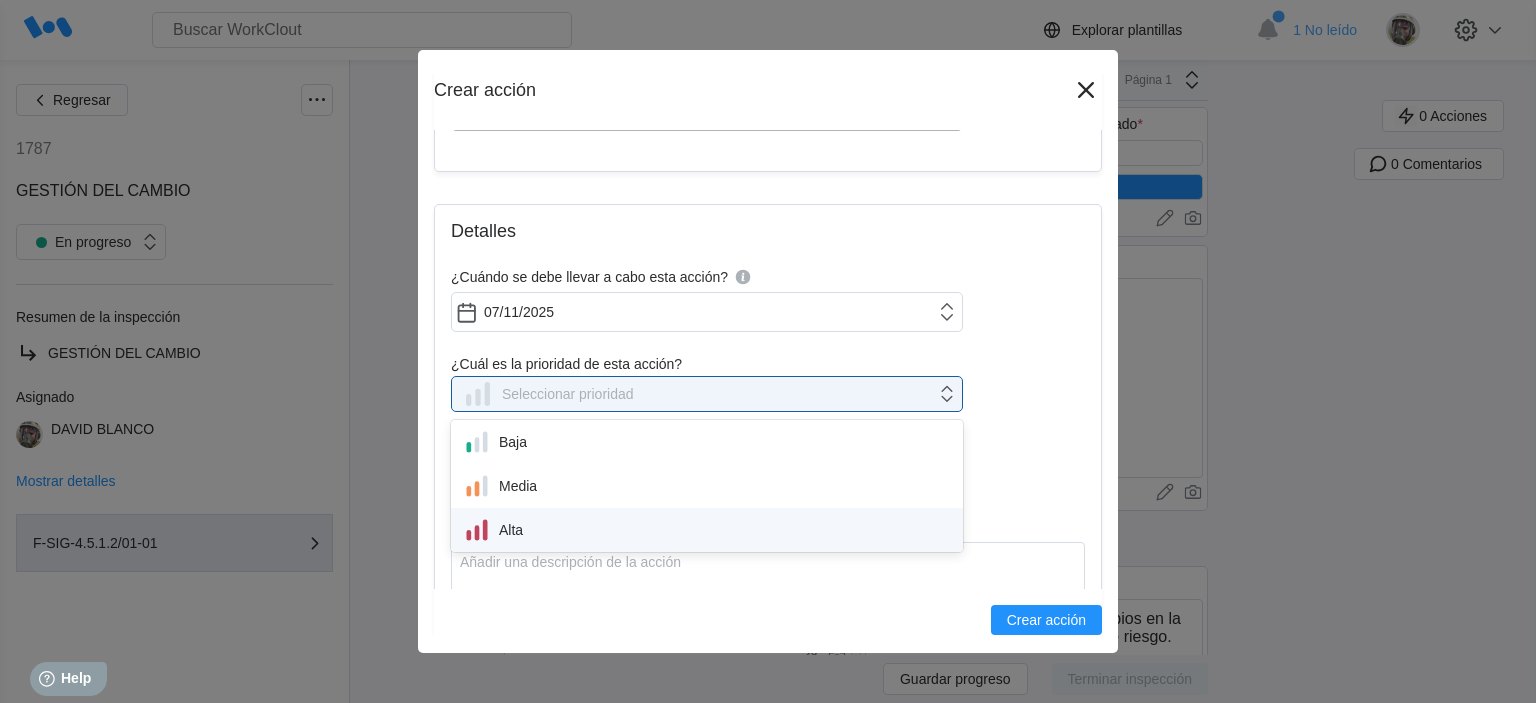 click on "Alta" at bounding box center [707, 530] 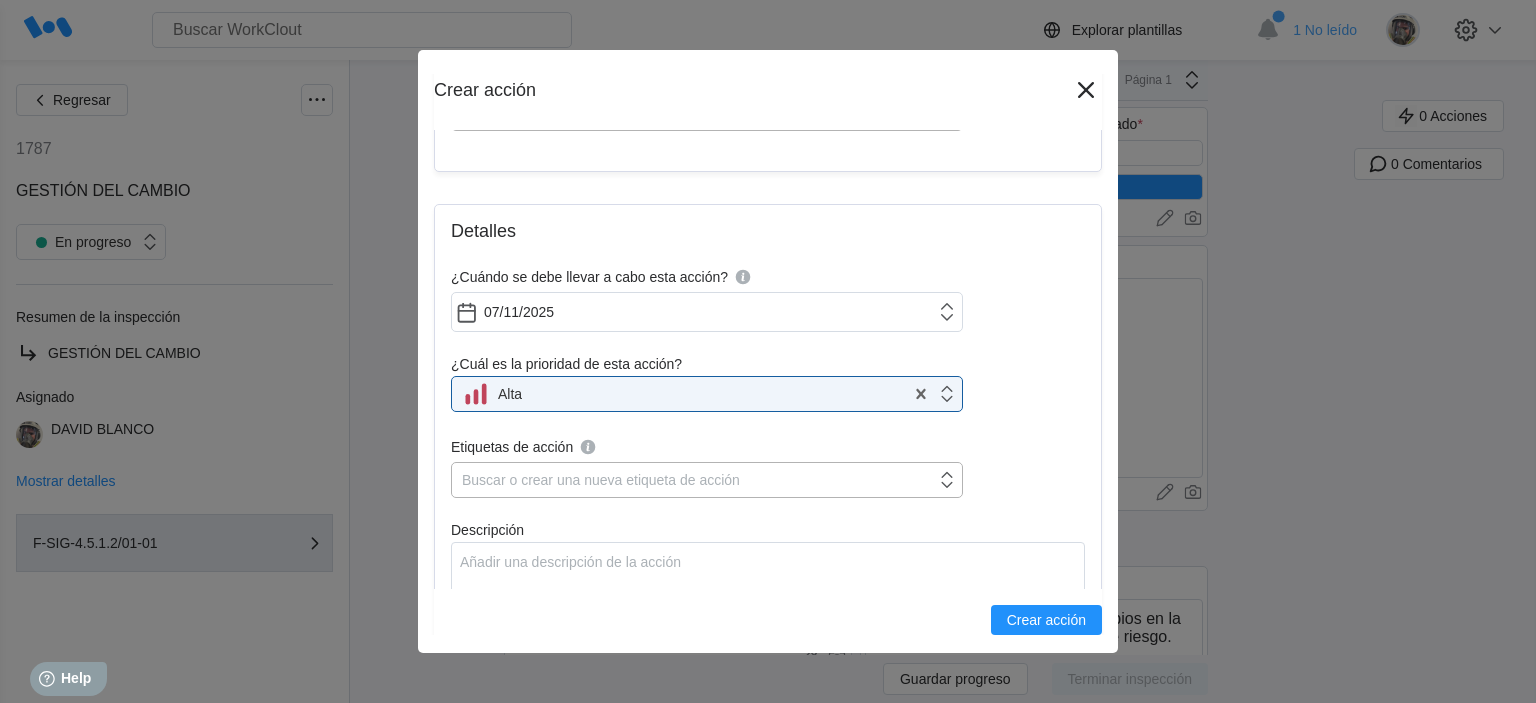 click on "Buscar o crear una nueva etiqueta de acción" at bounding box center (694, 480) 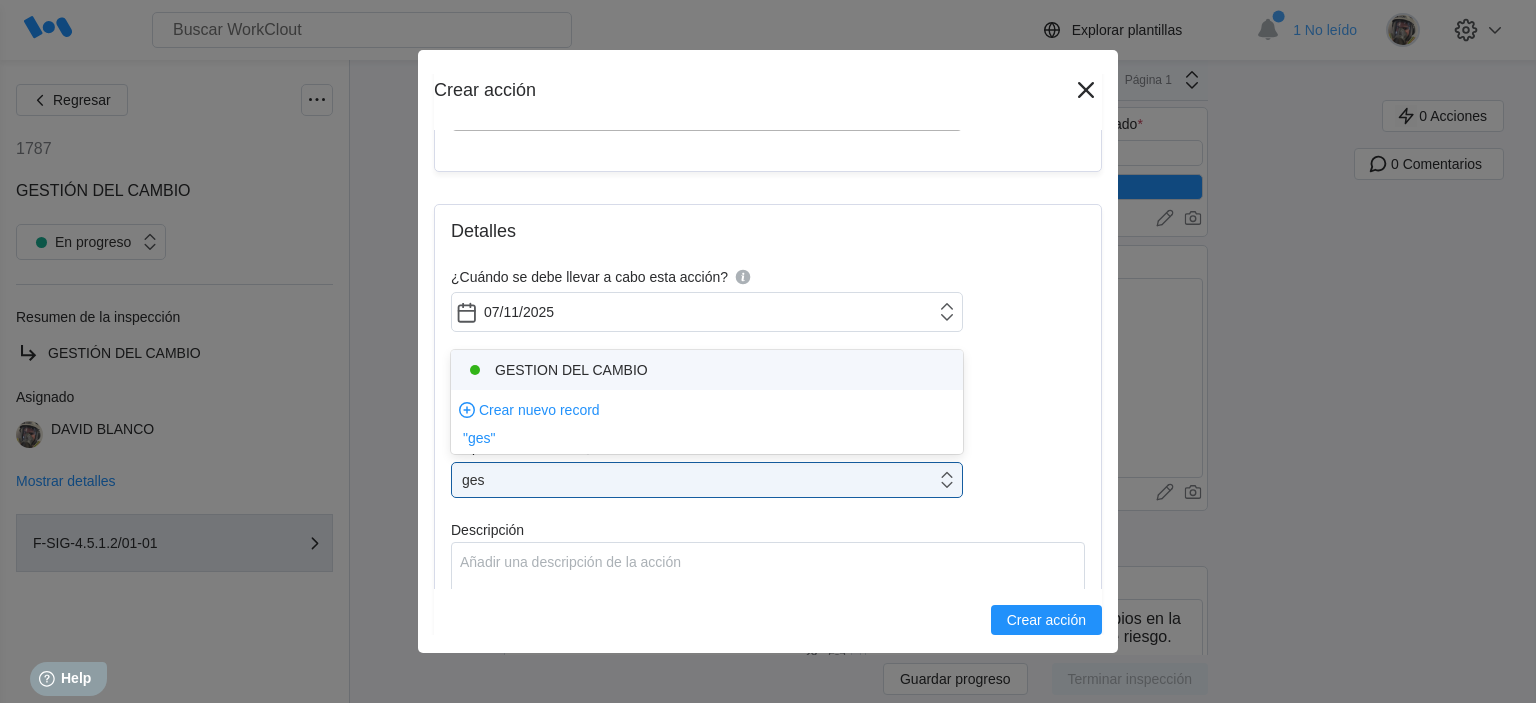 click on "GESTION DEL CAMBIO" at bounding box center (707, 370) 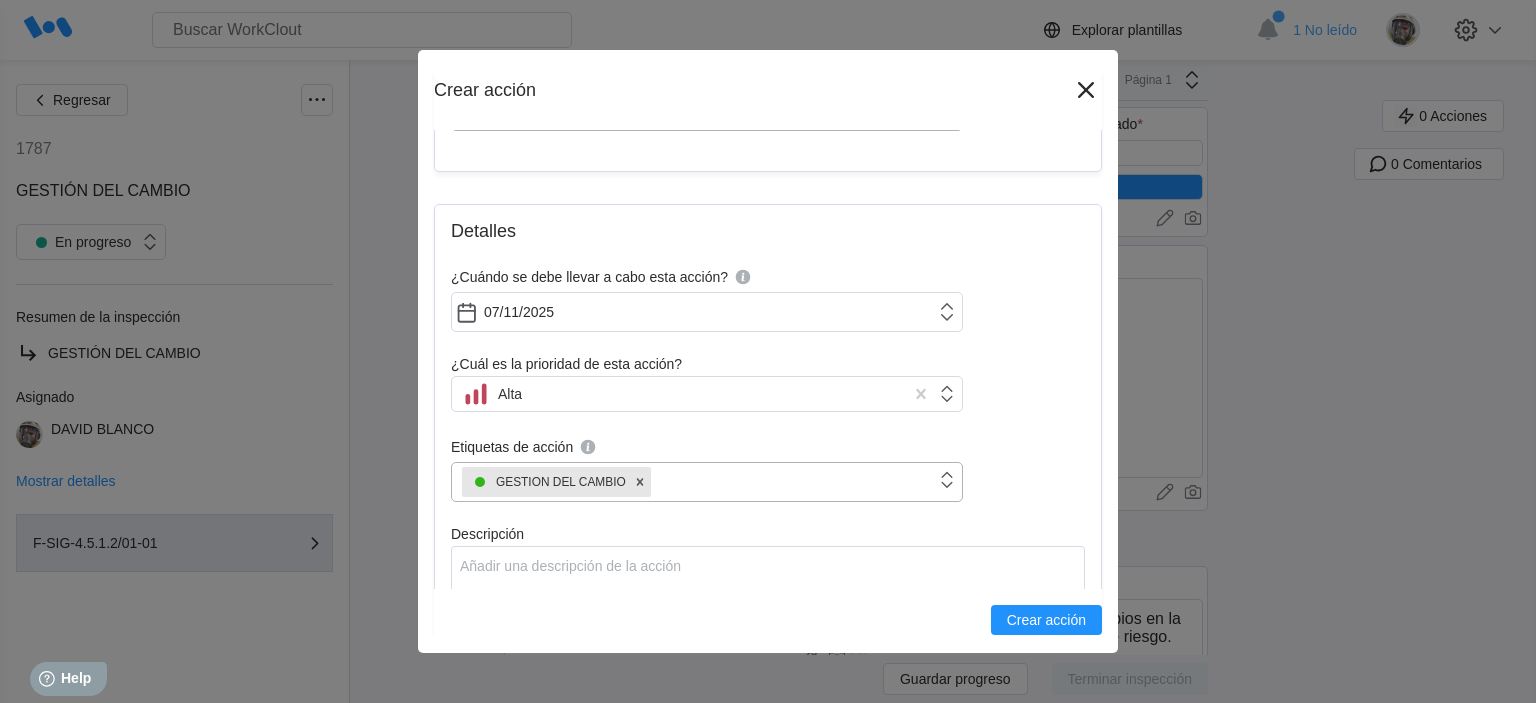 click on "GESTION DEL CAMBIO" at bounding box center (694, 482) 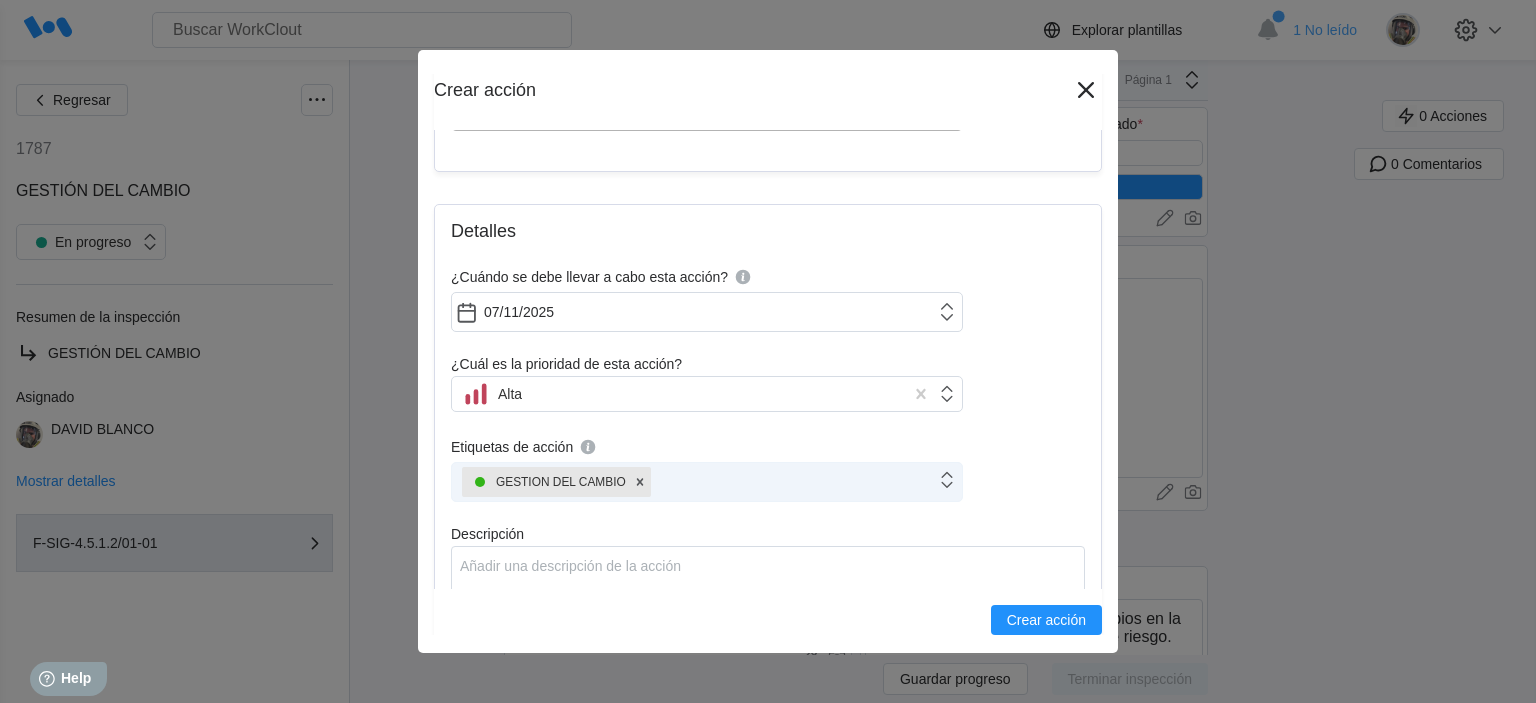 click on "GESTION DEL CAMBIO" at bounding box center (694, 482) 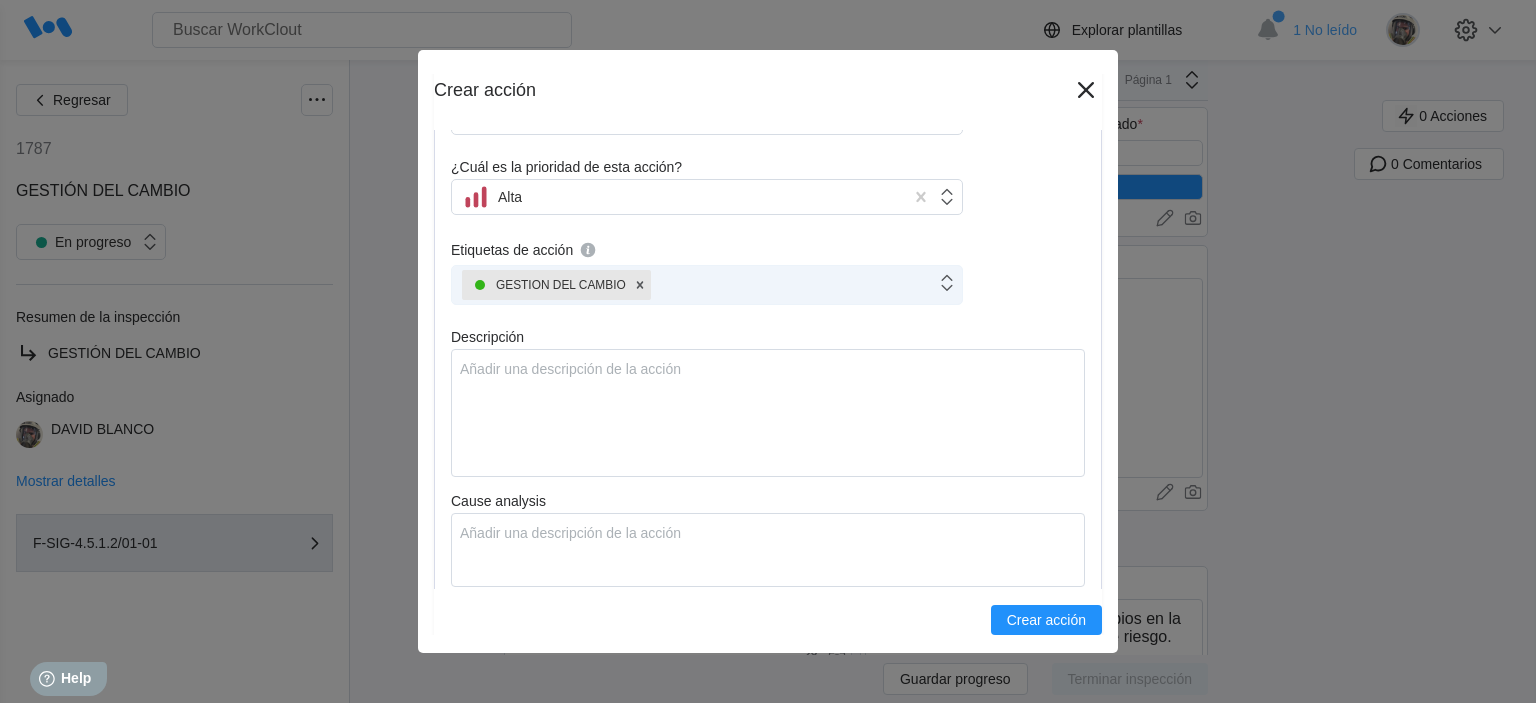 scroll, scrollTop: 400, scrollLeft: 0, axis: vertical 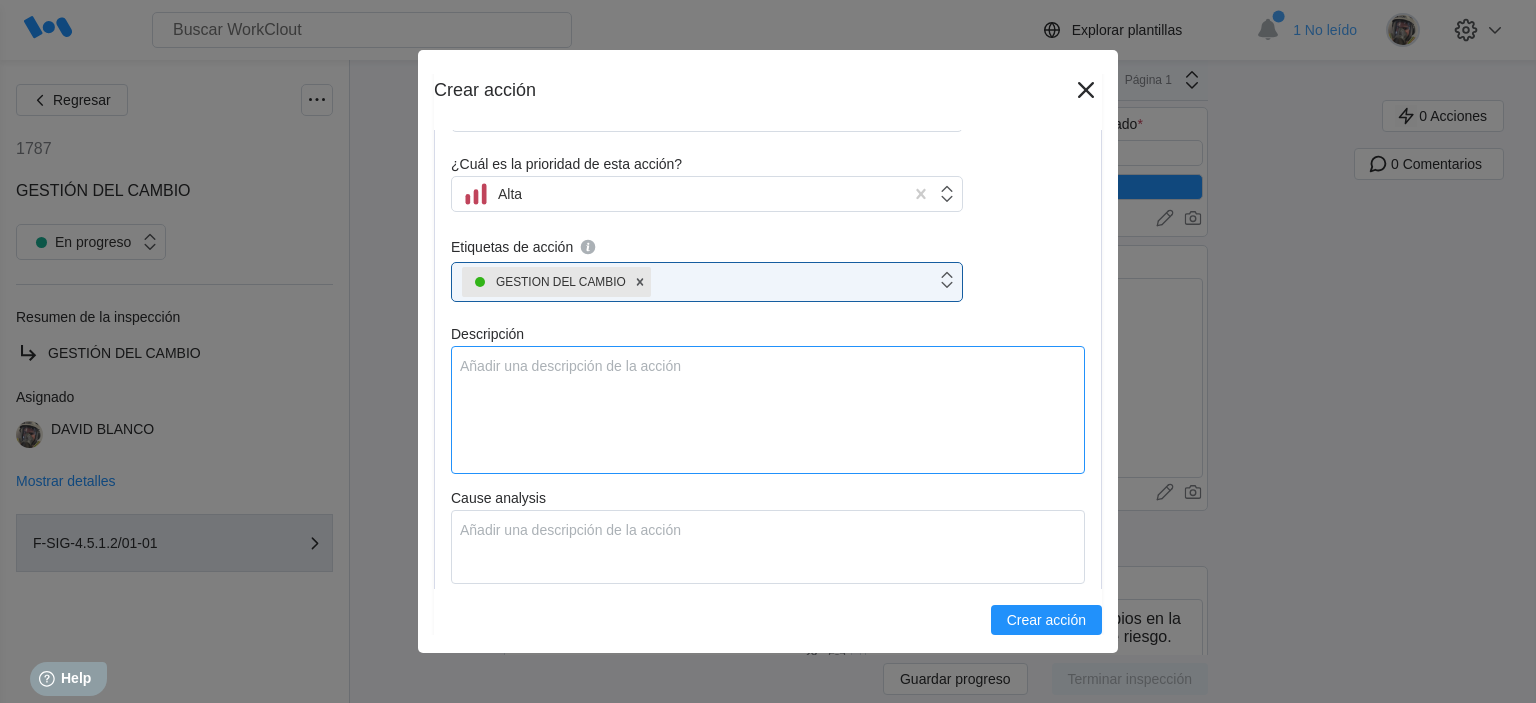 click on "Descripción" at bounding box center [768, 410] 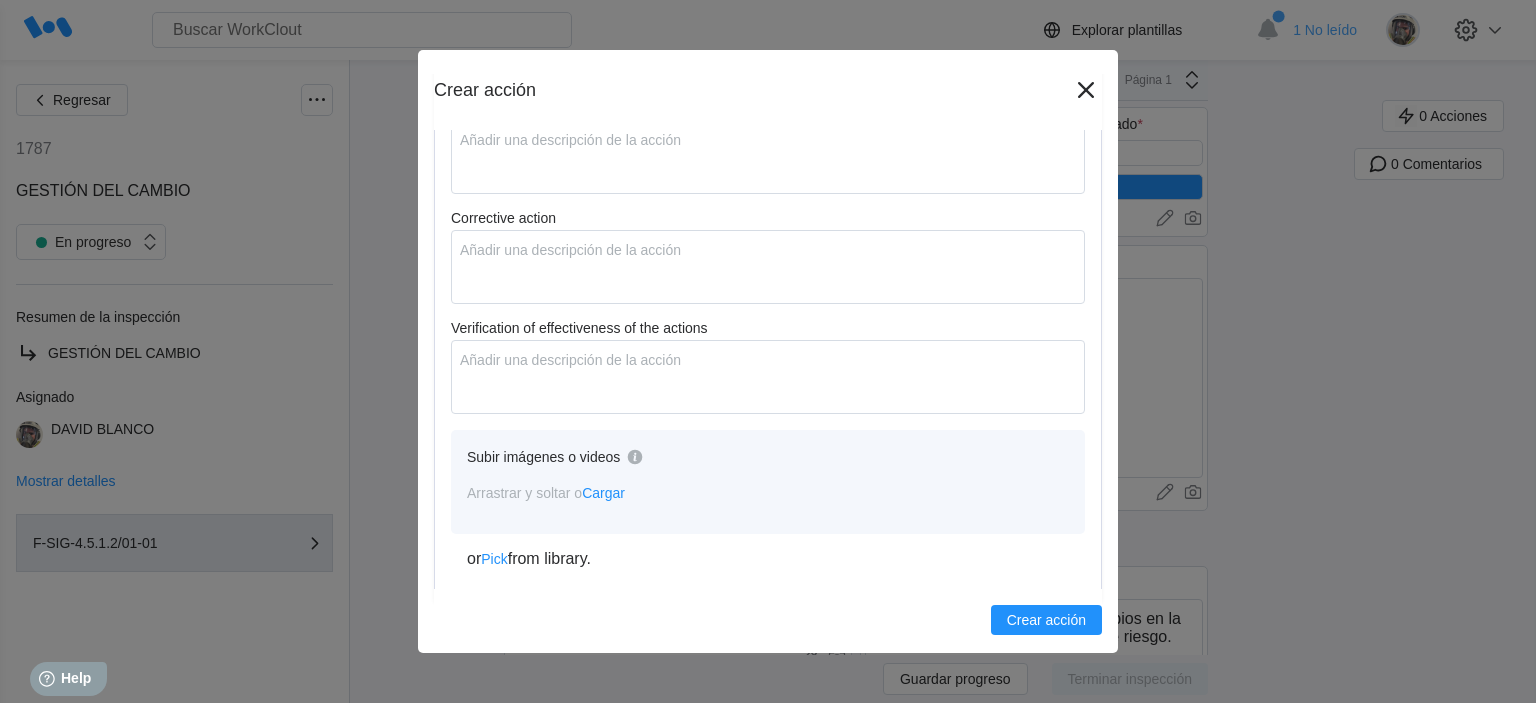 scroll, scrollTop: 953, scrollLeft: 0, axis: vertical 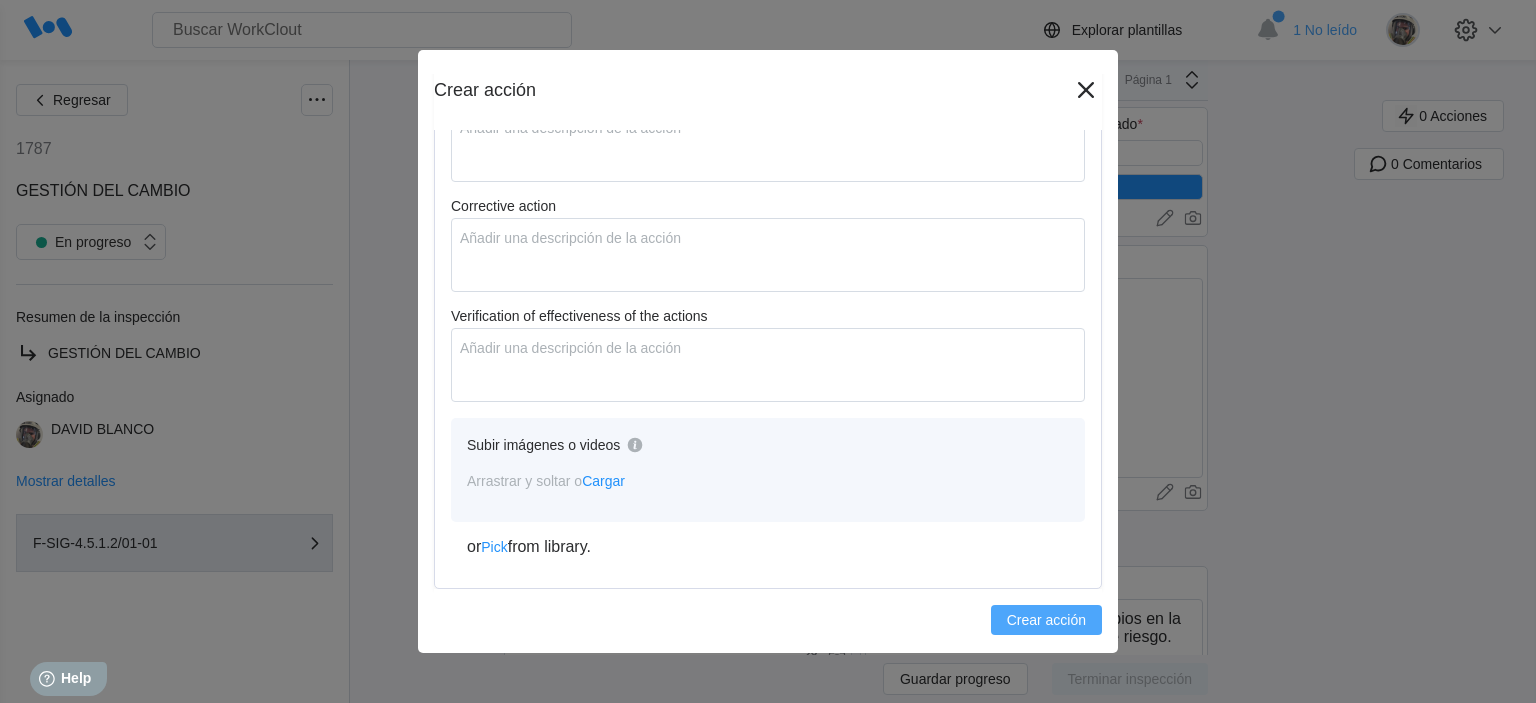 type on "Entrega de DPT y evaluación de riesgos del nuevo puesto del trabajador." 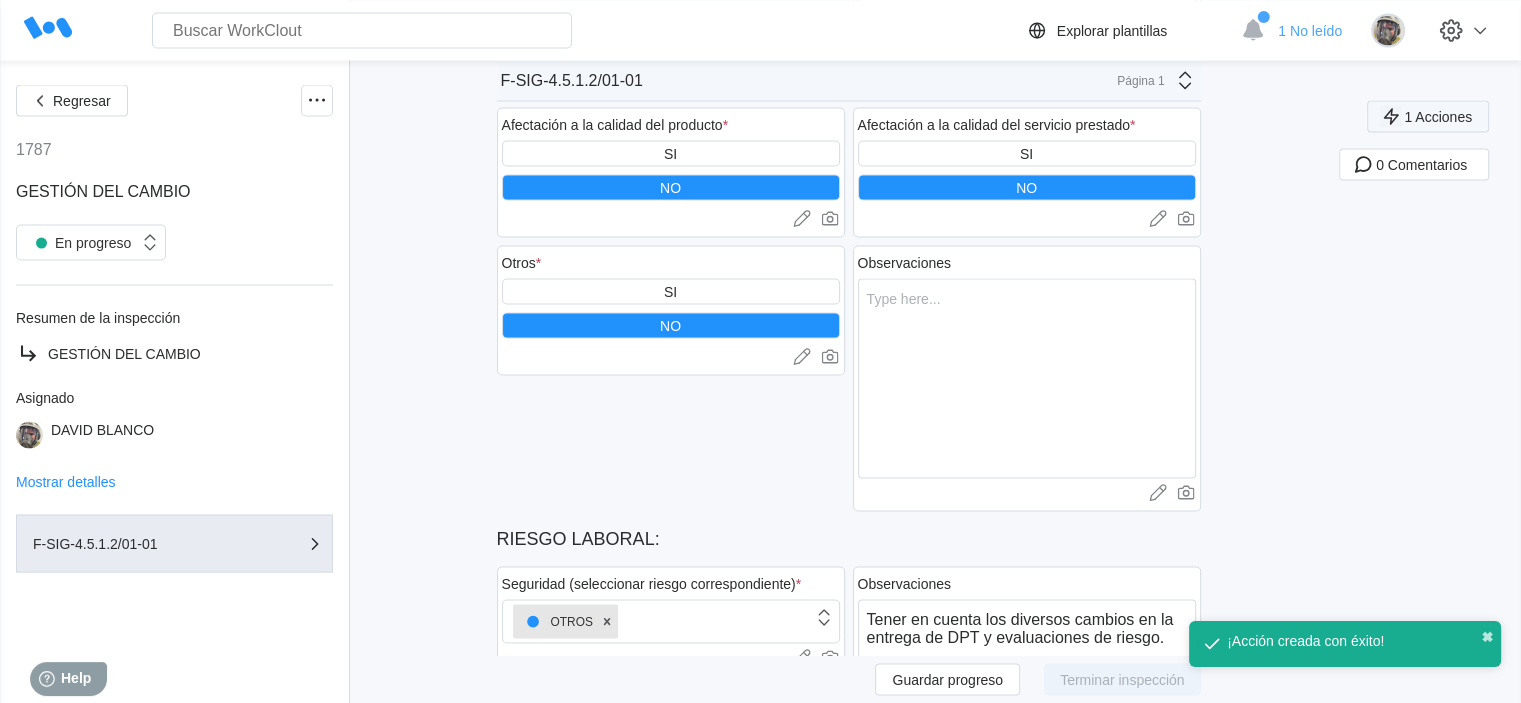 click on "1 Acciones" at bounding box center (1438, 116) 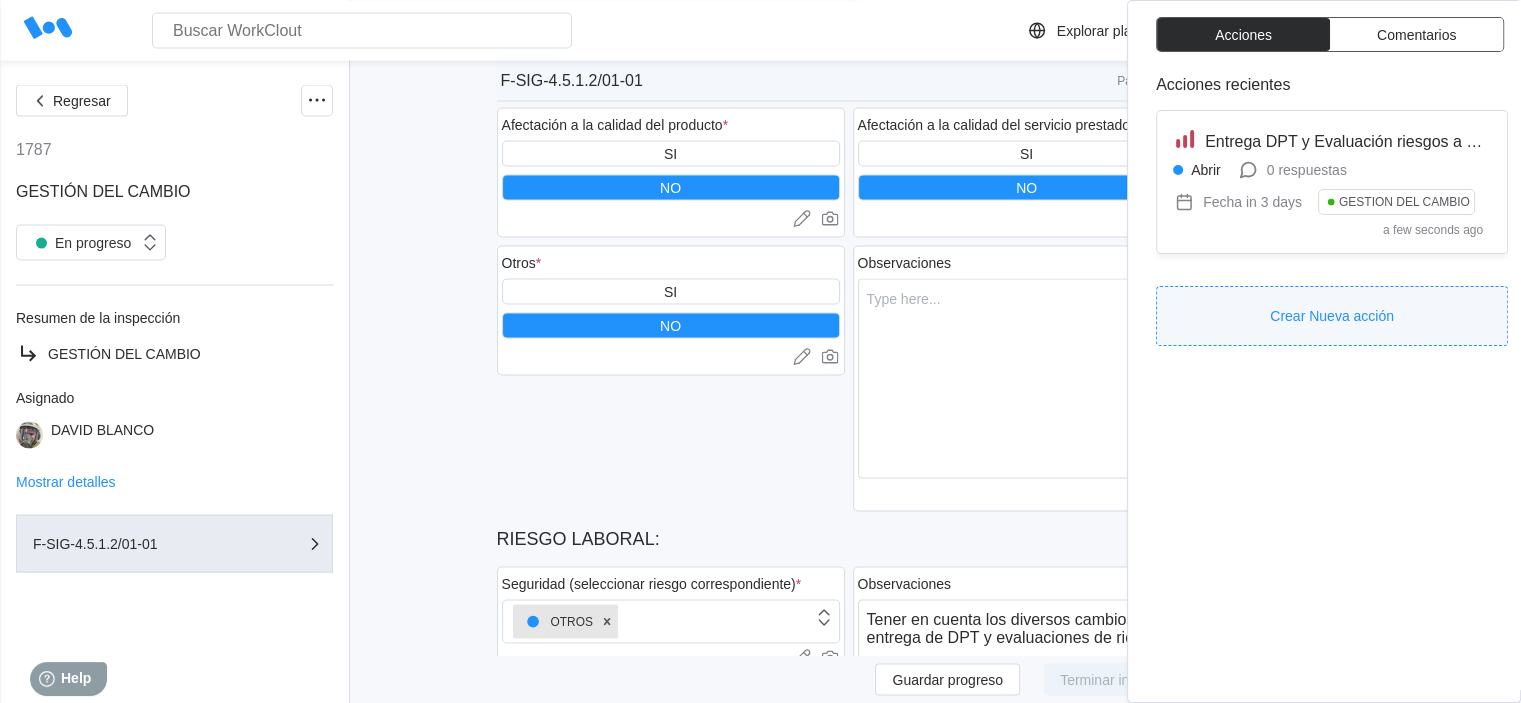 click on "Crear Nueva acción" at bounding box center [1332, 316] 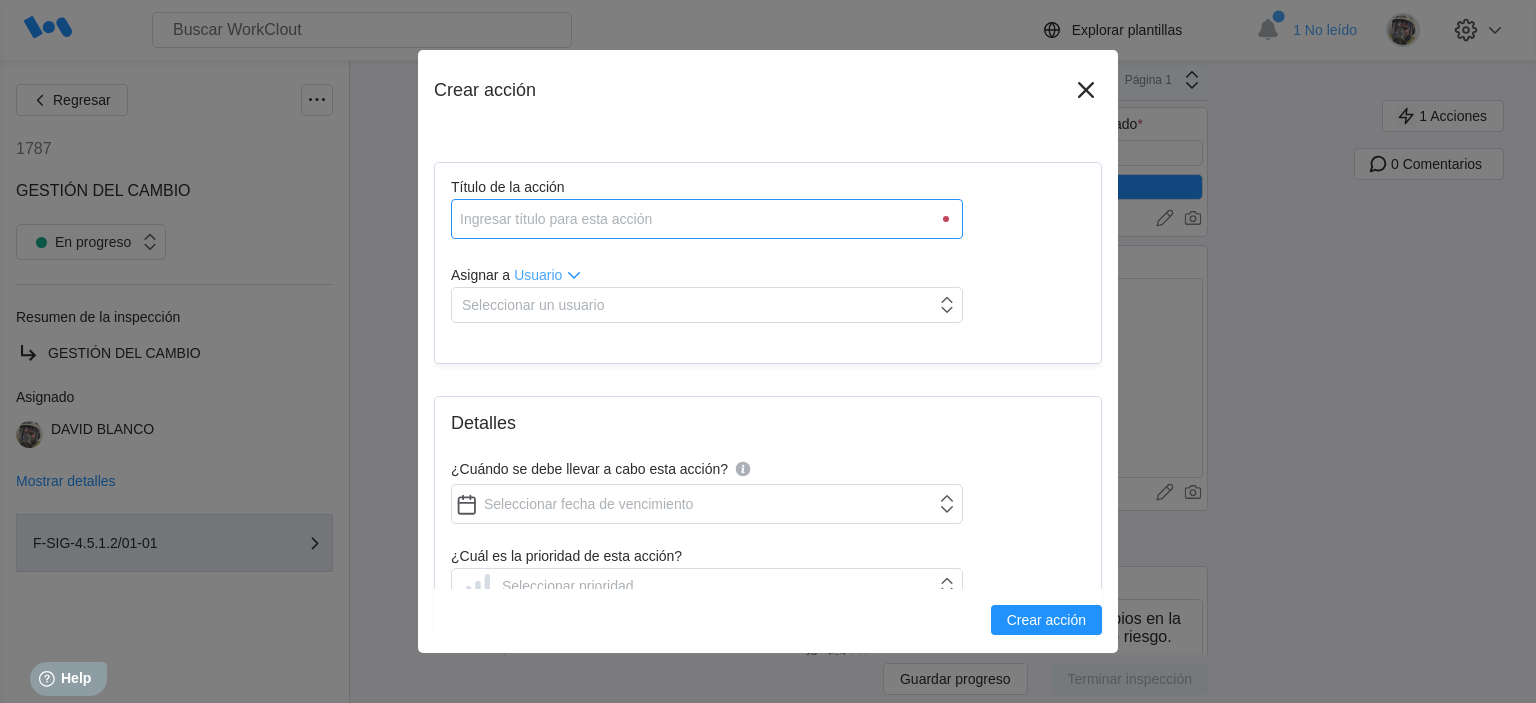 click on "Título de la acción" at bounding box center (707, 219) 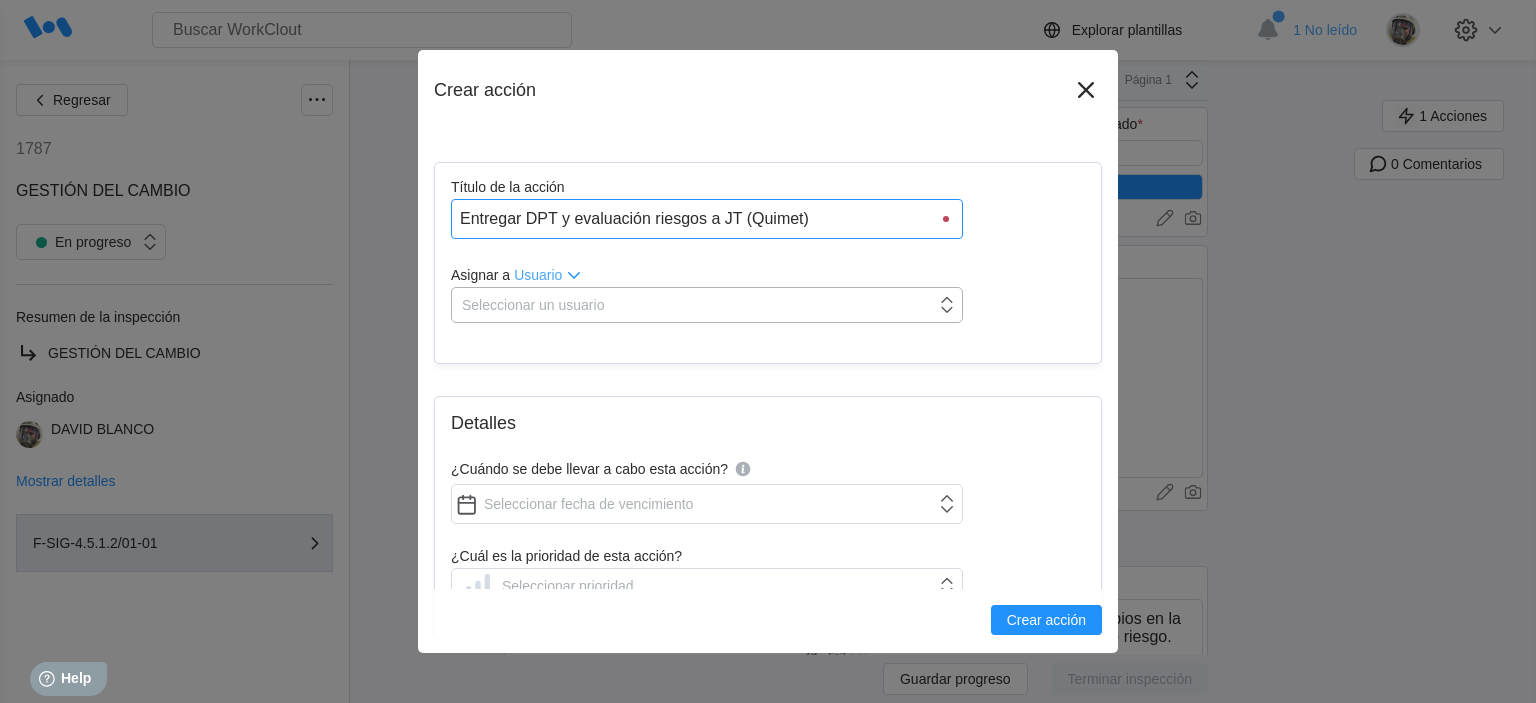 type on "Entregar DPT y evaluación riesgos a JT (Quimet)" 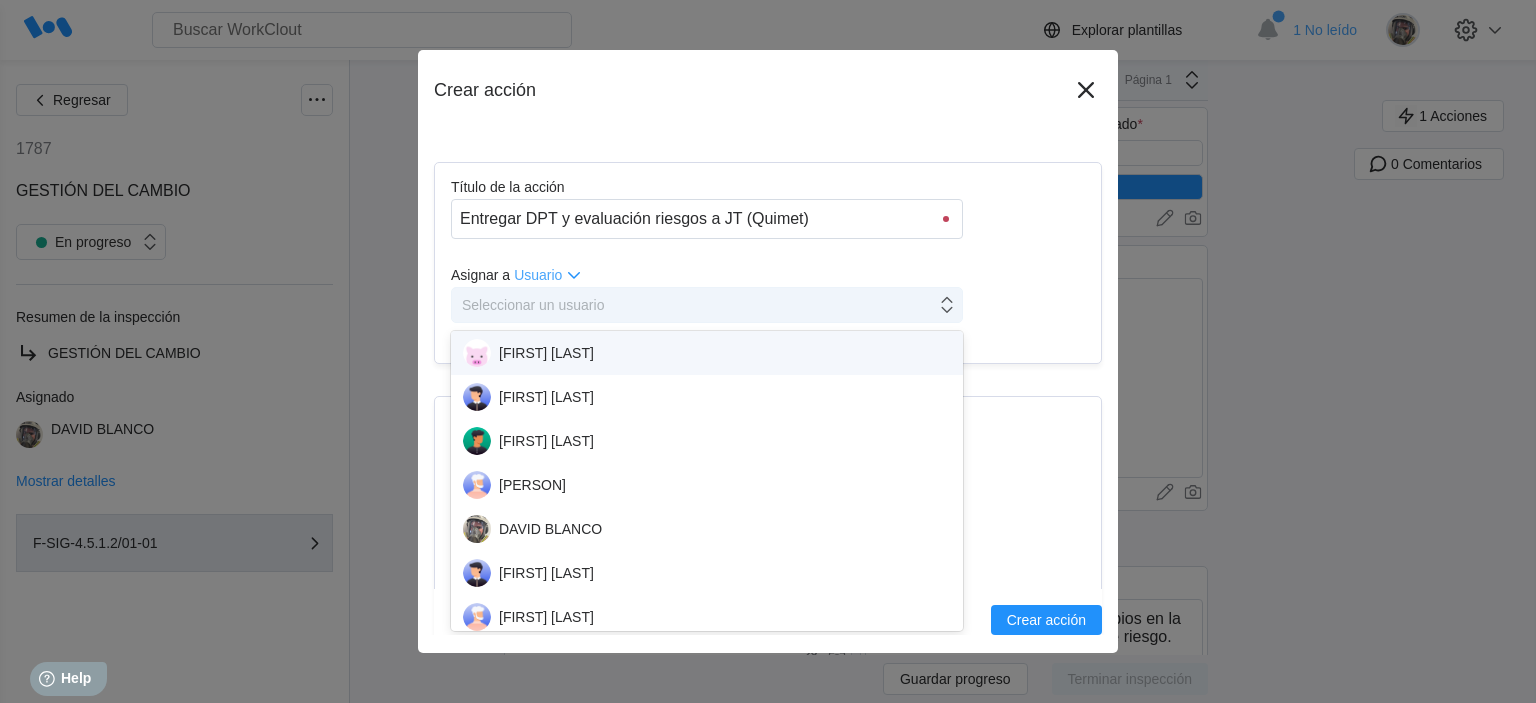 click on "Seleccionar un usuario" at bounding box center [533, 305] 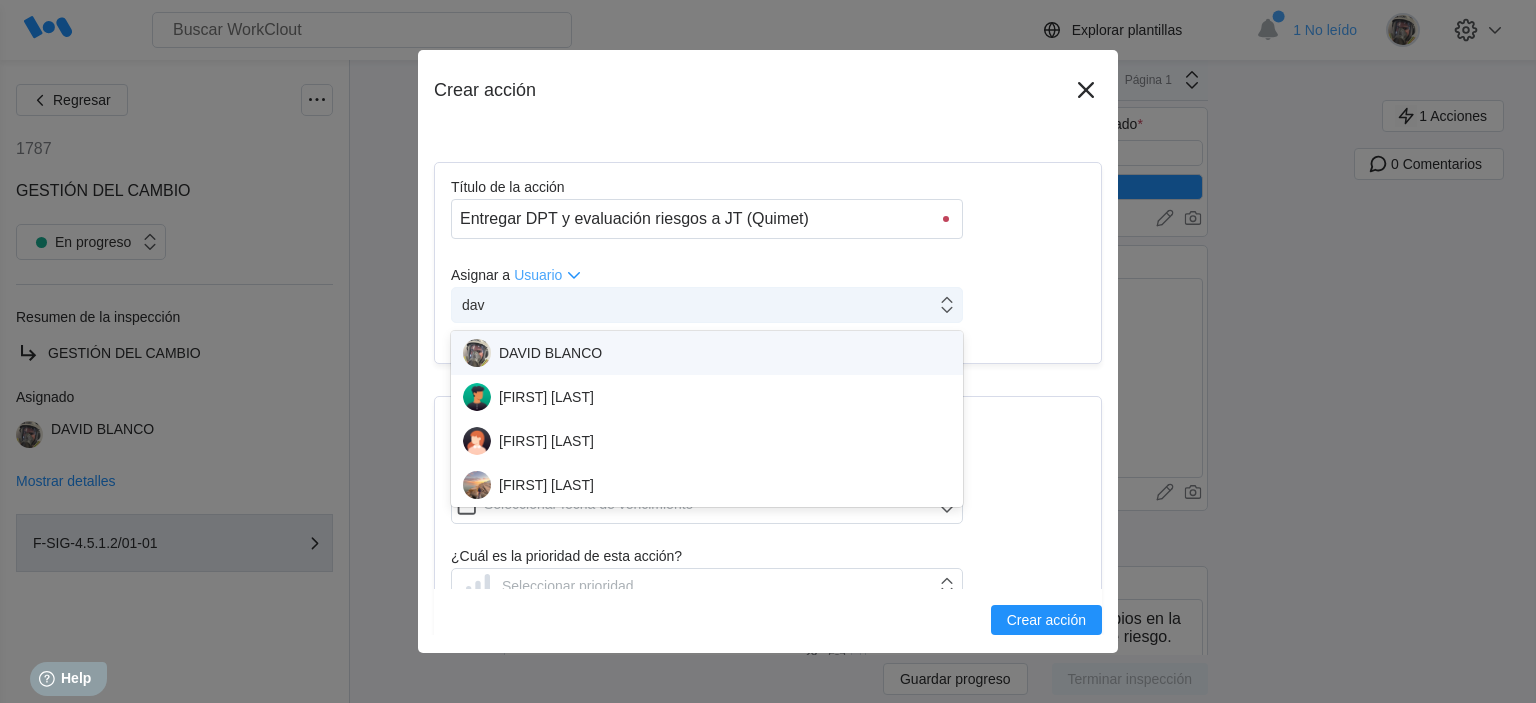 click on "DAVID BLANCO" at bounding box center [707, 353] 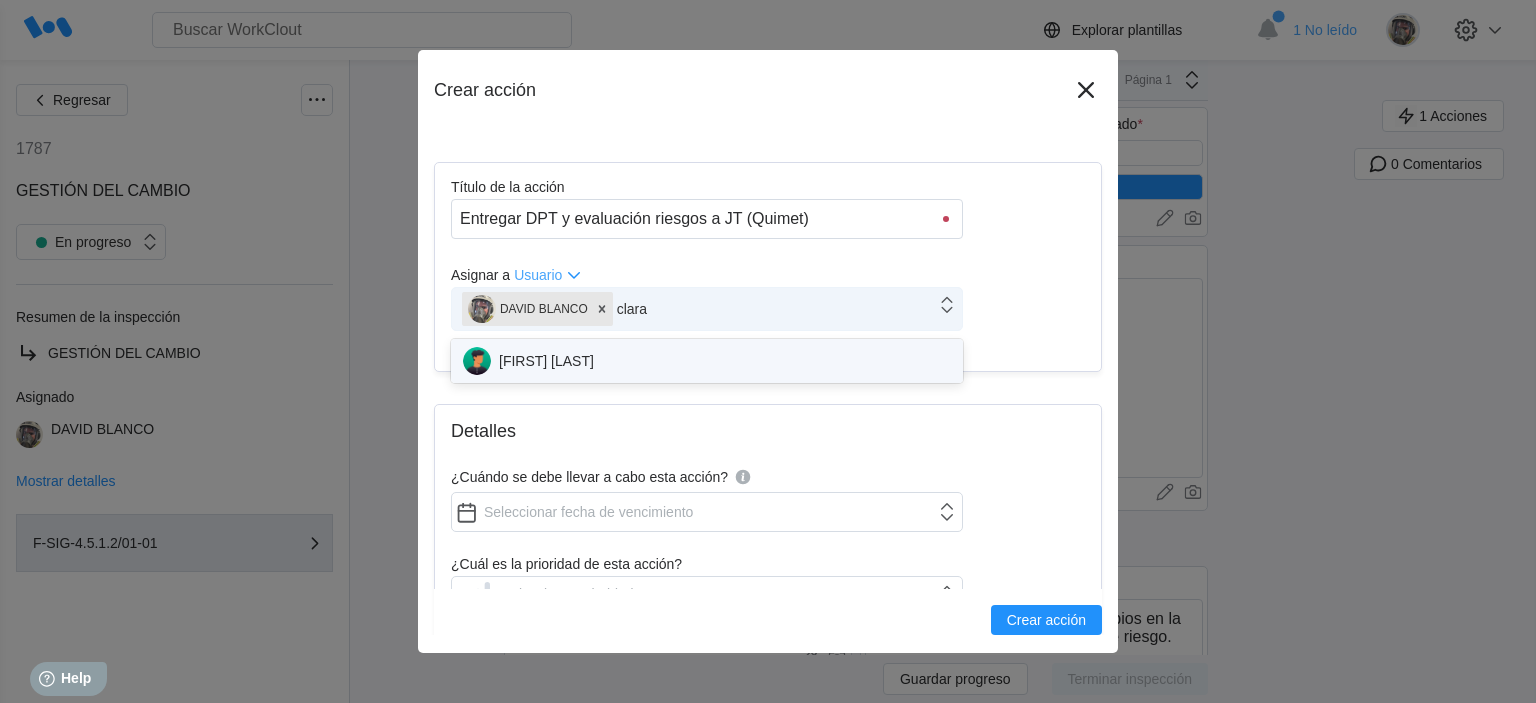 click on "CLARA MASTRIA" at bounding box center (707, 361) 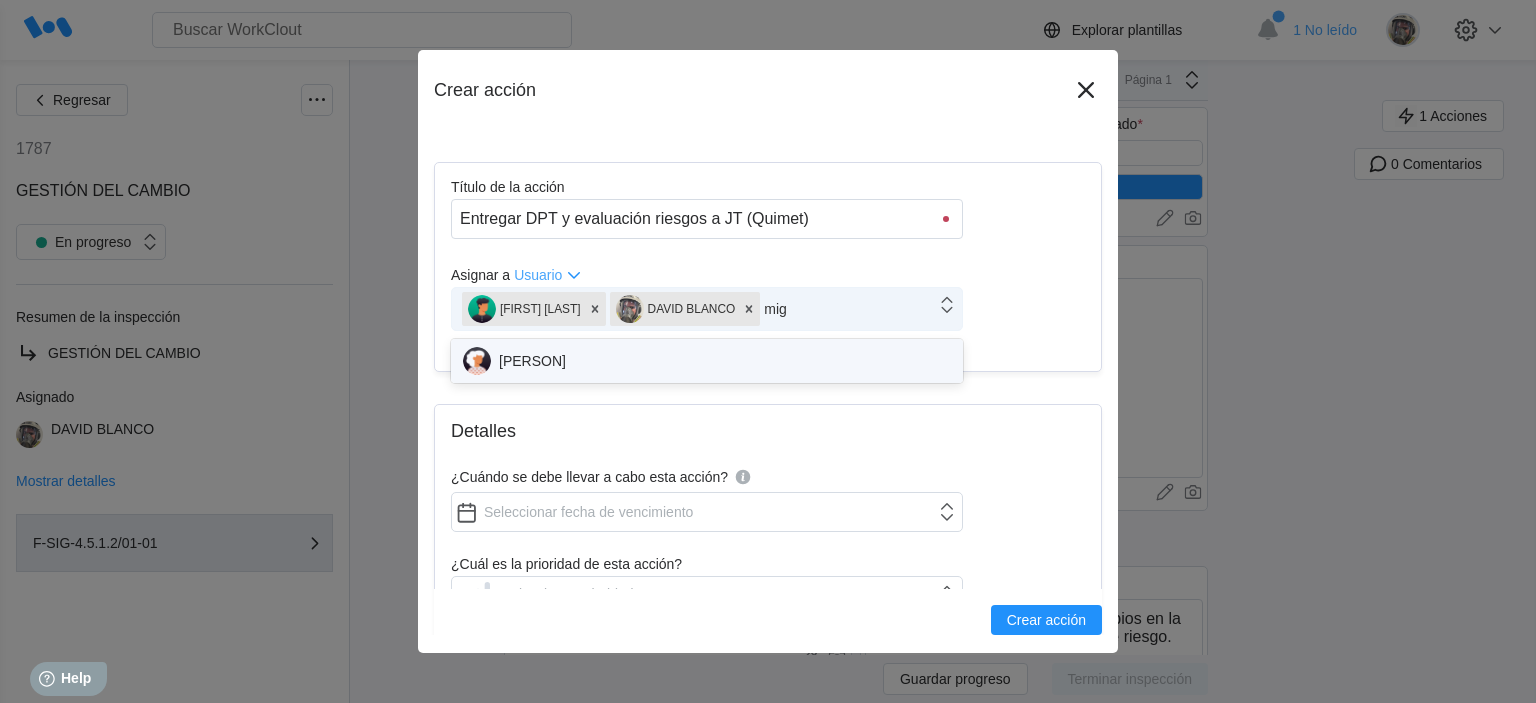click on "MIGUEL ANGEL  ROJAS" at bounding box center [707, 361] 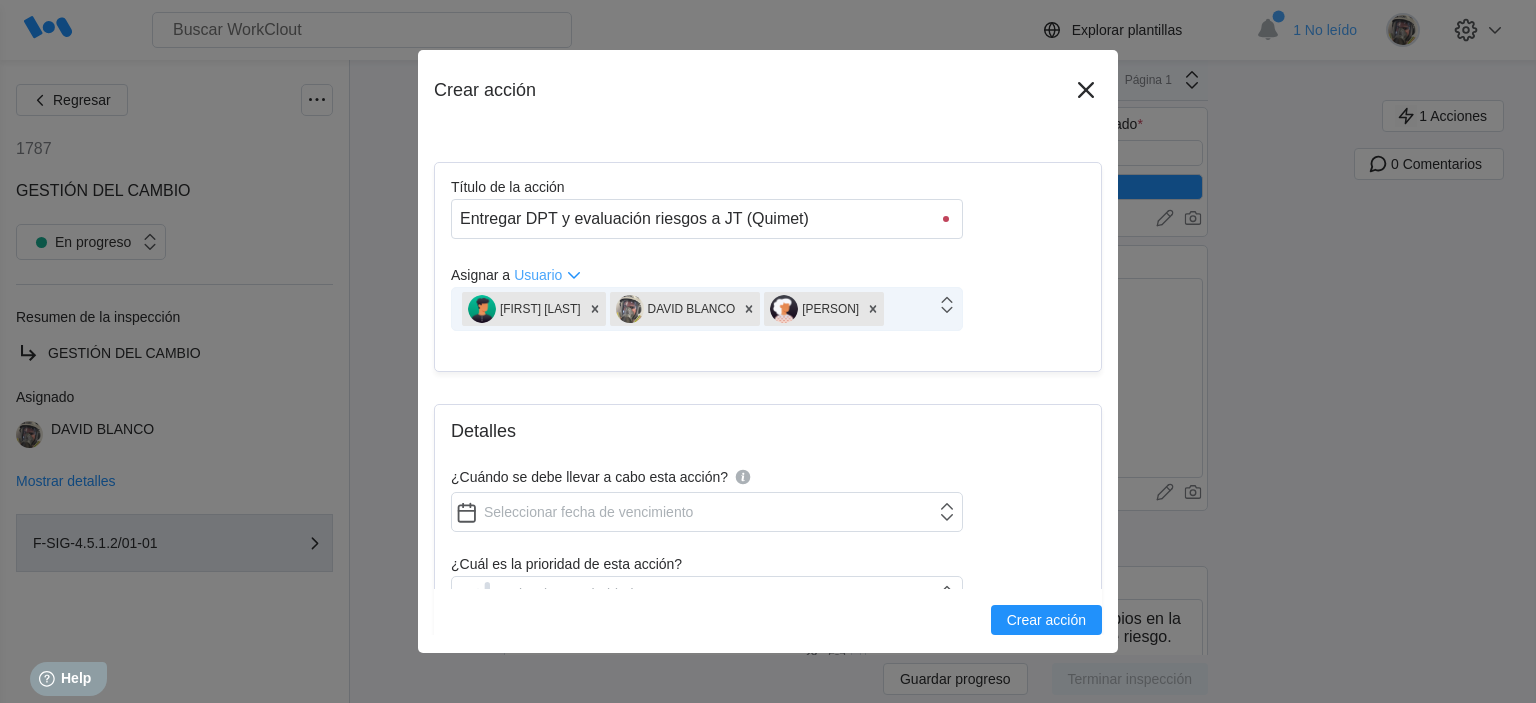scroll, scrollTop: 100, scrollLeft: 0, axis: vertical 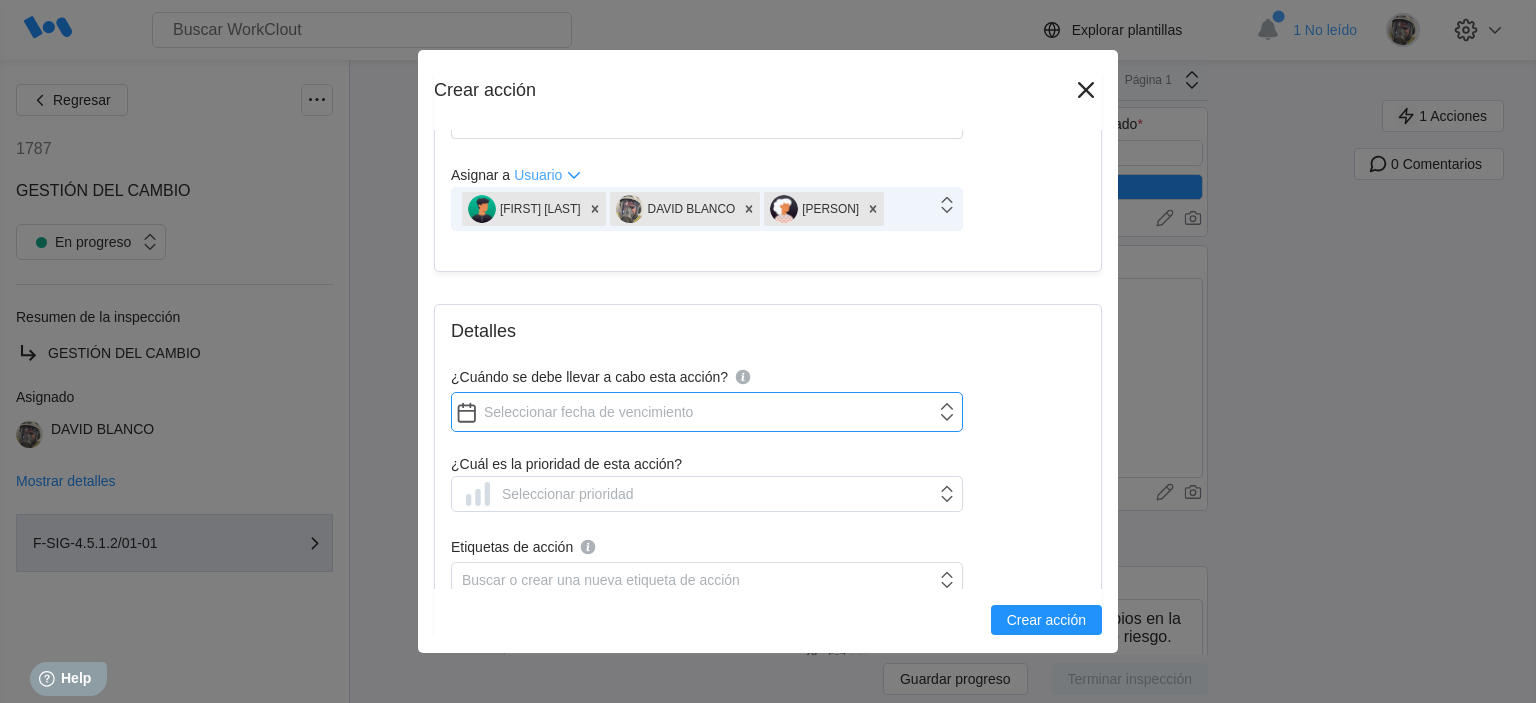 click on "¿Cuándo se debe llevar a cabo esta acción?" at bounding box center [707, 412] 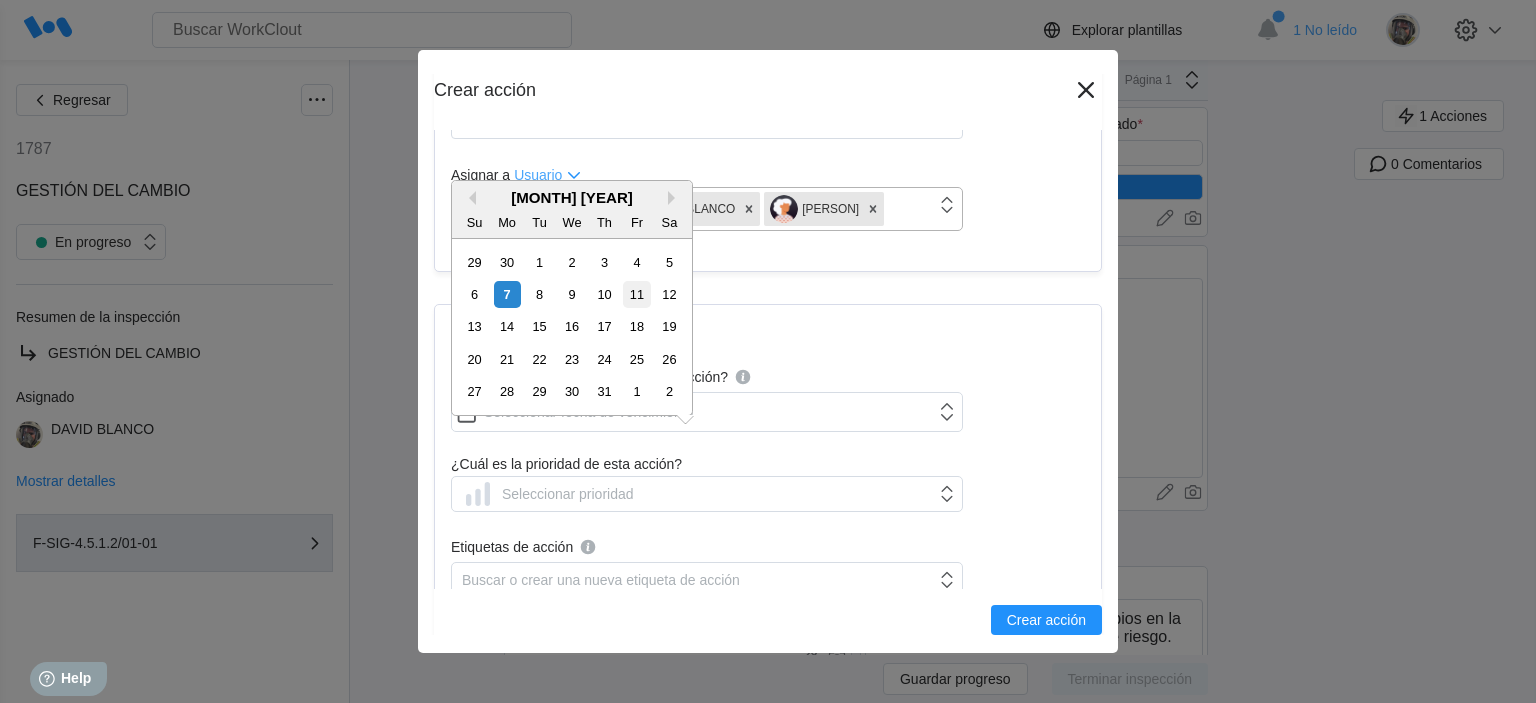click on "11" at bounding box center [636, 294] 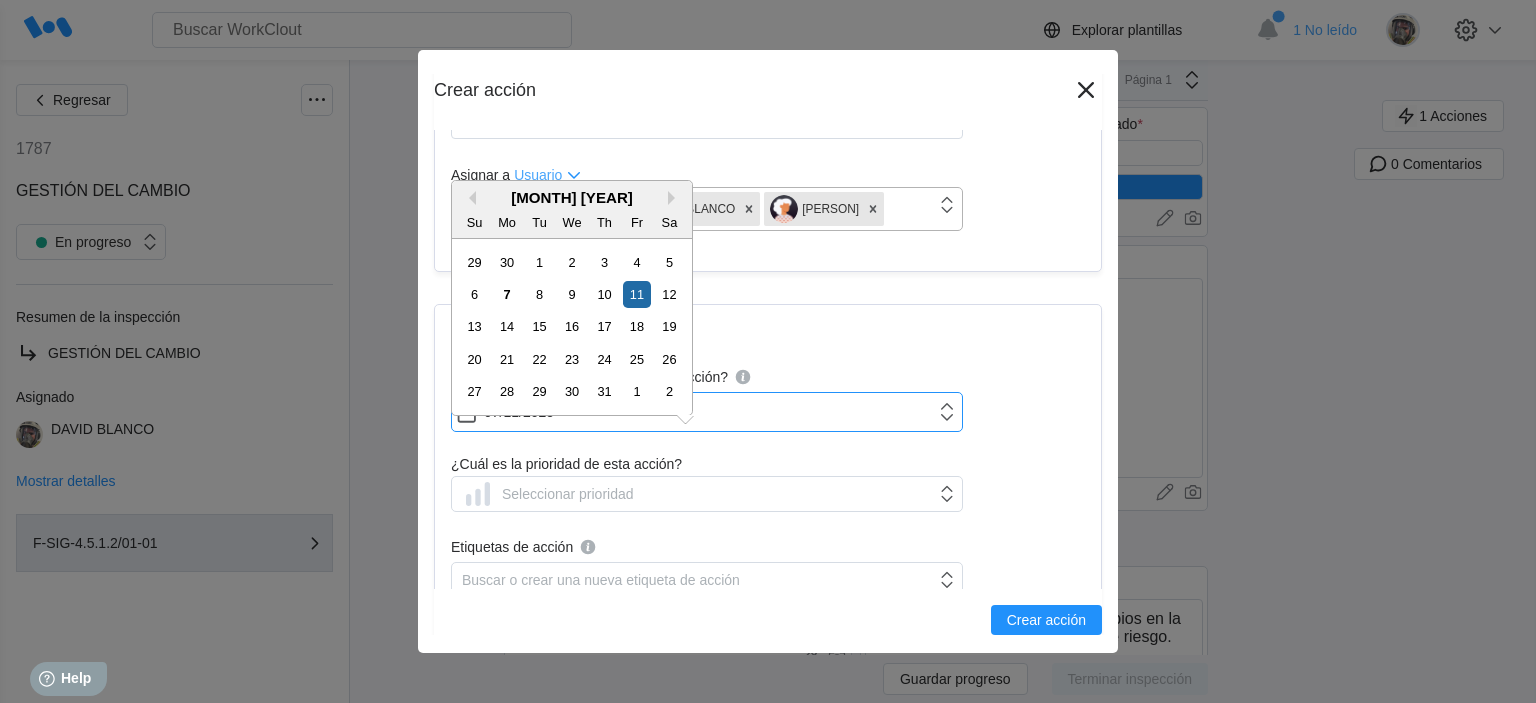 click on "07/11/2025" at bounding box center [707, 412] 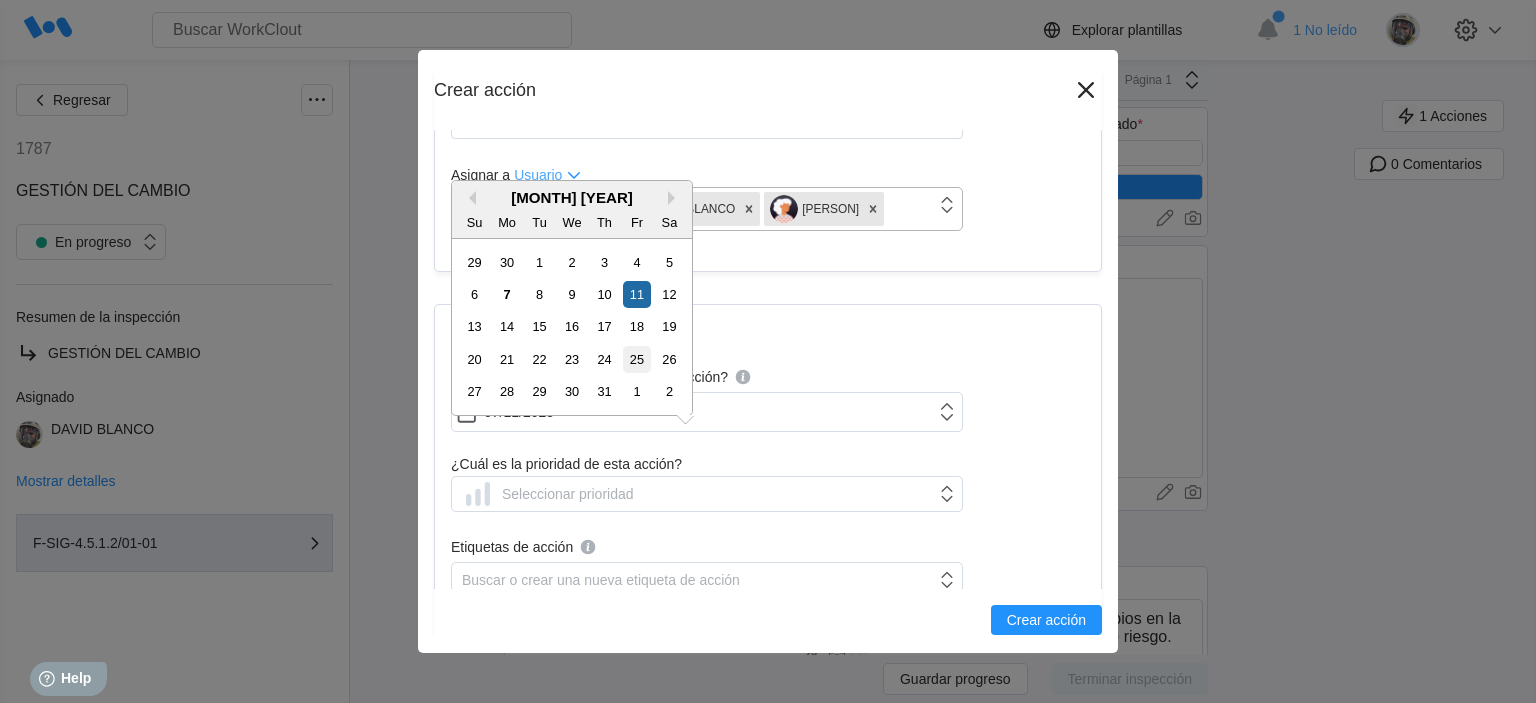 click on "25" at bounding box center (636, 359) 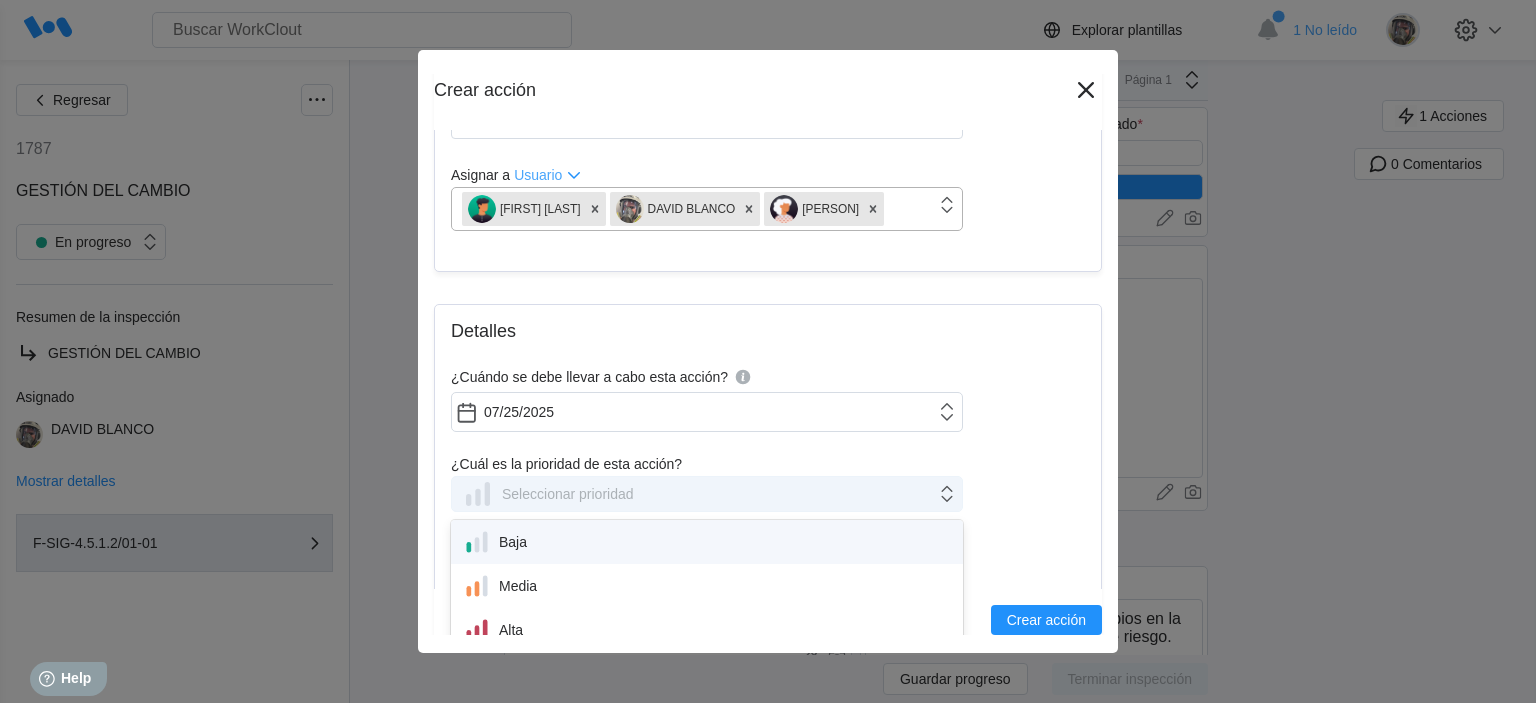 click on "Seleccionar prioridad" at bounding box center [548, 494] 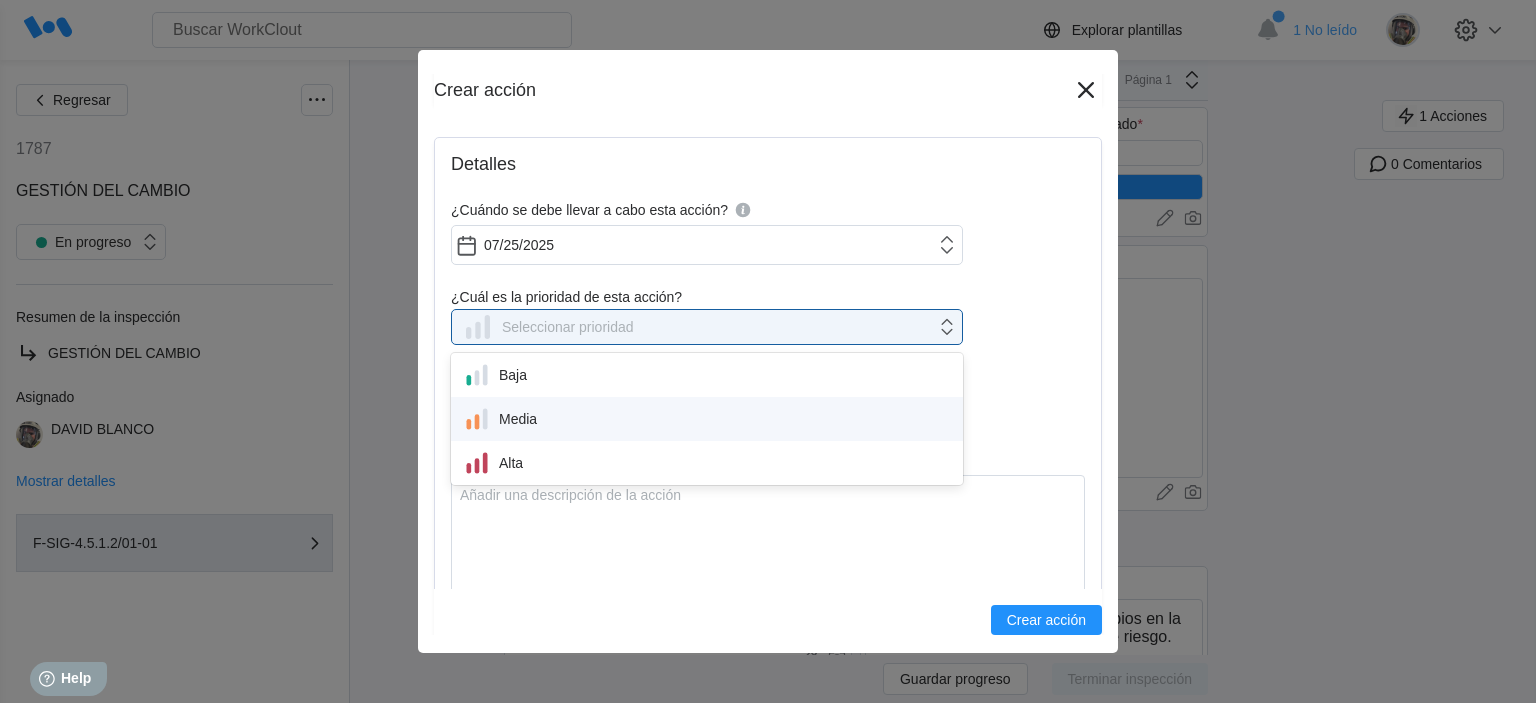 scroll, scrollTop: 400, scrollLeft: 0, axis: vertical 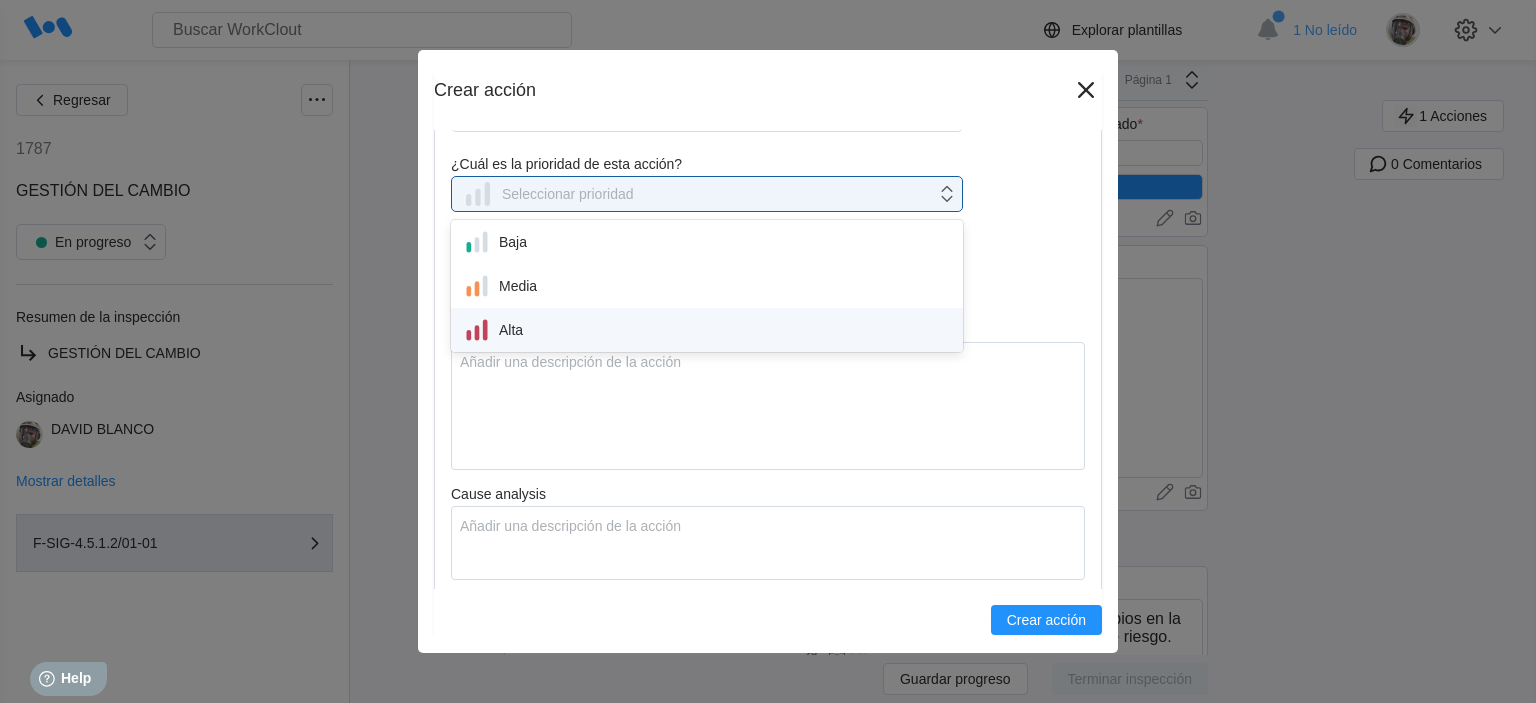 click on "Alta" at bounding box center (707, 330) 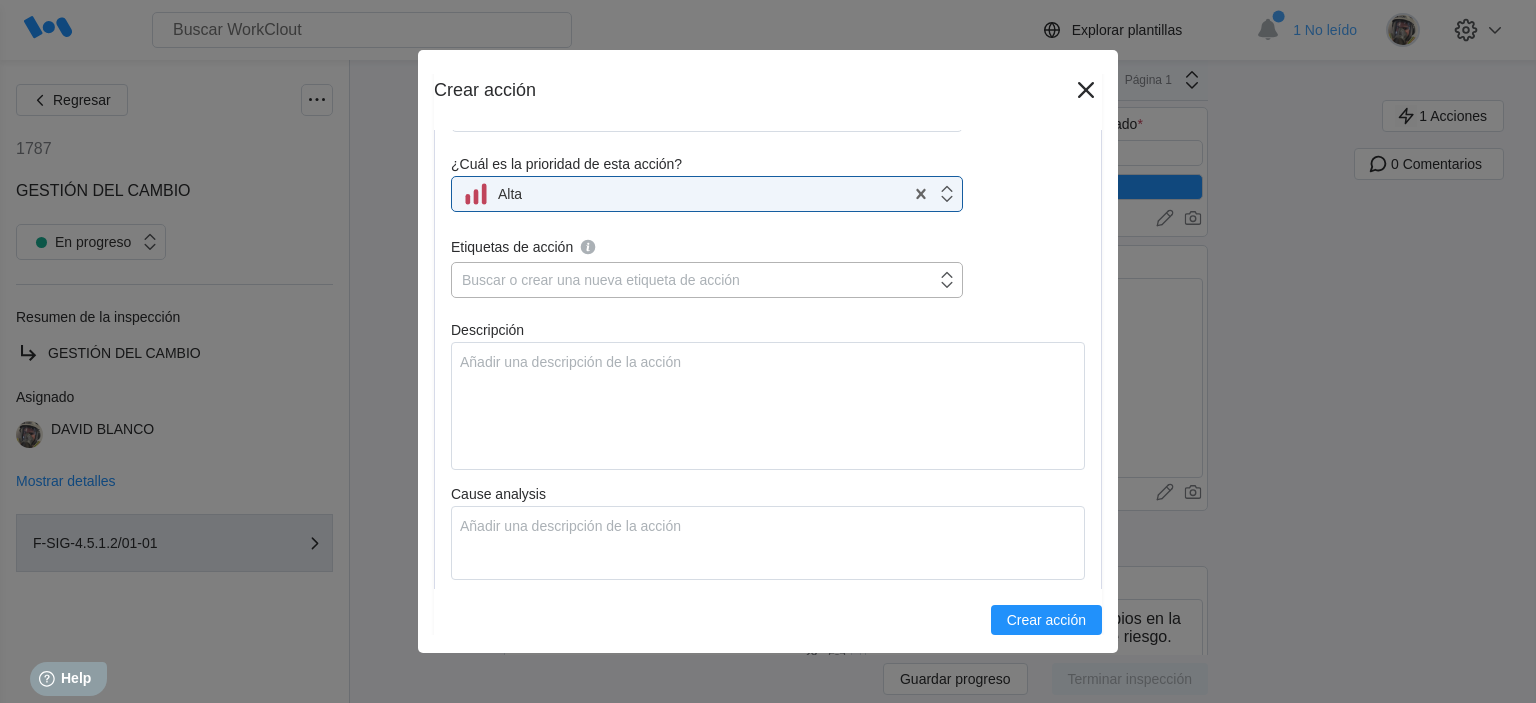 click on "Buscar o crear una nueva etiqueta de acción" at bounding box center (601, 280) 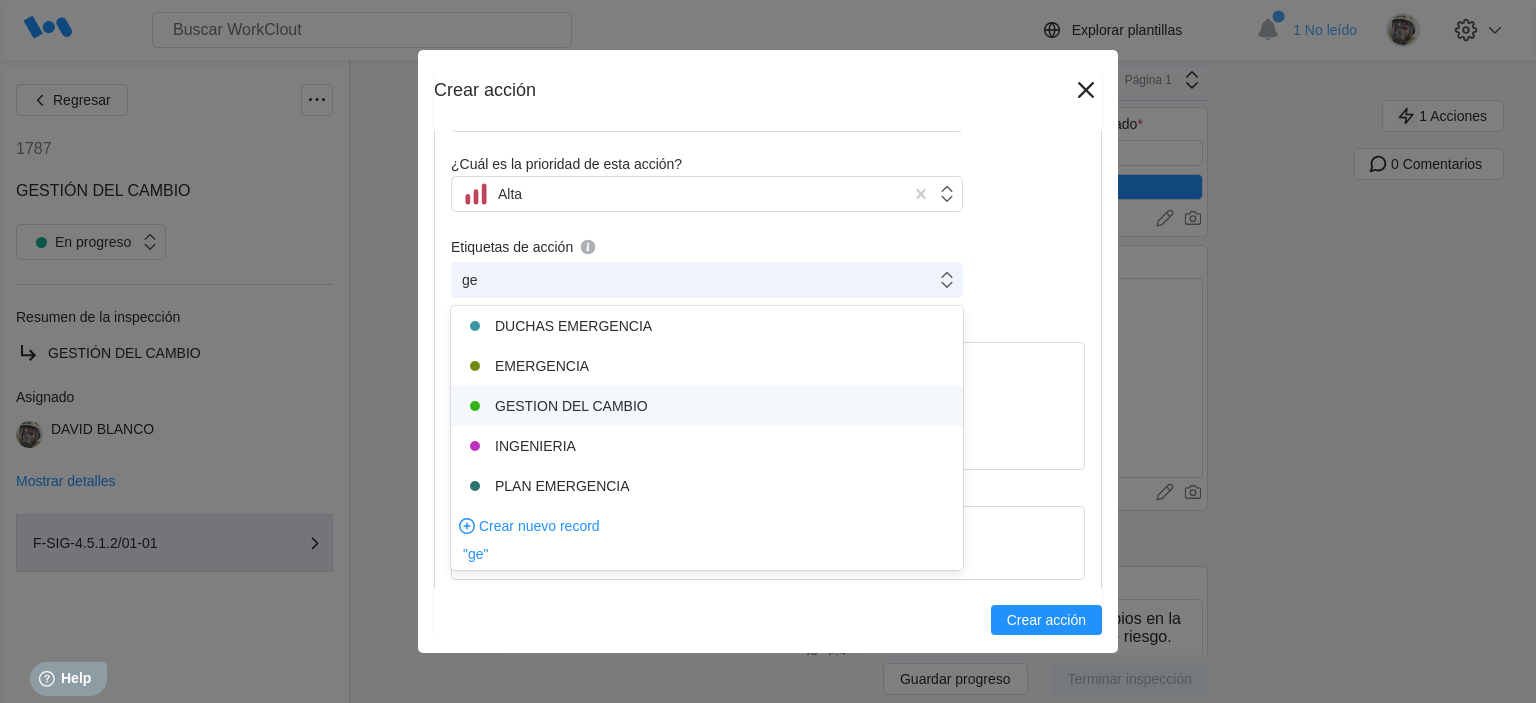 click on "GESTION DEL CAMBIO" at bounding box center [707, 406] 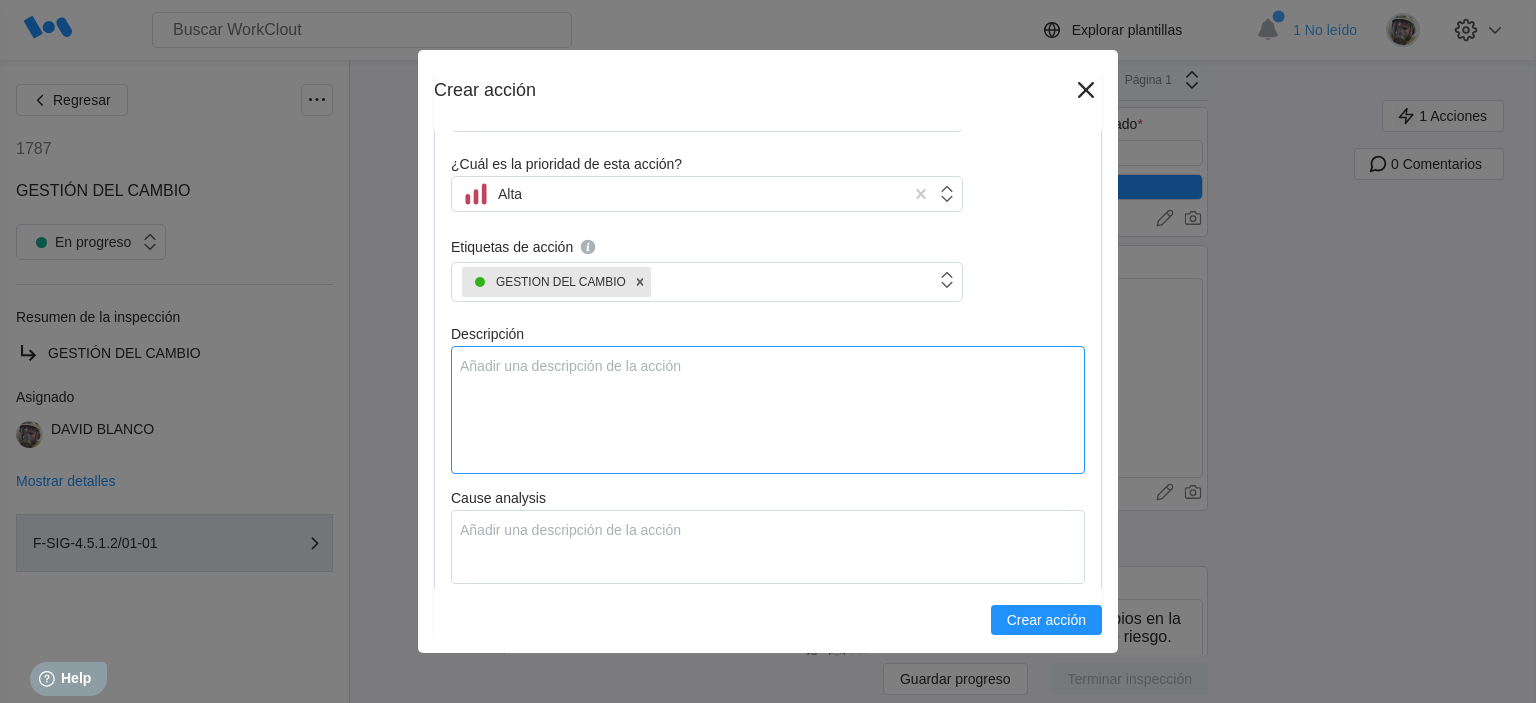 click on "Descripción" at bounding box center [768, 410] 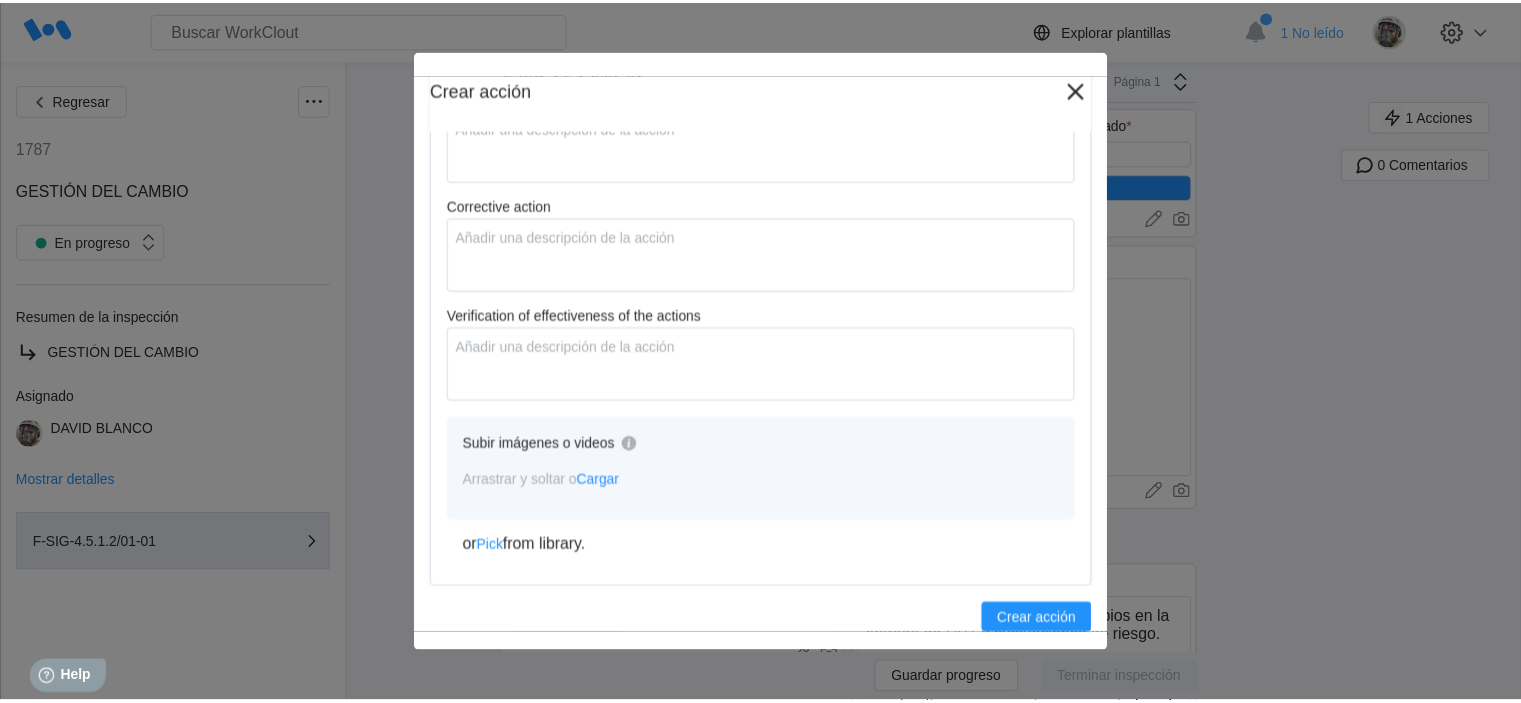 scroll, scrollTop: 953, scrollLeft: 0, axis: vertical 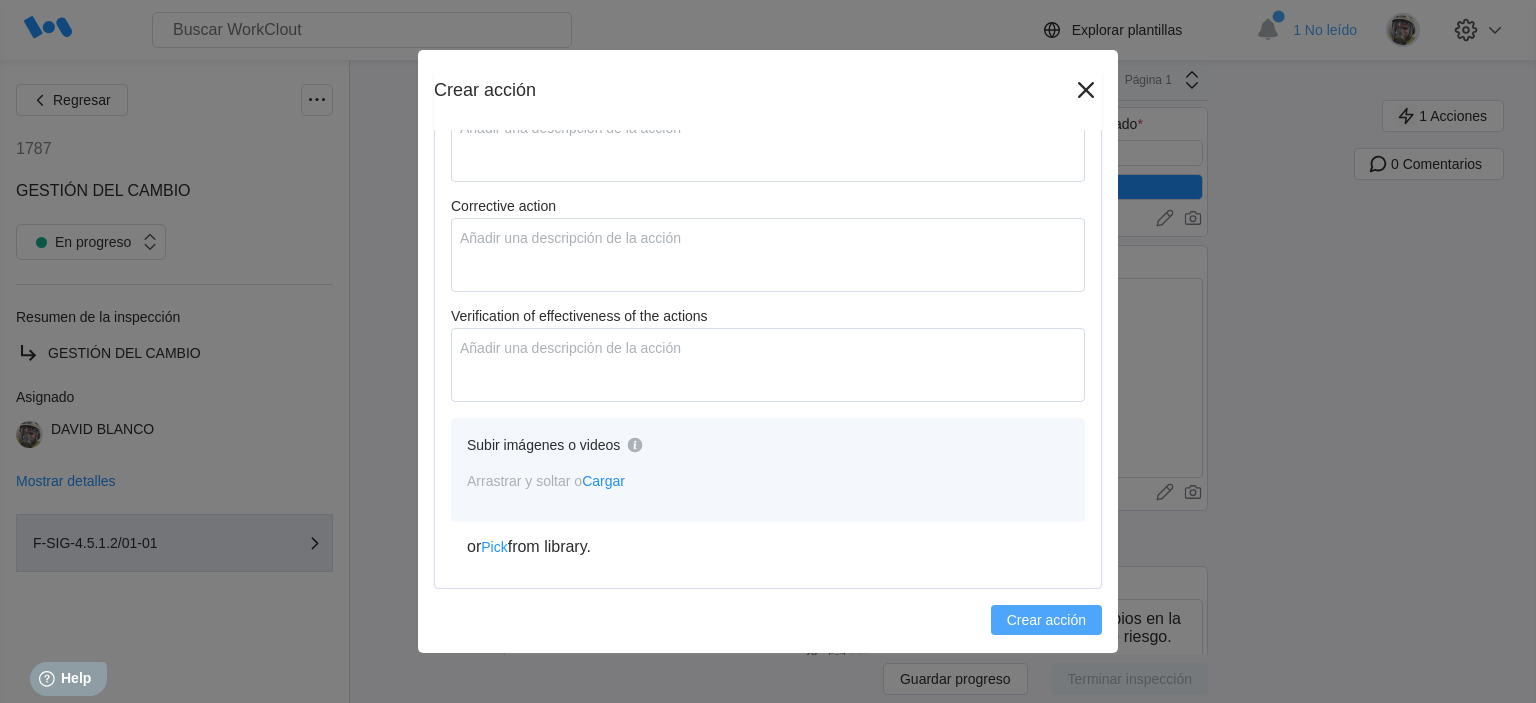 type on "Entregar DPT y evaluación de riesgos del nuevo puesto del trabajador." 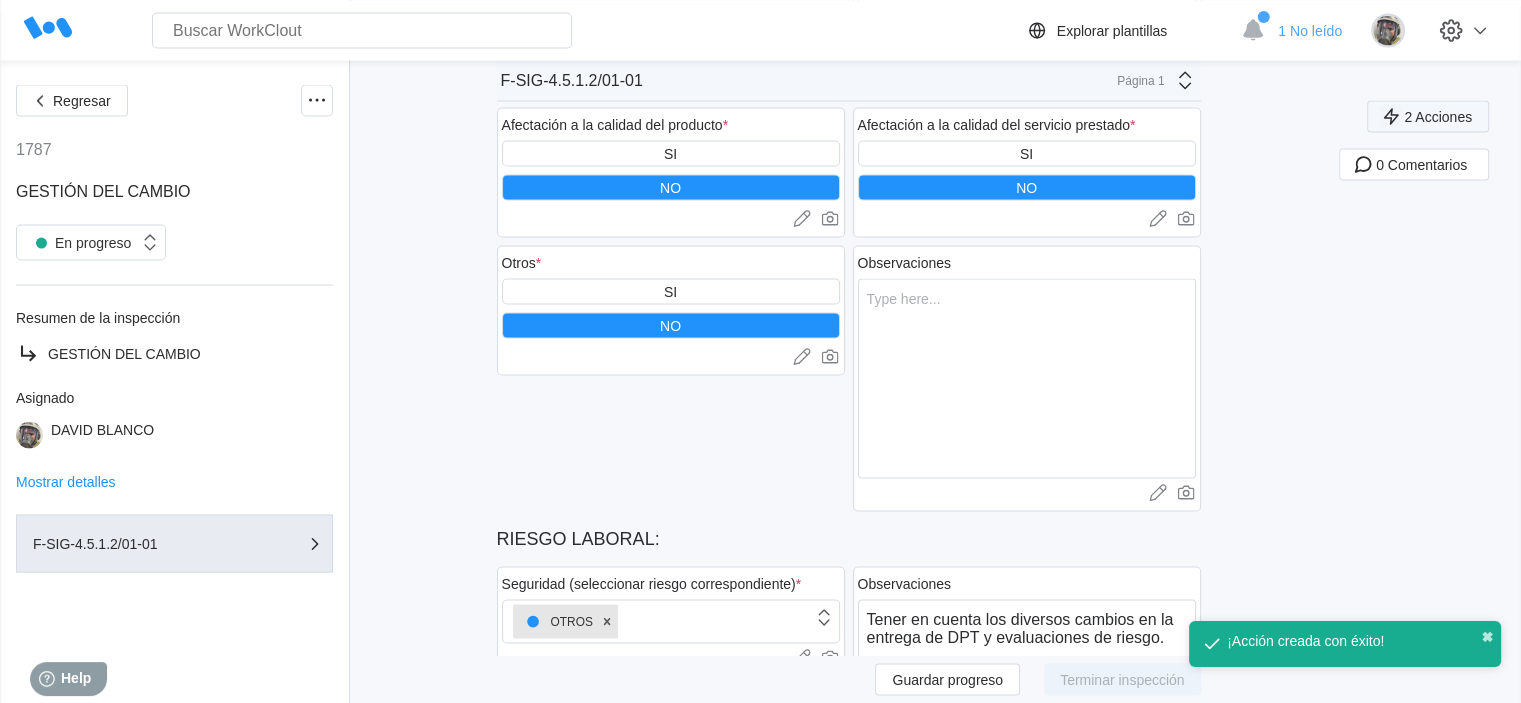 click on "2 Acciones" at bounding box center (1438, 116) 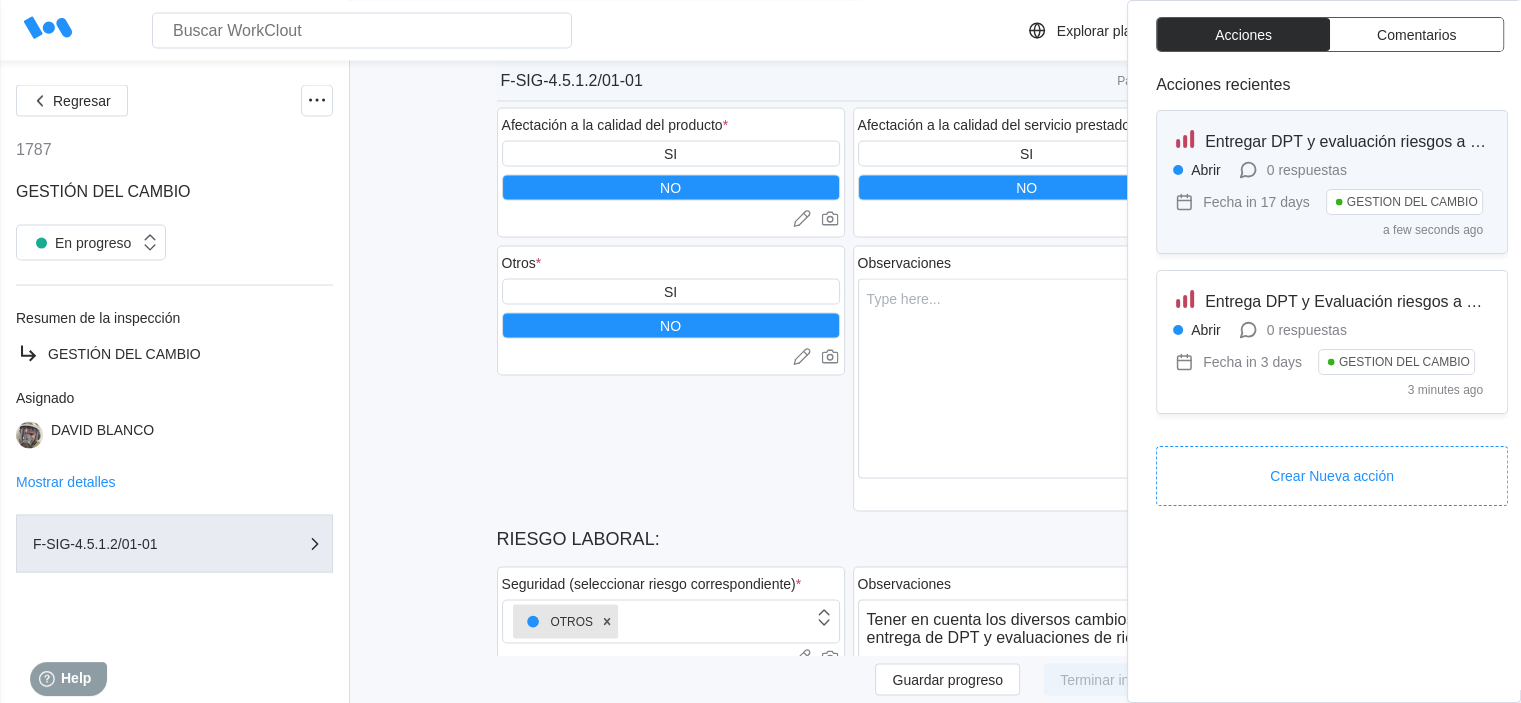 click on "Entregar DPT y evaluación riesgos a JT (Quimet) Abrir 0 respuestas Fecha in 17 days GESTION DEL CAMBIO a few seconds ago" at bounding box center [1332, 182] 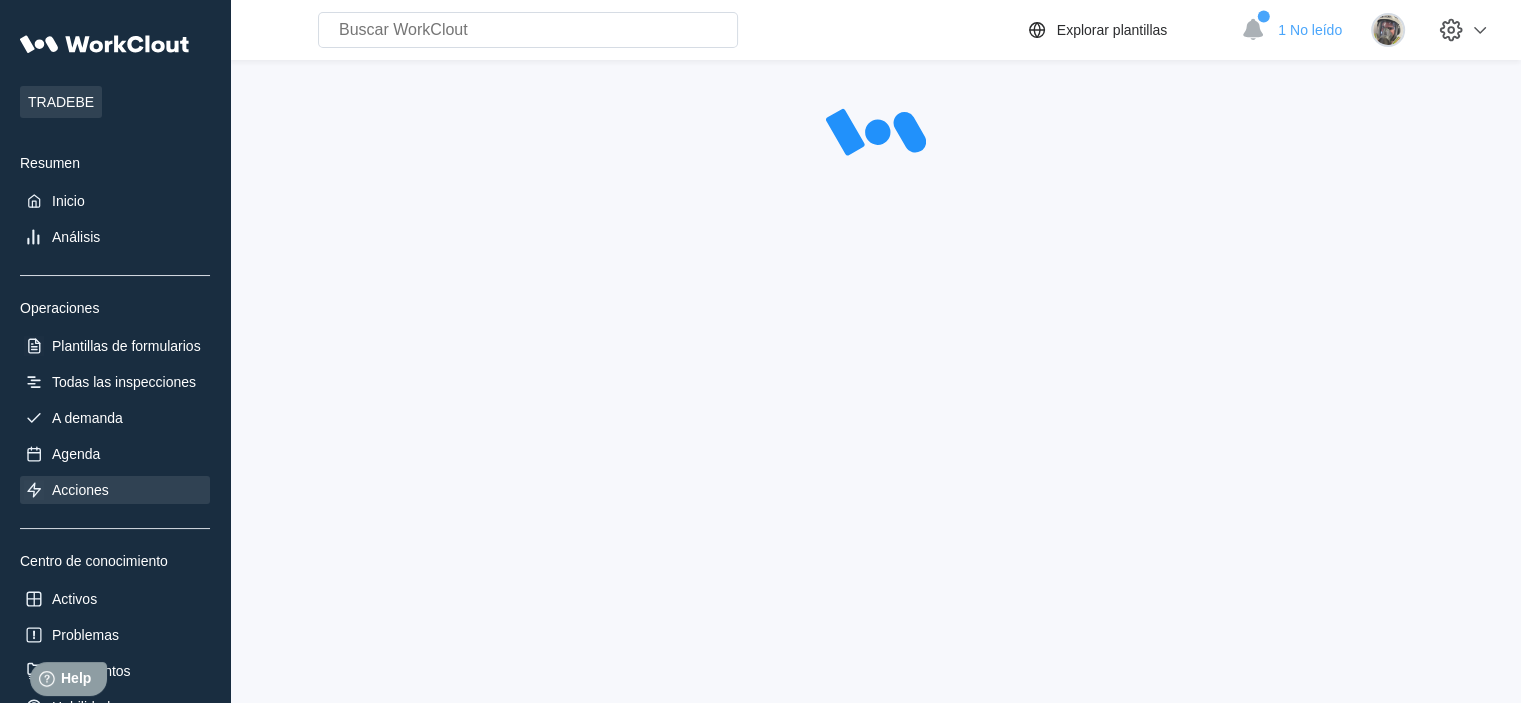 scroll, scrollTop: 0, scrollLeft: 0, axis: both 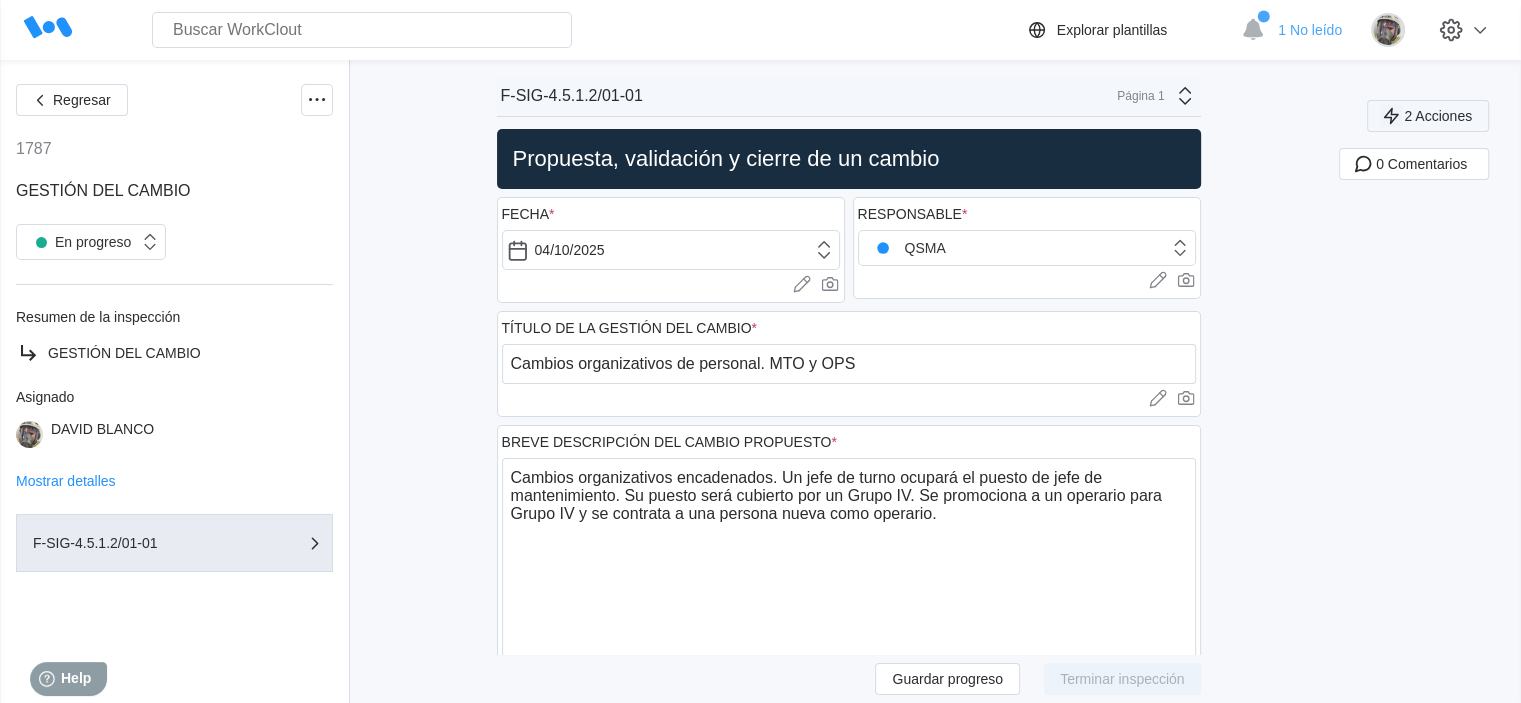 click on "2 Acciones" at bounding box center (1438, 116) 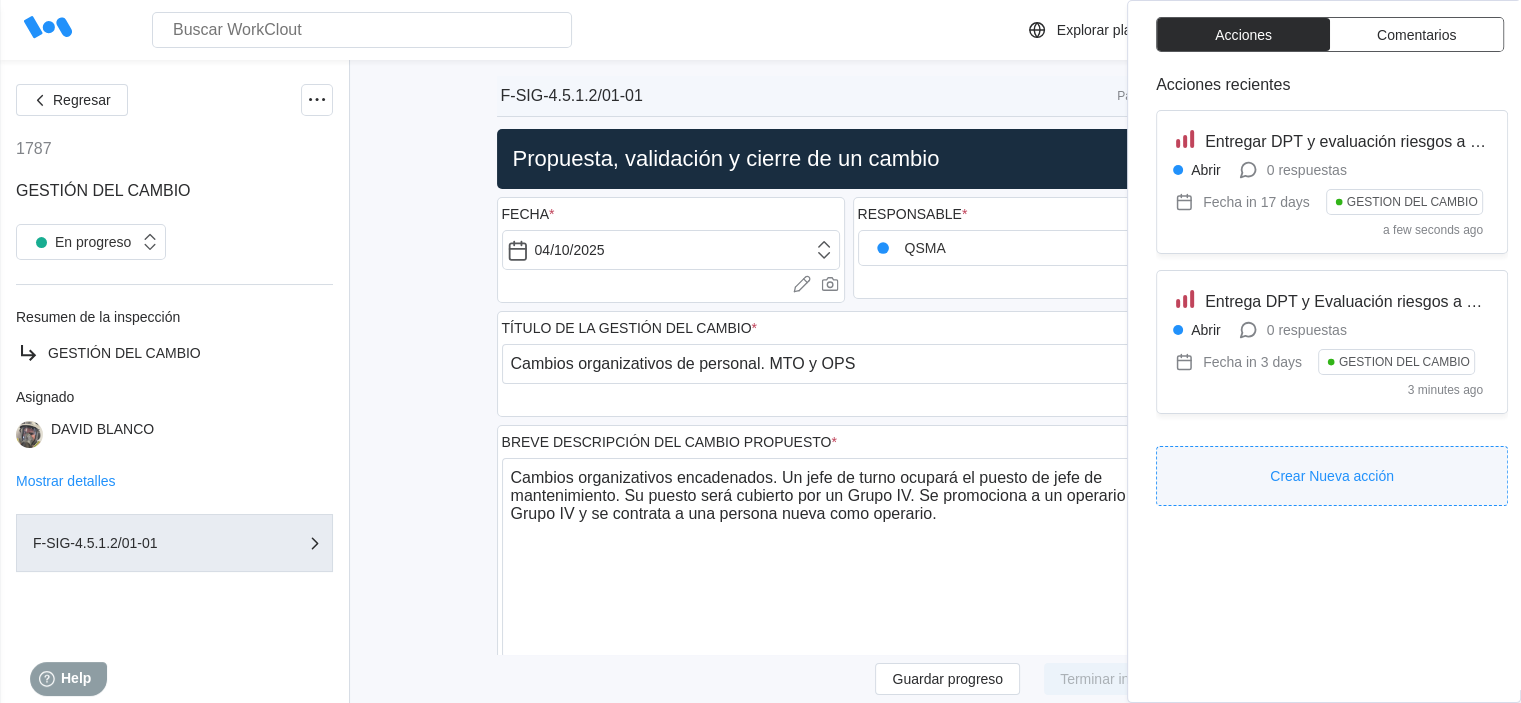 click on "Crear Nueva acción" at bounding box center (1332, 476) 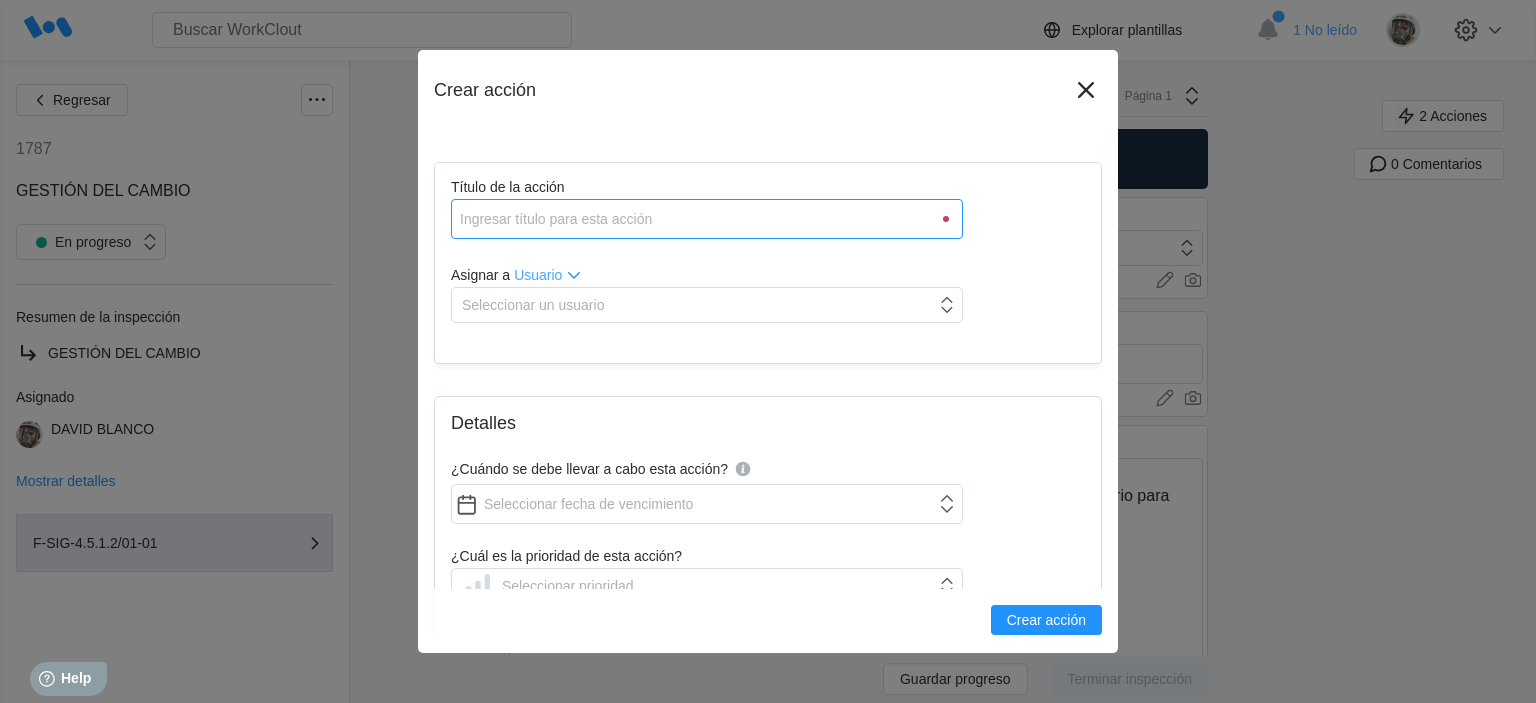 click on "Título de la acción" at bounding box center (707, 219) 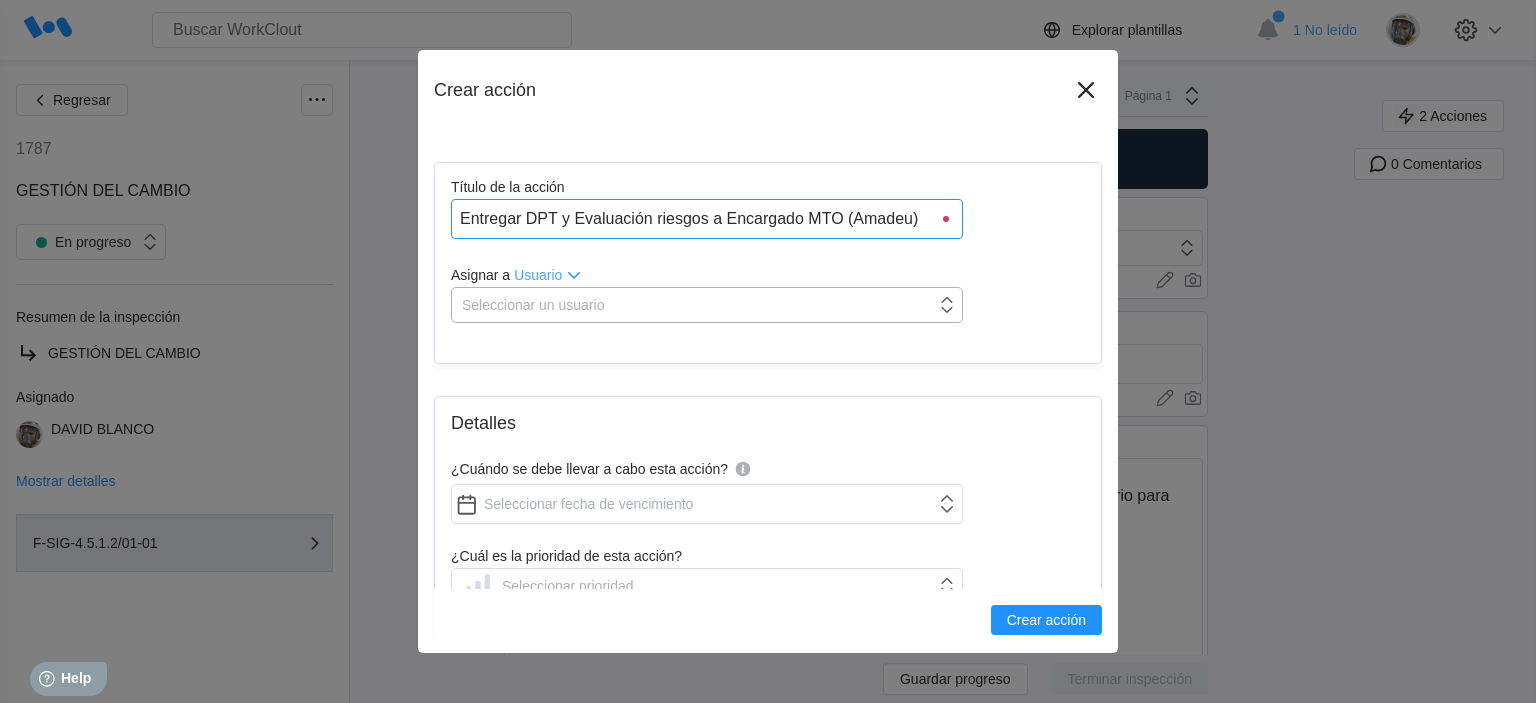 type on "Entregar DPT y Evaluación riesgos a Encargado MTO (Amadeu)" 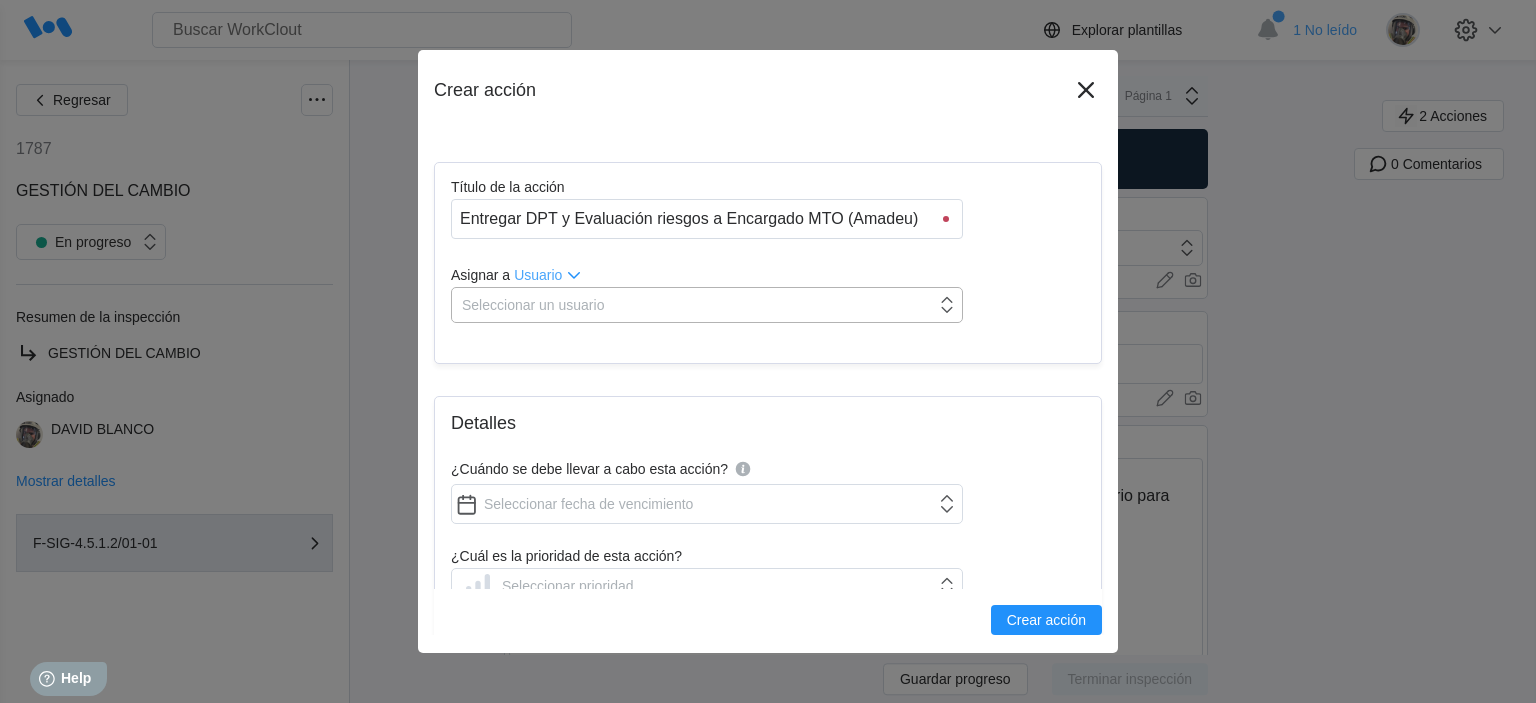 click on "Seleccionar un usuario" at bounding box center [694, 305] 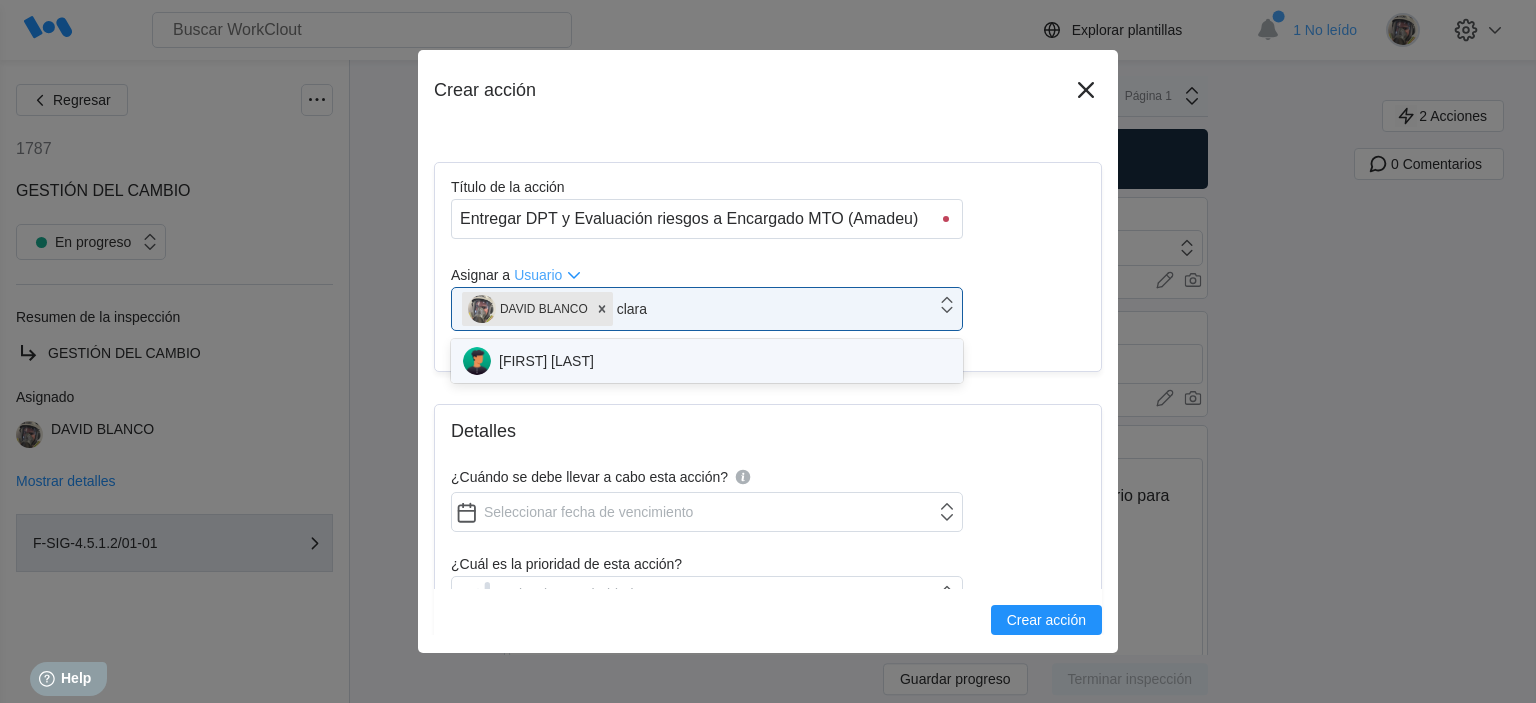 click on "CLARA MASTRIA" at bounding box center (707, 361) 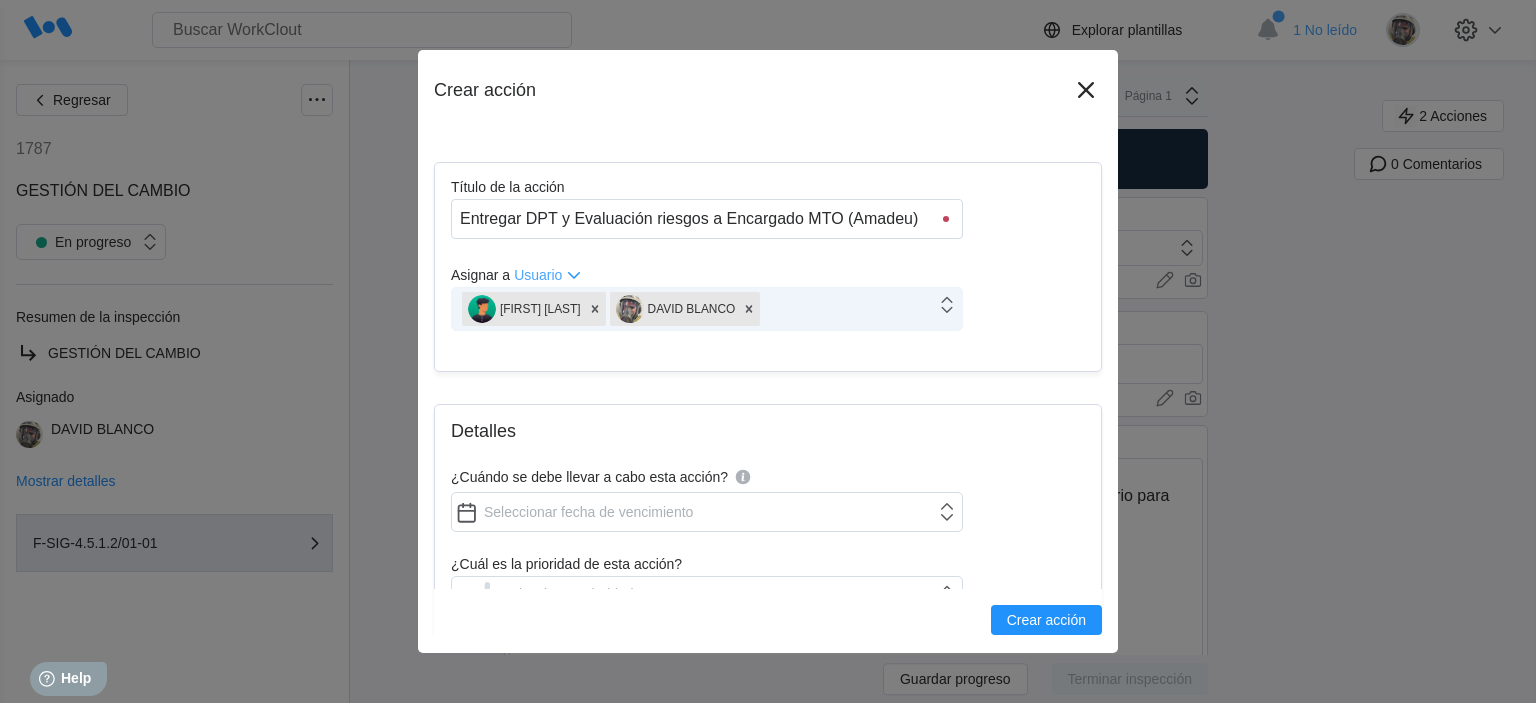 click on "CLARA MASTRIA   DAVID BLANCO" at bounding box center [694, 309] 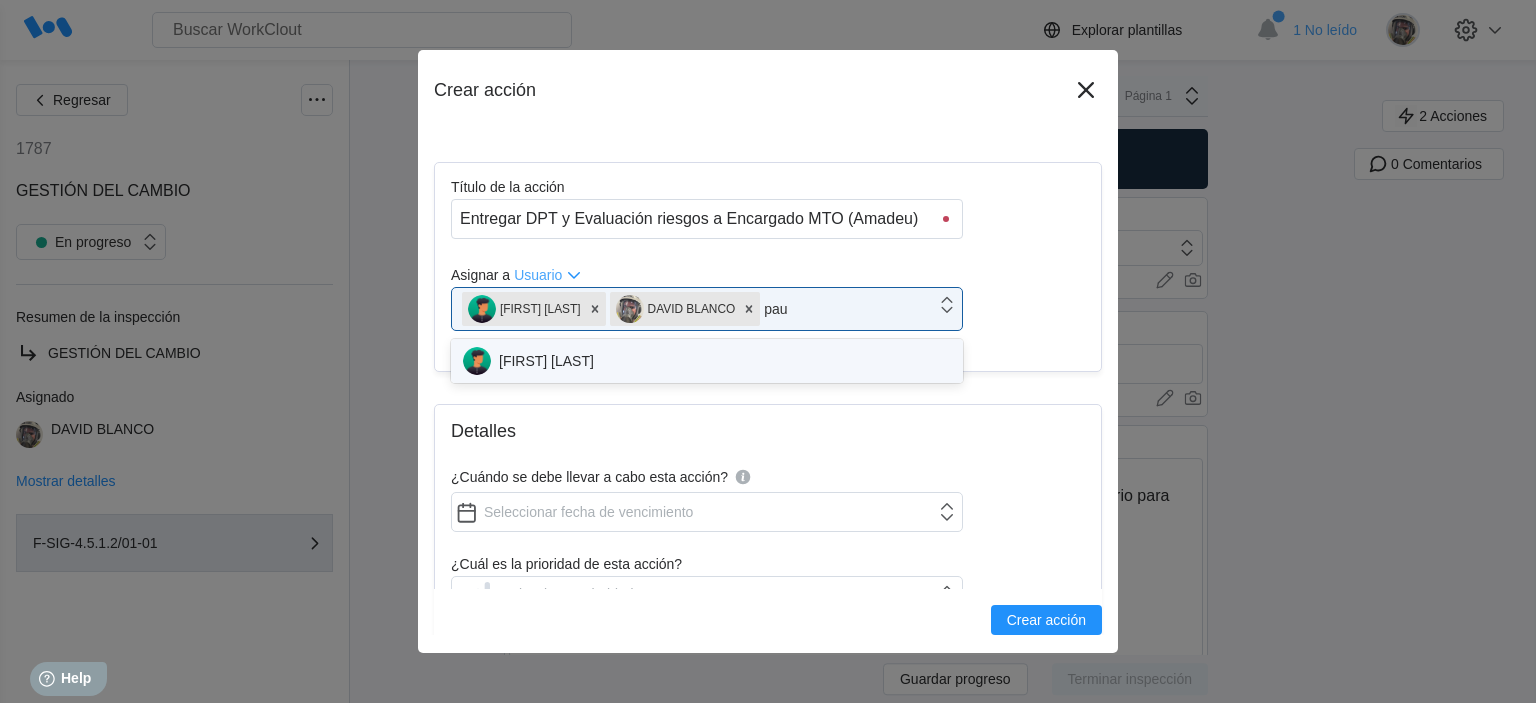 click on "PAU AYATS" at bounding box center (707, 361) 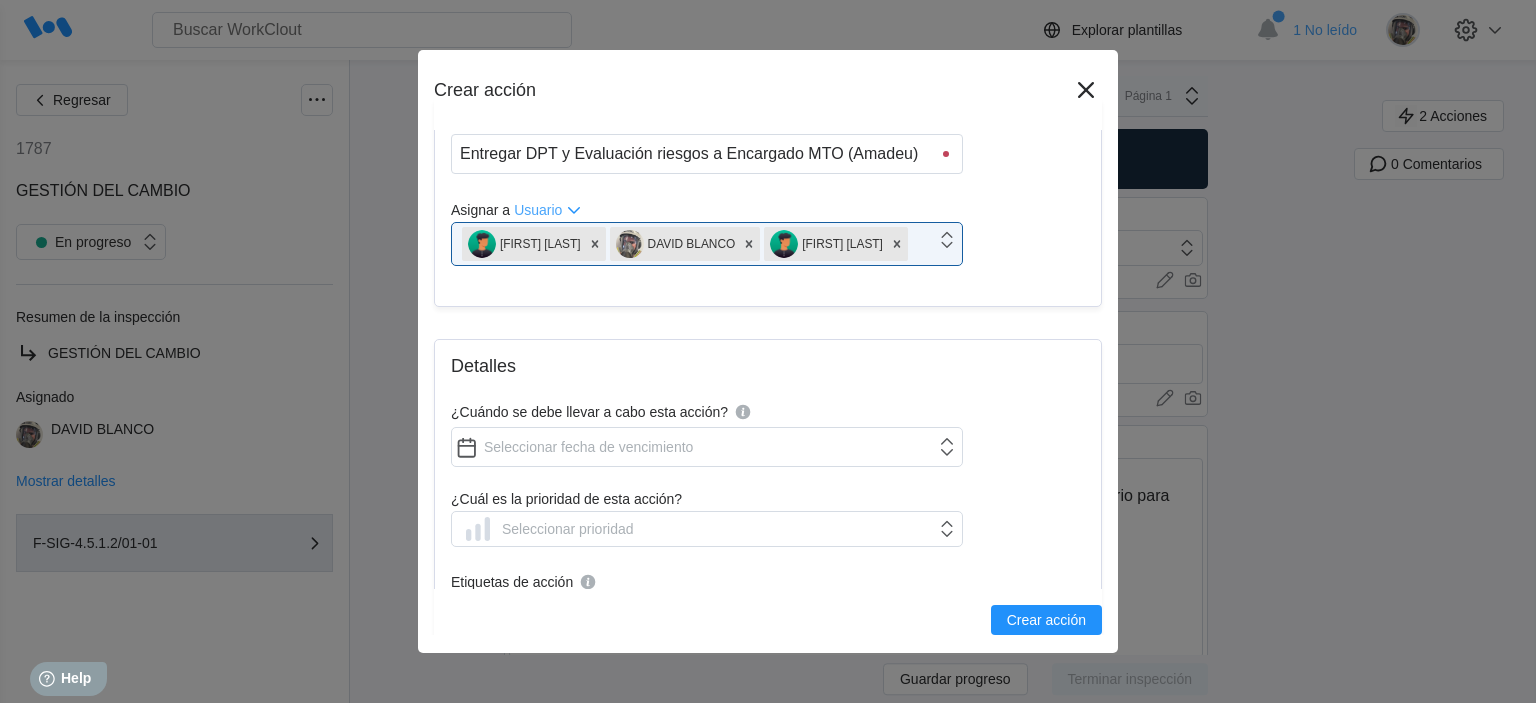 scroll, scrollTop: 100, scrollLeft: 0, axis: vertical 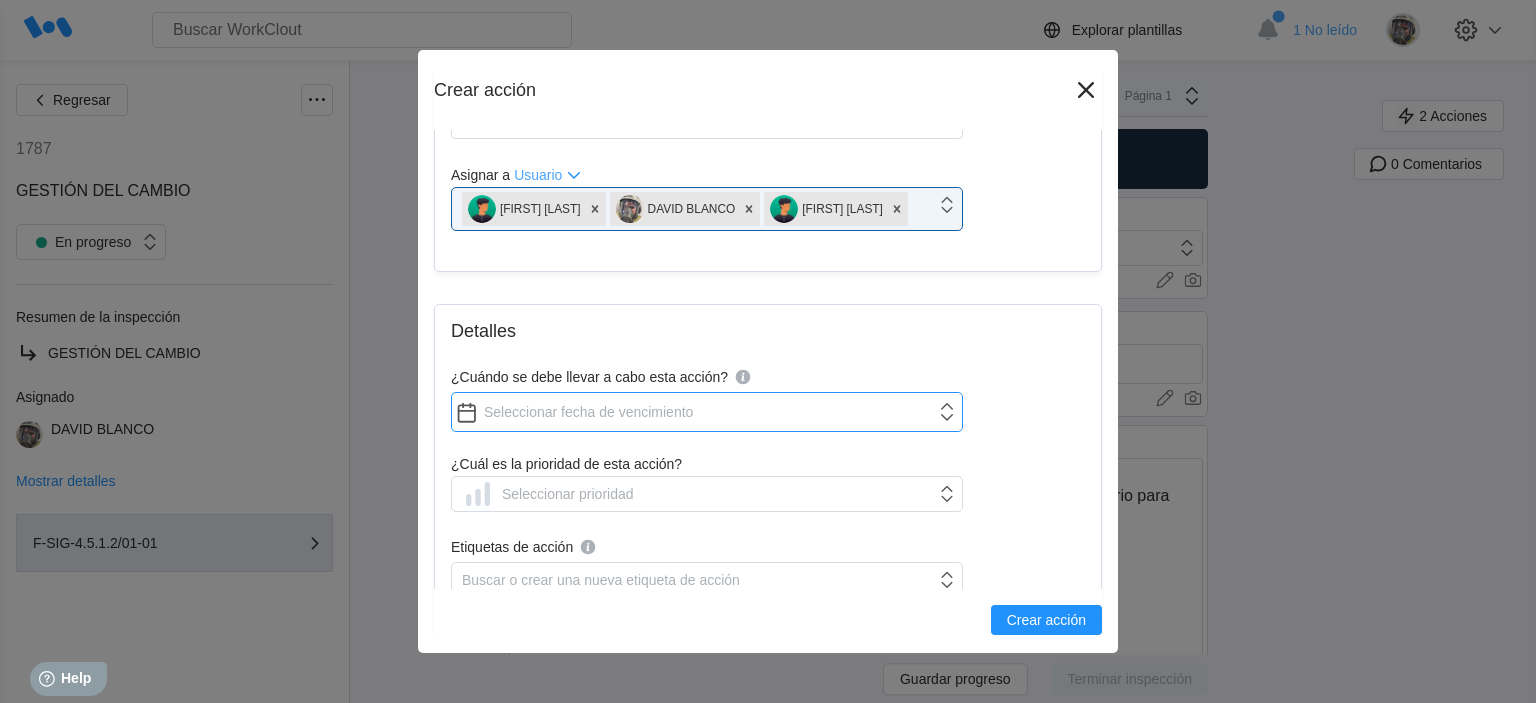 click on "¿Cuándo se debe llevar a cabo esta acción?" at bounding box center [707, 412] 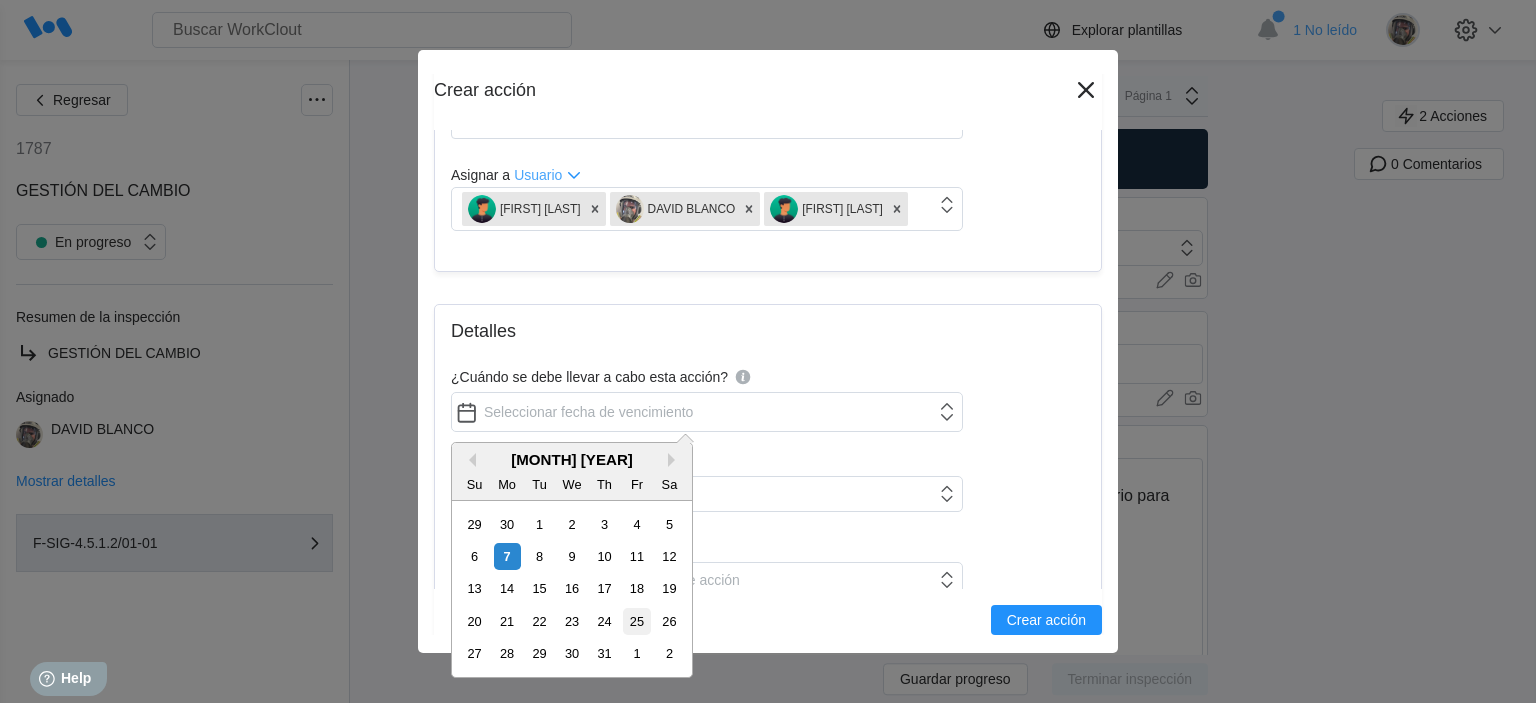 click on "25" at bounding box center (636, 621) 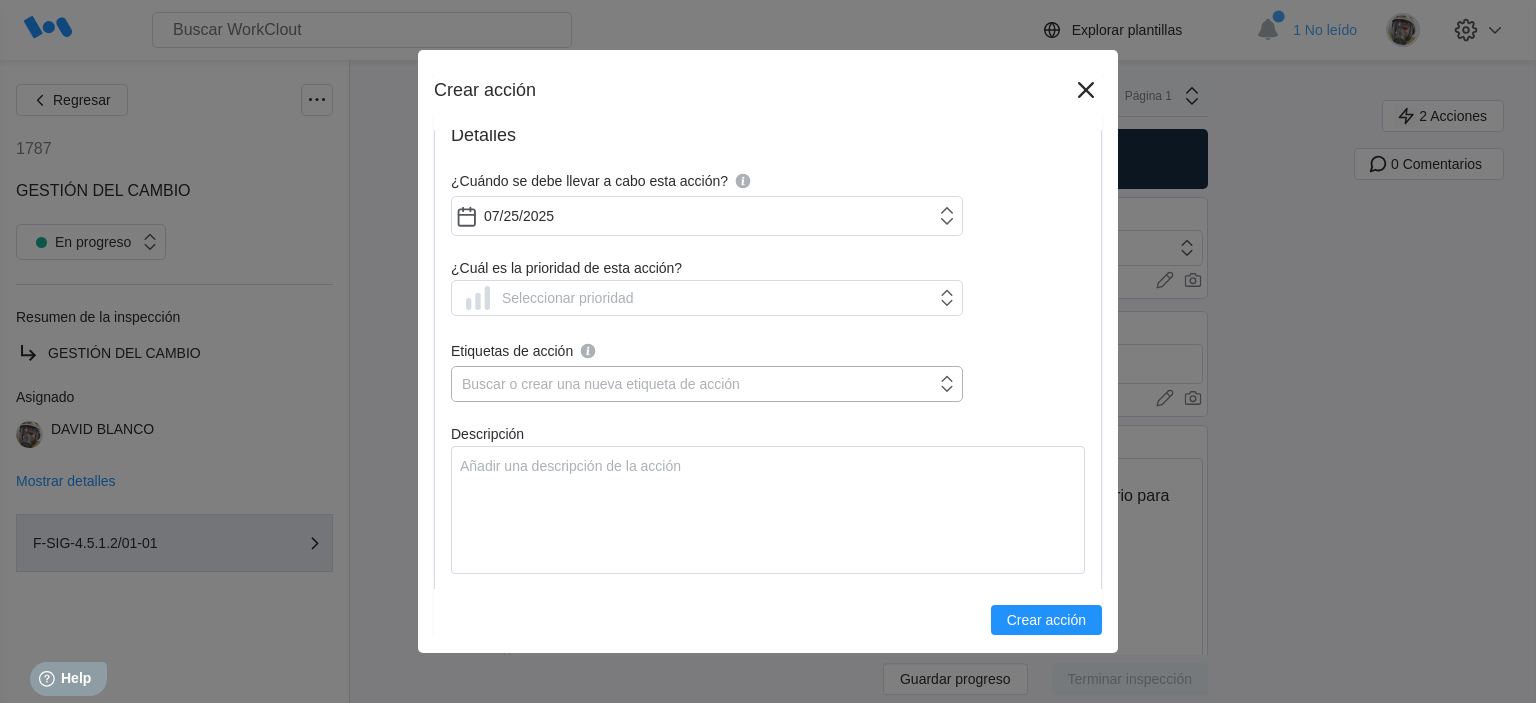 scroll, scrollTop: 300, scrollLeft: 0, axis: vertical 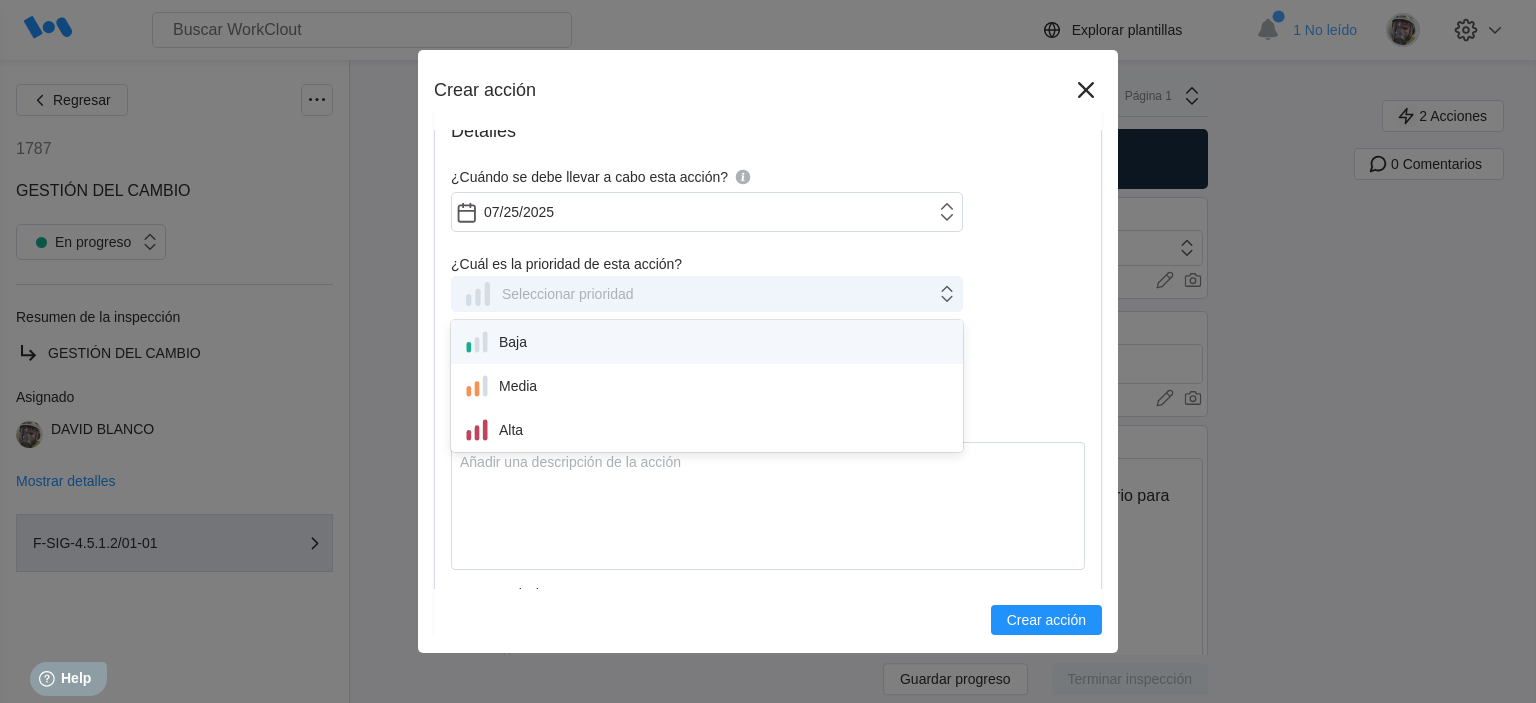click on "Seleccionar prioridad" at bounding box center (548, 294) 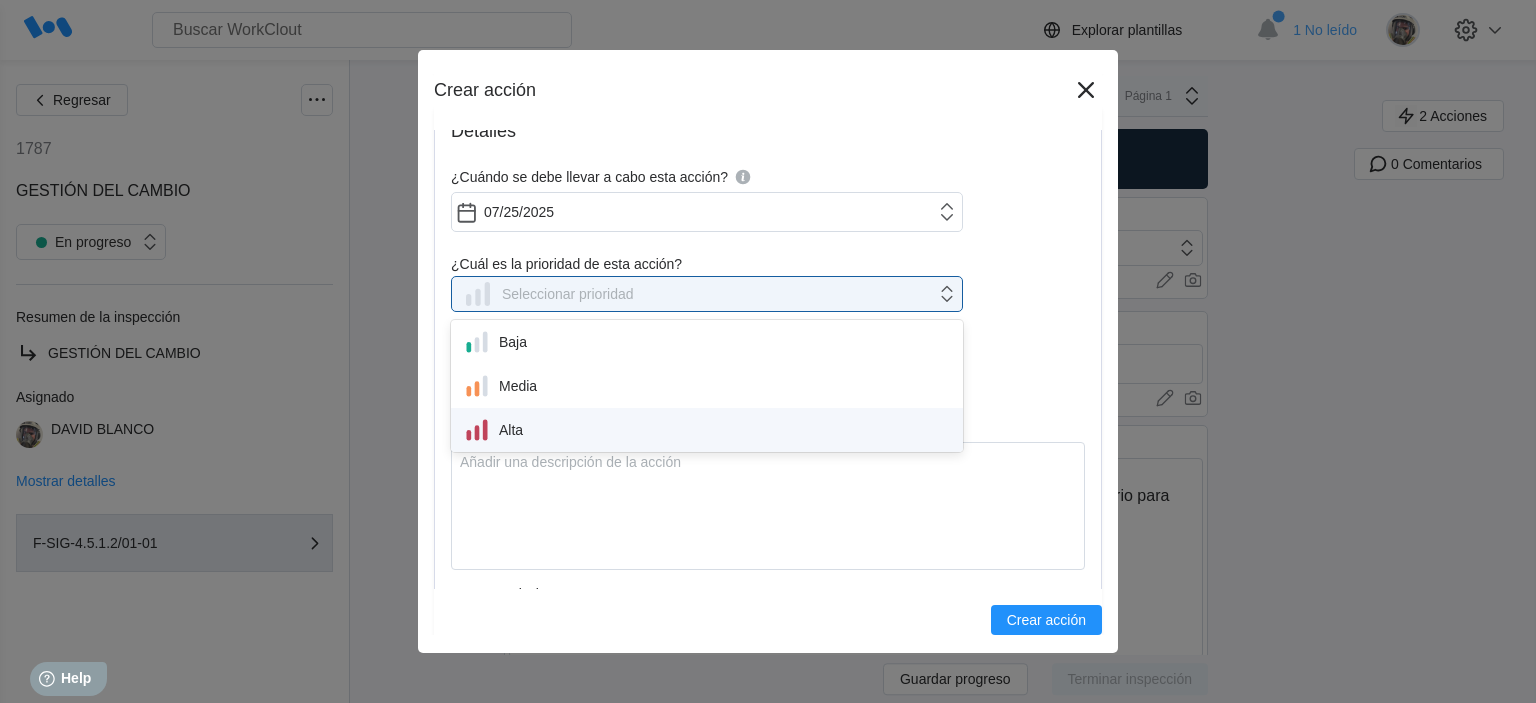 click on "Alta" at bounding box center (707, 430) 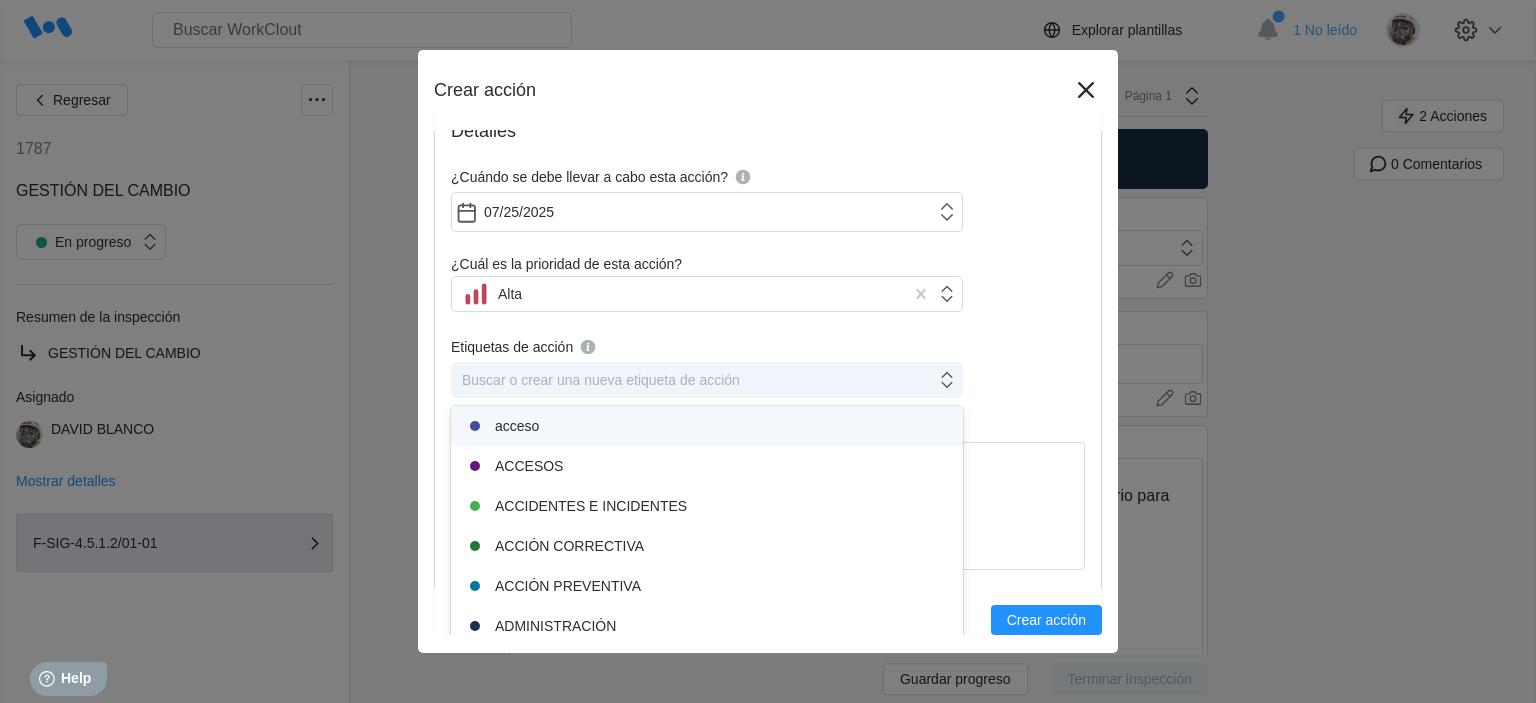 click on "Buscar o crear una nueva etiqueta de acción" at bounding box center [601, 380] 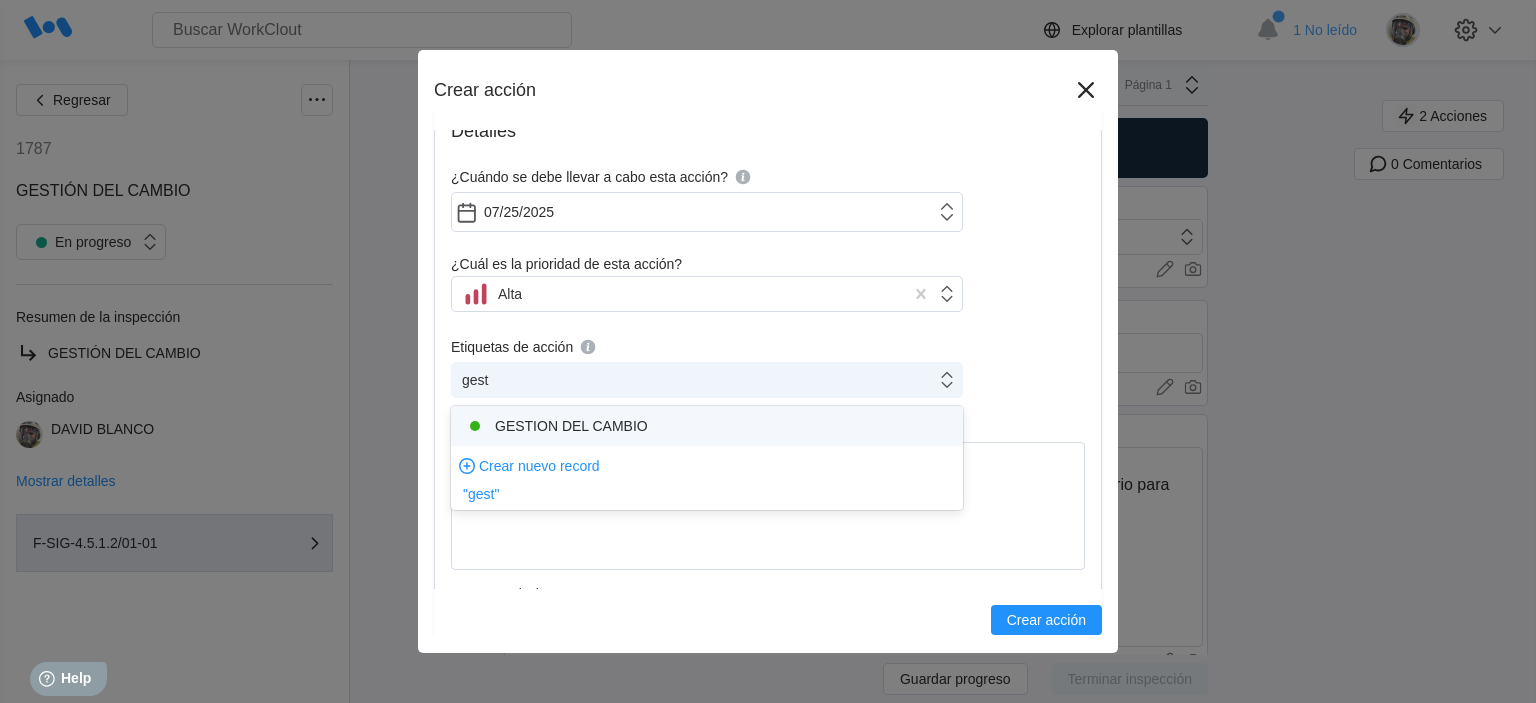 click on "GESTION DEL CAMBIO" at bounding box center (707, 426) 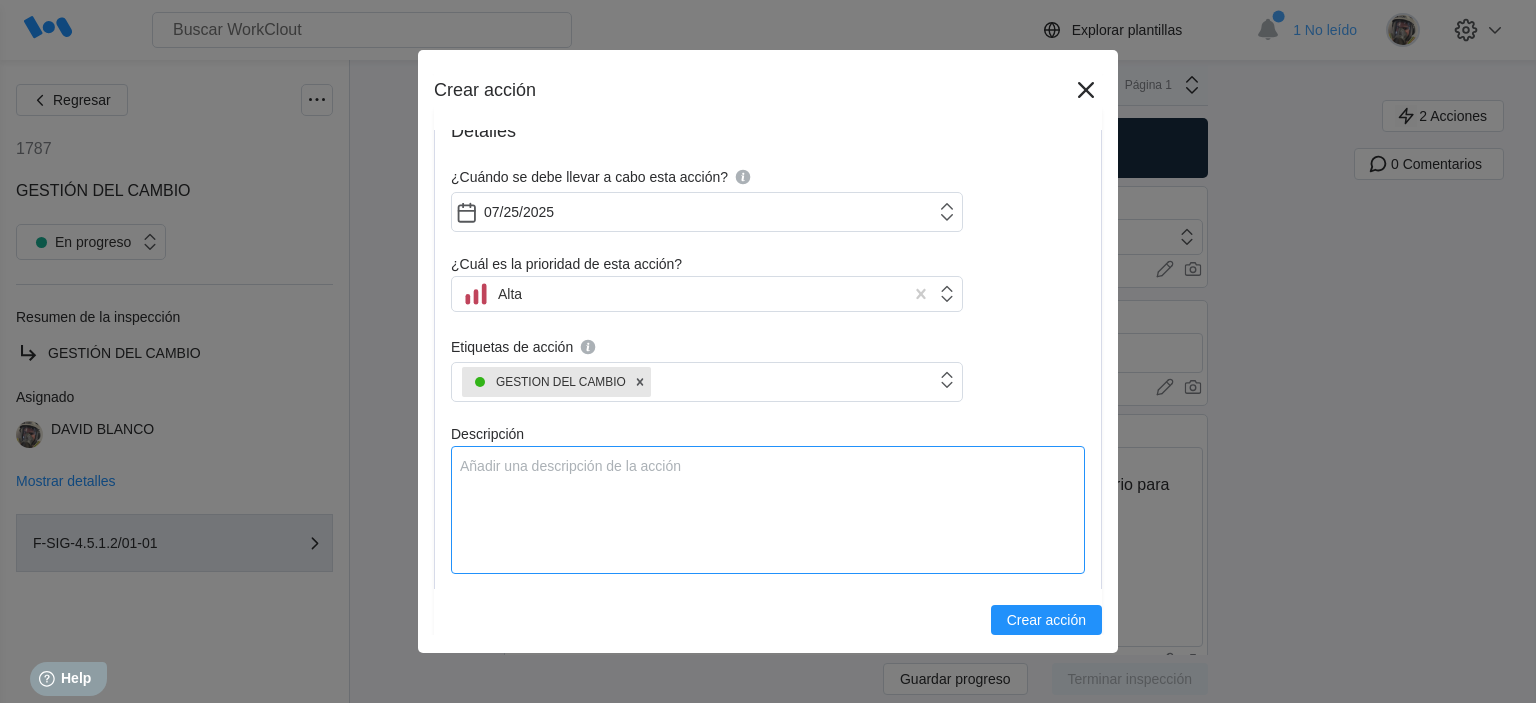 click on "Descripción" at bounding box center (768, 510) 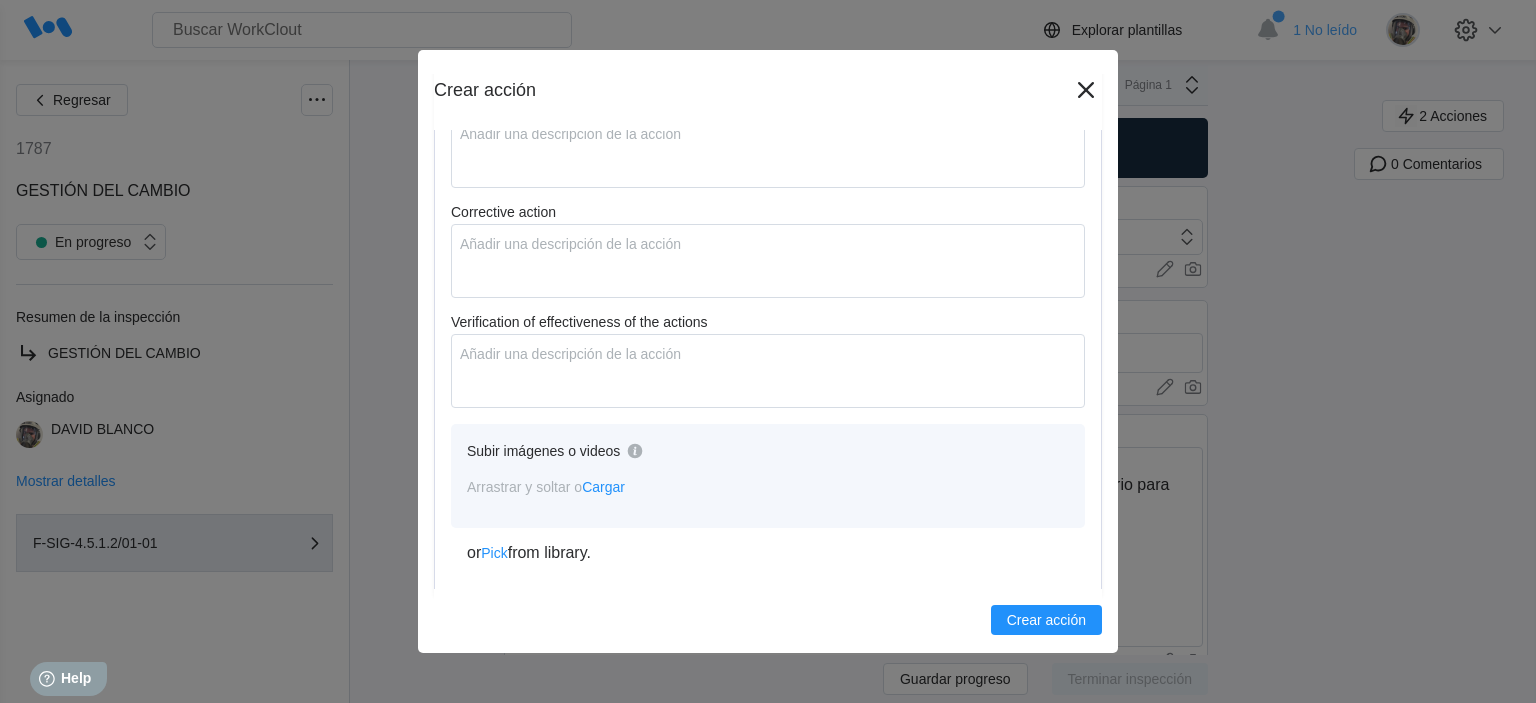 scroll, scrollTop: 916, scrollLeft: 0, axis: vertical 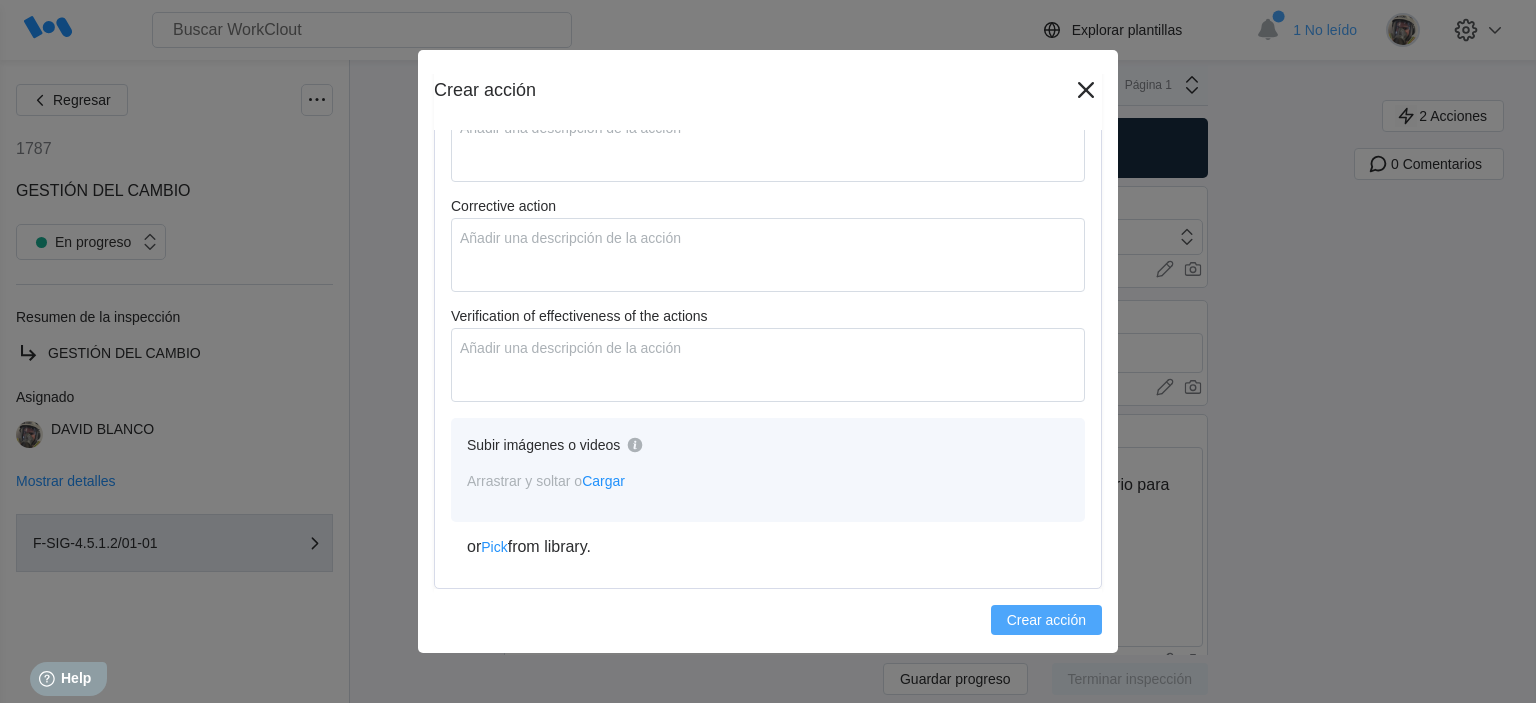 type on "Entrega de DPT y evaluación de riesgos del nuevo puesto del trabajador." 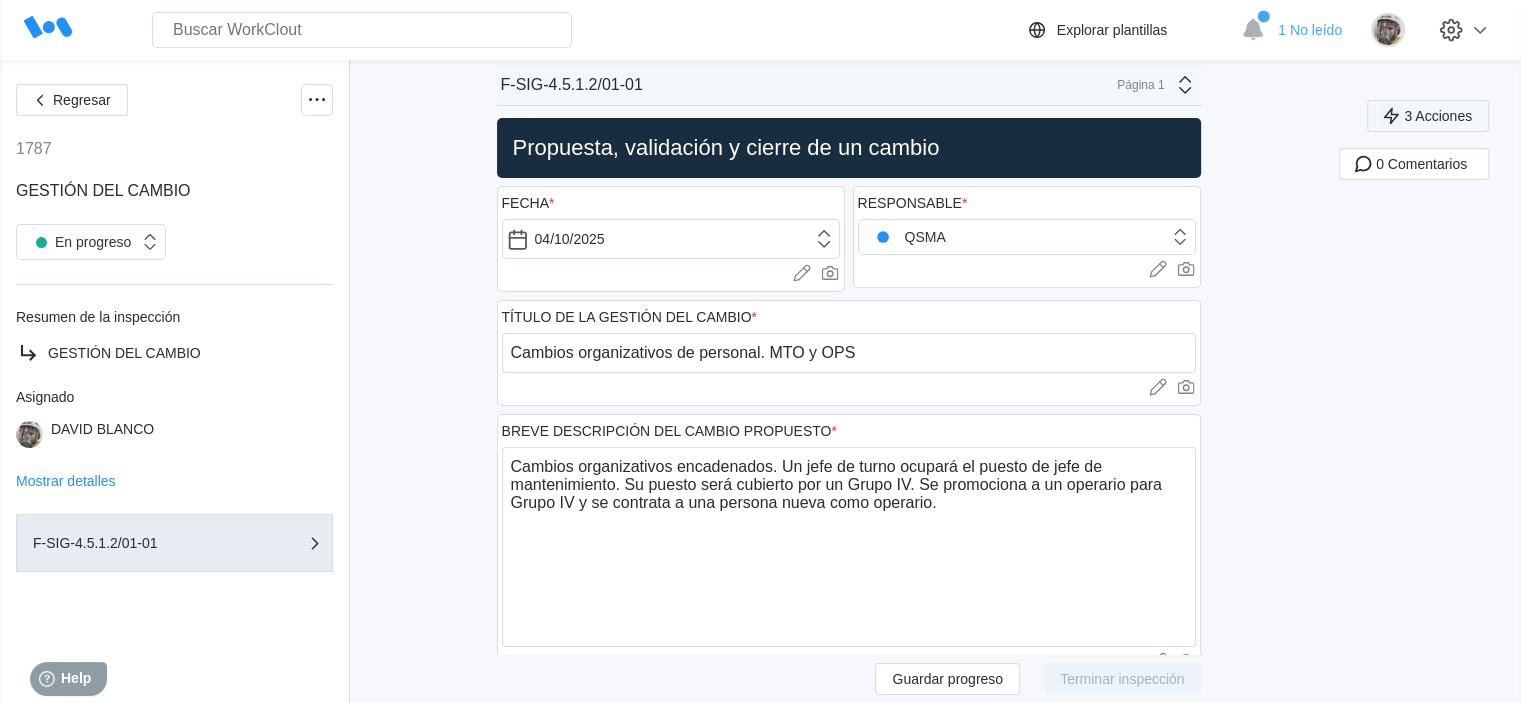 click on "3 Acciones" at bounding box center [1438, 116] 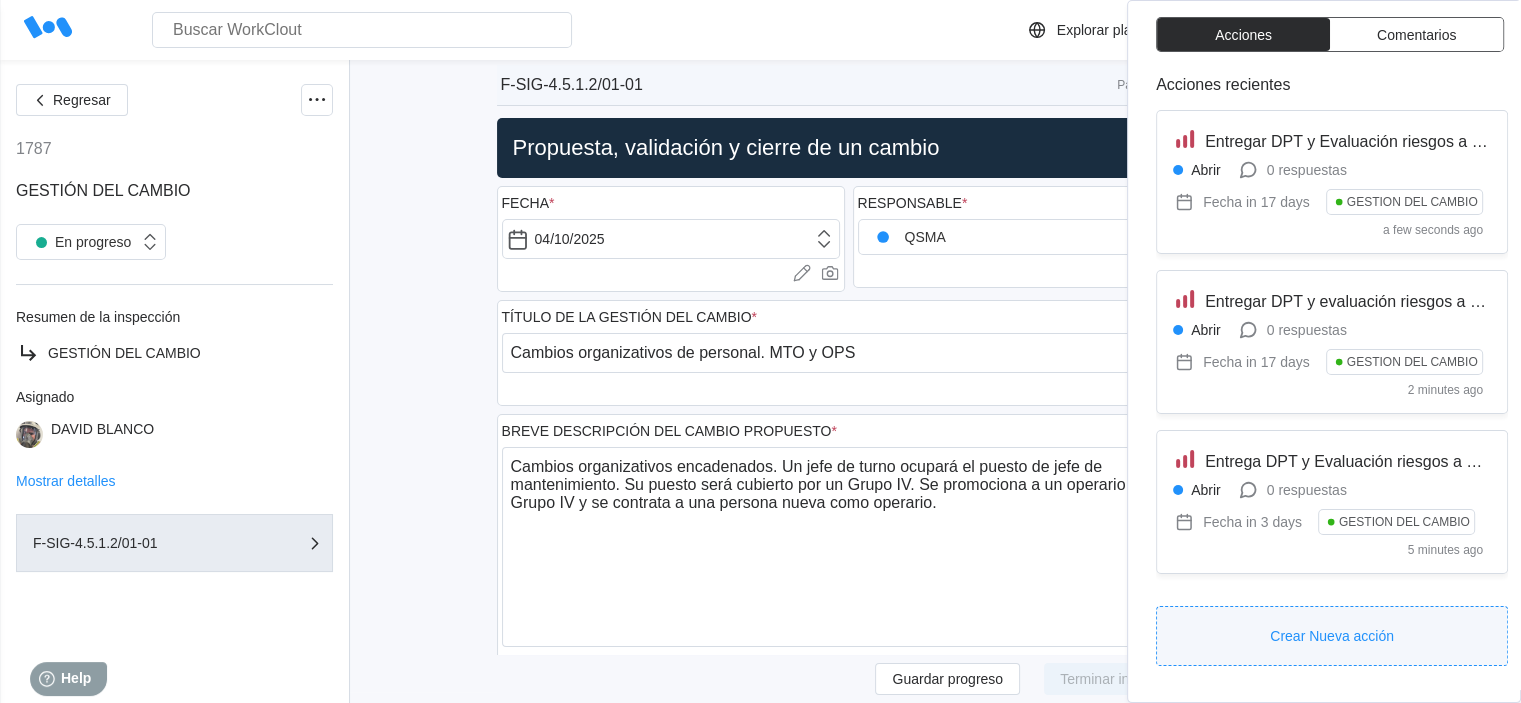 click on "Crear Nueva acción" at bounding box center (1332, 636) 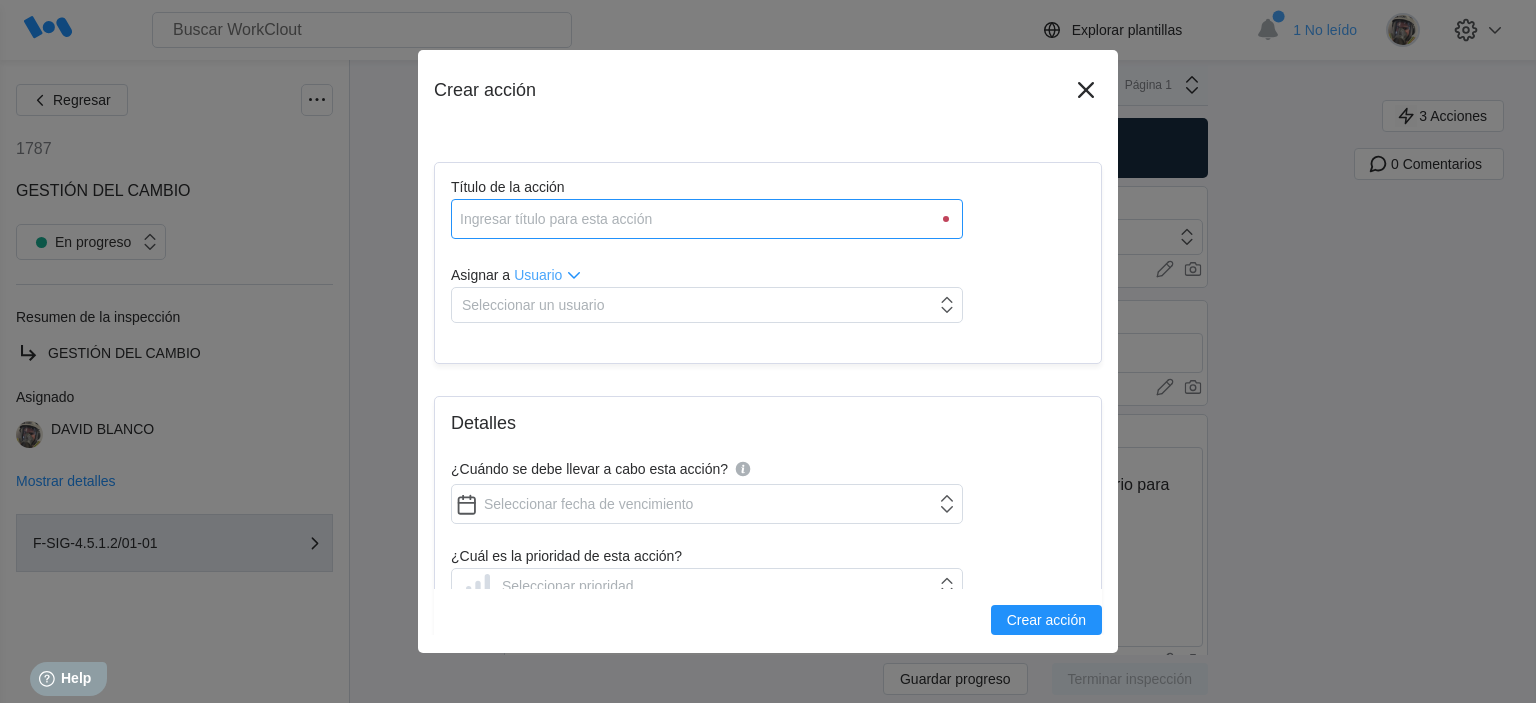click on "Título de la acción" at bounding box center (707, 219) 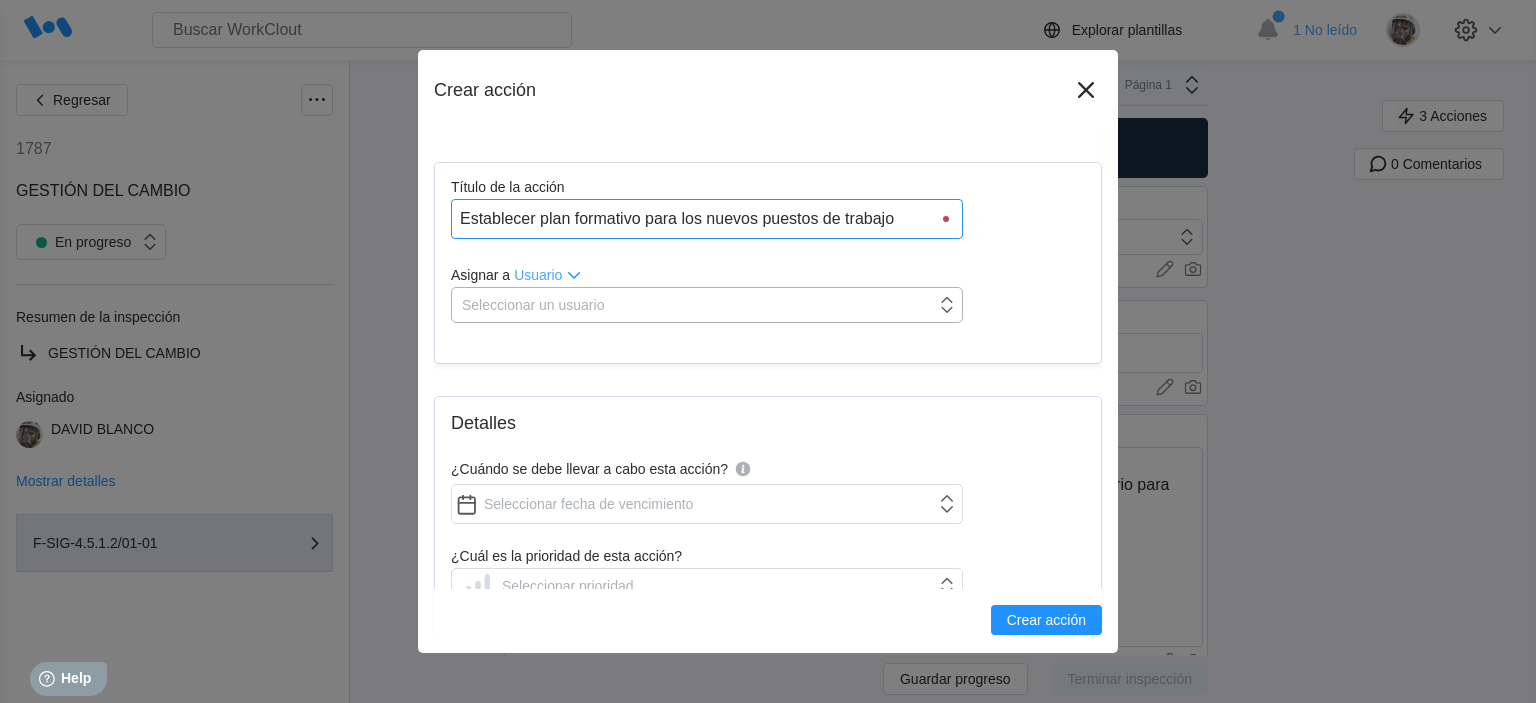 type on "Establecer plan formativo para los nuevos puestos de trabajo" 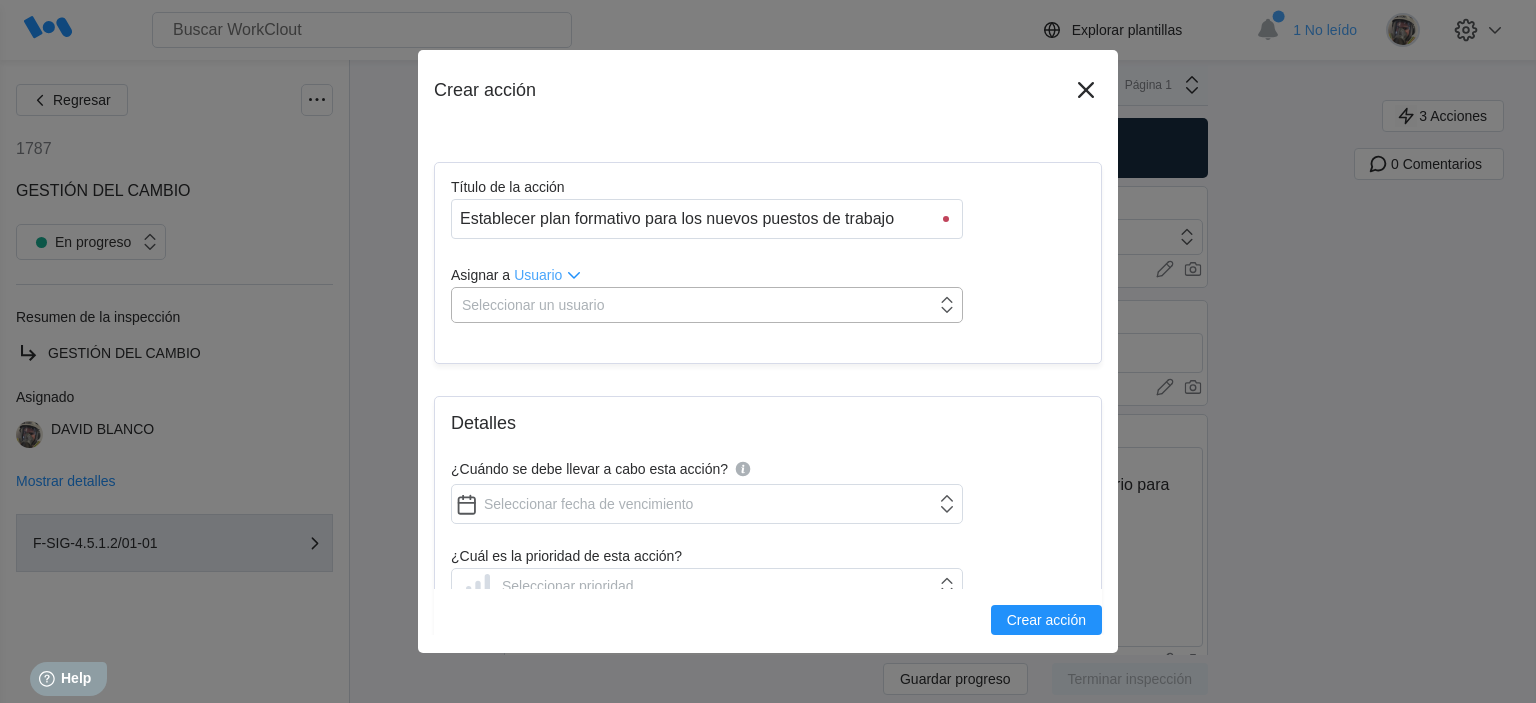click on "Seleccionar un usuario" at bounding box center (533, 305) 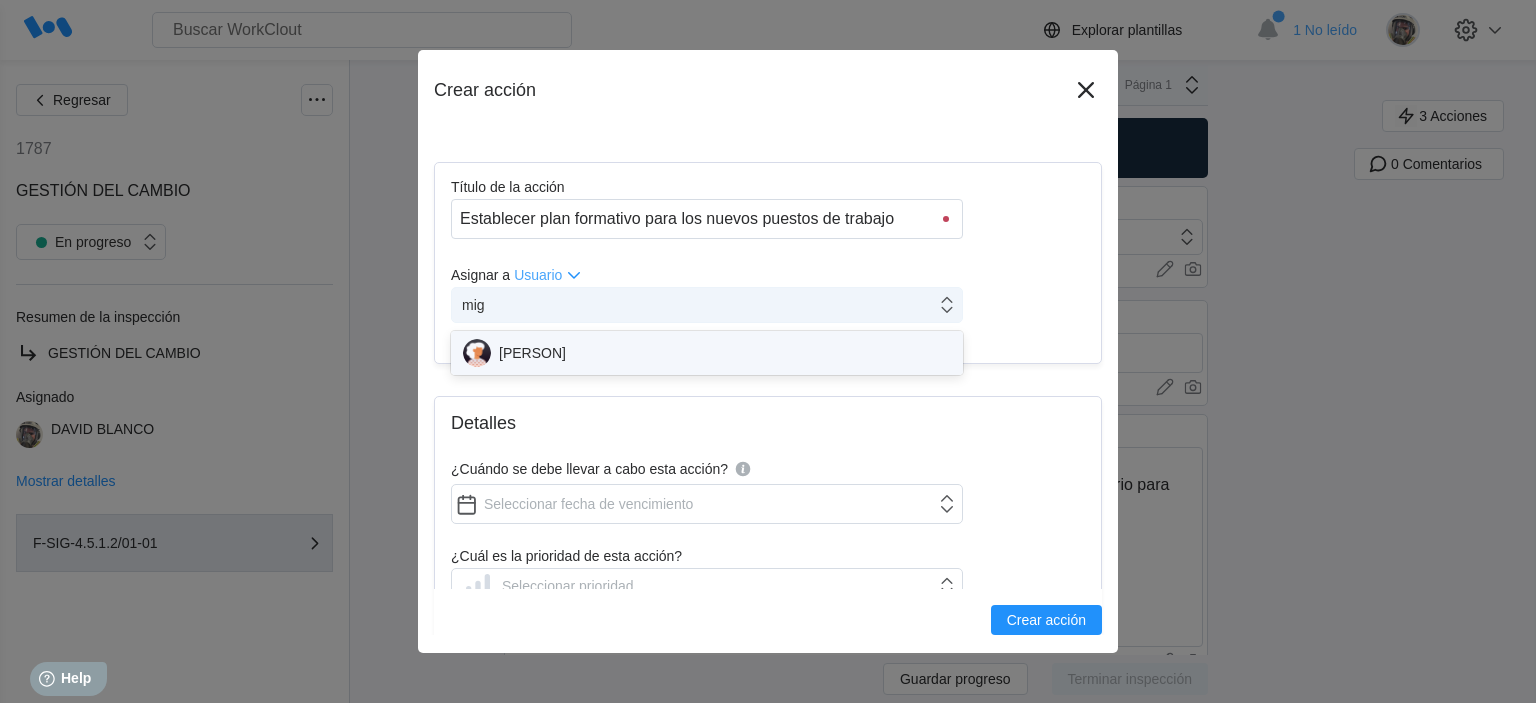 click on "MIGUEL ANGEL  ROJAS" at bounding box center (707, 353) 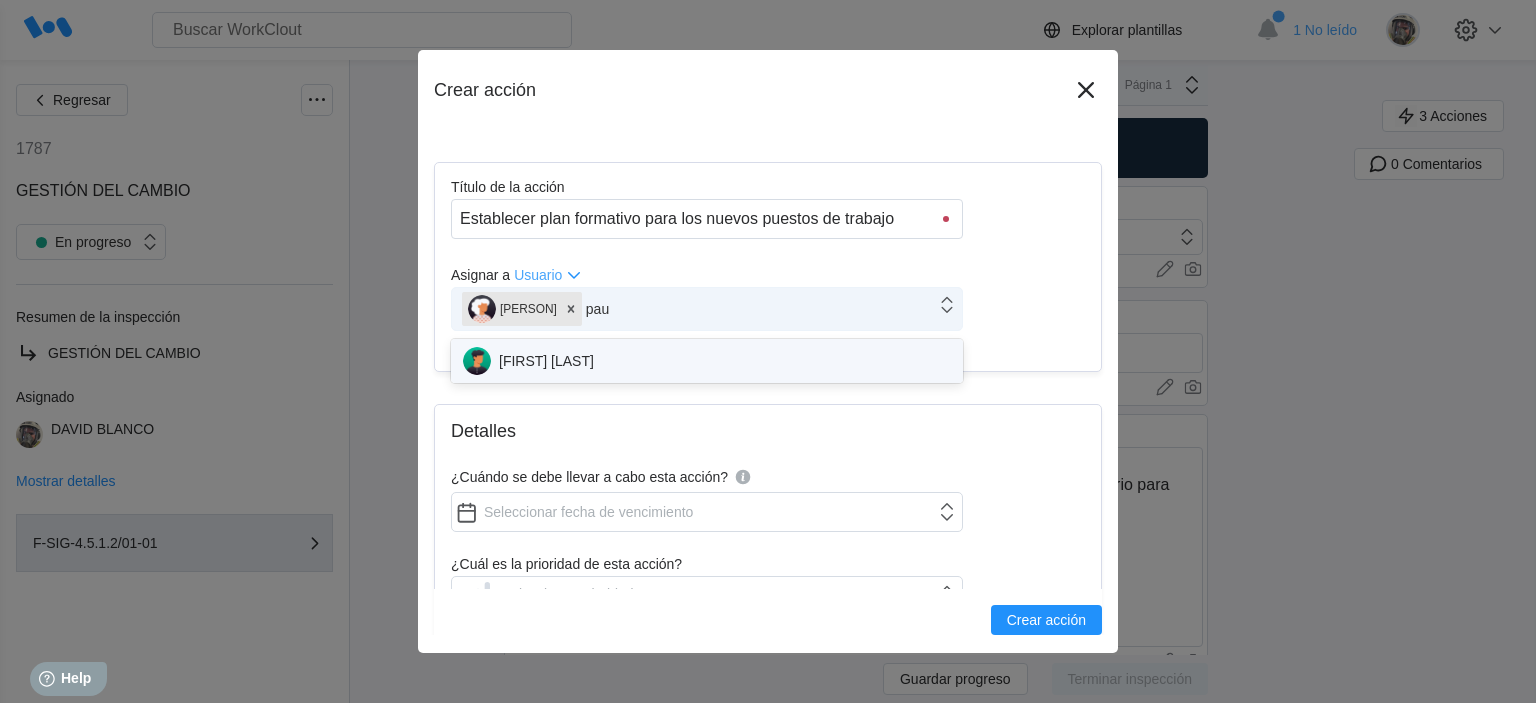 click on "PAU AYATS" at bounding box center [707, 361] 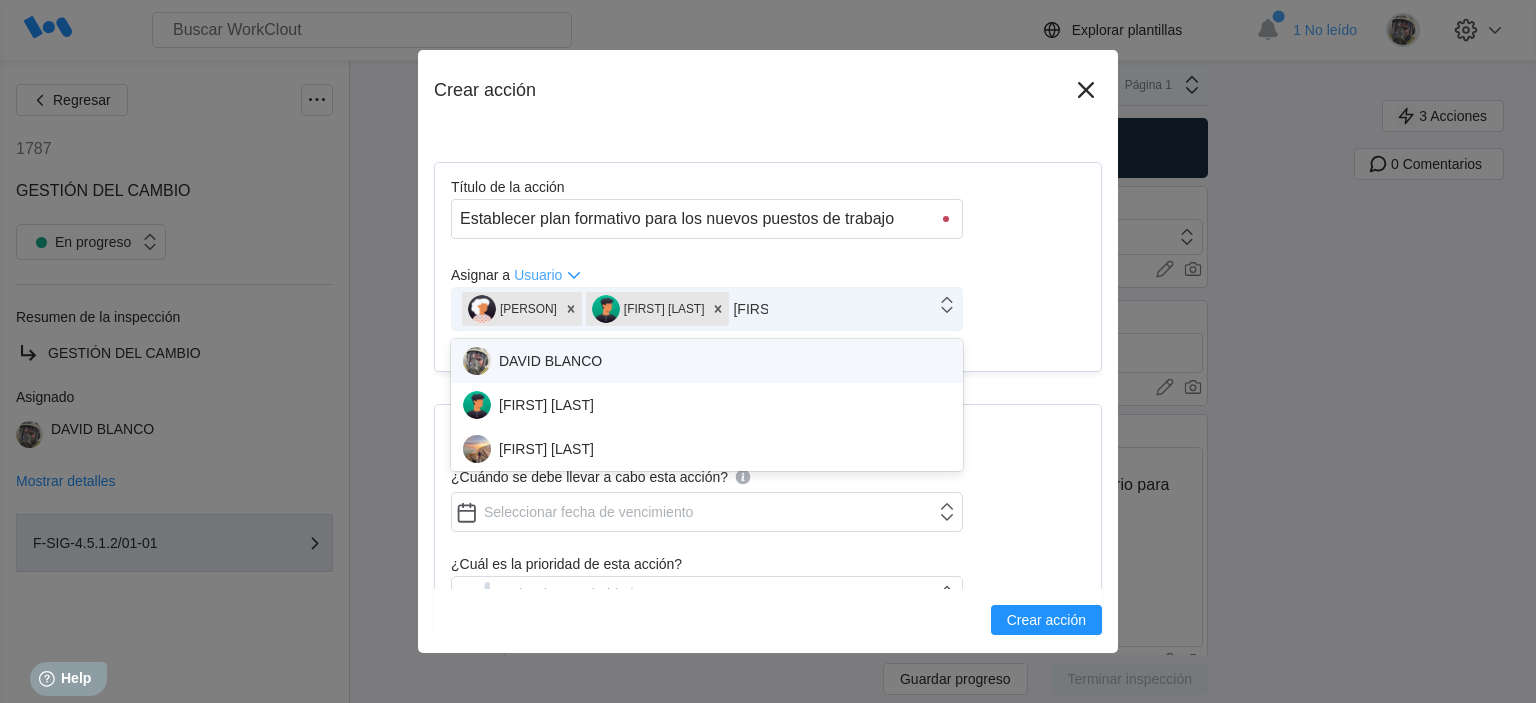 click on "DAVID BLANCO" at bounding box center (707, 361) 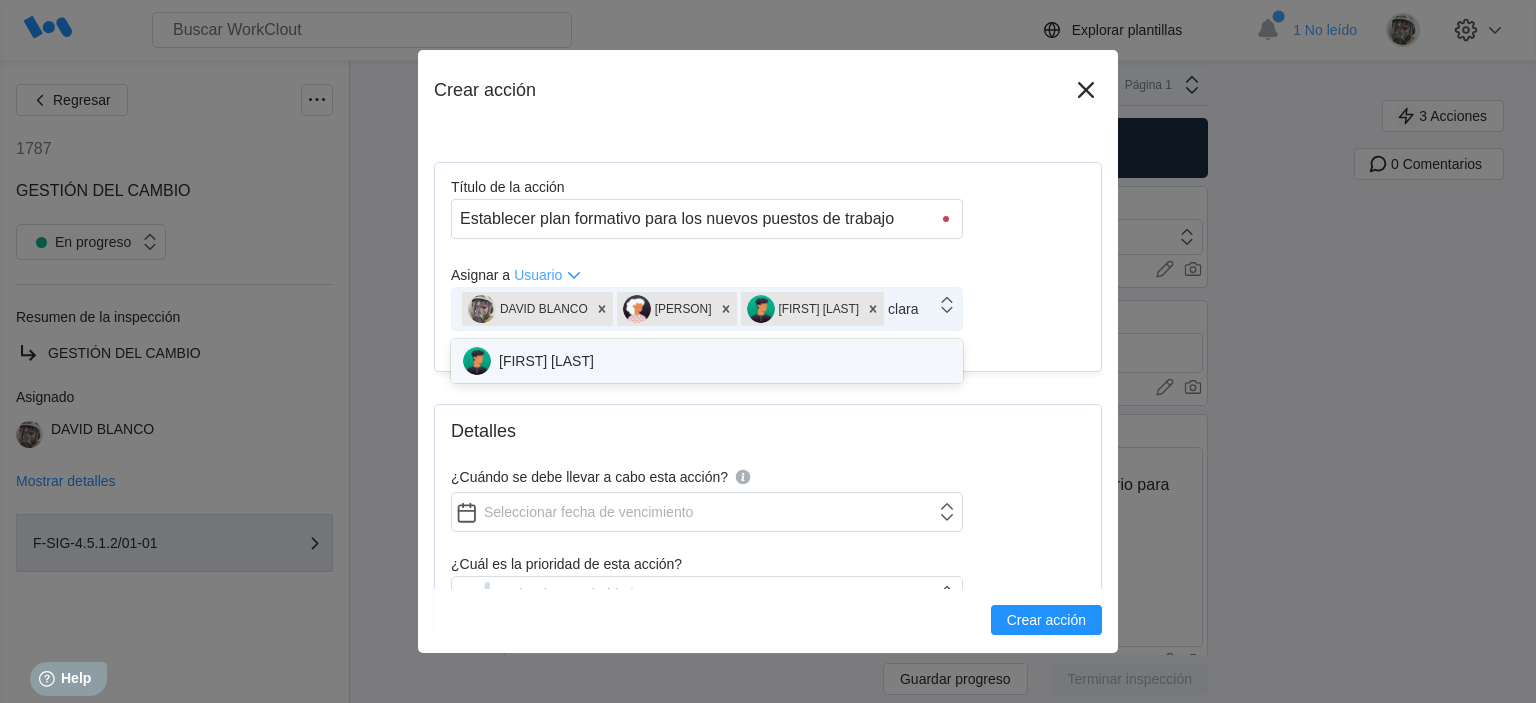 click on "CLARA MASTRIA" at bounding box center (707, 361) 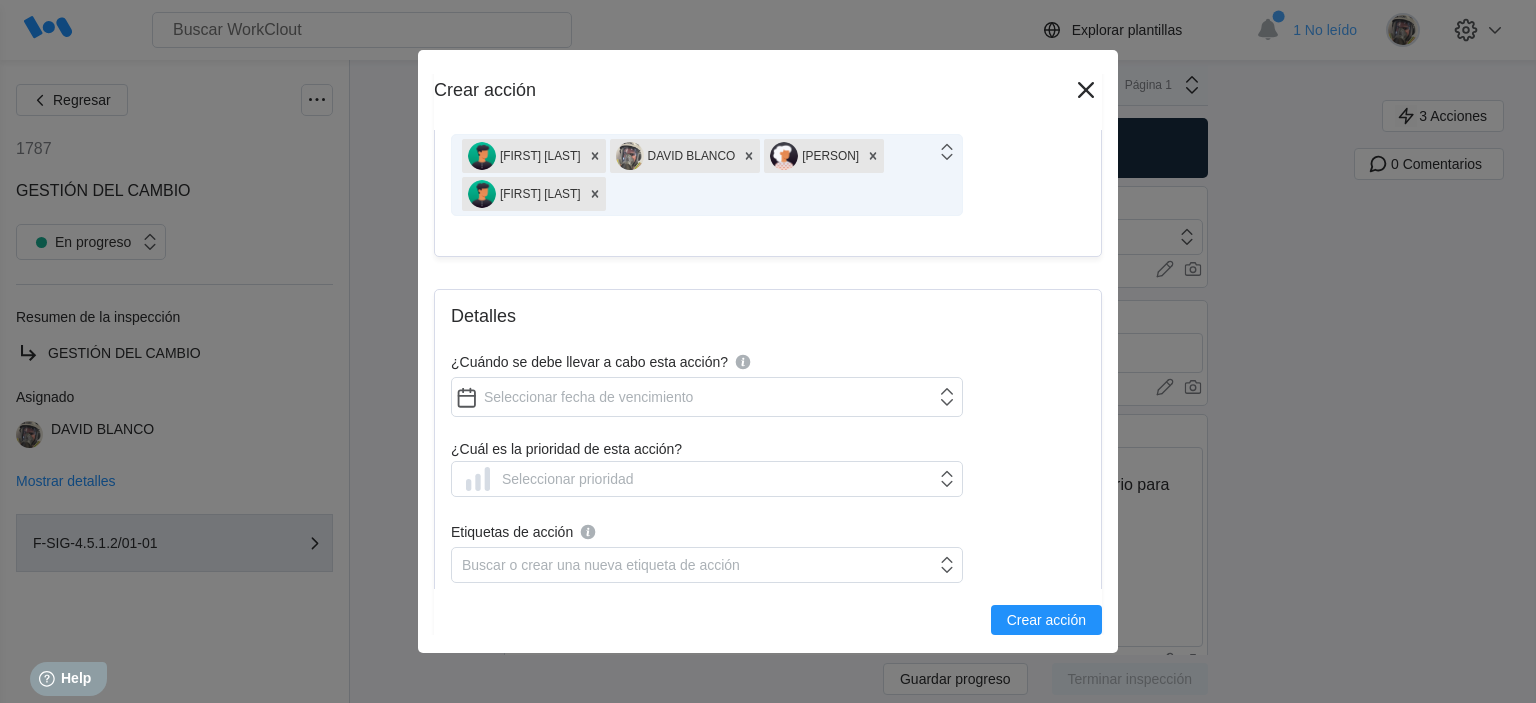 scroll, scrollTop: 200, scrollLeft: 0, axis: vertical 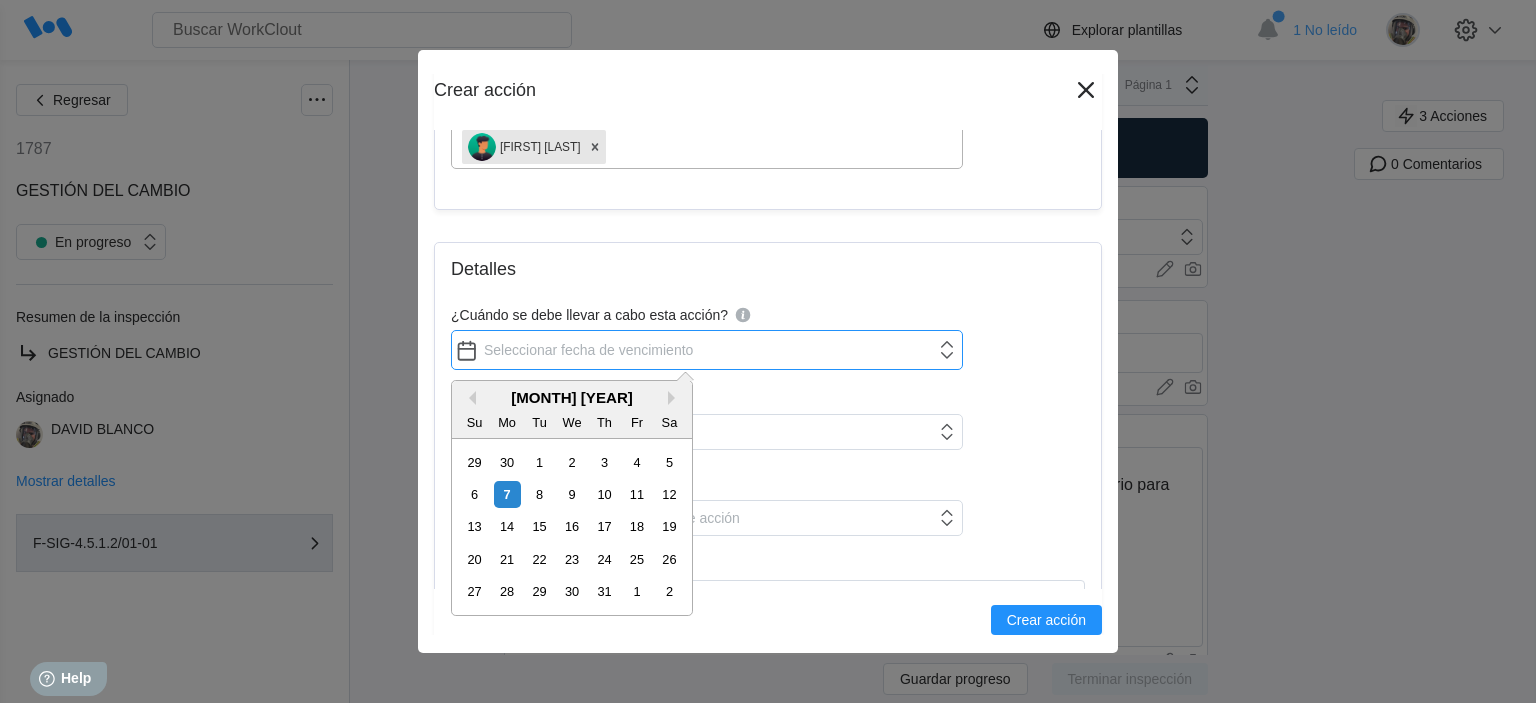 click on "¿Cuándo se debe llevar a cabo esta acción?" at bounding box center [707, 350] 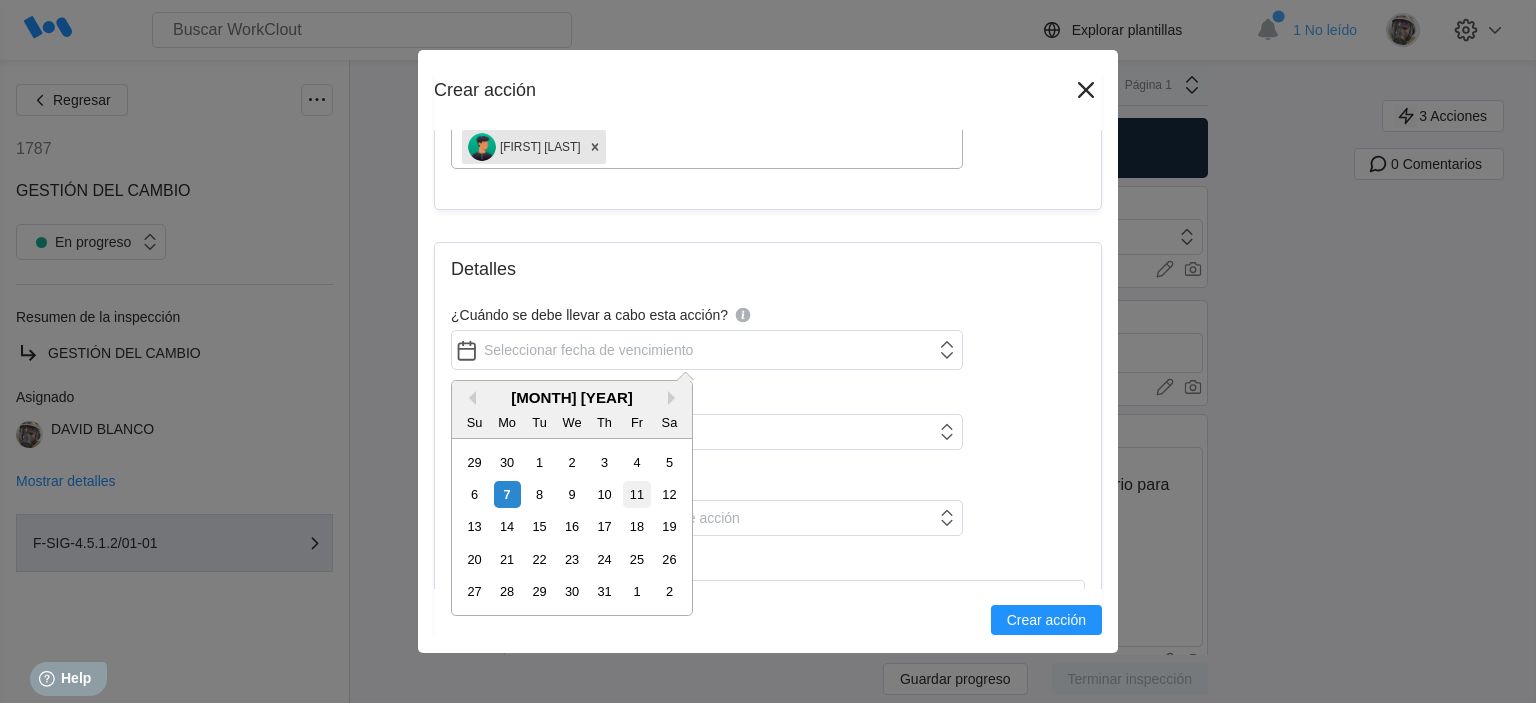 click on "11" at bounding box center (636, 494) 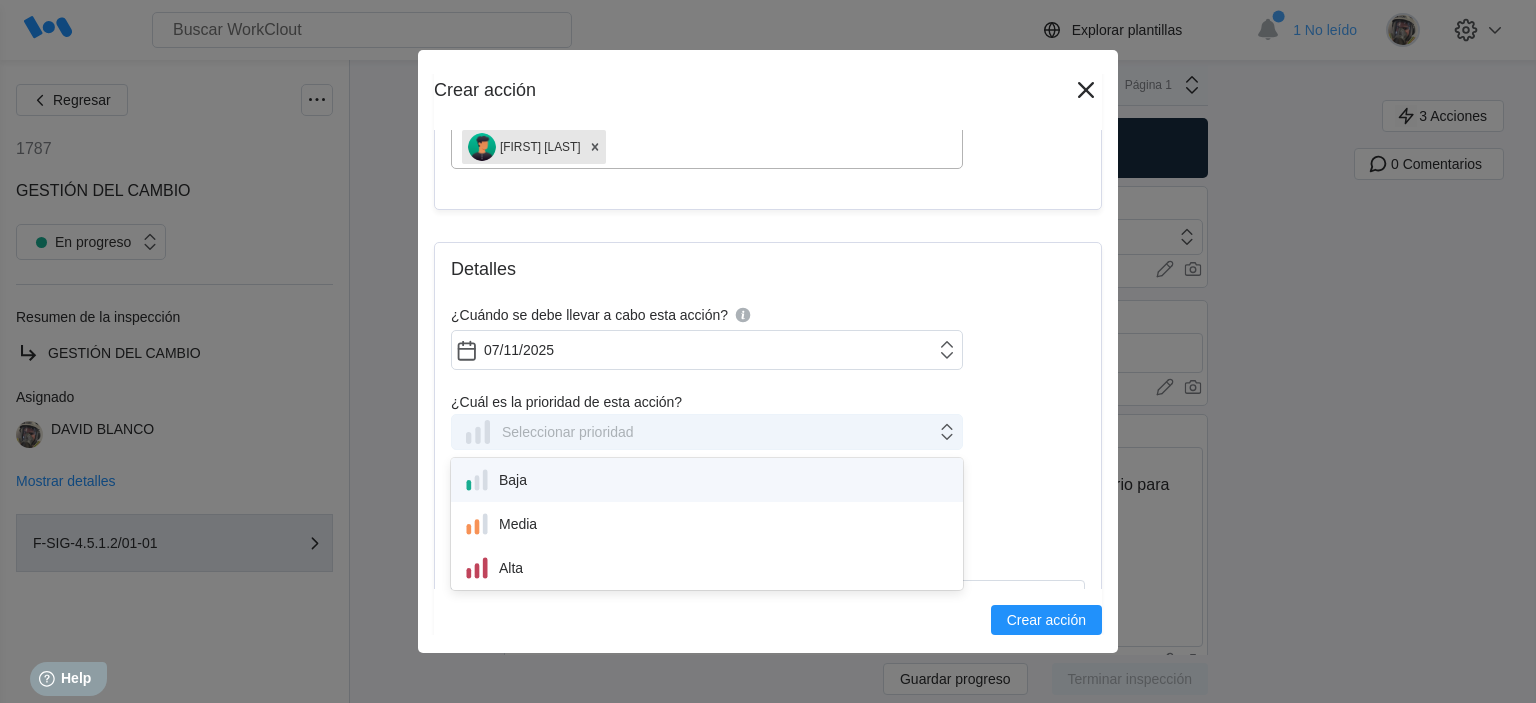 click on "Seleccionar prioridad" at bounding box center [694, 432] 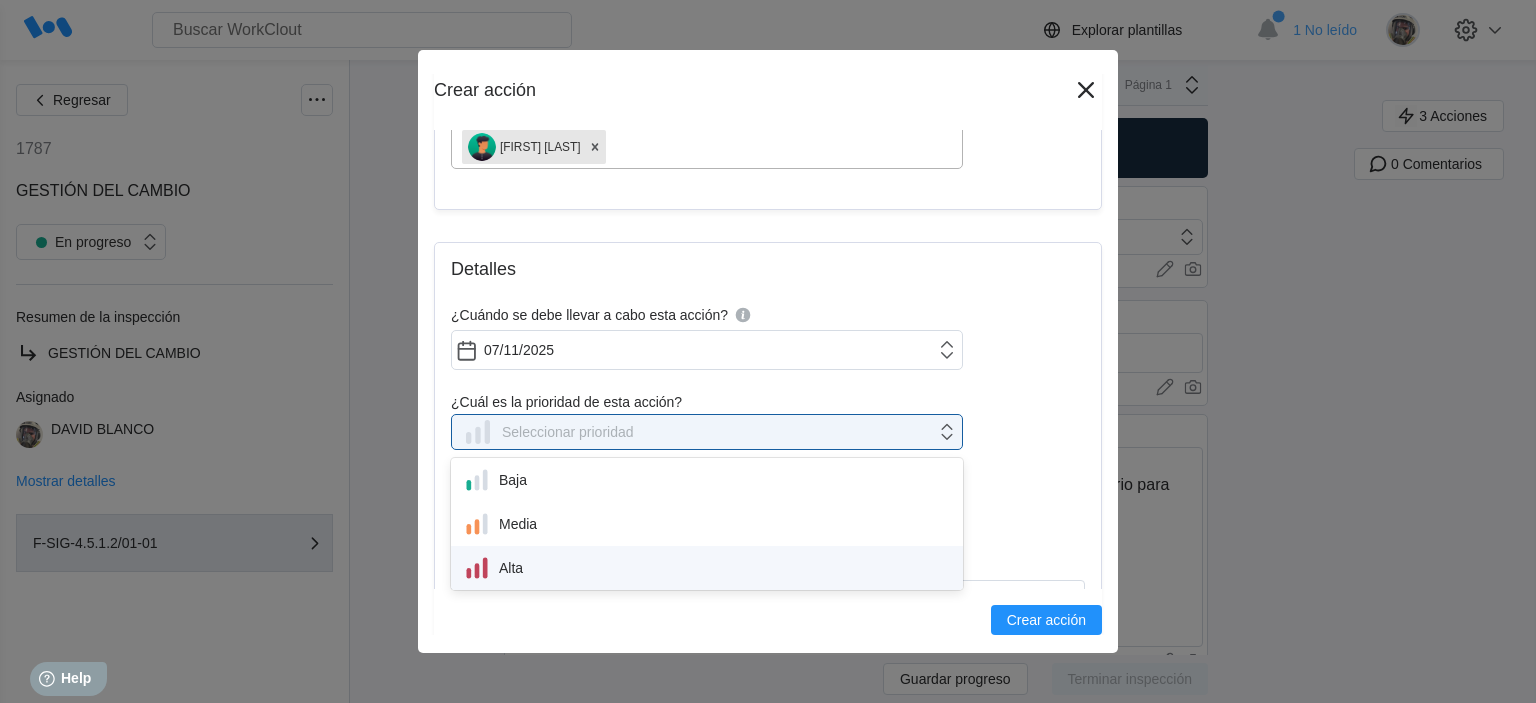 click on "Alta" at bounding box center [707, 568] 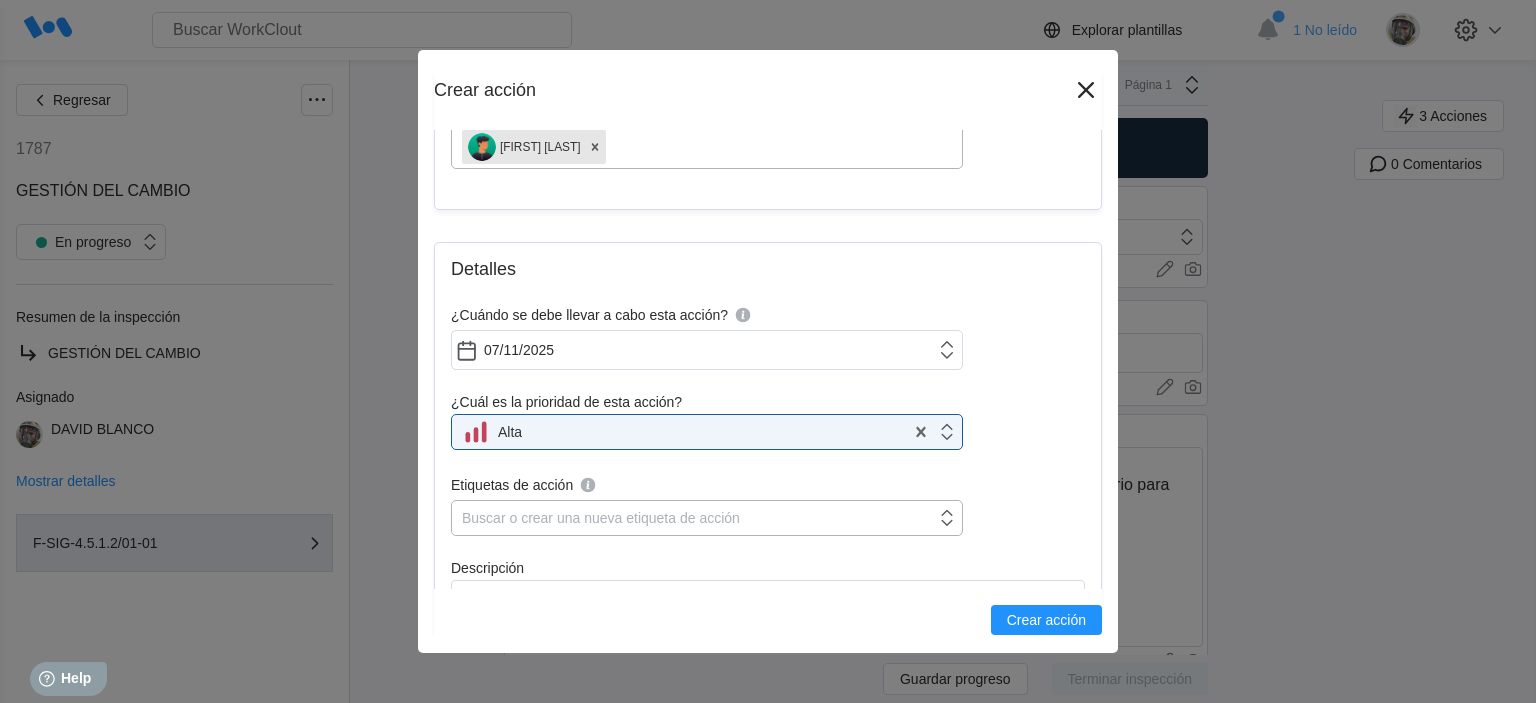 click on "Buscar o crear una nueva etiqueta de acción" at bounding box center [601, 518] 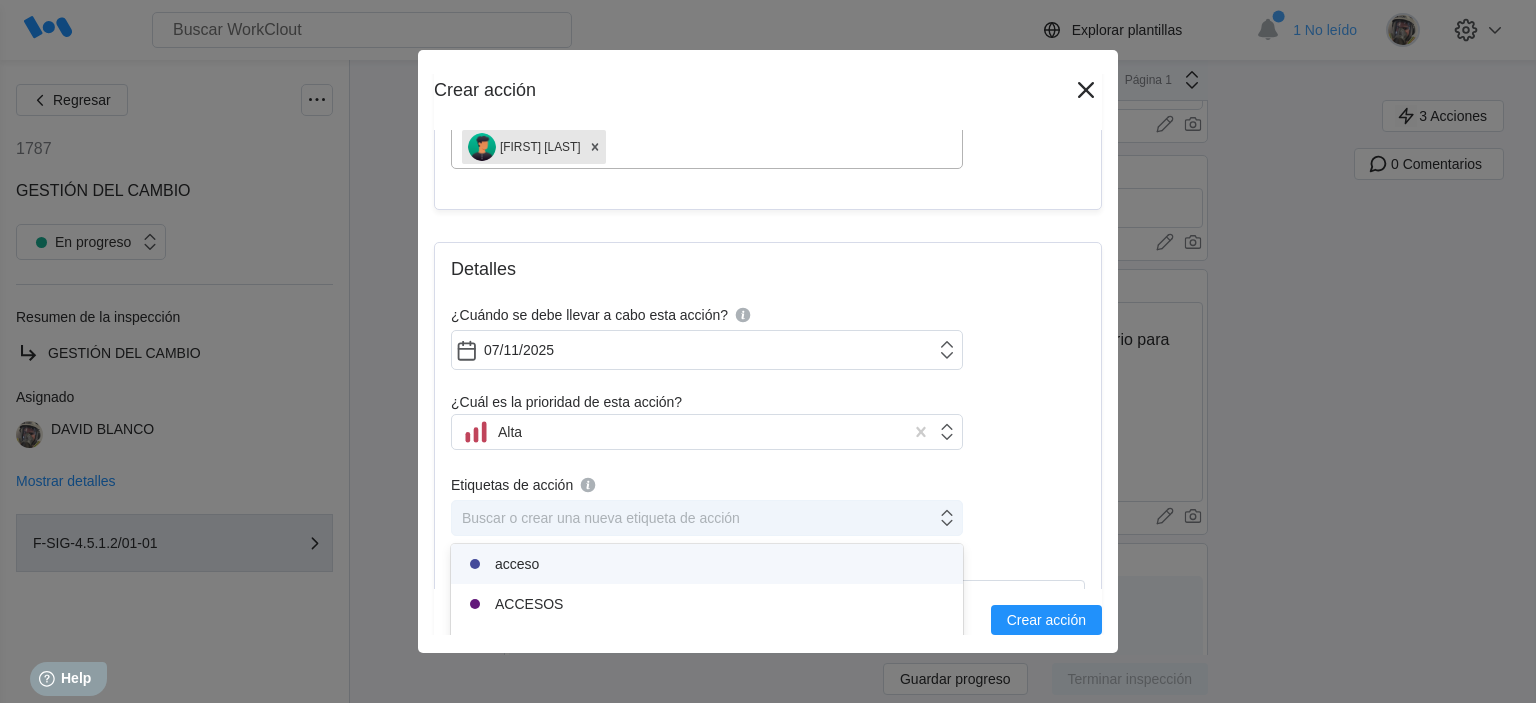 scroll, scrollTop: 160, scrollLeft: 0, axis: vertical 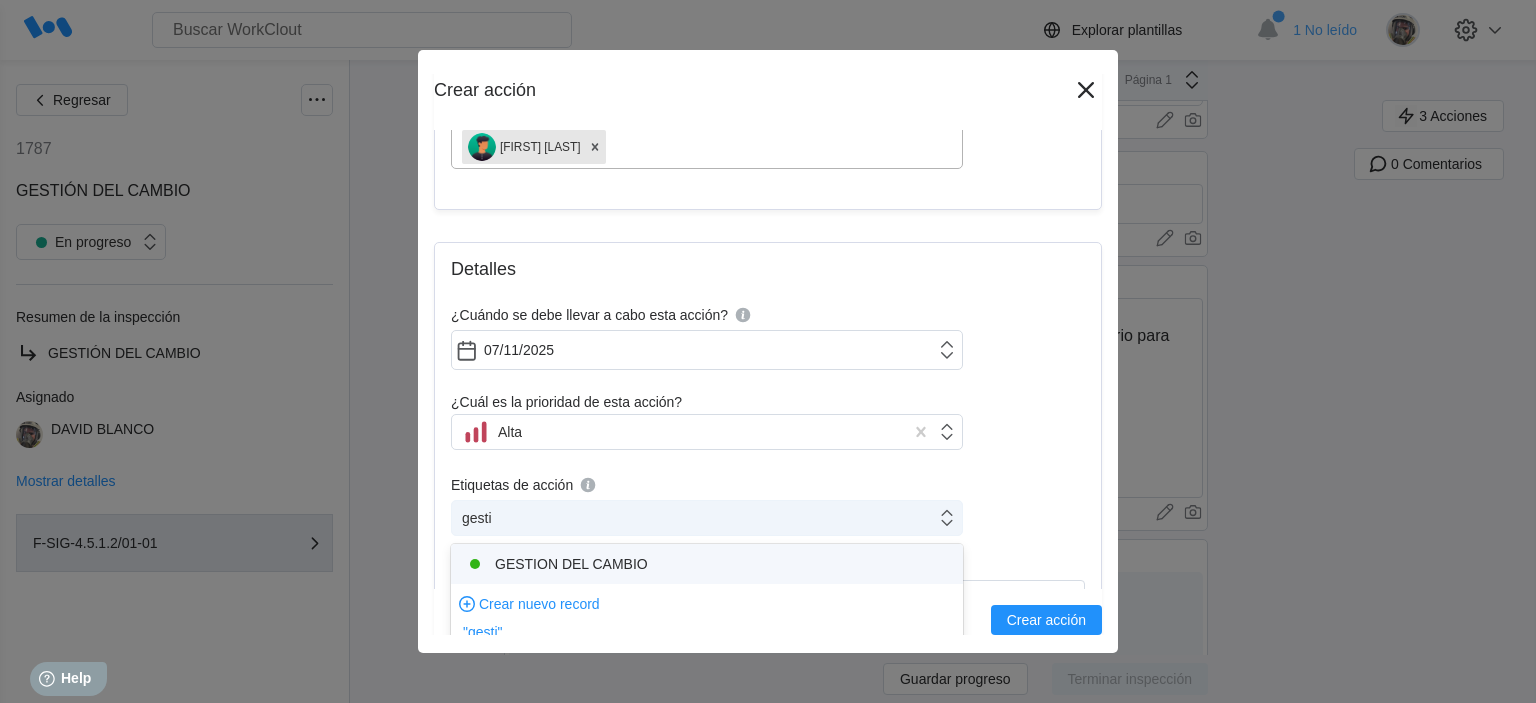 click on "GESTION DEL CAMBIO" at bounding box center (707, 564) 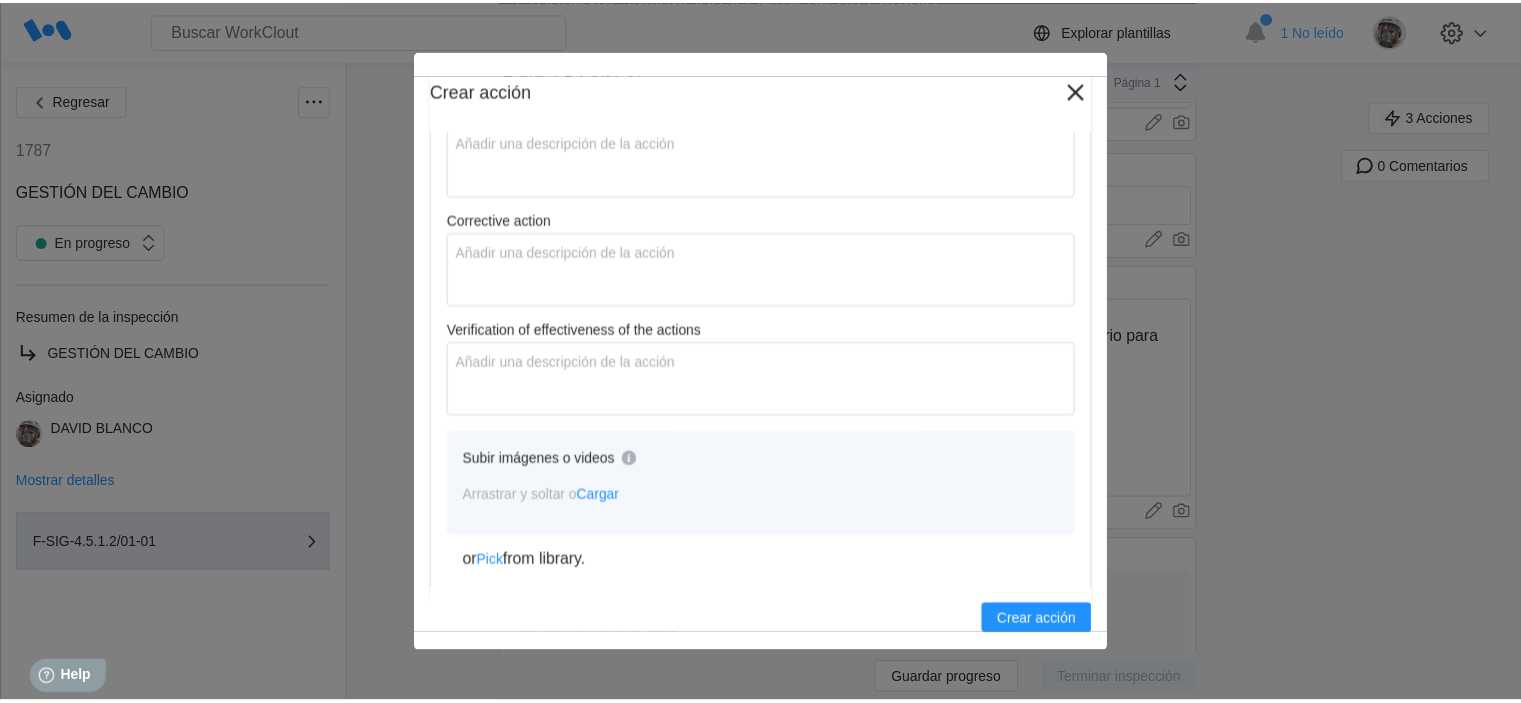 scroll, scrollTop: 953, scrollLeft: 0, axis: vertical 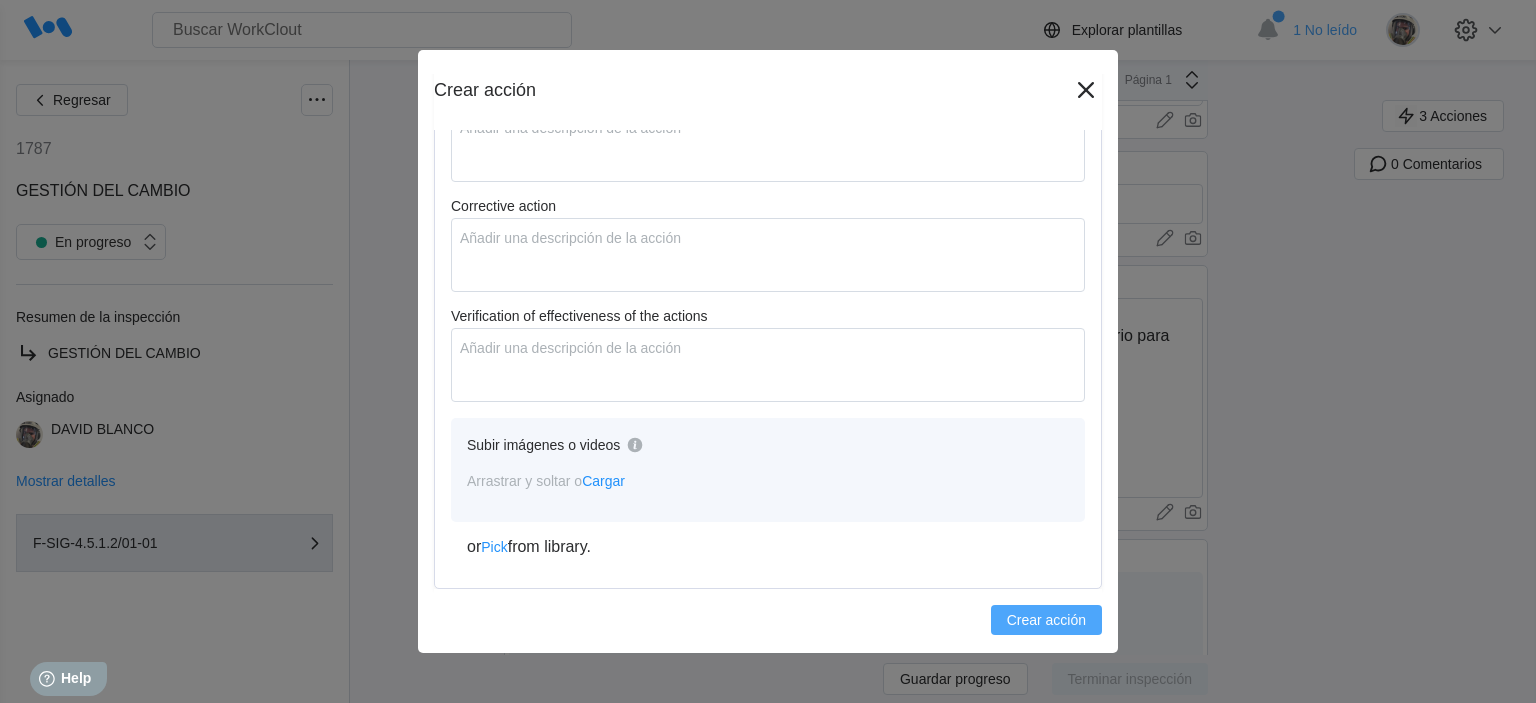 click on "Crear acción" at bounding box center (1046, 620) 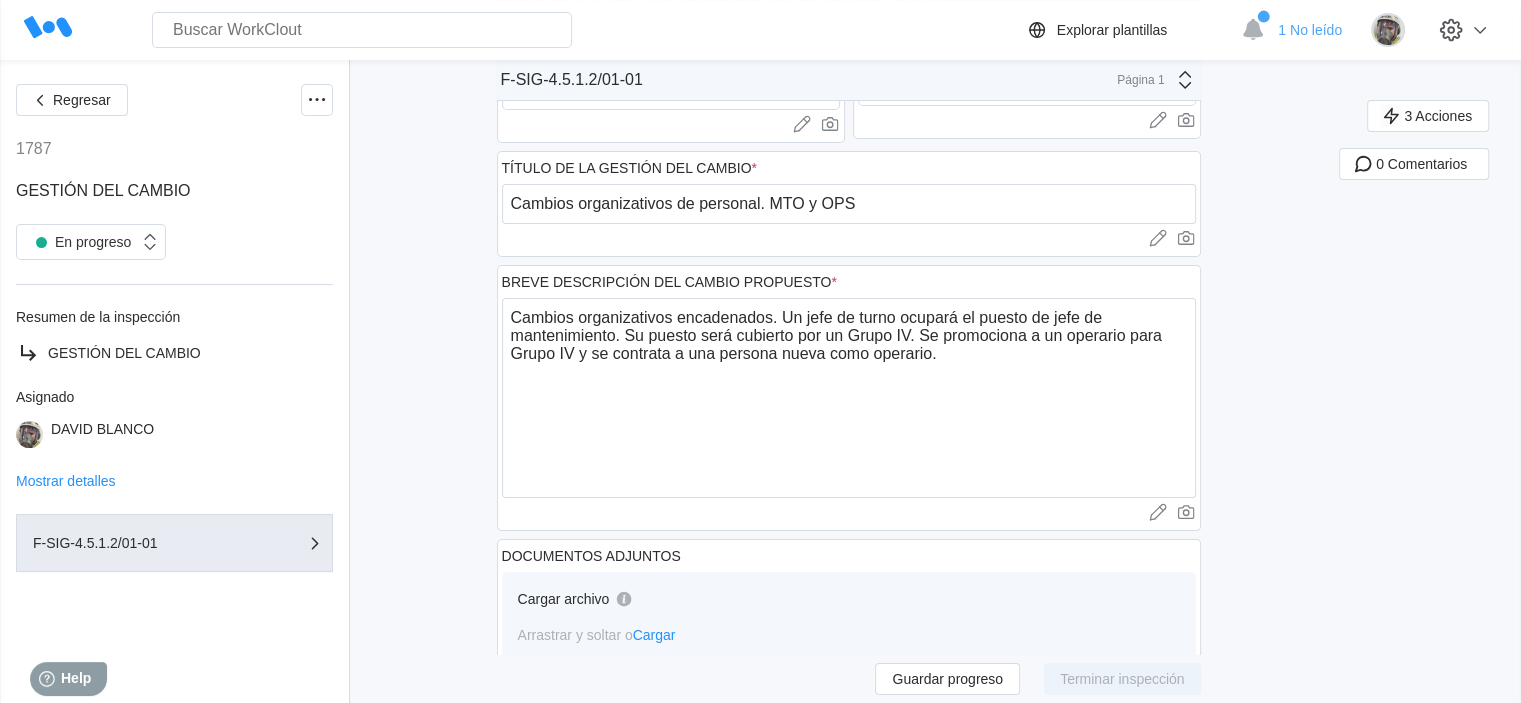 click on "Cargar archivo" at bounding box center (0, 0) 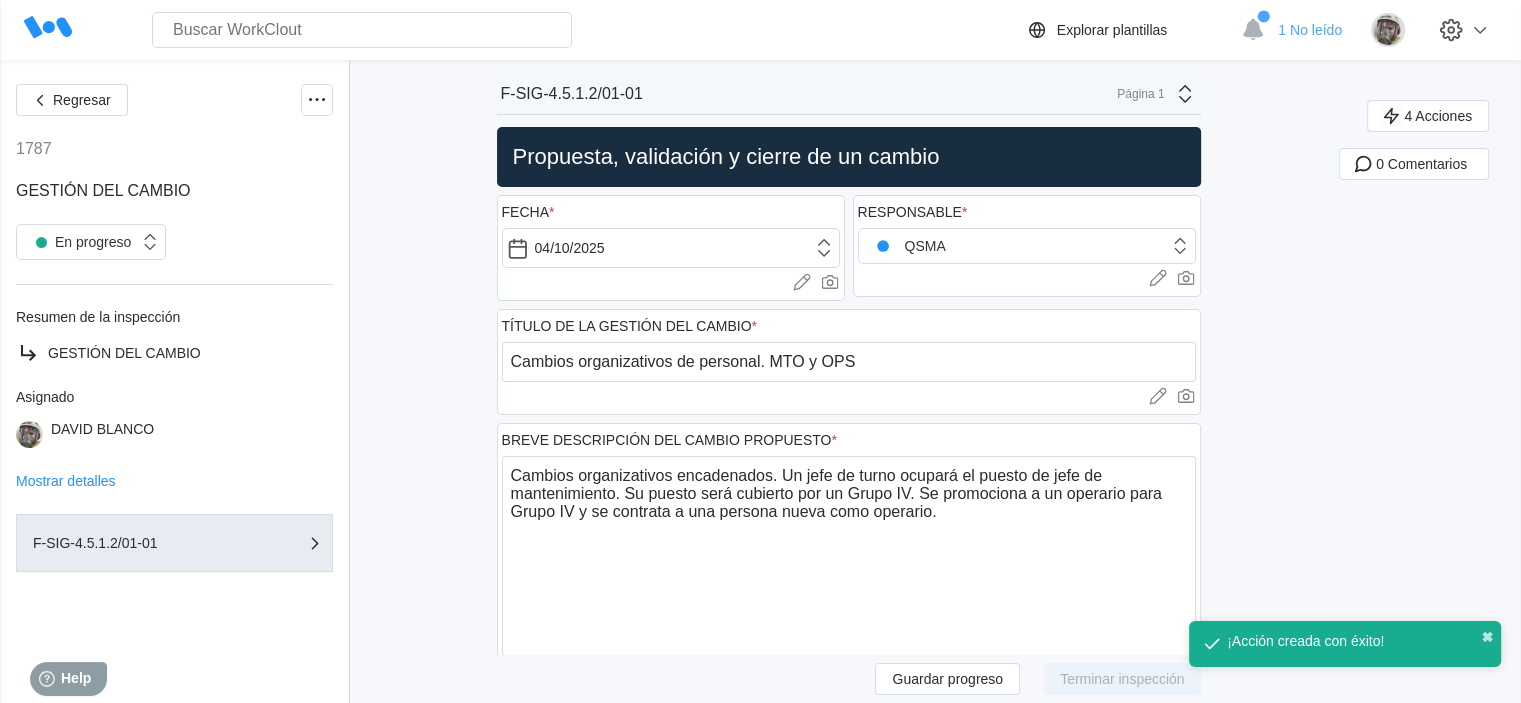scroll, scrollTop: 0, scrollLeft: 0, axis: both 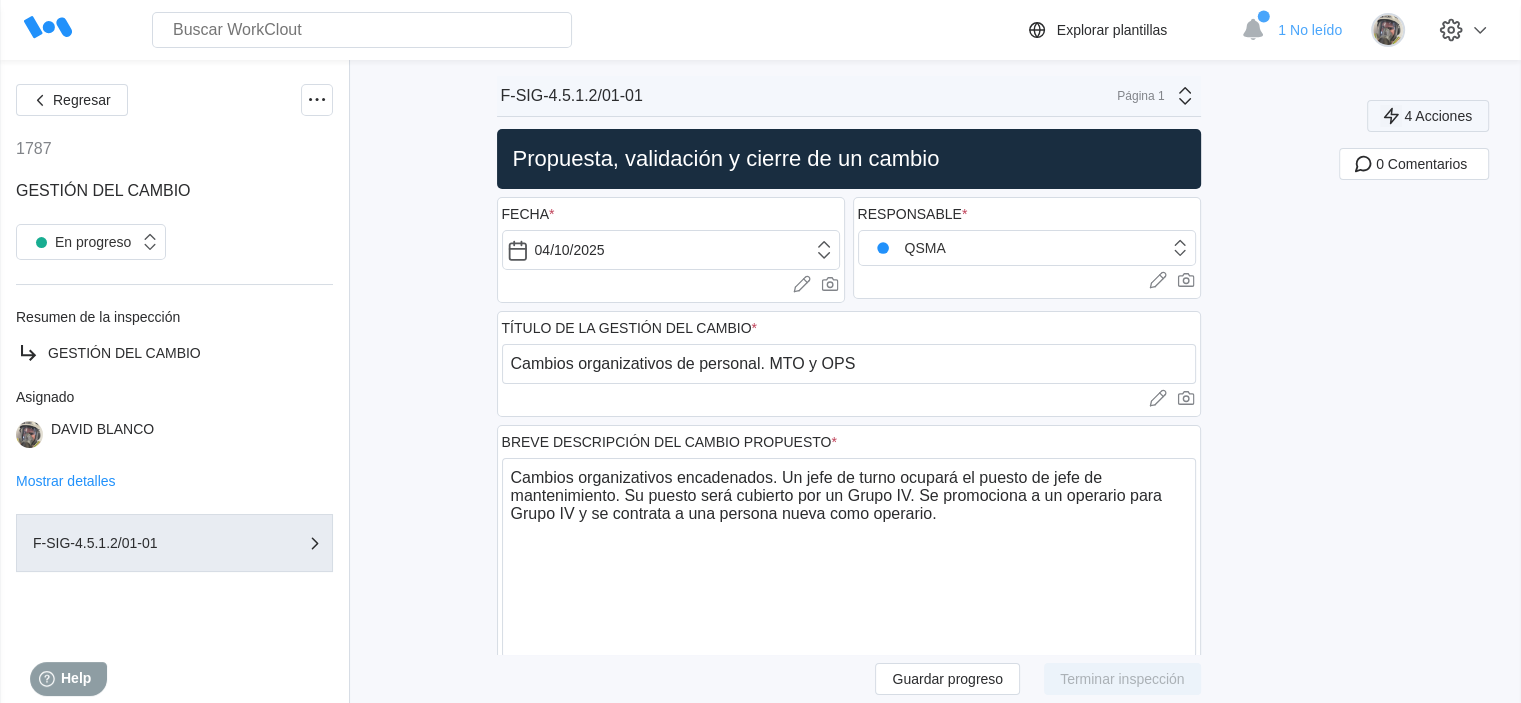 click on "4 Acciones" at bounding box center (1438, 116) 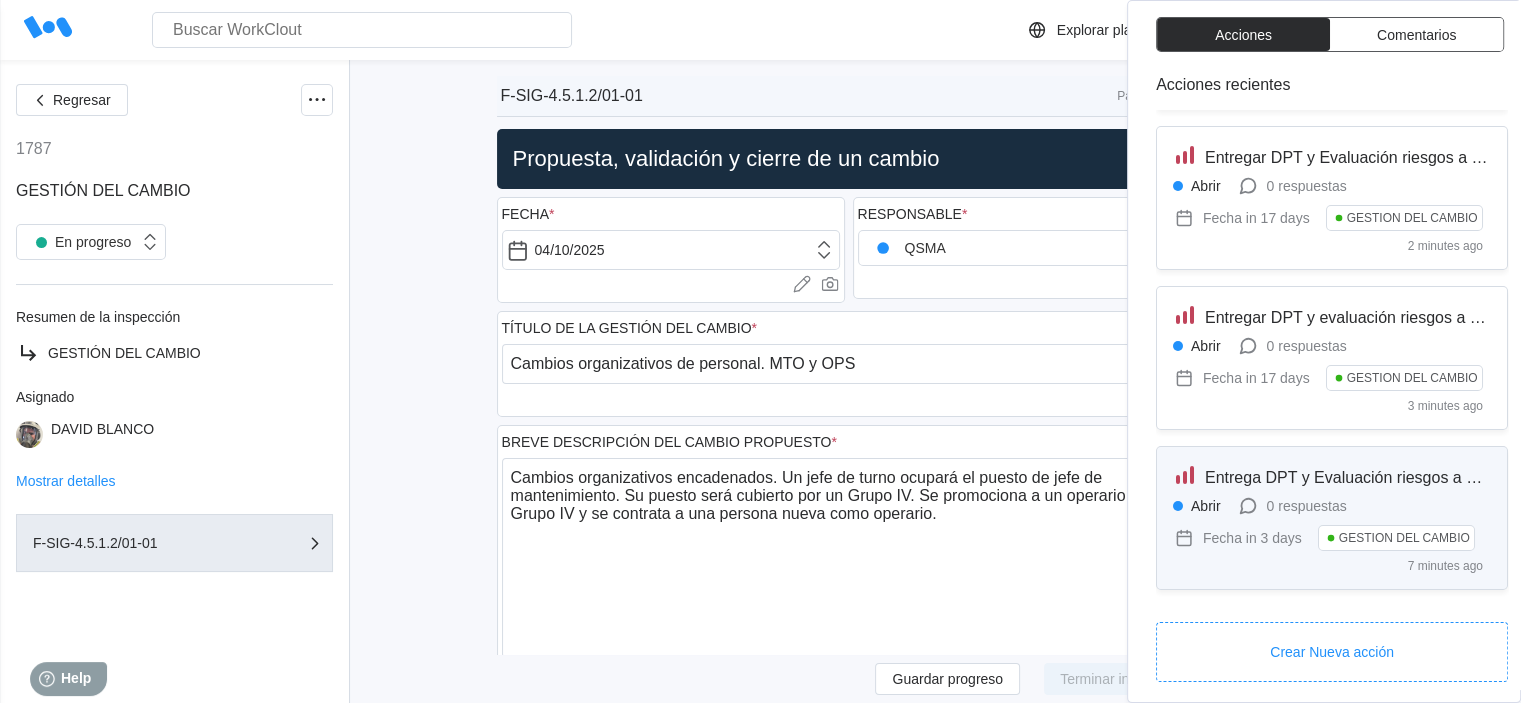 scroll, scrollTop: 0, scrollLeft: 0, axis: both 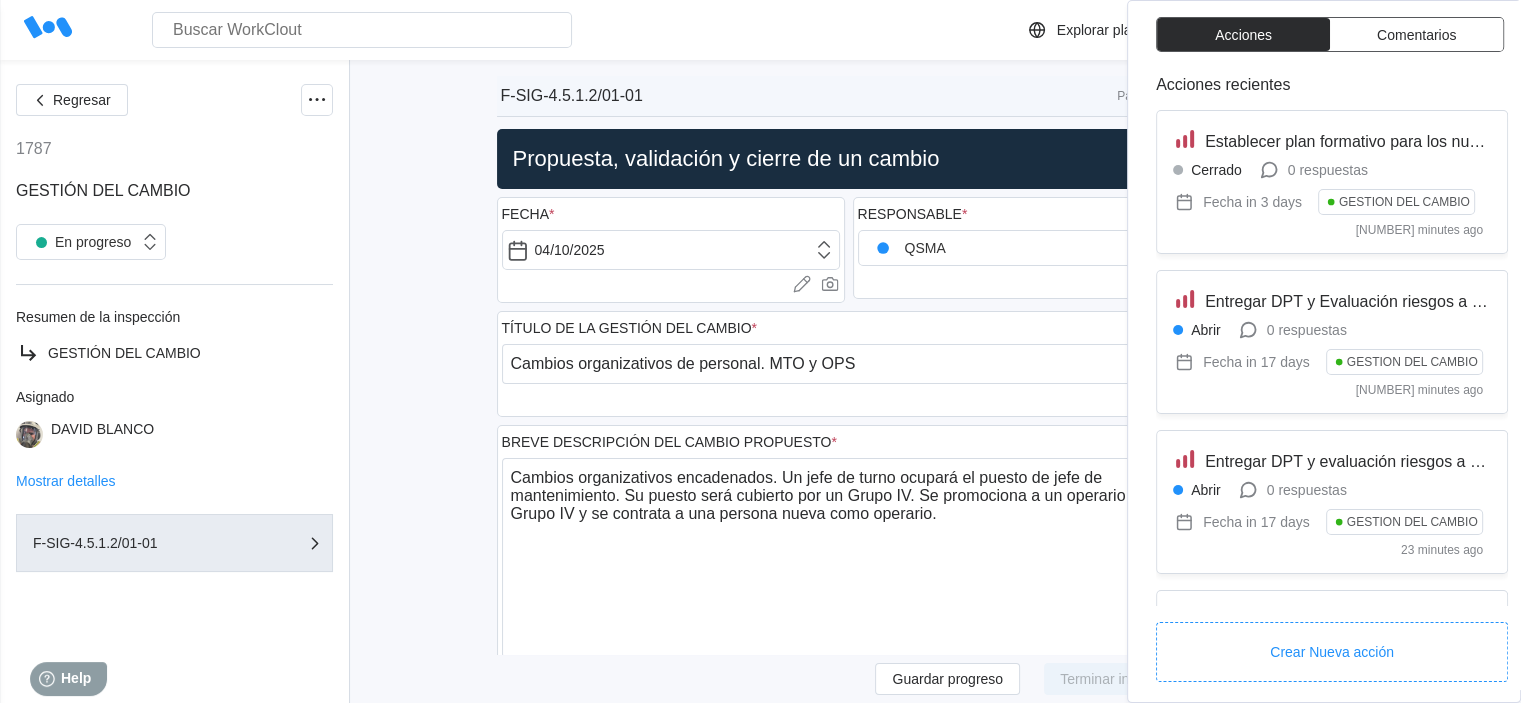 click on "Regresar 1787 GESTIÓN DEL CAMBIO   En progreso Resumen de la inspección GESTIÓN DEL CAMBIO Asignado DAVID BLANCO Mostrar detalles F-SIG-4.5.1.2/01-01 F-SIG-4.5.1.2/01-01 Página 1 Propuesta, validación y cierre de un cambio FECHA * 04/10/2025 Cargar imágenes o videos a este campo Arrastrar y soltar o  Cargar  or  Pick  from library. RESPONSABLE *   QSMA Cargar imágenes o videos a este campo Arrastrar y soltar o  Cargar  or  Pick  from library. TÍTULO DE LA GESTIÓN DEL CAMBIO * Cambios organizativos de personal. MTO y OPS Cargar imágenes o videos a este campo Arrastrar y soltar o  Cargar  or  Pick  from library. BREVE DESCRIPCIÓN DEL CAMBIO PROPUESTO * Cambios organizativos encadenados. Un jefe de turno ocupará el puesto de jefe de mantenimiento. Su puesto será cubierto por un Grupo IV. Se promociona a un operario para Grupo IV y se contrata a una persona nueva como operario. x Cargar imágenes o videos a este campo Arrastrar y soltar o  Cargar  or  Pick  from library. DOCUMENTOS ADJUNTOS Cargar *" at bounding box center (760, 8158) 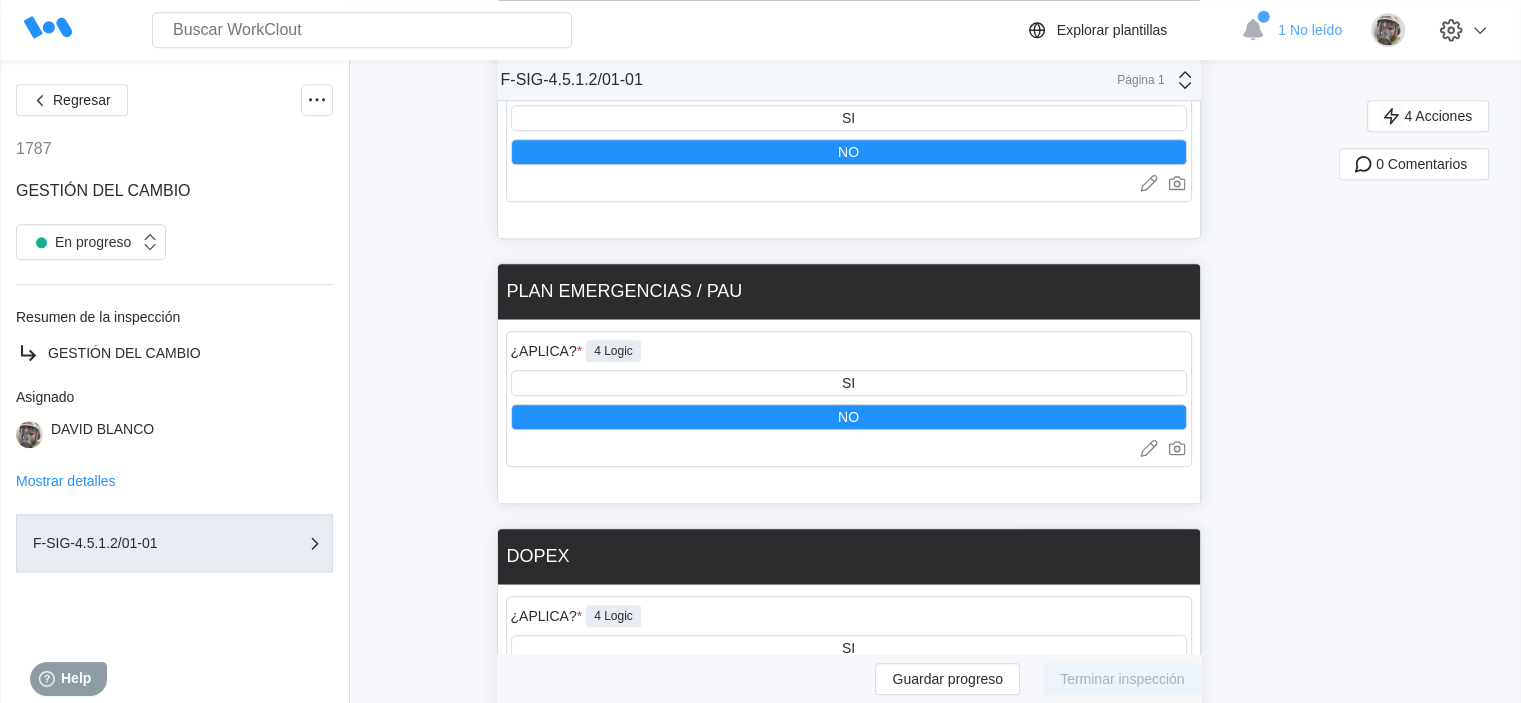 scroll, scrollTop: 9800, scrollLeft: 0, axis: vertical 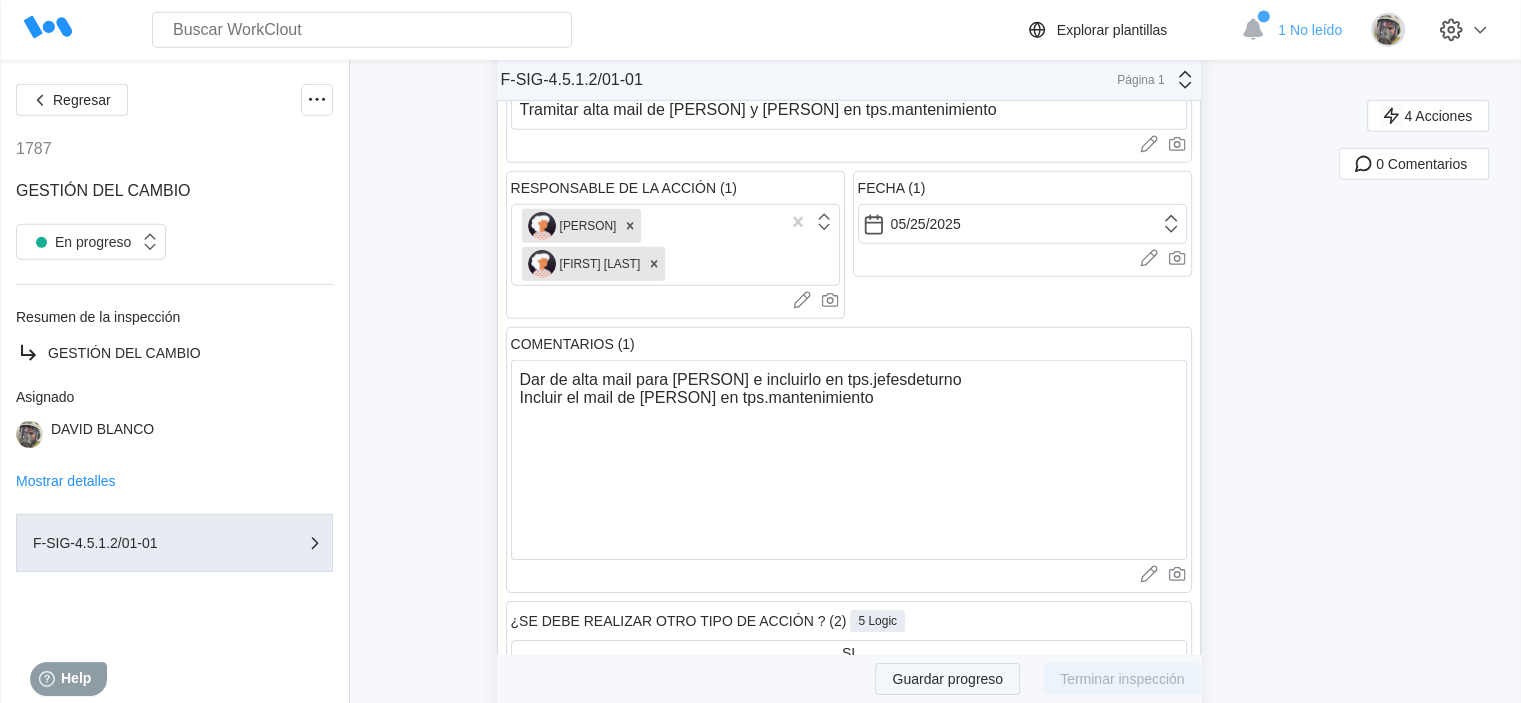 click on "Guardar progreso" at bounding box center (947, 679) 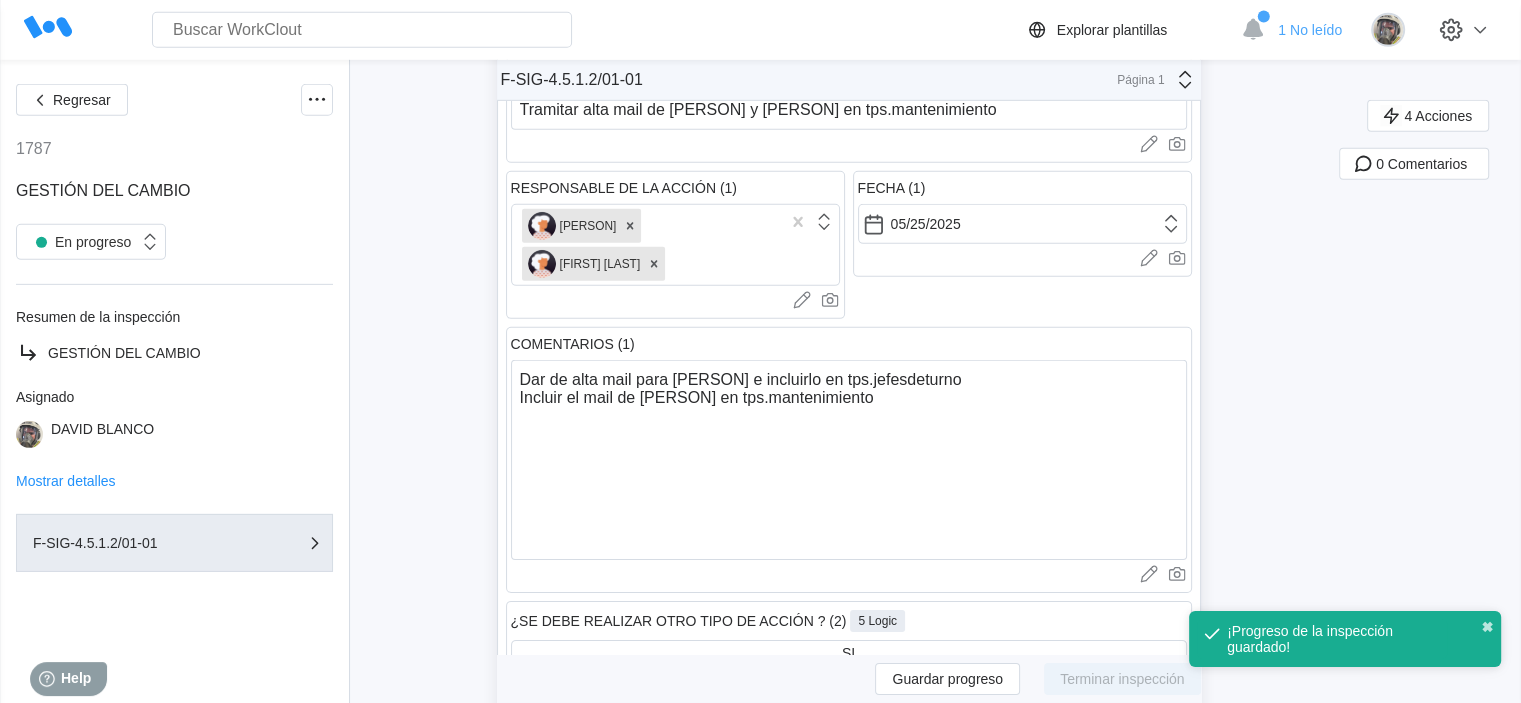 click on "4 Acciones 0 Comentarios" at bounding box center [1430, -5608] 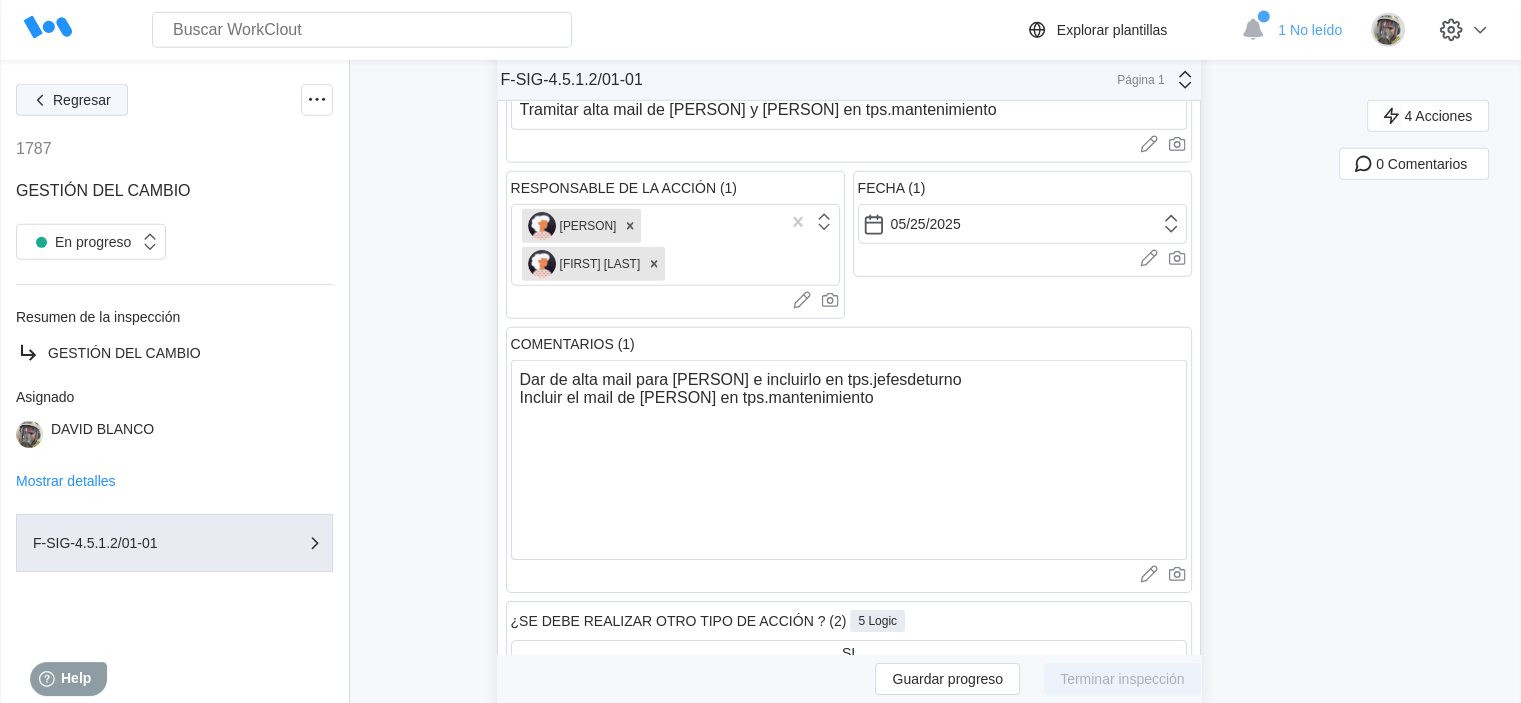click on "Regresar" at bounding box center [72, 100] 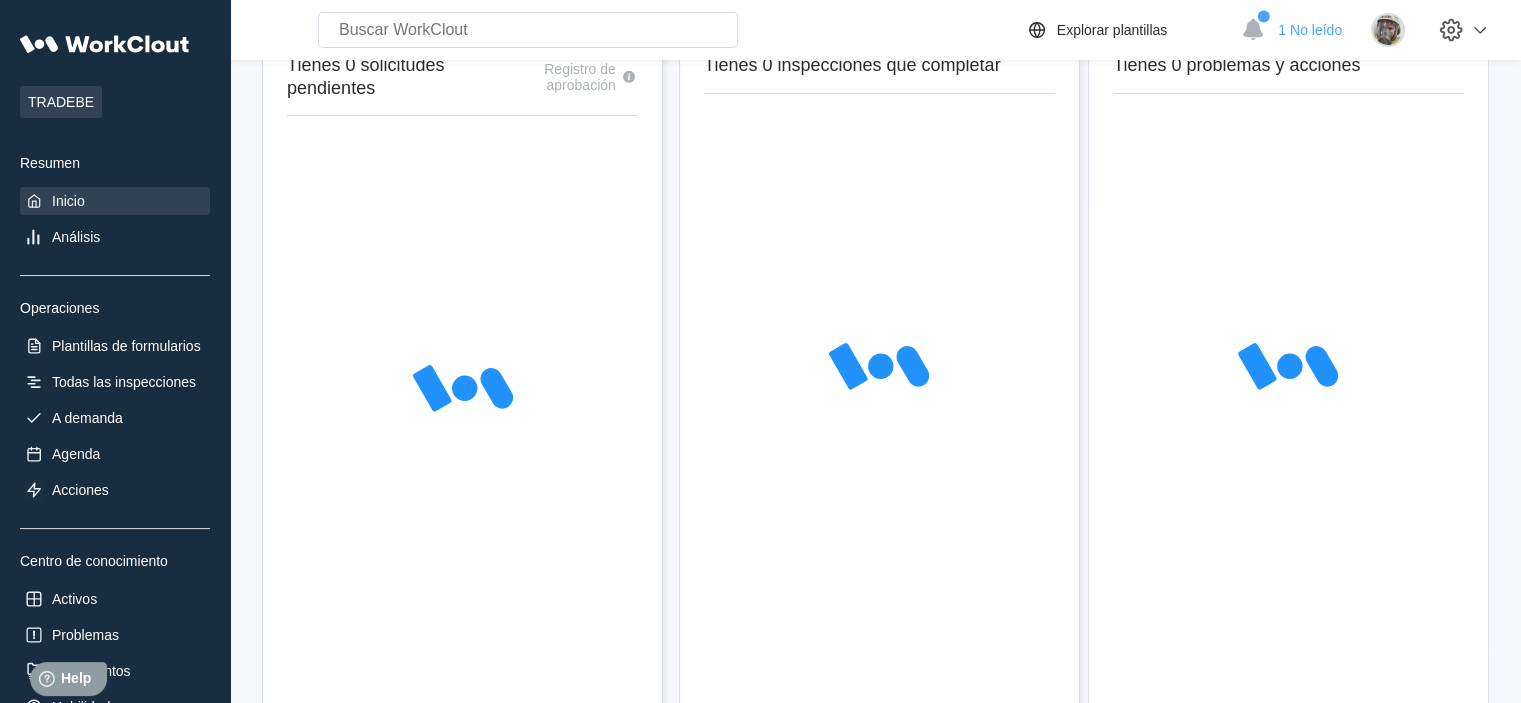 scroll, scrollTop: 0, scrollLeft: 0, axis: both 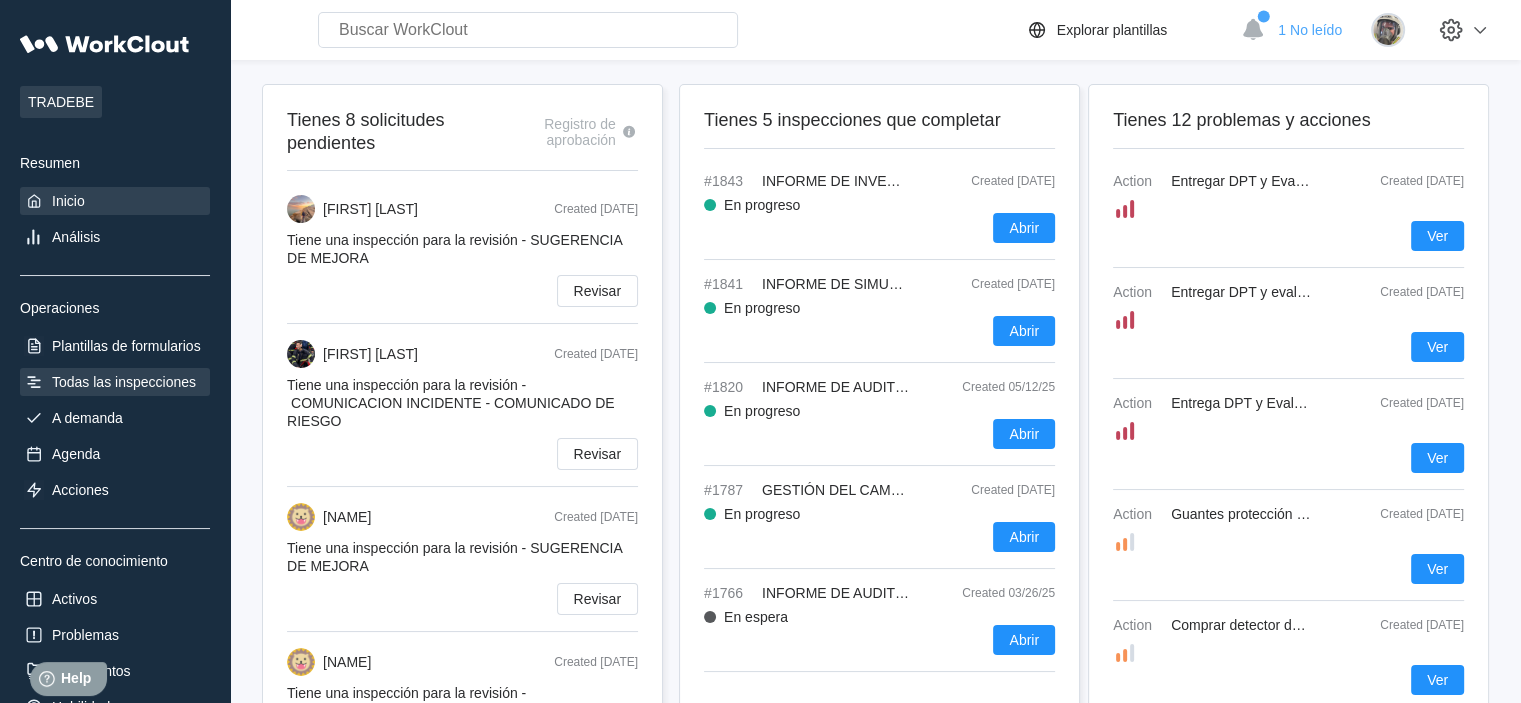 click on "Todas las inspecciones" at bounding box center (124, 382) 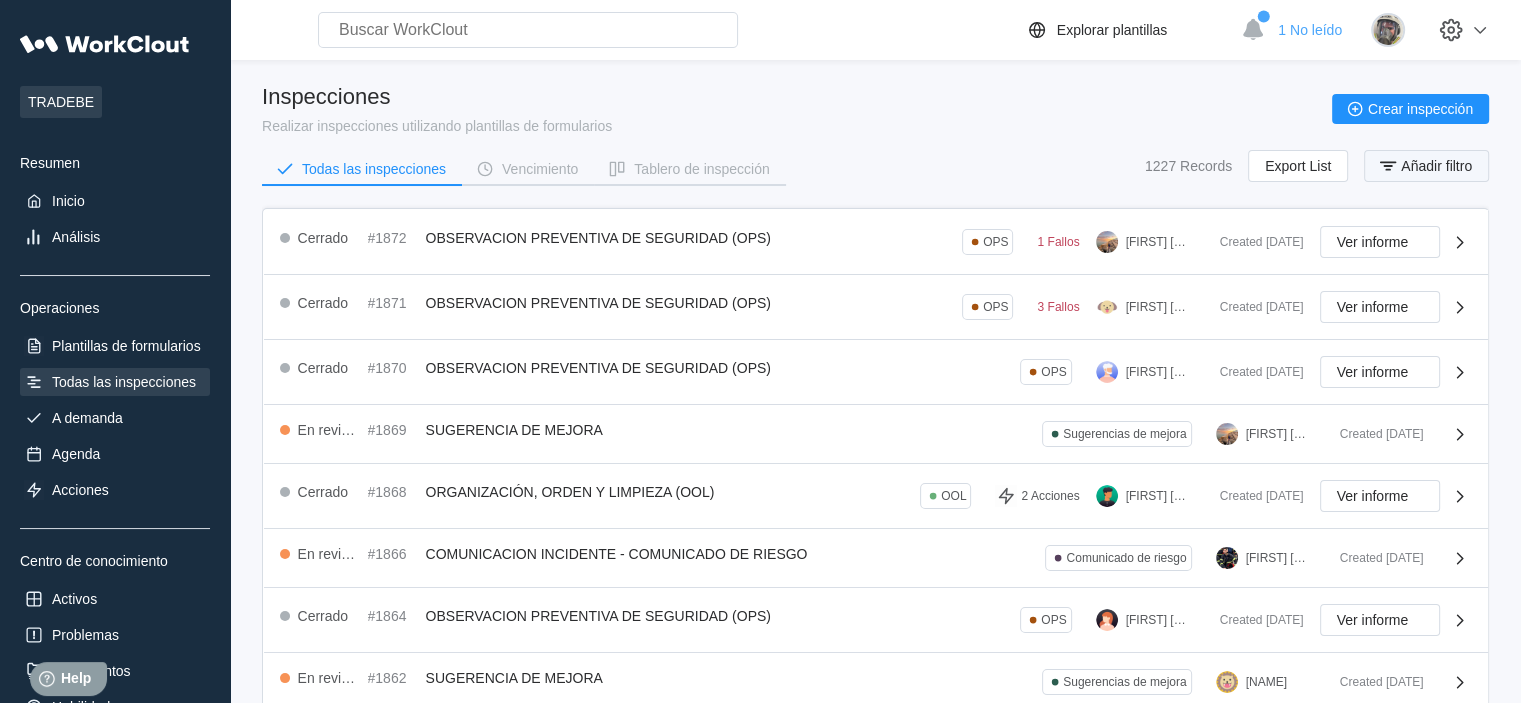 click on "Añadir filtro" at bounding box center (1426, 166) 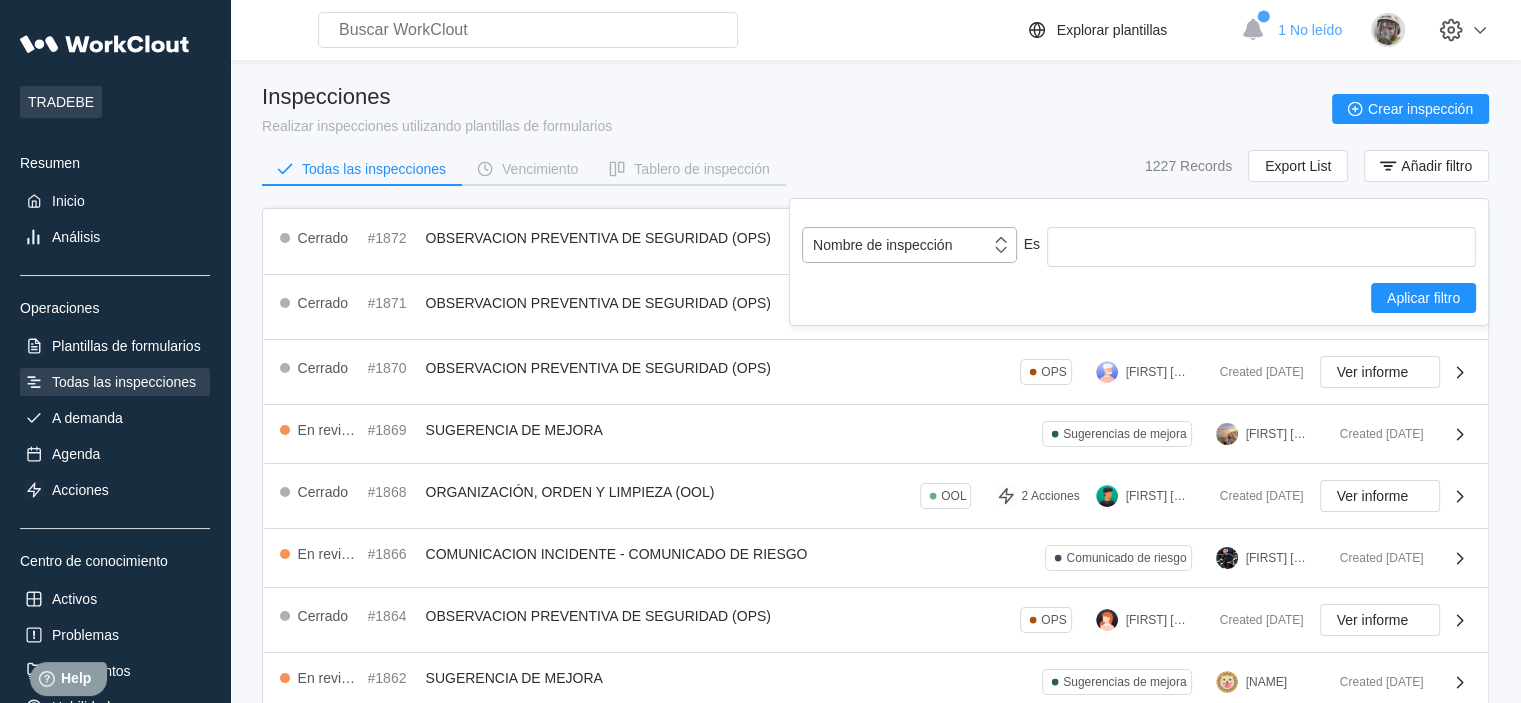 click on "Nombre de inspección" at bounding box center [896, 245] 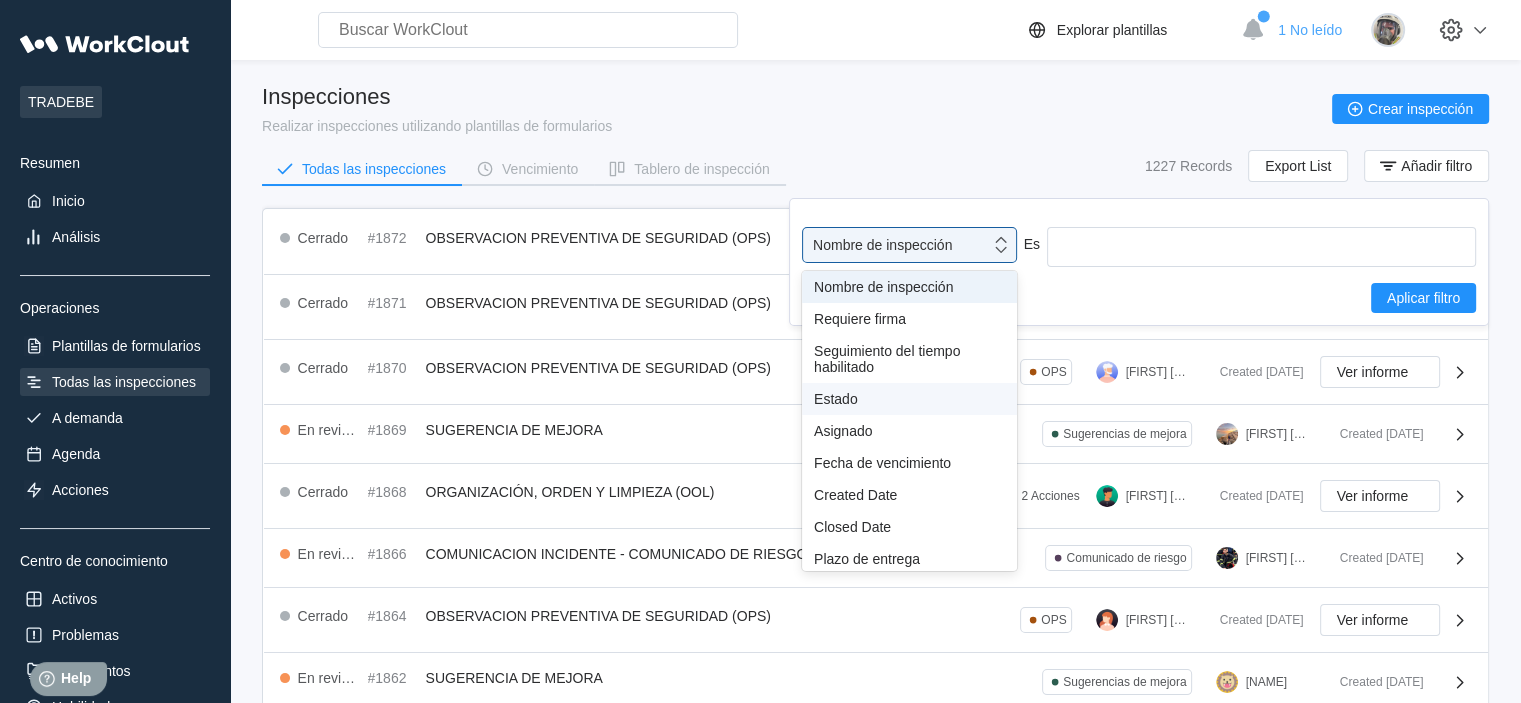 scroll, scrollTop: 176, scrollLeft: 0, axis: vertical 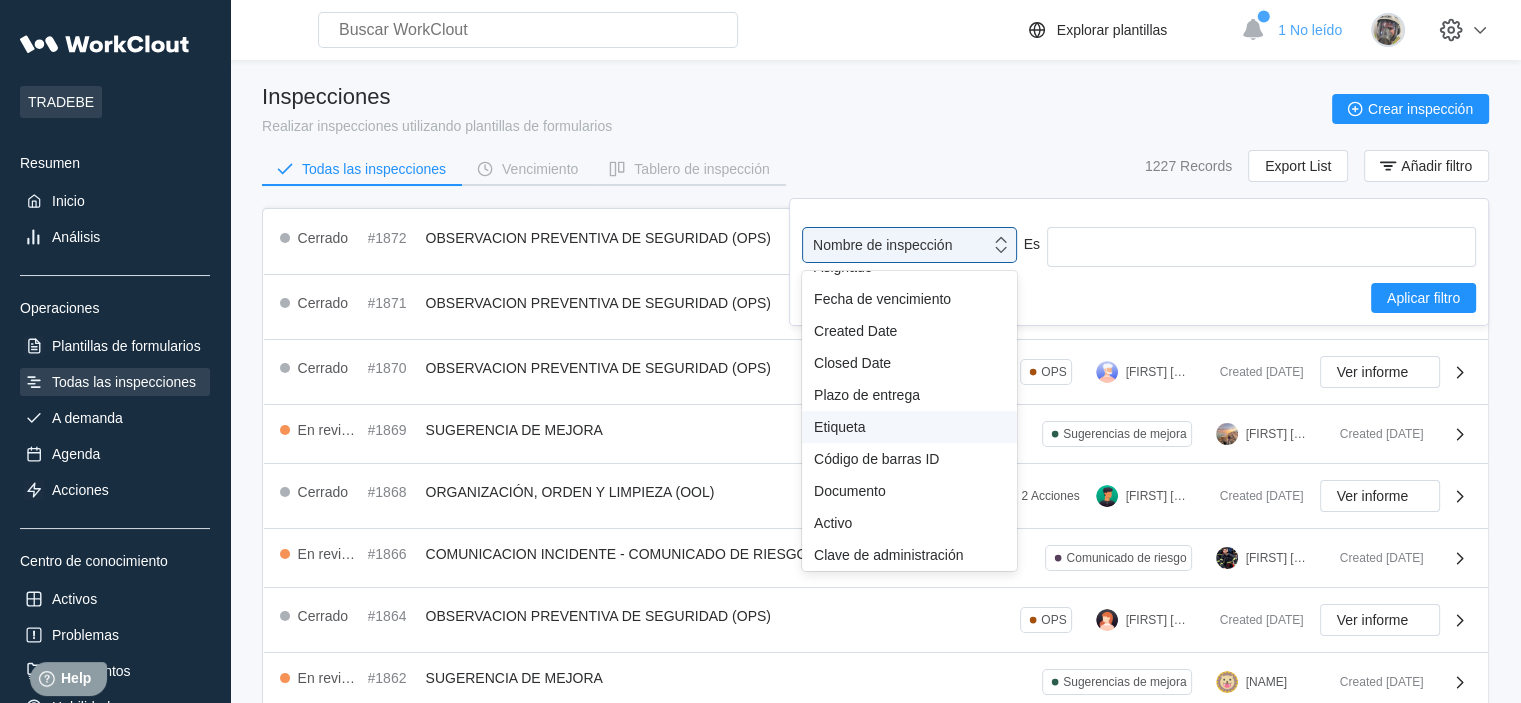 click on "Etiqueta" at bounding box center (909, 427) 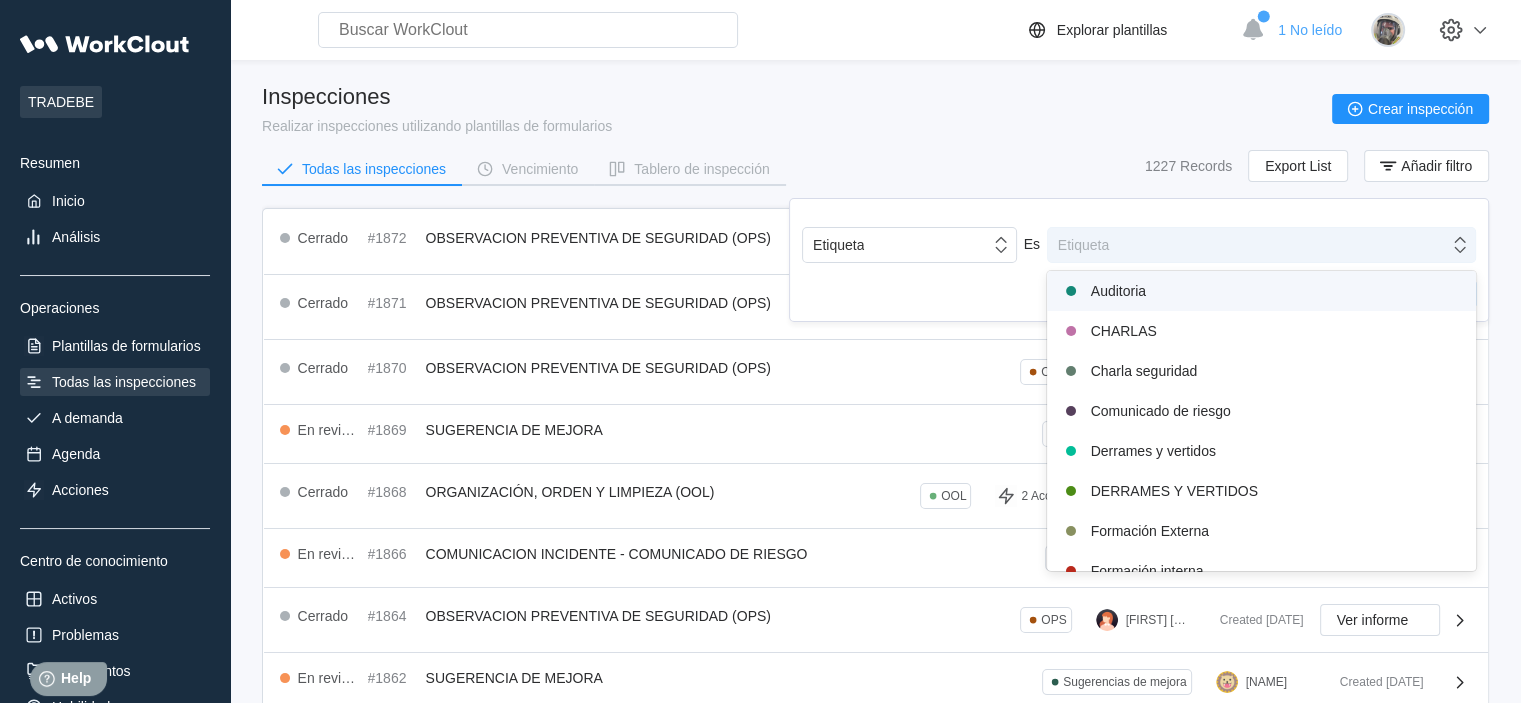 click on "Etiqueta" at bounding box center (1083, 245) 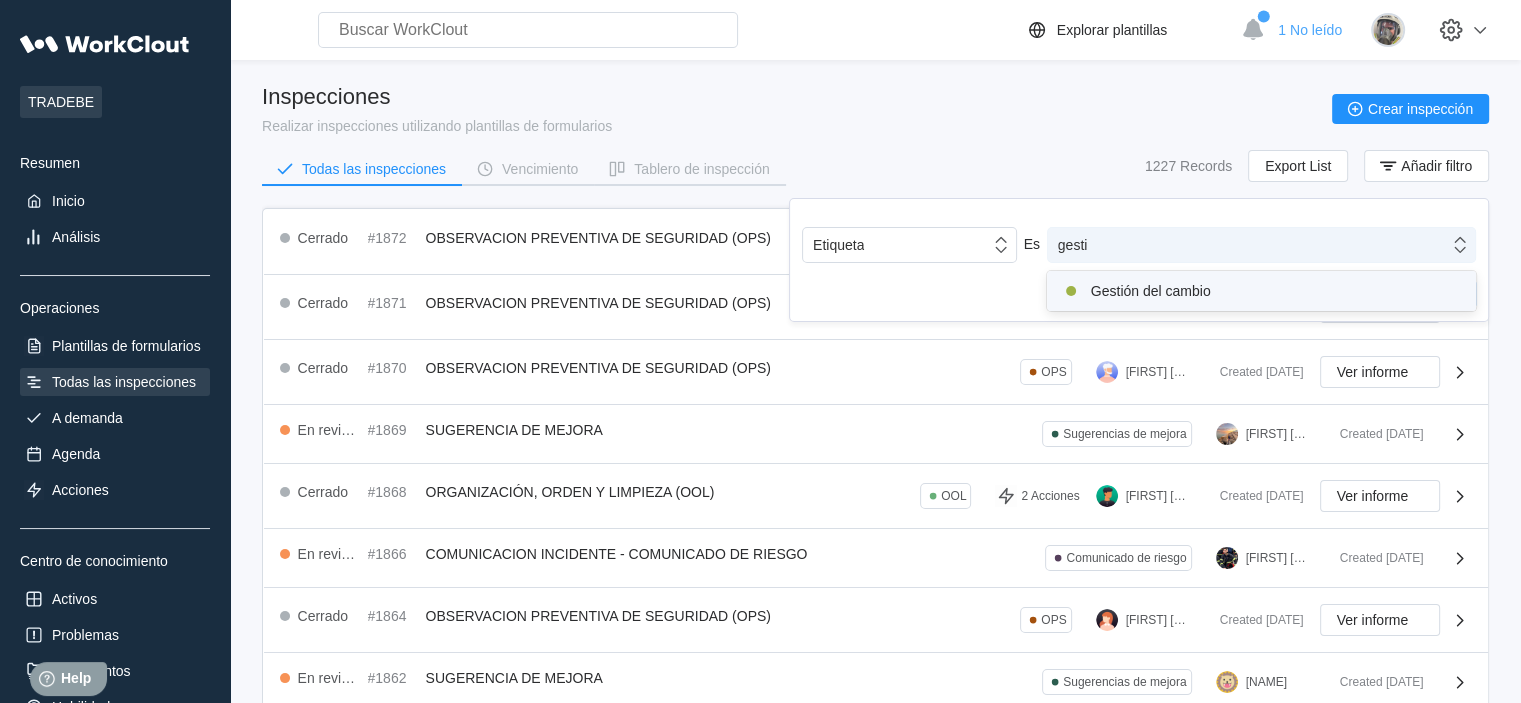 click on "Gestión del cambio" at bounding box center [1261, 291] 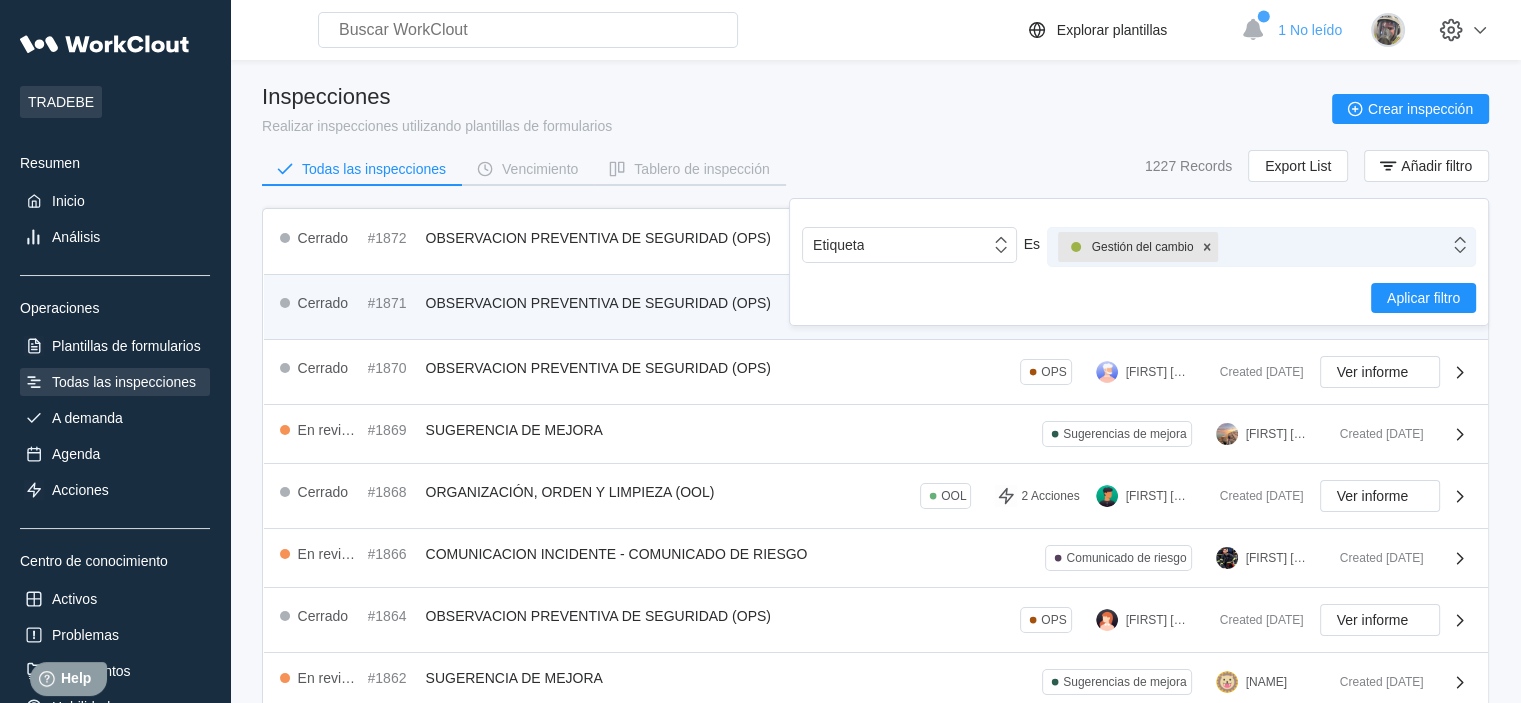 click on "Aplicar filtro" at bounding box center [1423, 298] 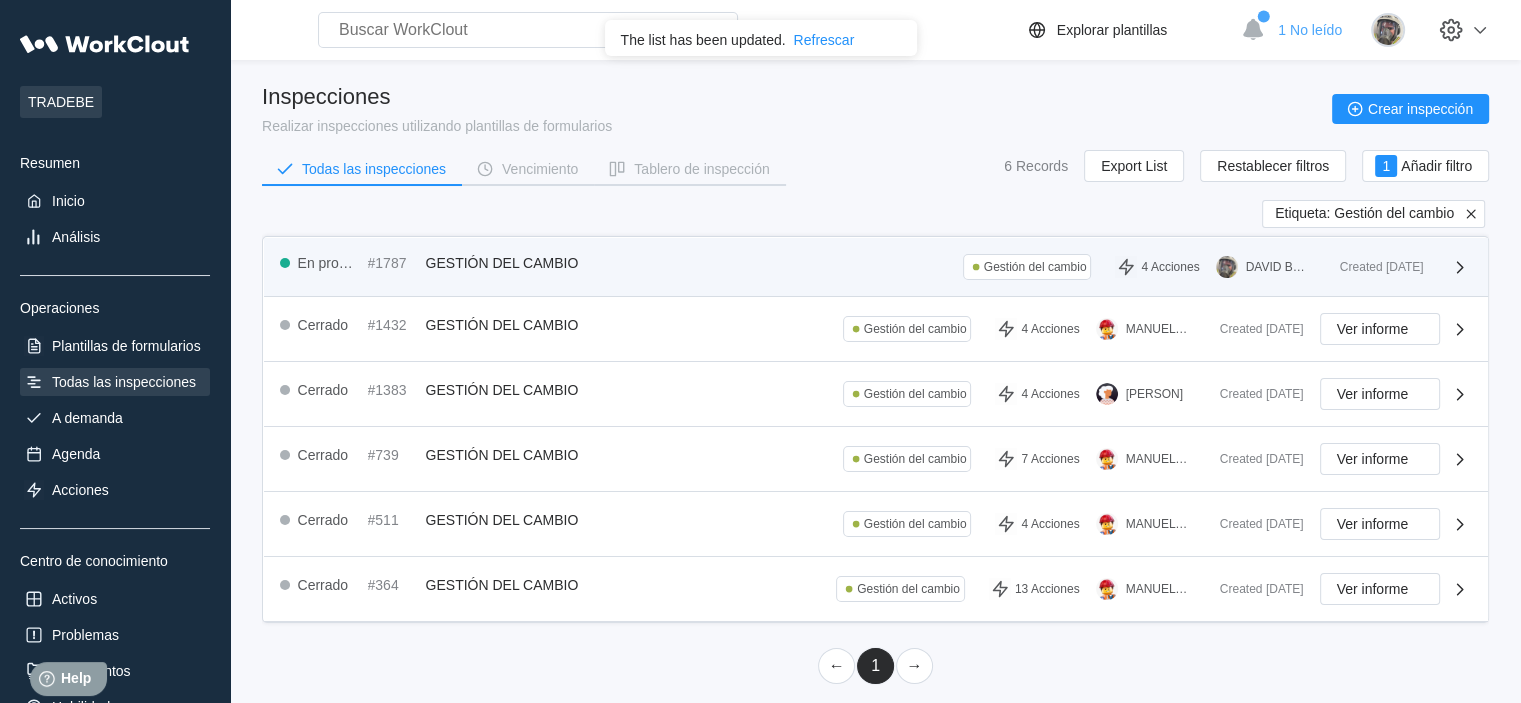 click on "GESTIÓN DEL CAMBIO" at bounding box center [502, 263] 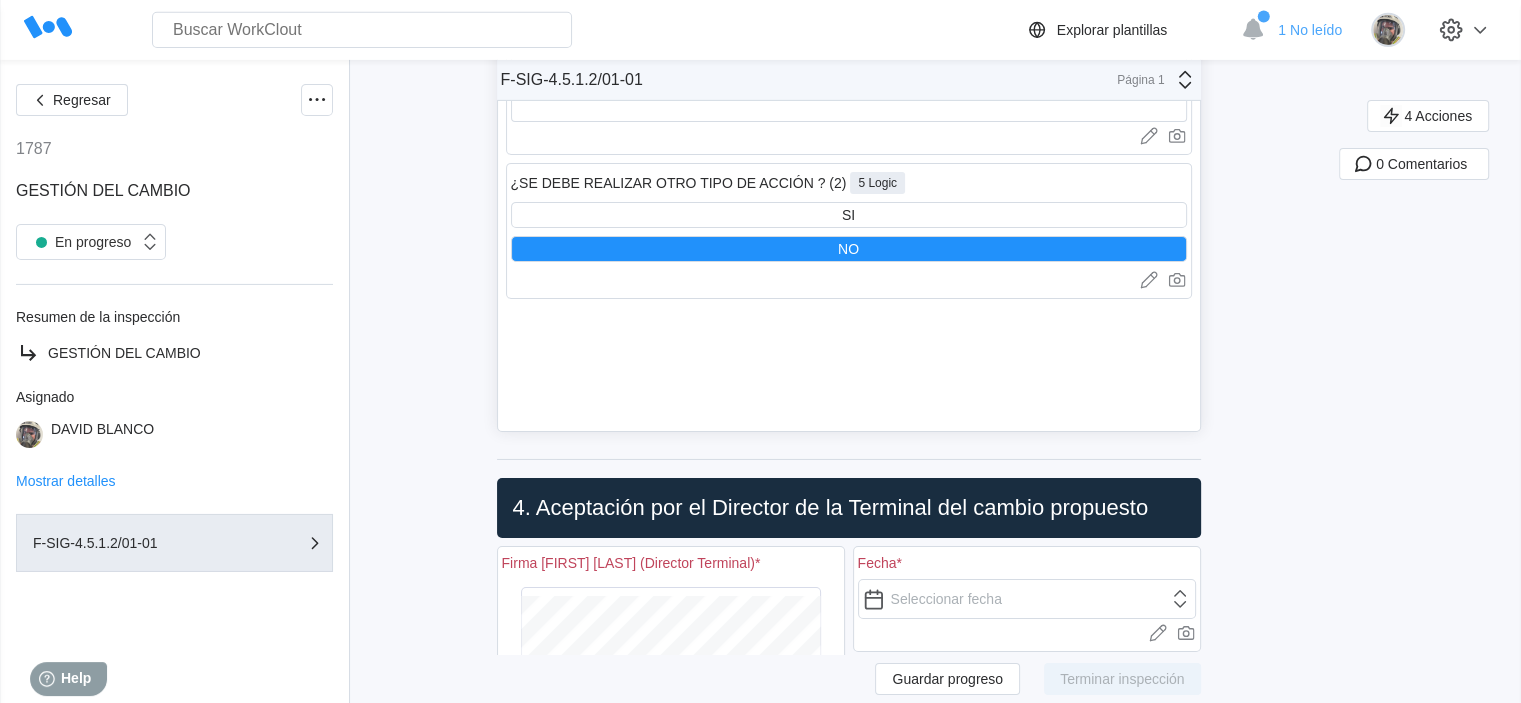 scroll, scrollTop: 14500, scrollLeft: 0, axis: vertical 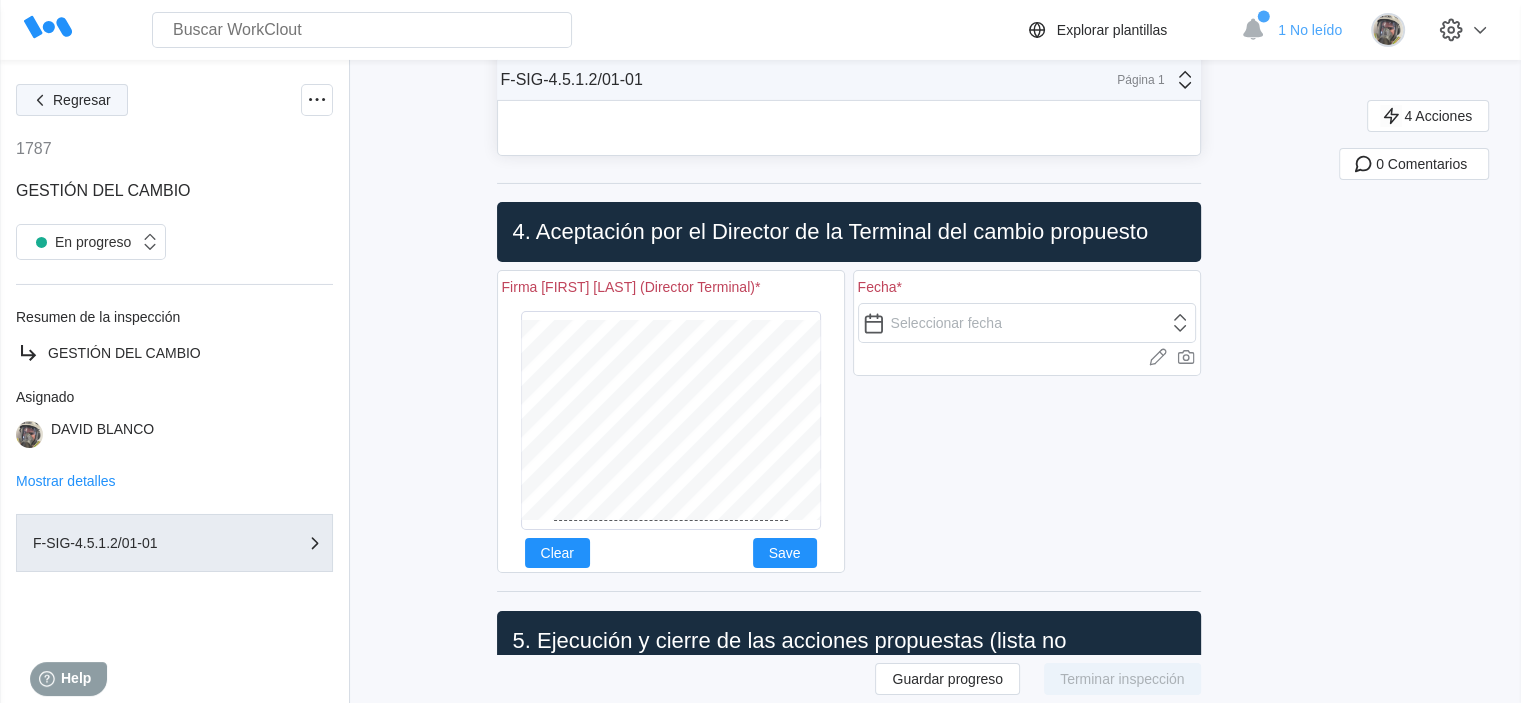 click on "Regresar" at bounding box center (82, 100) 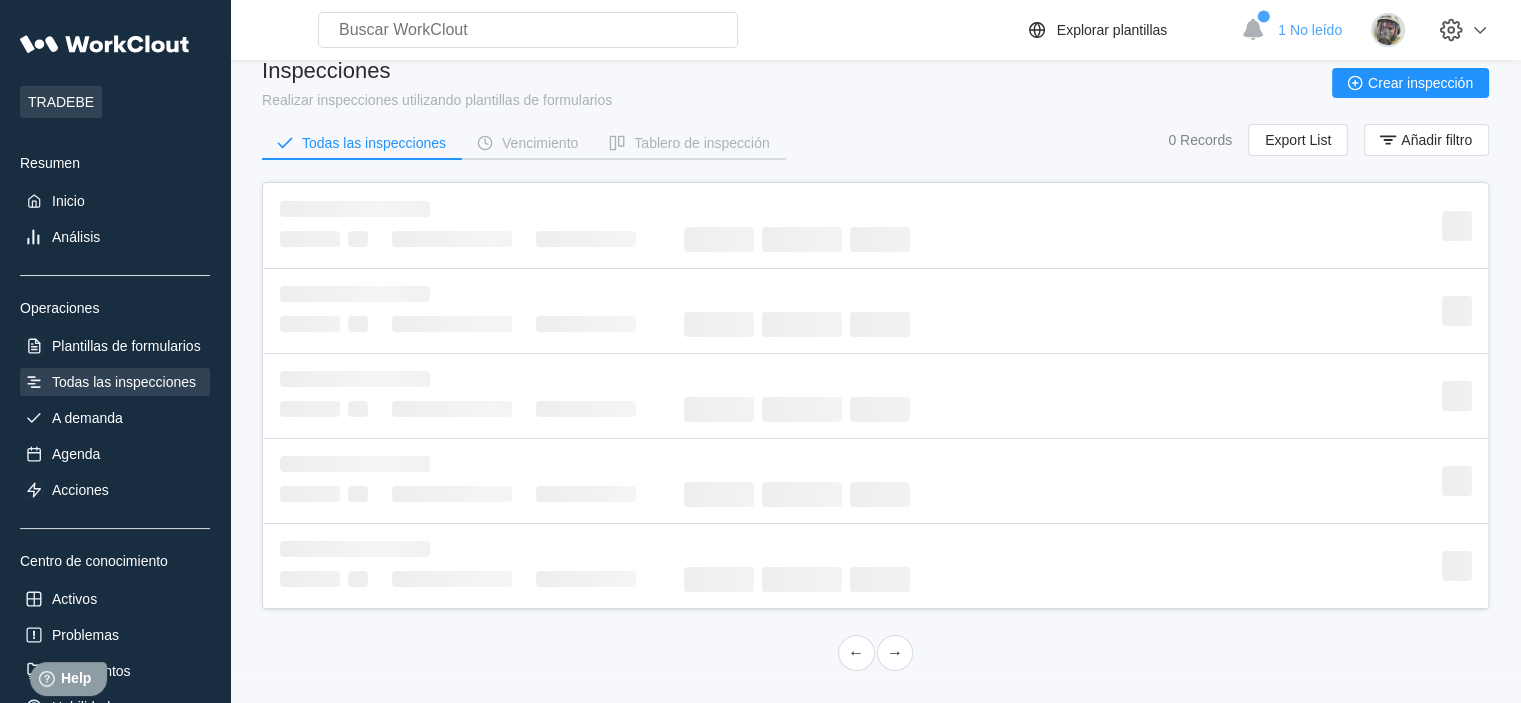 scroll, scrollTop: 0, scrollLeft: 0, axis: both 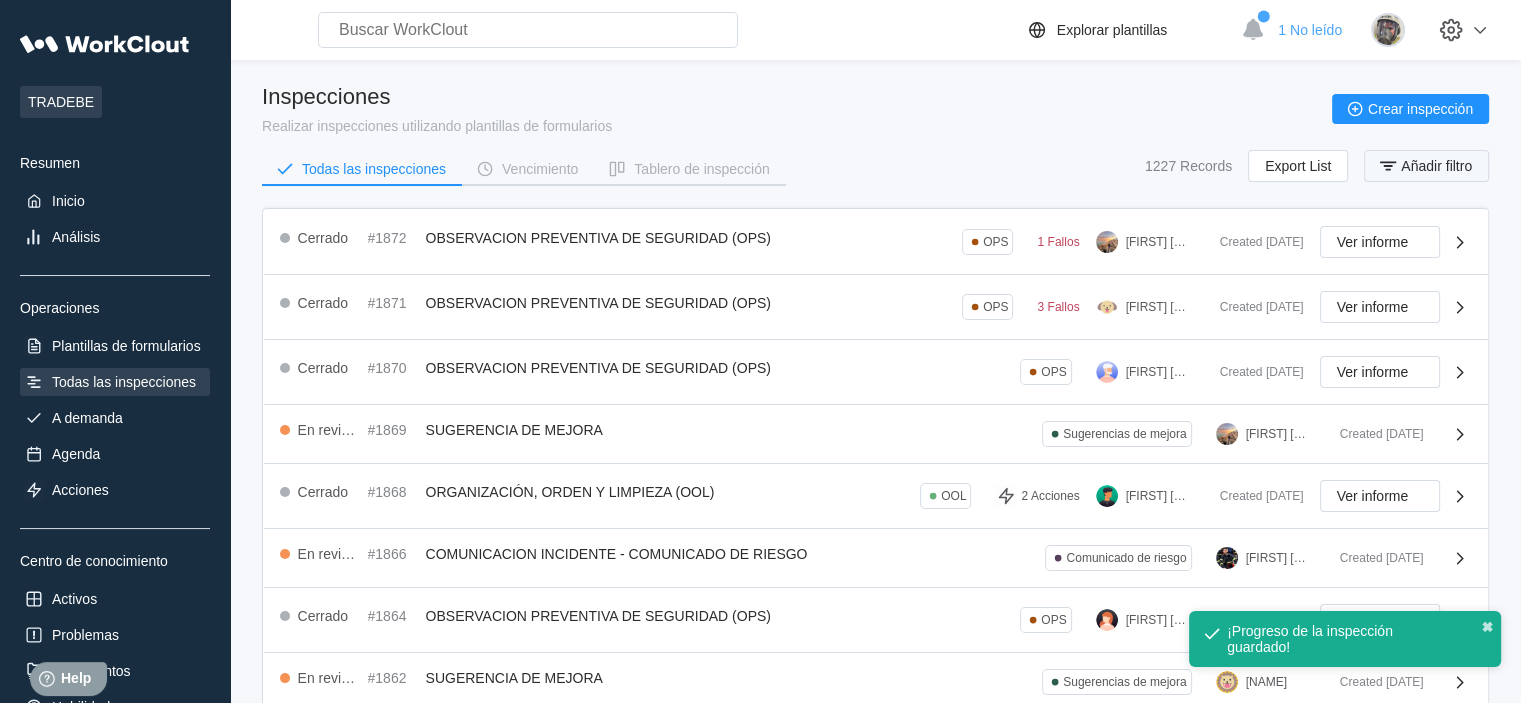 click on "Añadir filtro" at bounding box center (1436, 166) 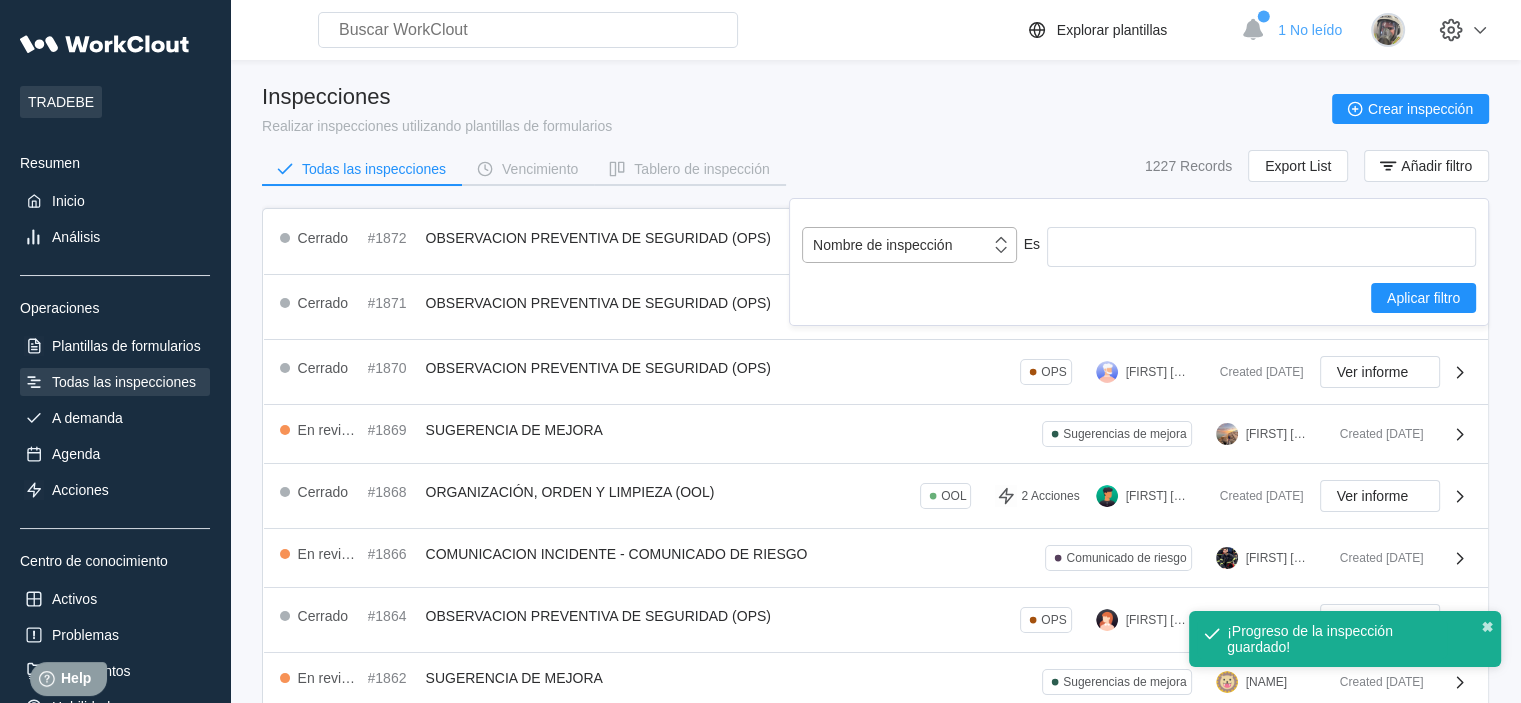 click on "Nombre de inspección" at bounding box center [882, 245] 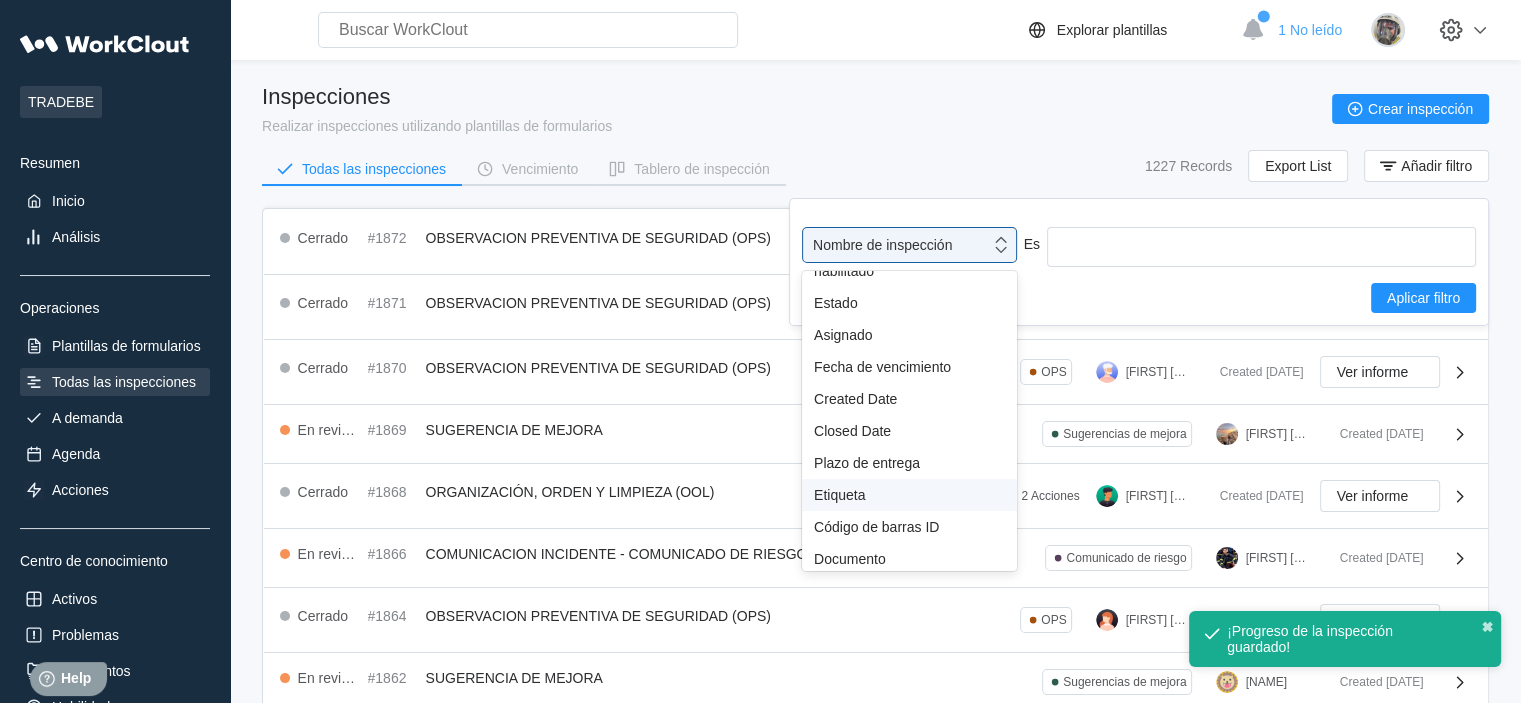 scroll, scrollTop: 176, scrollLeft: 0, axis: vertical 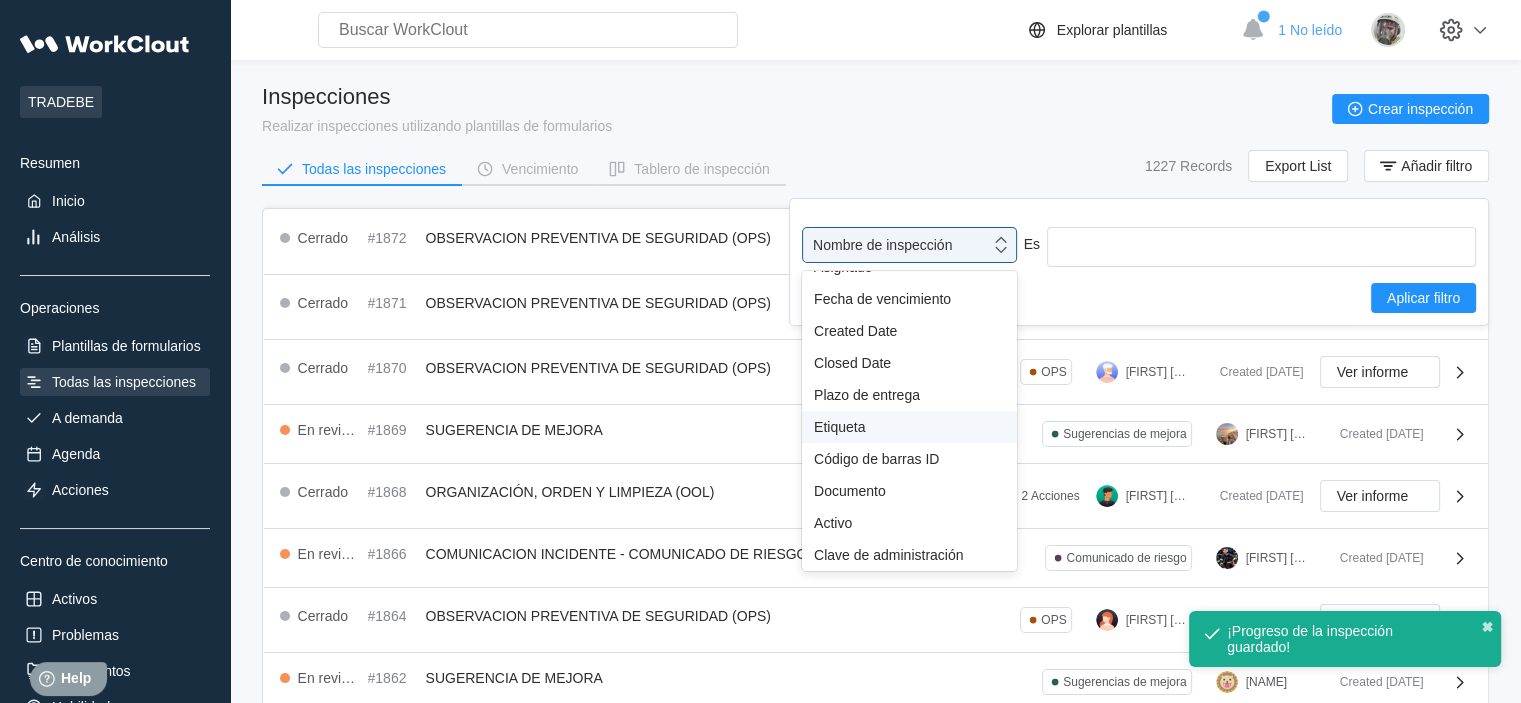 click on "Etiqueta" at bounding box center (909, 427) 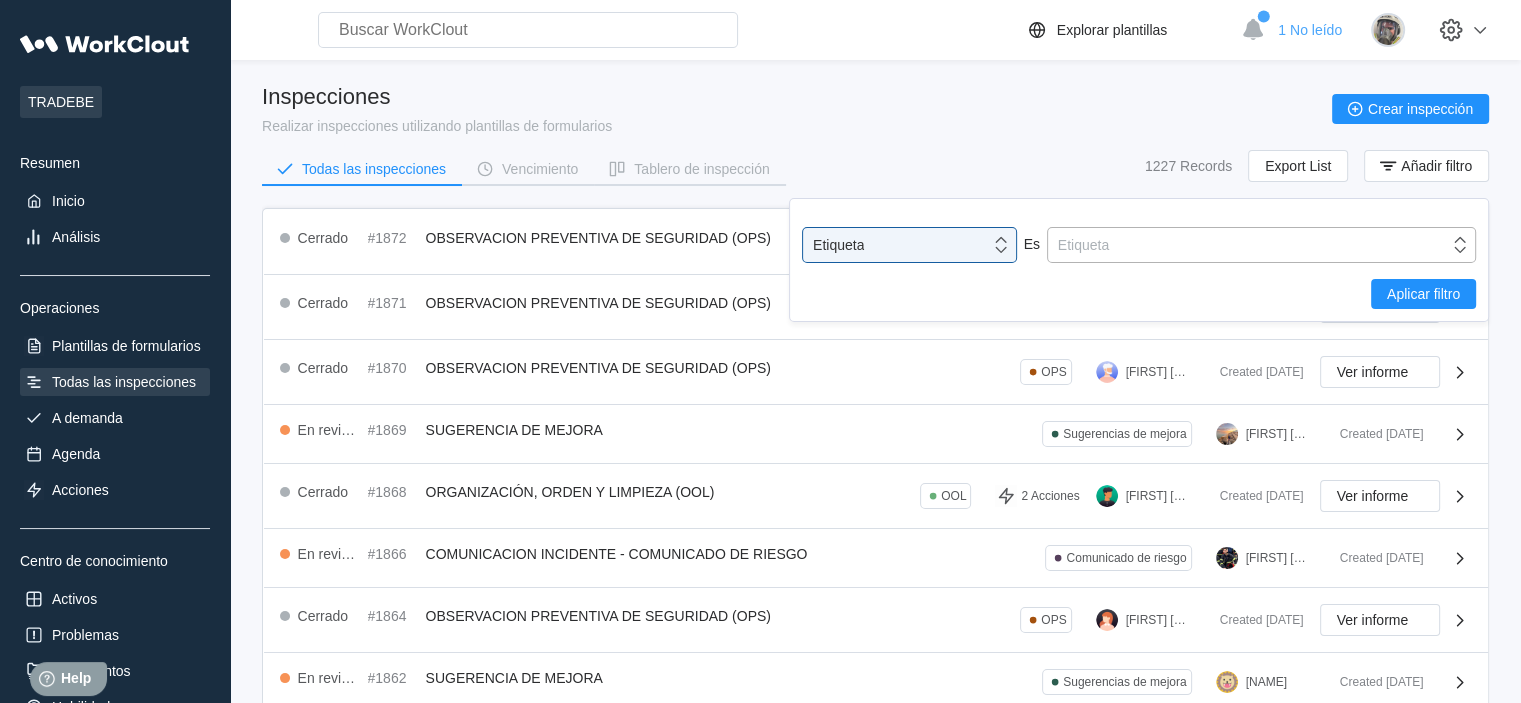 click on "Etiqueta" at bounding box center (1248, 245) 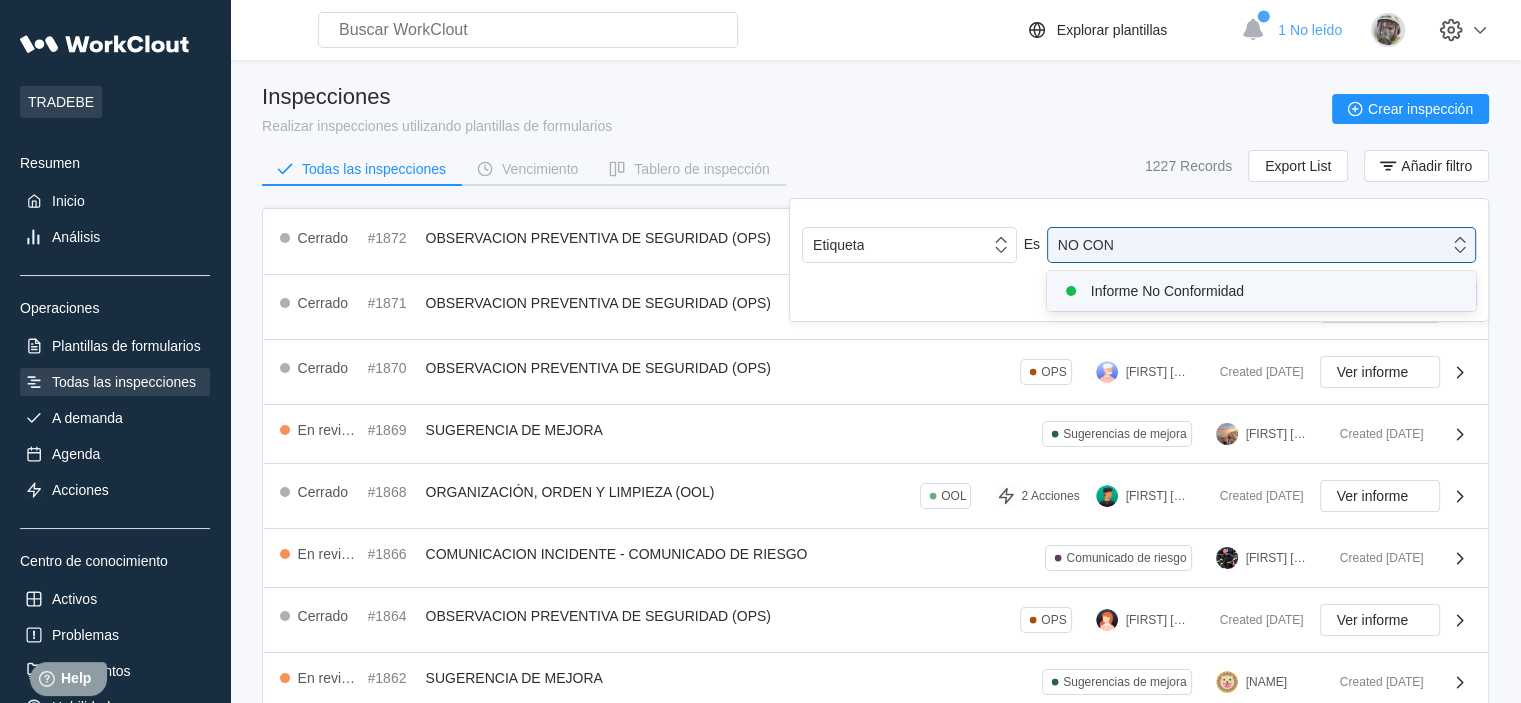 click on "Informe No Conformidad" at bounding box center [1261, 291] 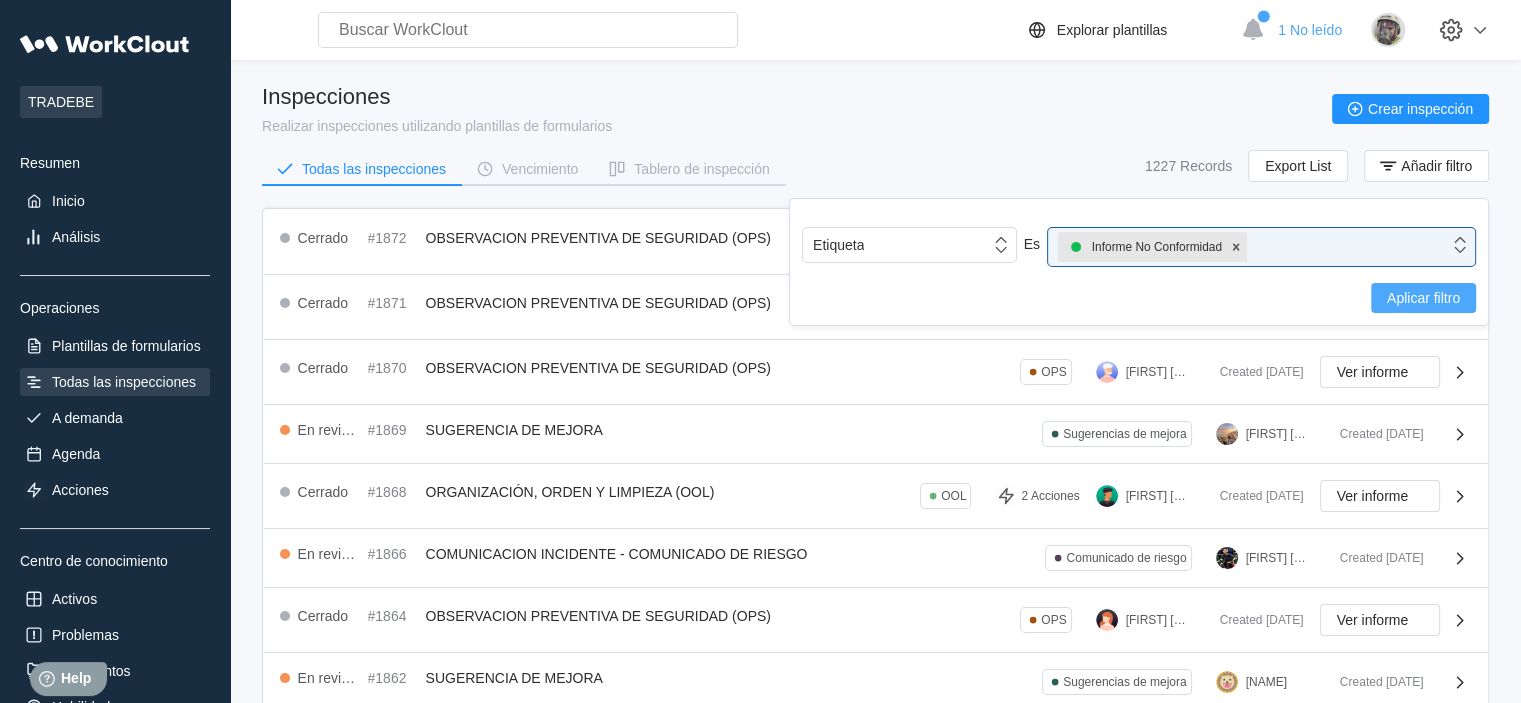 click on "Aplicar filtro" at bounding box center (1423, 298) 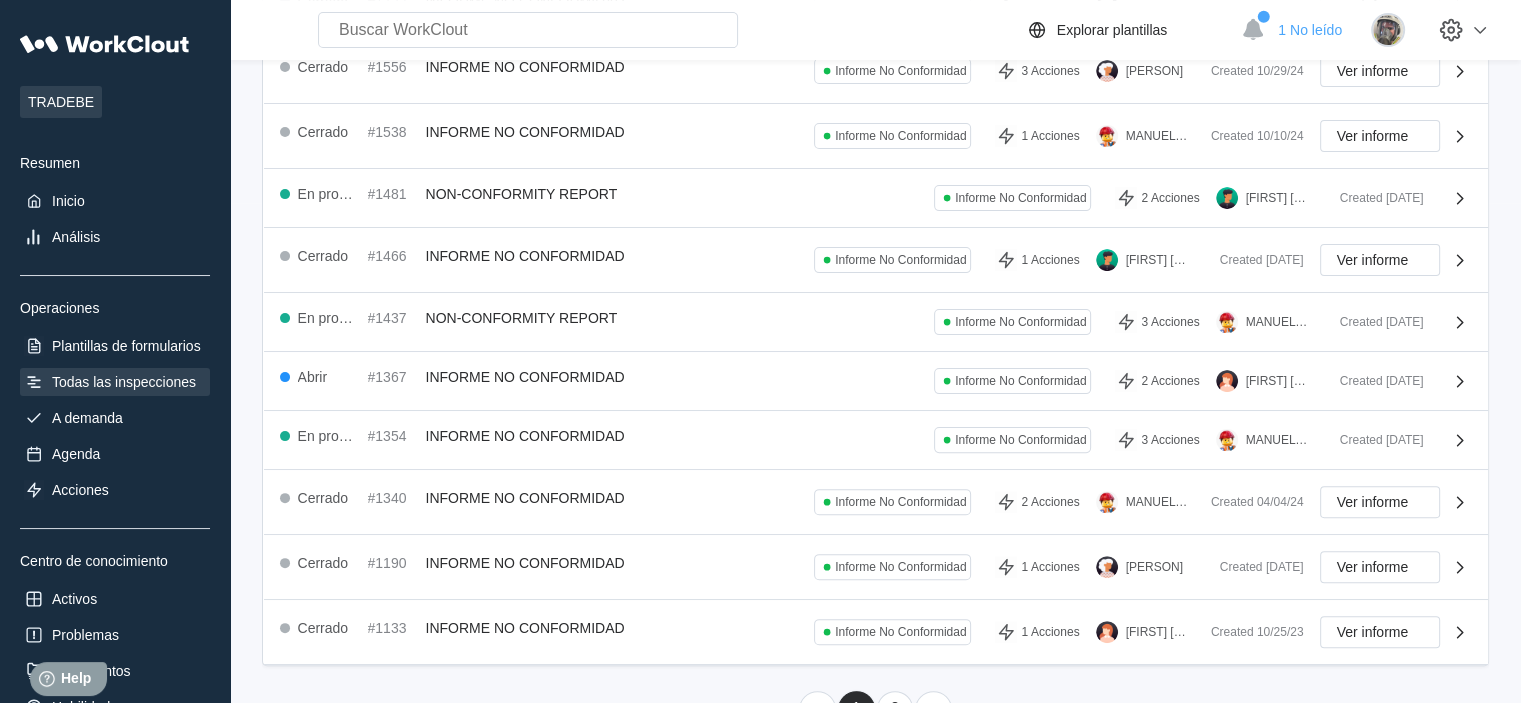 scroll, scrollTop: 547, scrollLeft: 0, axis: vertical 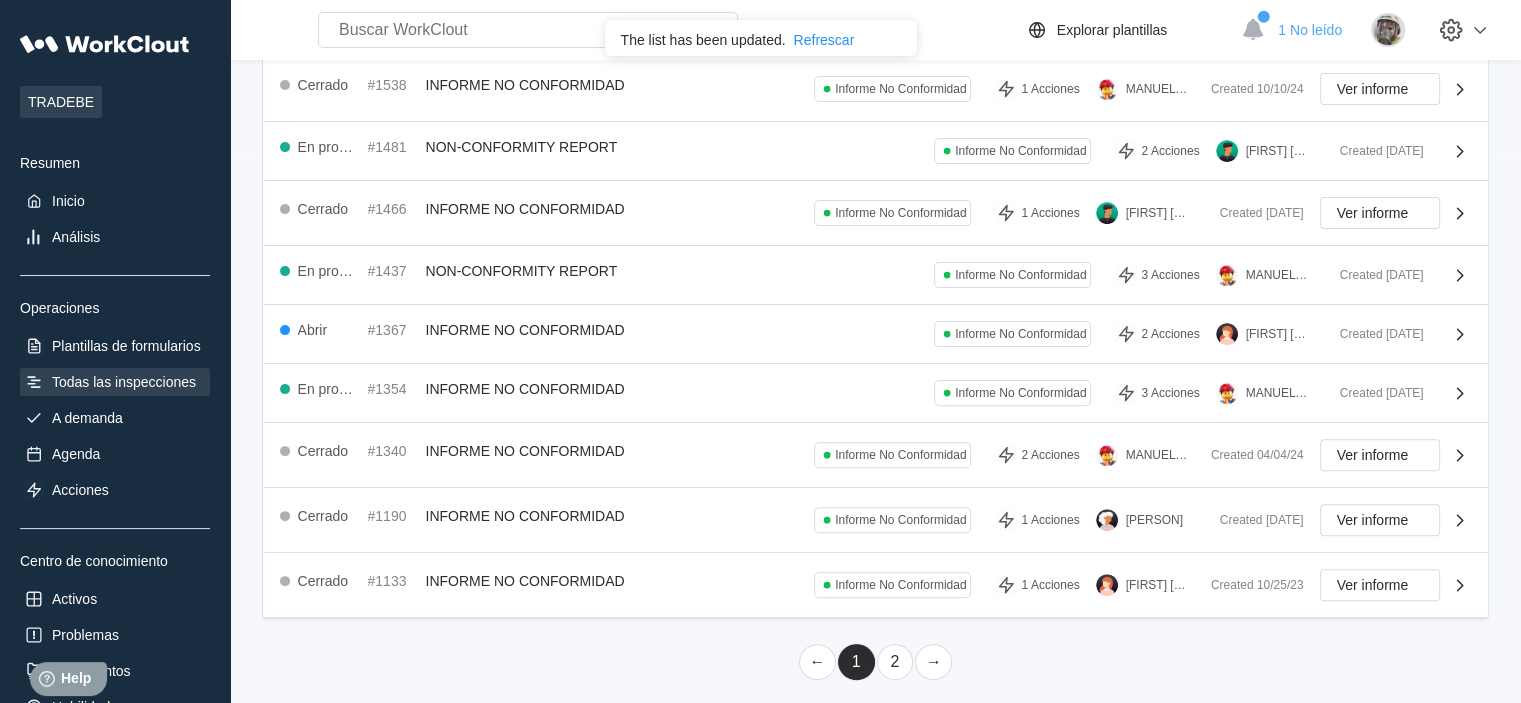 click on "2" at bounding box center (895, 662) 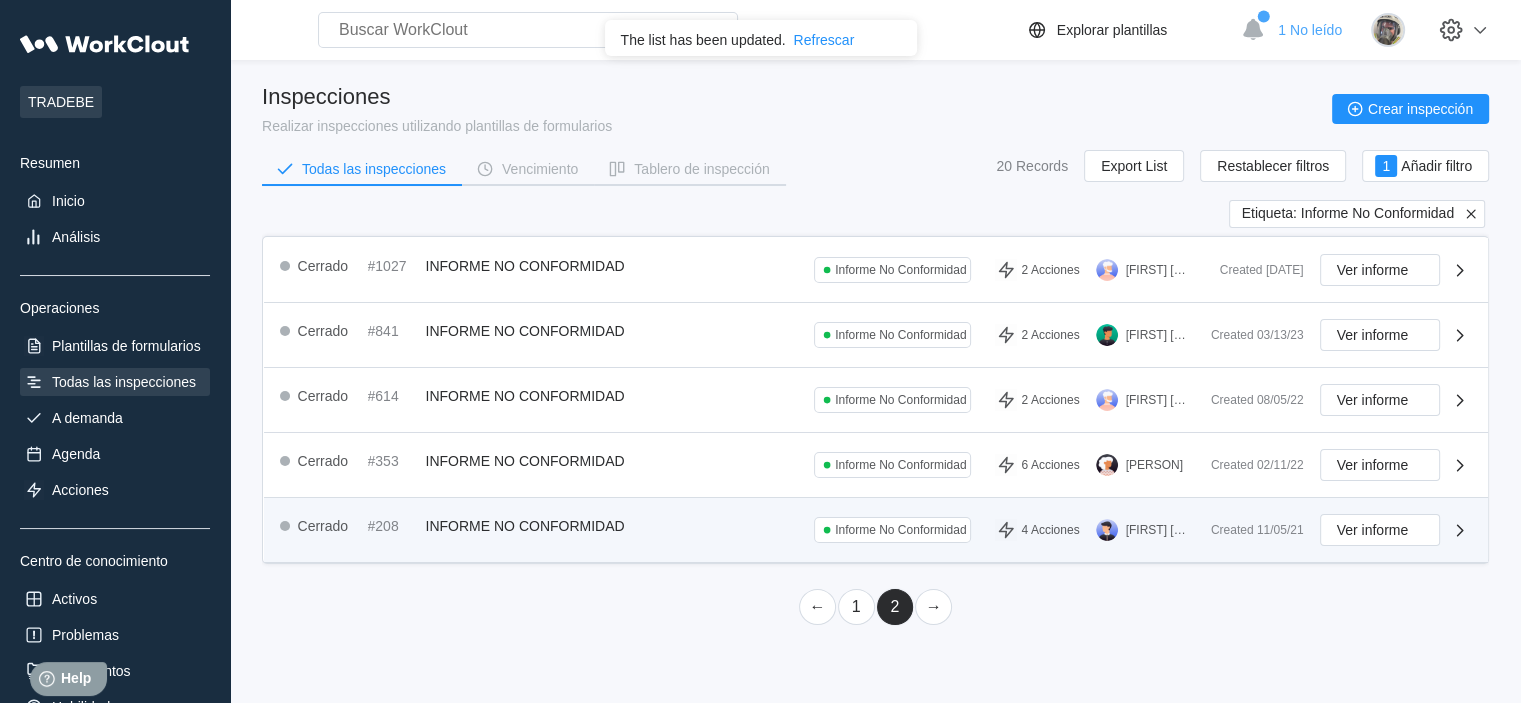 scroll, scrollTop: 0, scrollLeft: 0, axis: both 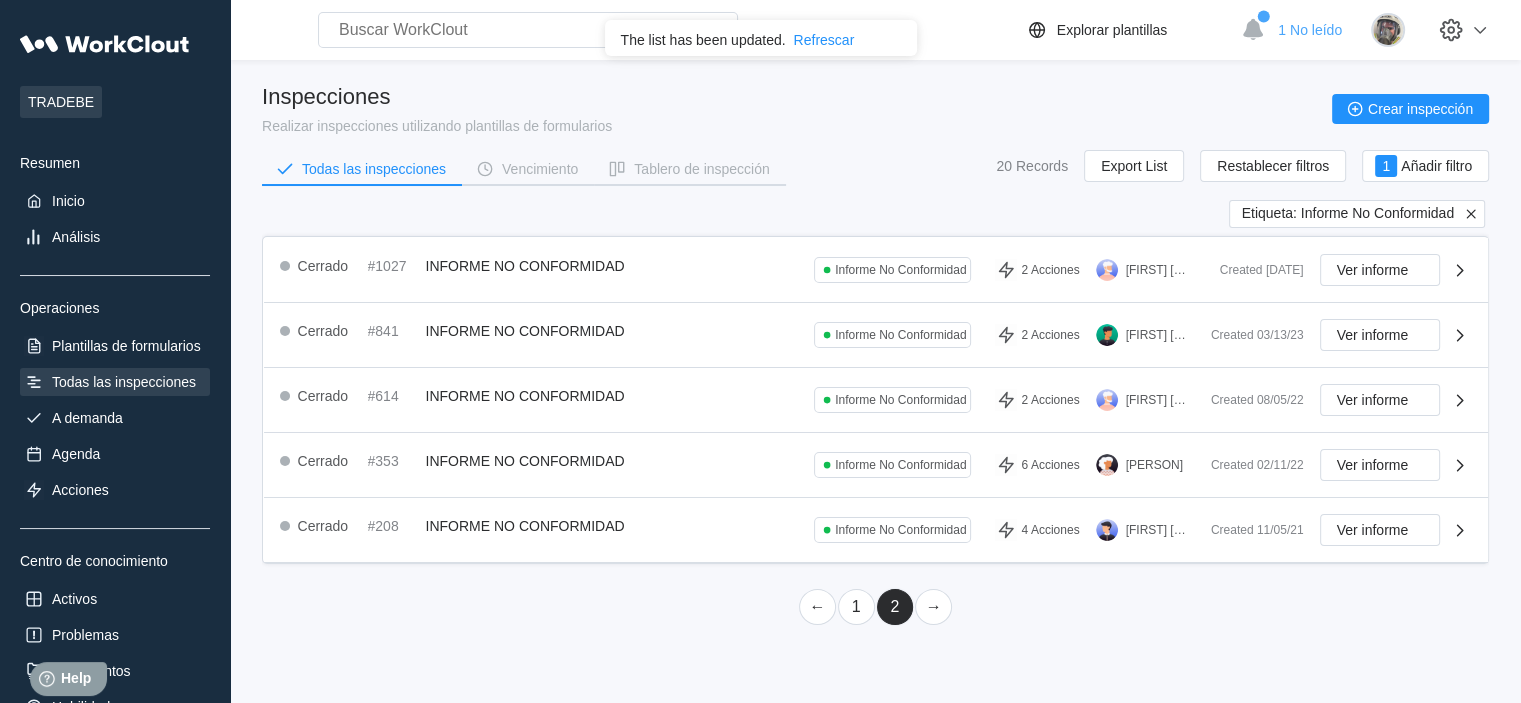 click on "1" at bounding box center (856, 607) 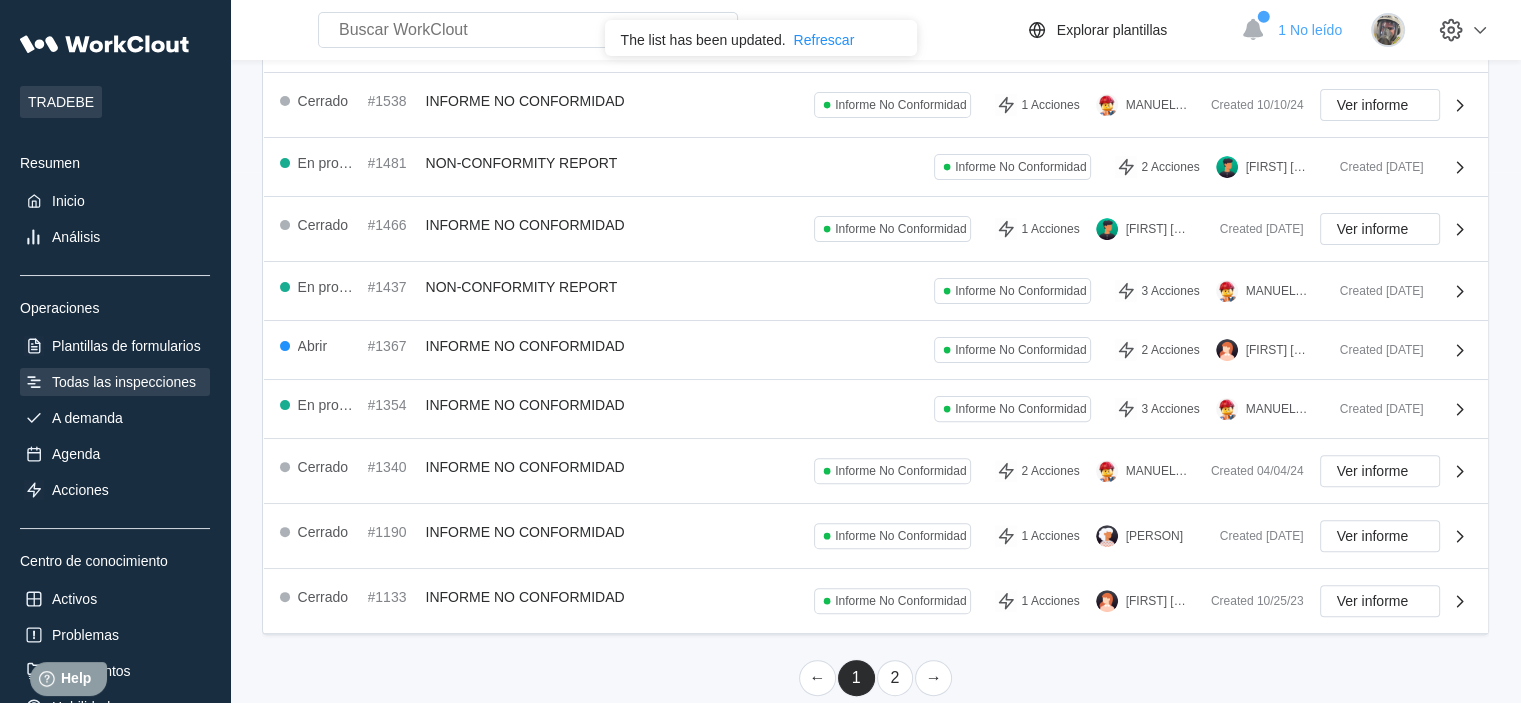 scroll, scrollTop: 547, scrollLeft: 0, axis: vertical 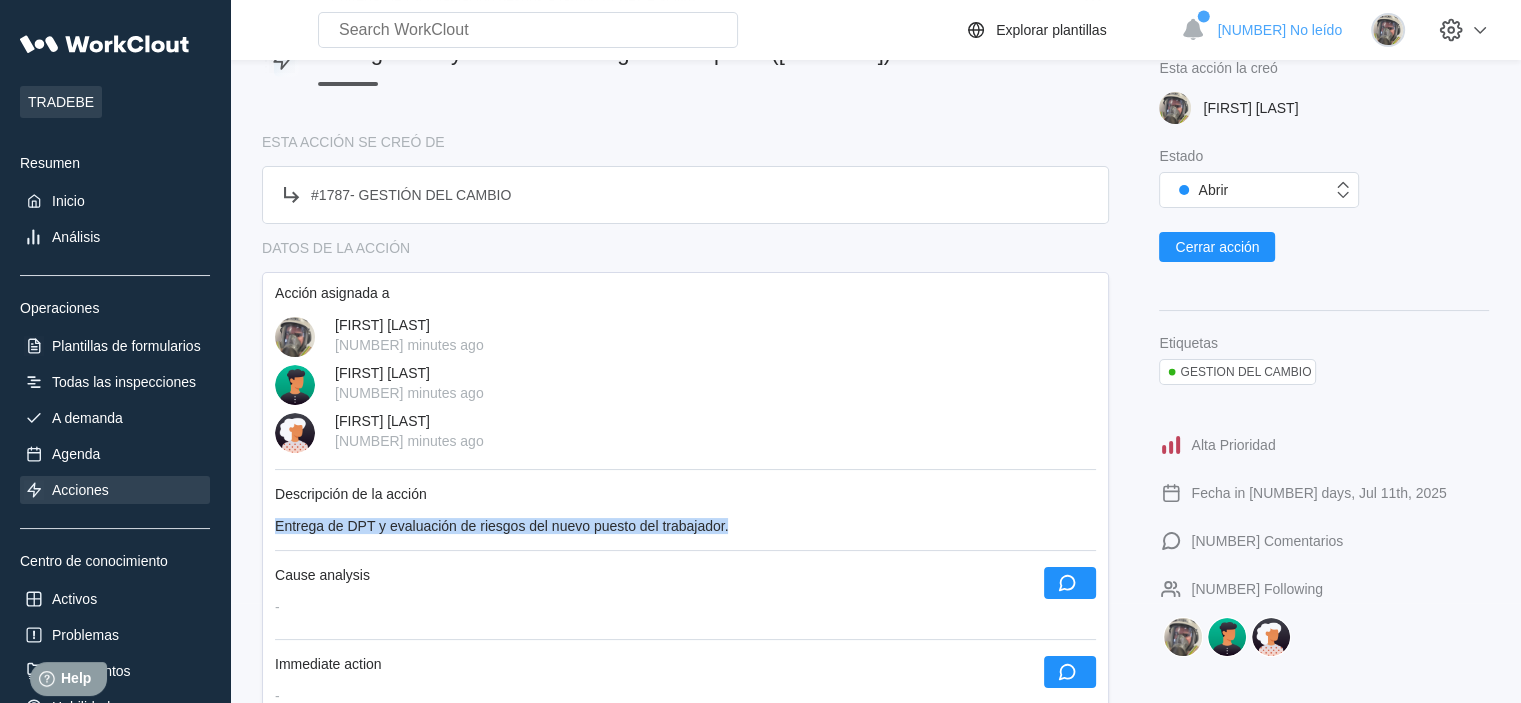 drag, startPoint x: 278, startPoint y: 529, endPoint x: 805, endPoint y: 526, distance: 527.00854 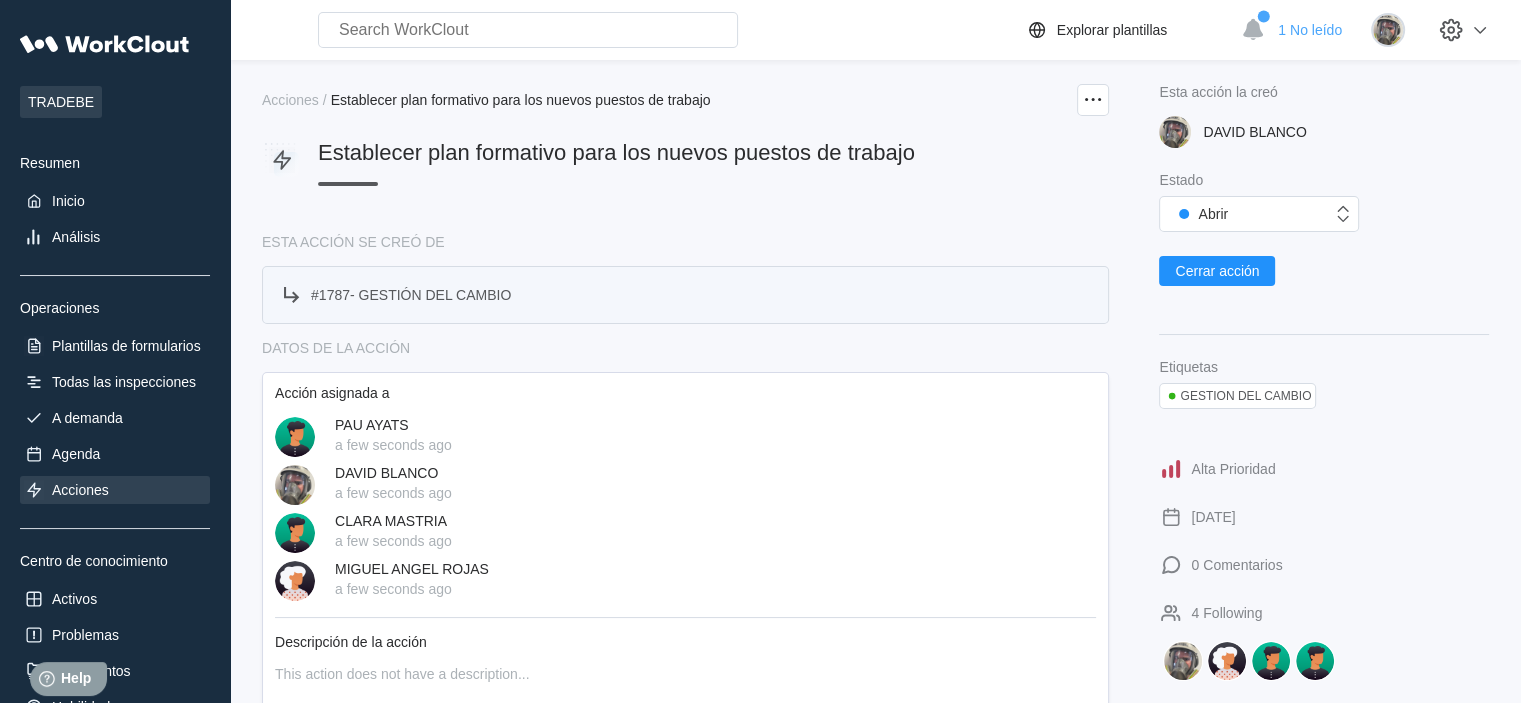 scroll, scrollTop: 0, scrollLeft: 0, axis: both 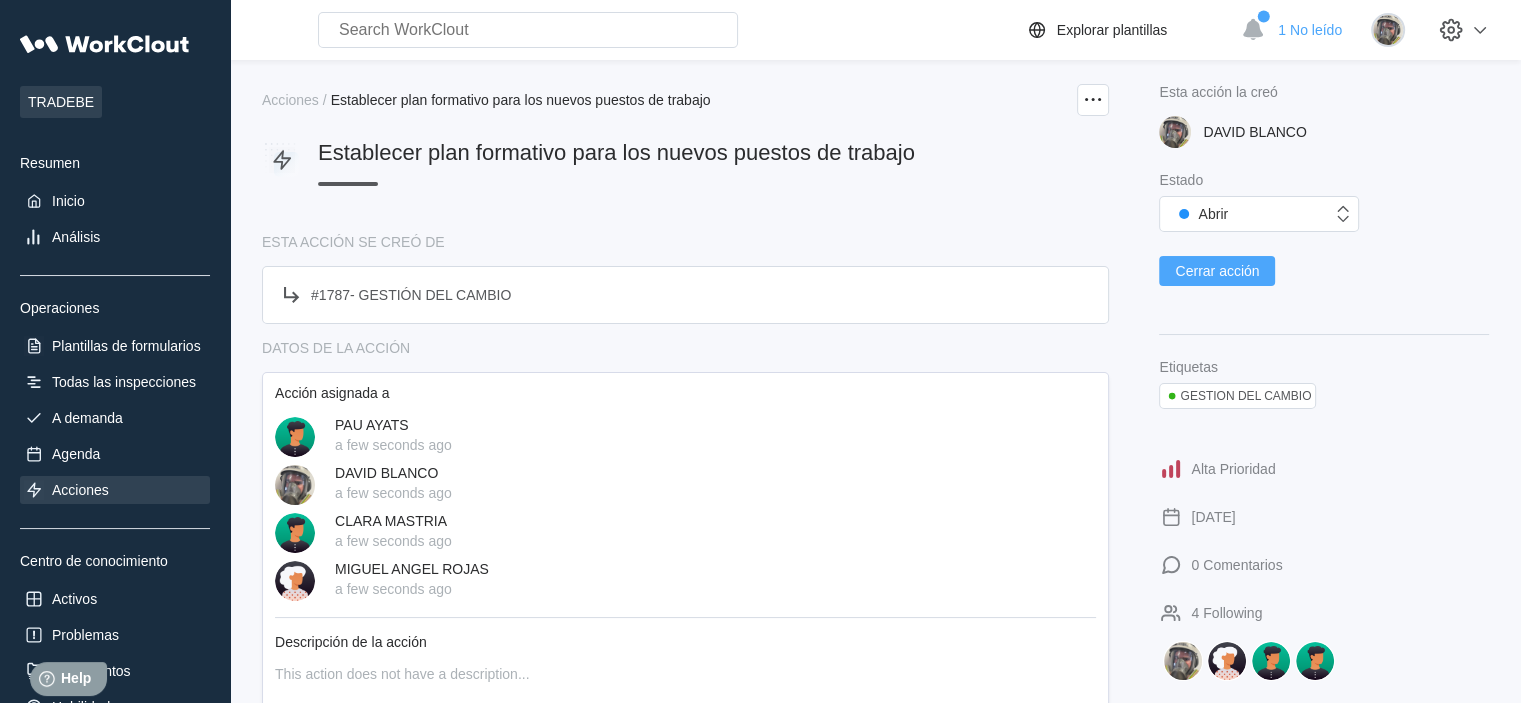 click on "Cerrar acción" at bounding box center (1217, 271) 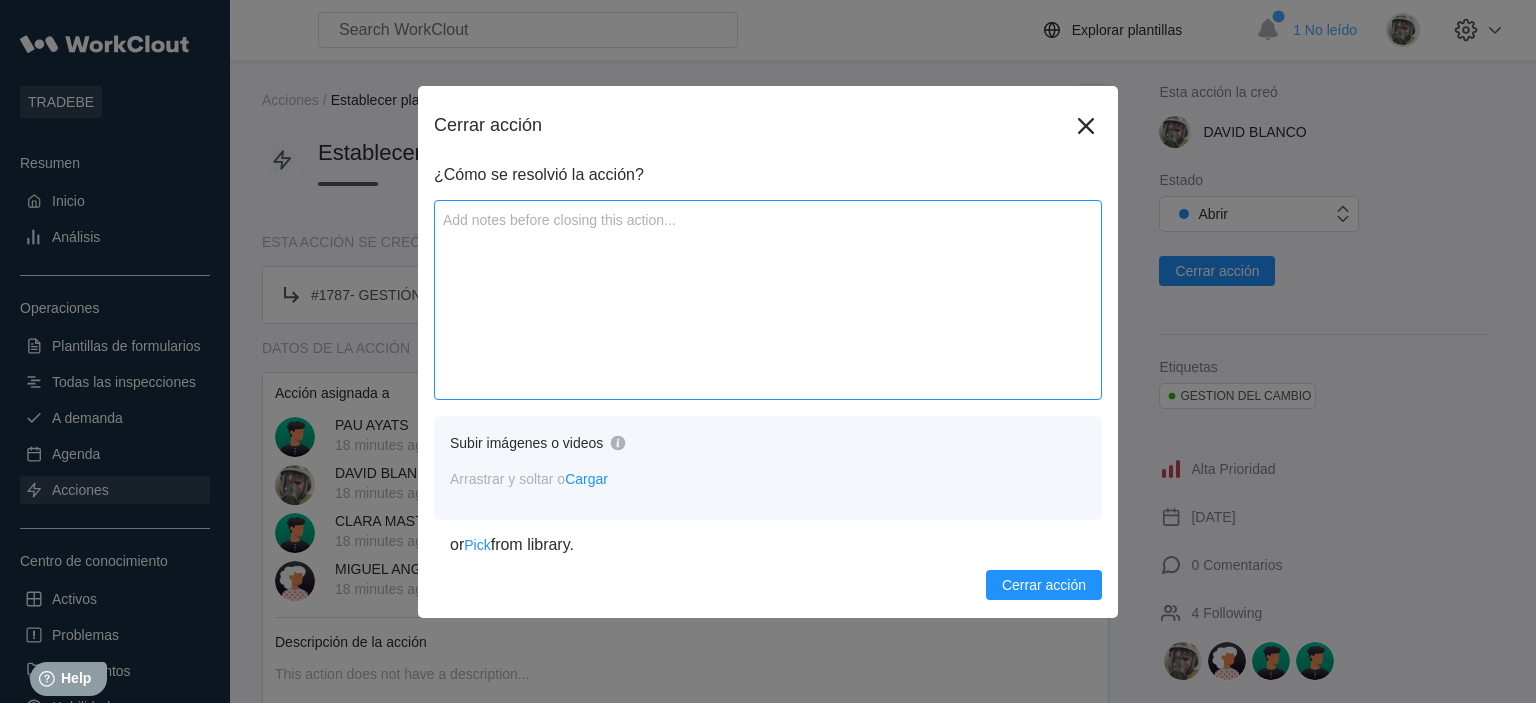 click at bounding box center [768, 300] 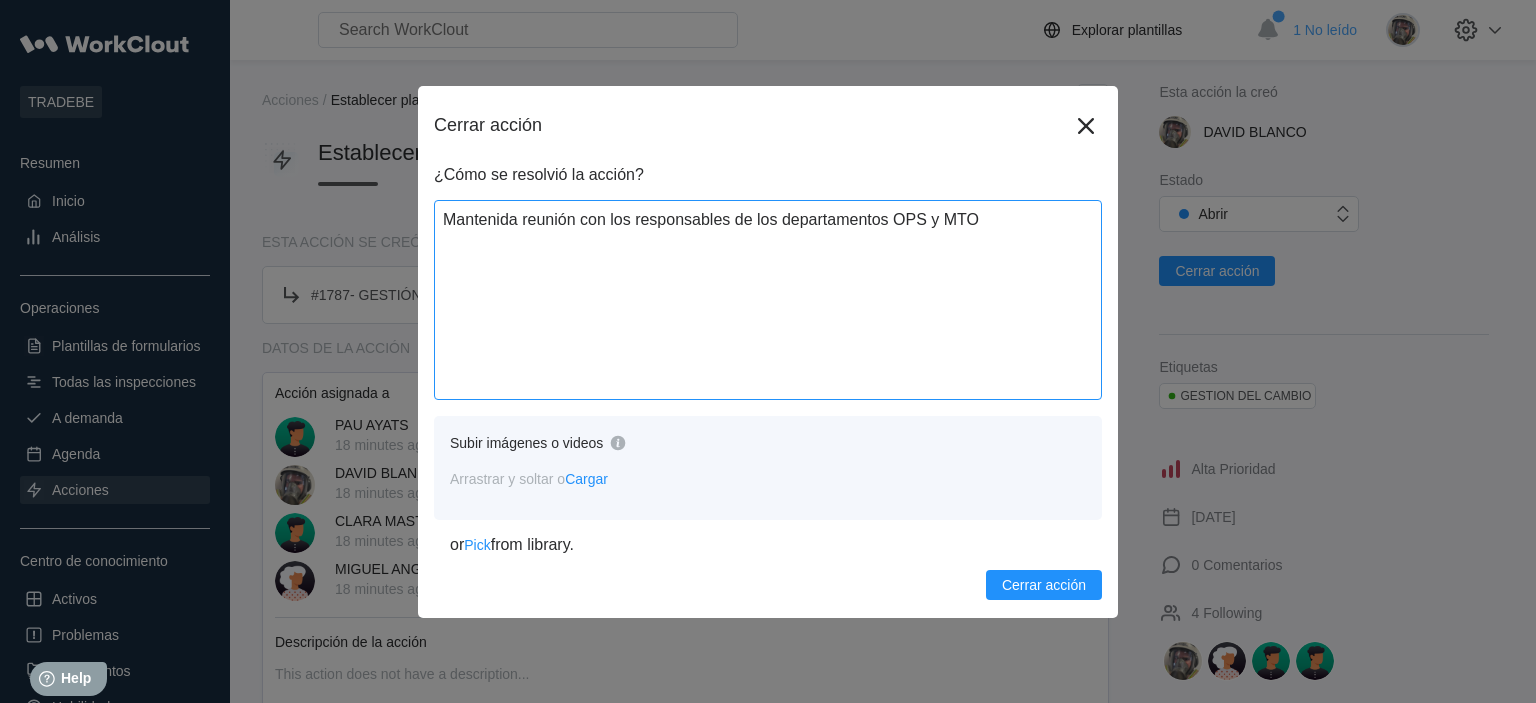 click on "Mantenida reunión con los responsables de los departamentos OPS y MTO" at bounding box center [768, 300] 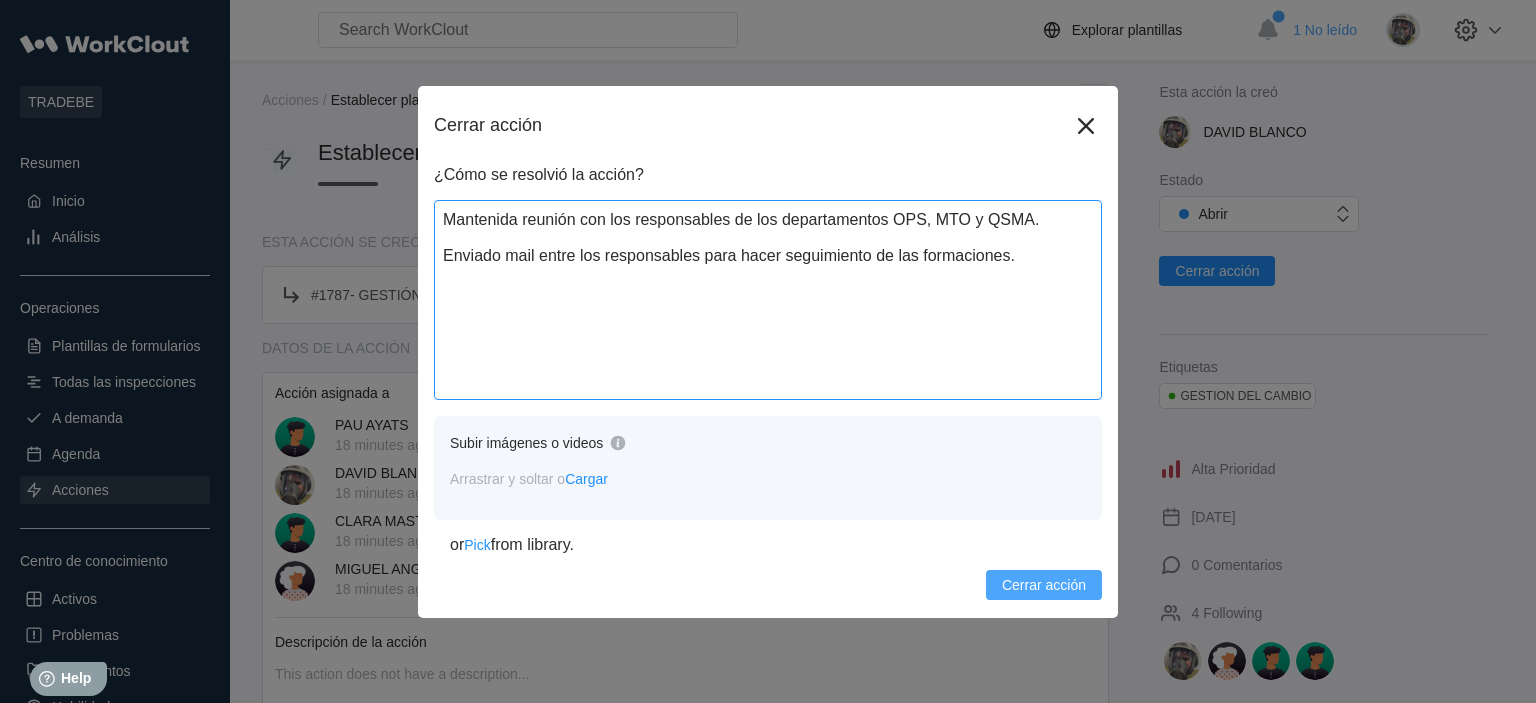 type on "Mantenida reunión con los responsables de los departamentos OPS, MTO y QSMA.
Enviado mail entre los responsables para hacer seguimiento de las formaciones." 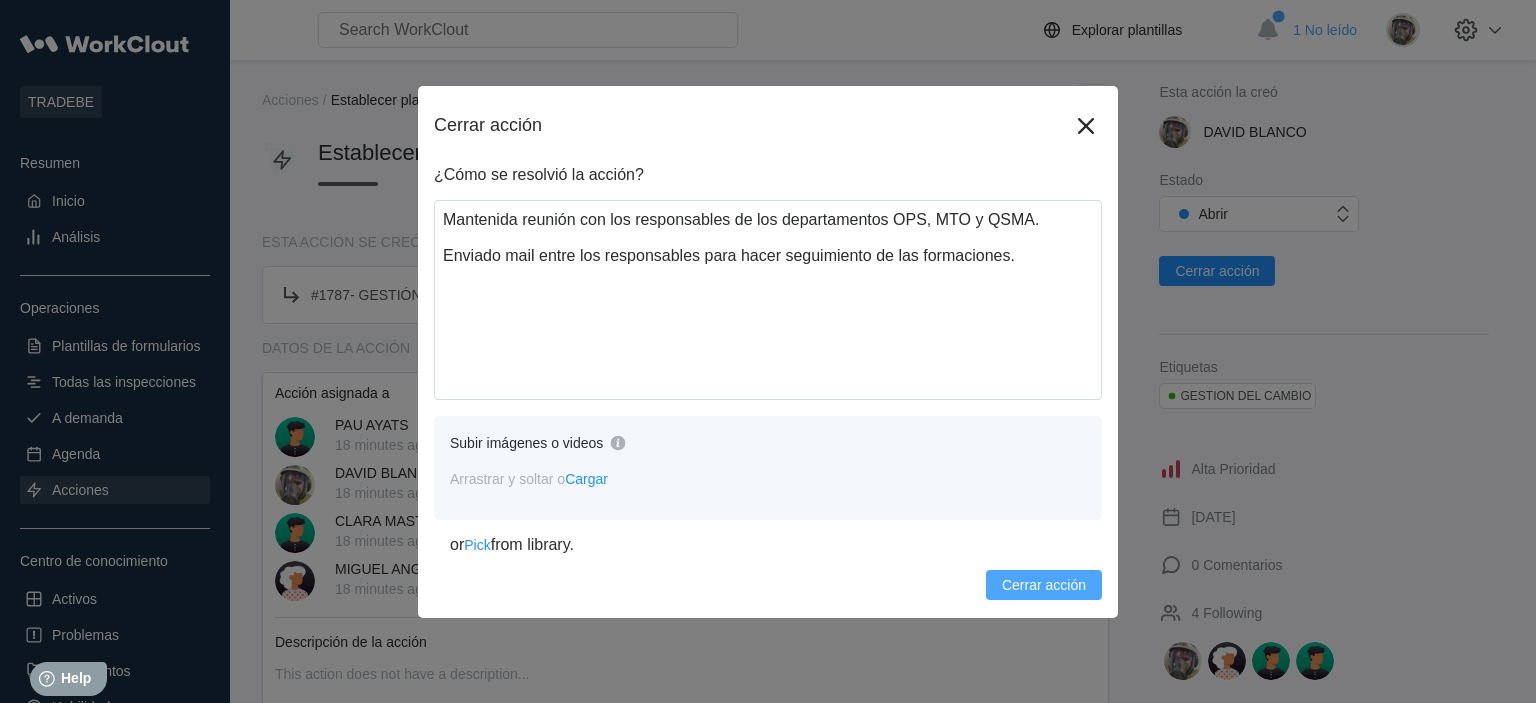 click on "Cerrar acción" at bounding box center (1044, 585) 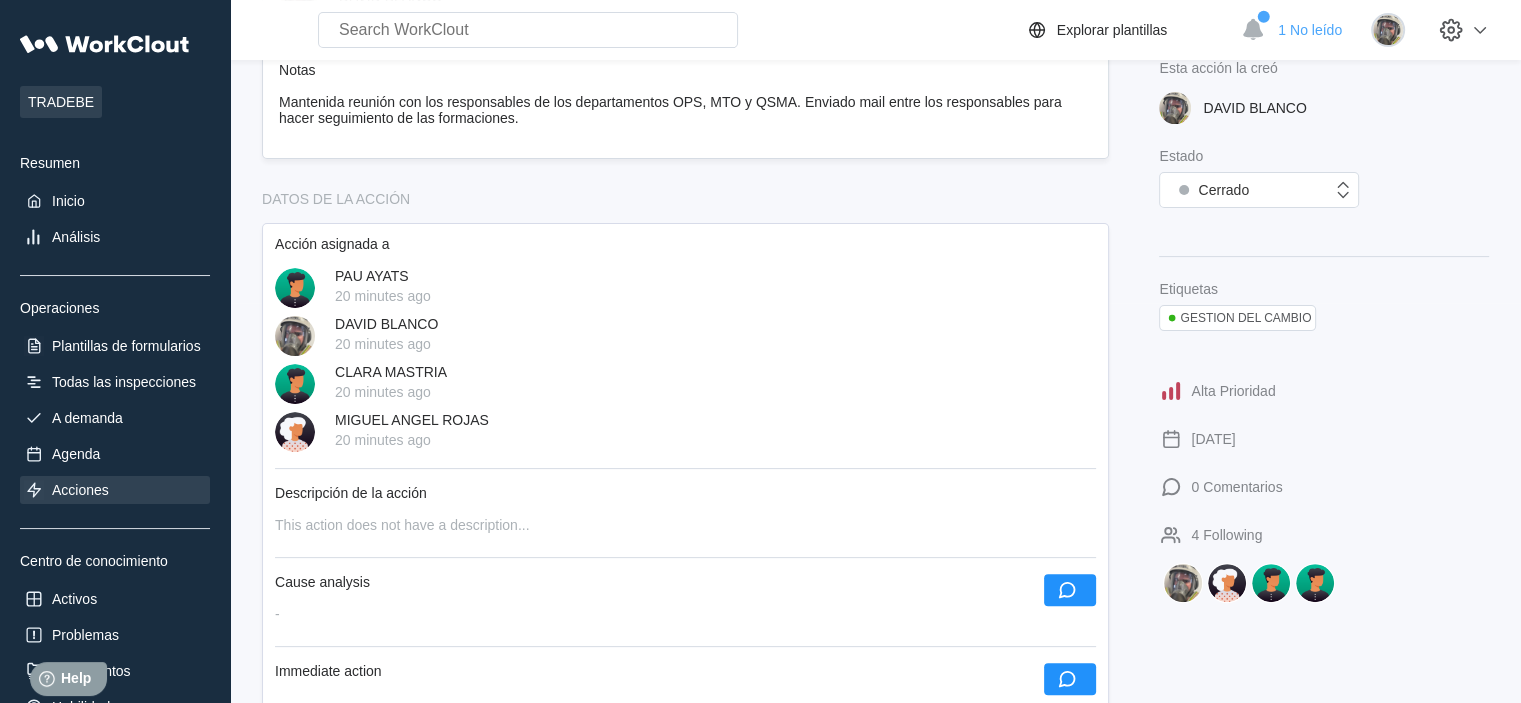 scroll, scrollTop: 0, scrollLeft: 0, axis: both 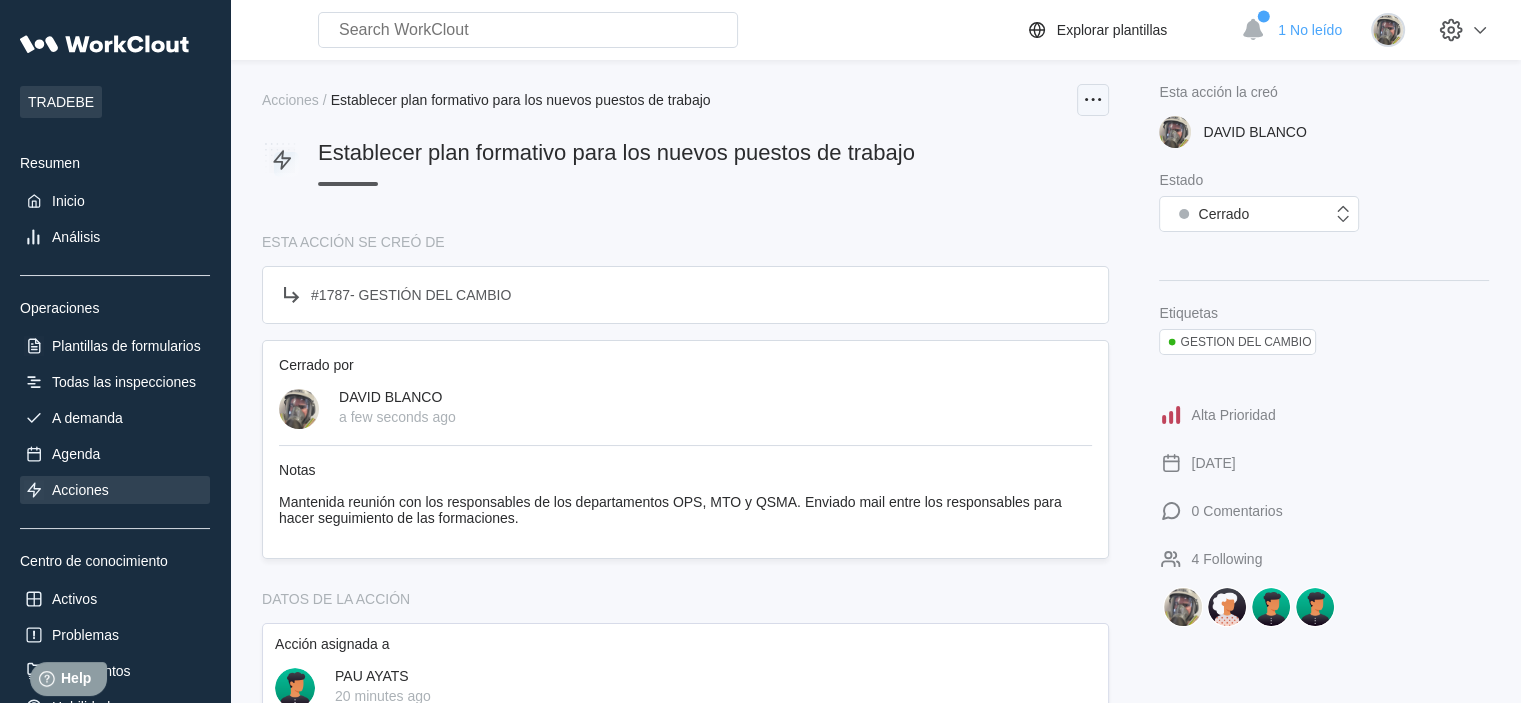 click at bounding box center (1093, 100) 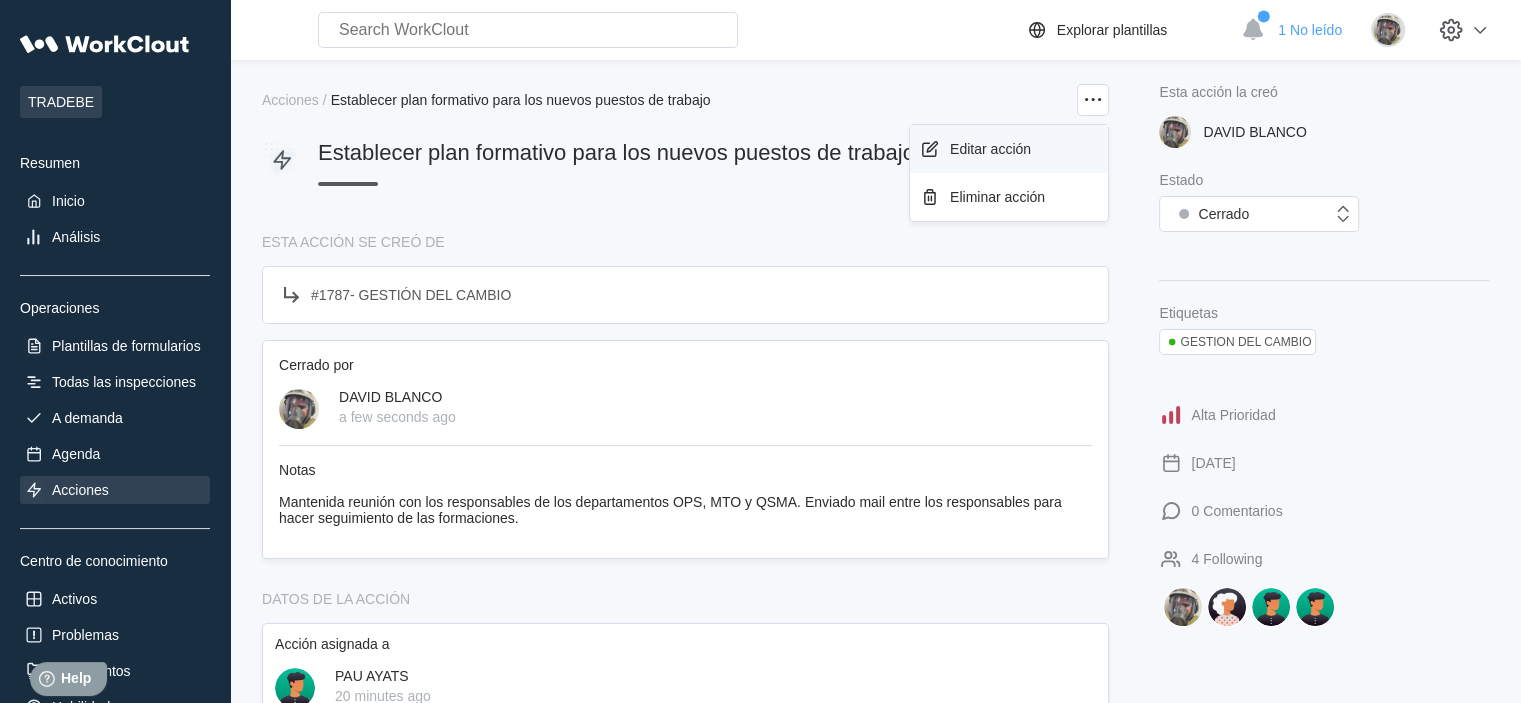click on "Editar acción" at bounding box center (990, 149) 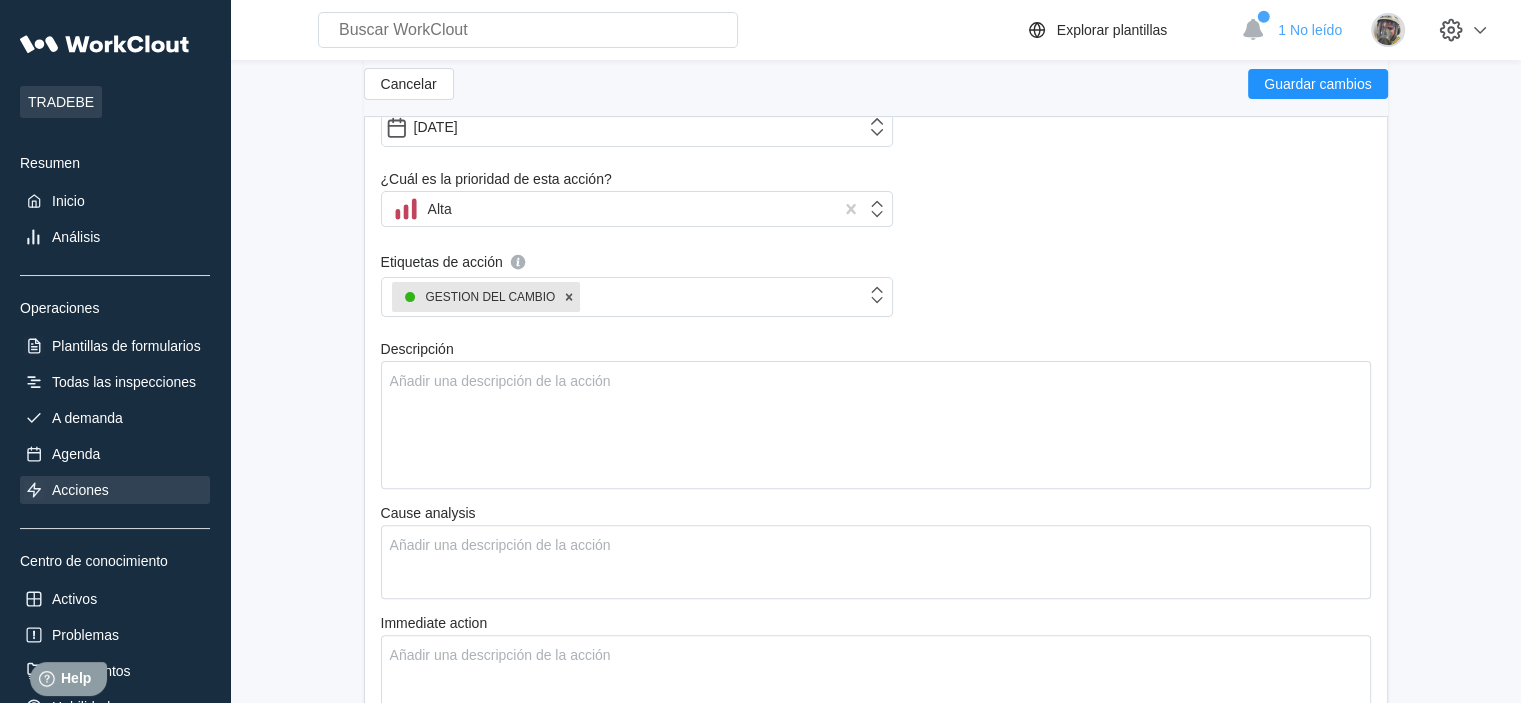 scroll, scrollTop: 500, scrollLeft: 0, axis: vertical 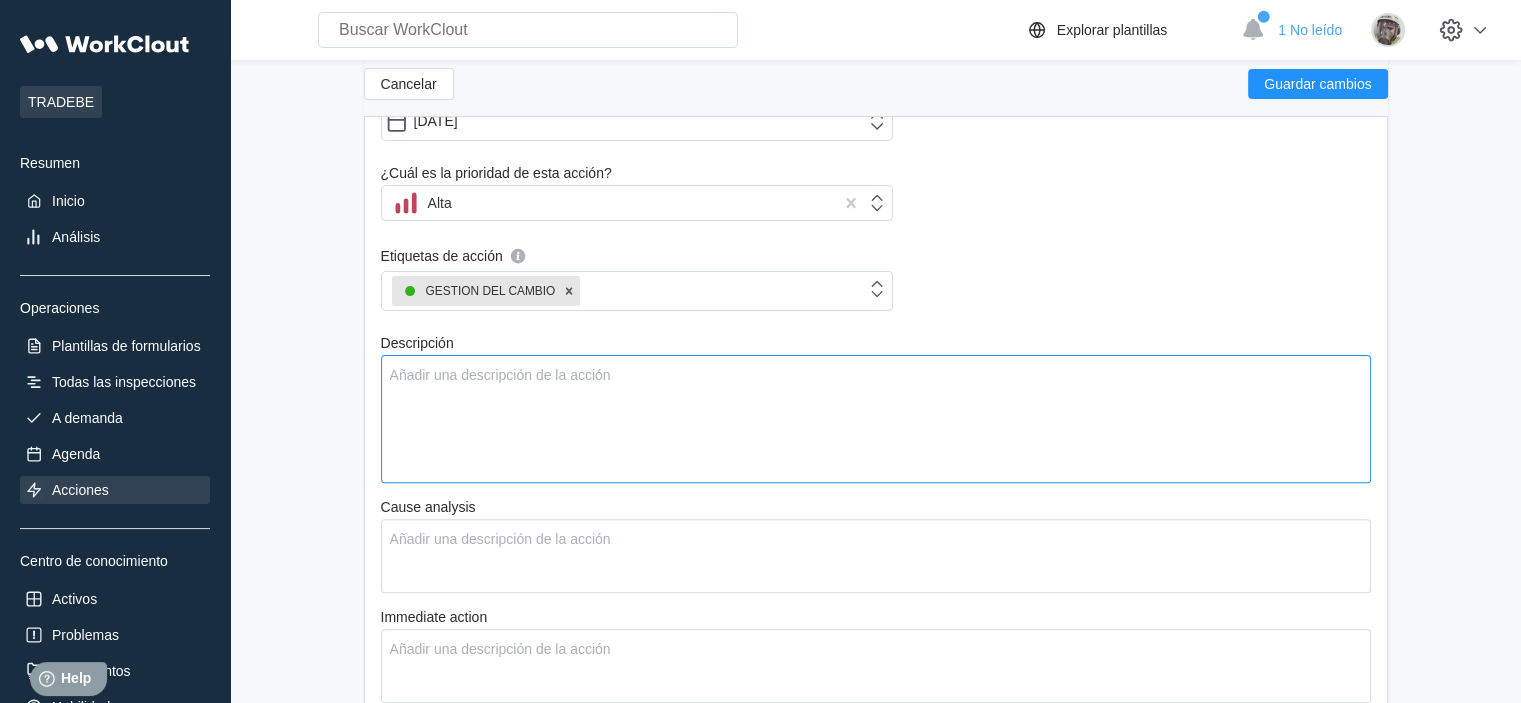 click on "Descripción" at bounding box center (876, 419) 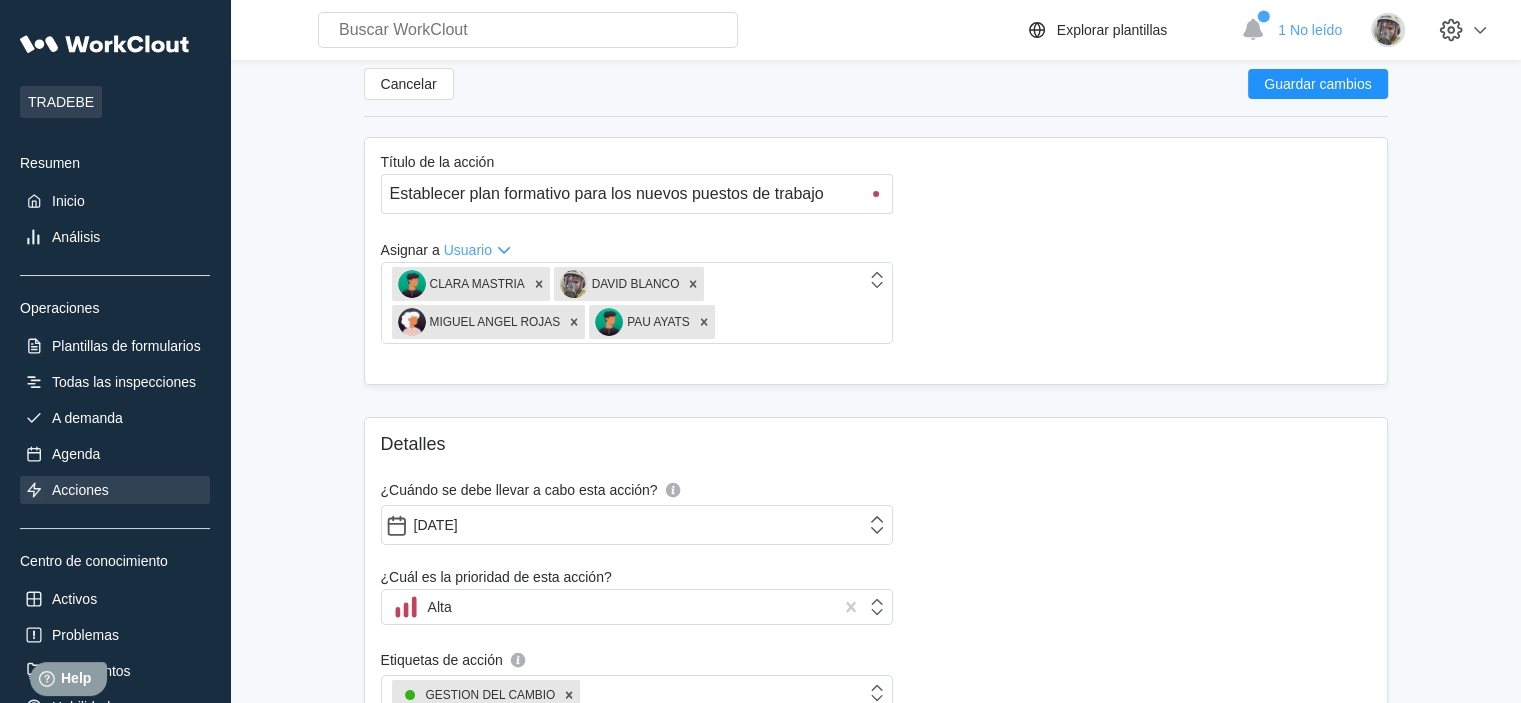scroll, scrollTop: 0, scrollLeft: 0, axis: both 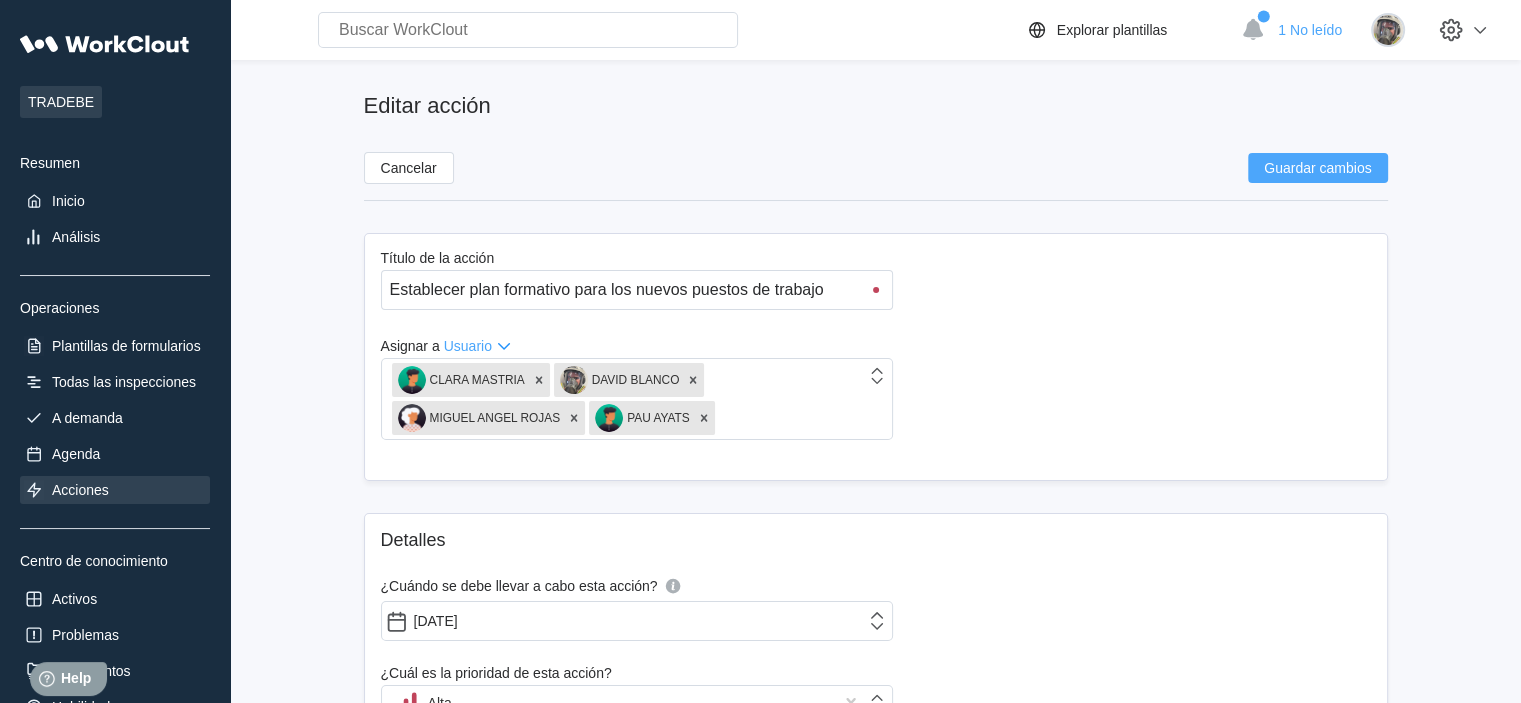 type on "Establecer las necesidades formativas de los diferentes puestos que son cubiertos por nuevo personal." 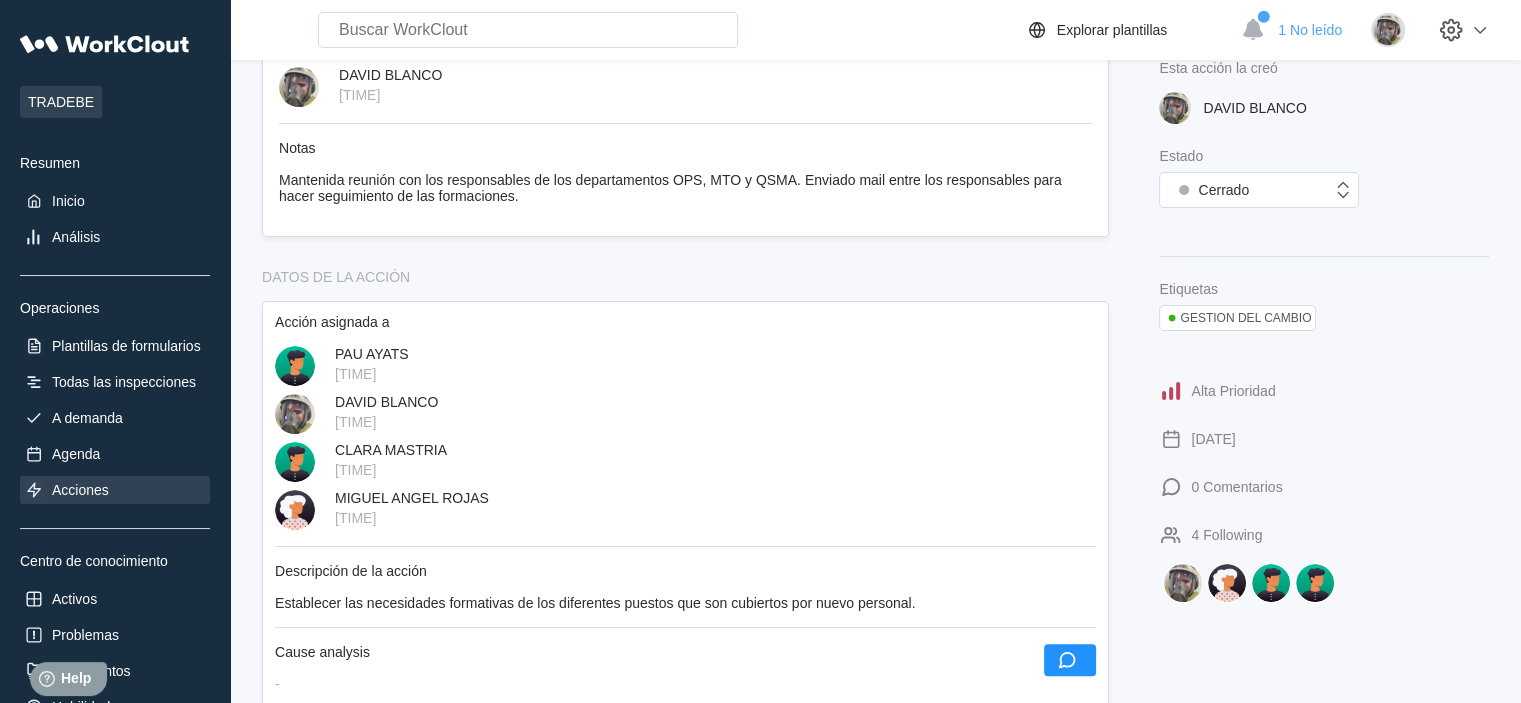 scroll, scrollTop: 0, scrollLeft: 0, axis: both 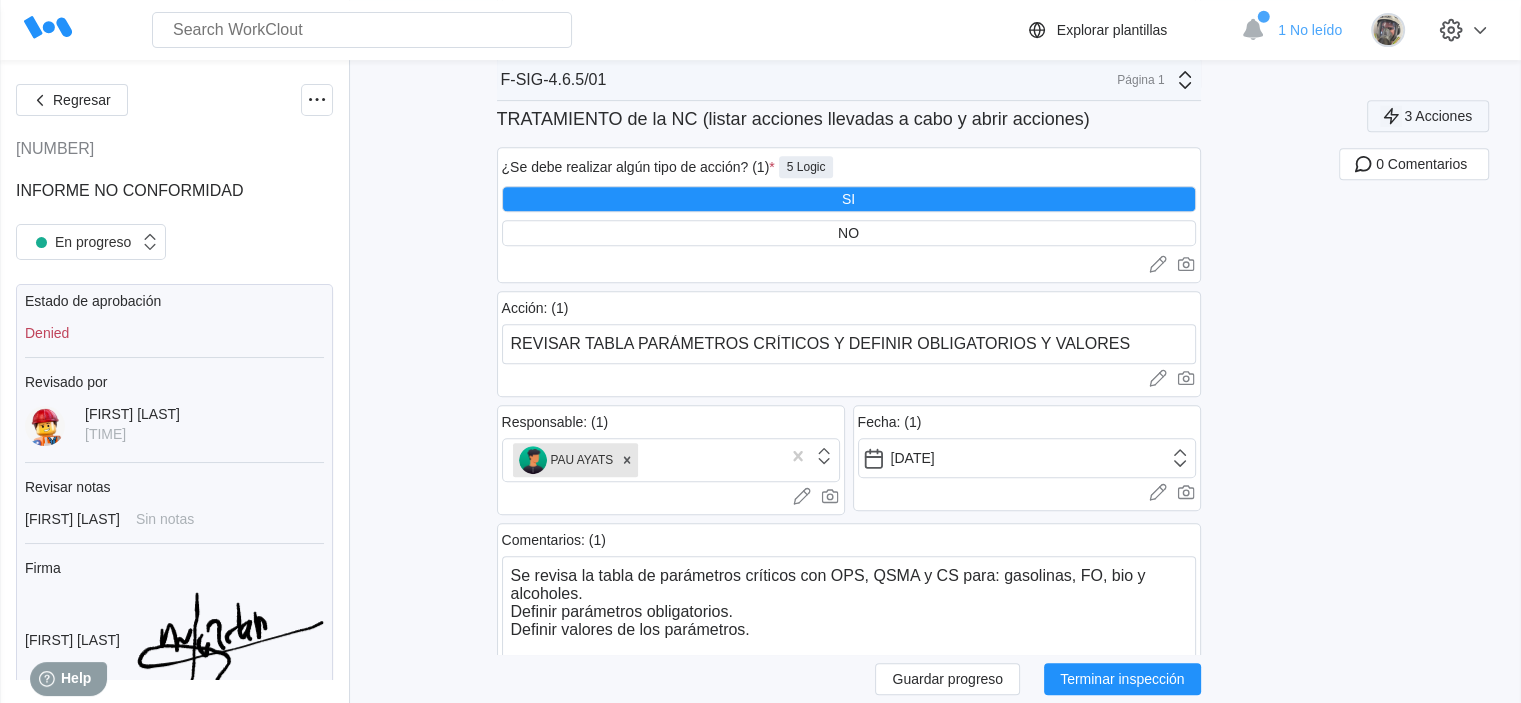 click on "3 Acciones" at bounding box center (1438, 116) 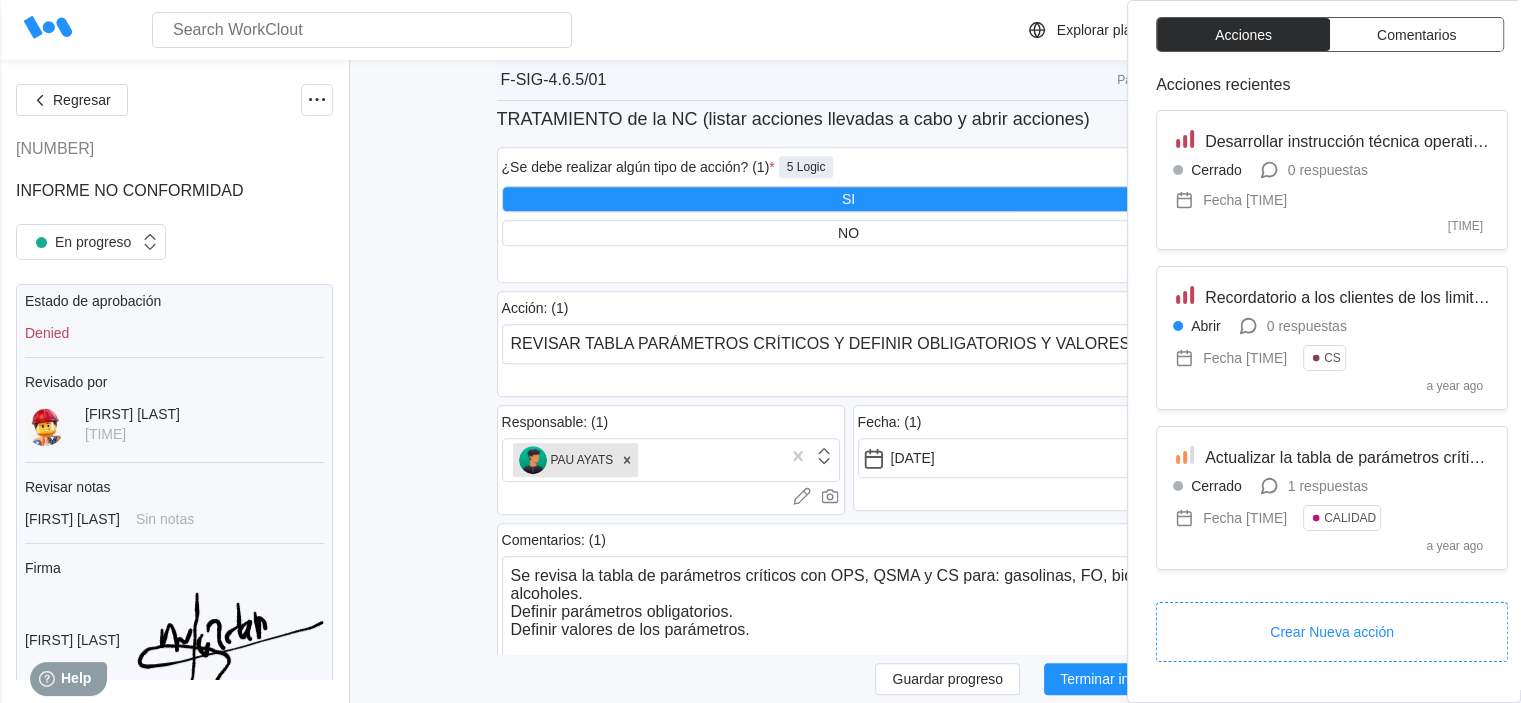 click on "Regresar 1354 INFORME NO CONFORMIDAD      En progreso Estado de aprobación Denied Revisado por MANUEL JORDAN 4 months ago Revisar notas MANUEL JORDAN Sin notas Firma MANUEL JORDAN Resumen de la inspección INFORME NO CONFORMIDAD    Asignado MANUEL JORDAN Mostrar detalles F-SIG-4.6.5/01 F-SIG-4.6.5/01 Página 1 NO CONFORMIDAD Y ACCIONES CORRECTIVAS / PREVENTIVAS FECHA * 04/11/2024 Cargar imágenes o videos a este campo Arrastrar y soltar o  Cargar  or  Pick  from library. RESPONSABLE NC *   QSMA Cargar imágenes o videos a este campo Arrastrar y soltar o  Cargar  or  Pick  from library. TÍTULO DE LA NC * LLEGADA PRODUCTO FUERA DE ESPECIFICACIONES (BENCENO) Cargar imágenes o videos a este campo Arrastrar y soltar o  Cargar  or  Pick  from library. DESCRIPCIÓN  * x Cargar imágenes o videos a este campo Arrastrar y soltar o  Cargar  or  Pick  from library. CAUSAS * El sistema de verificación interno no es robusto y hay deficiencias en la aceptación de operativas. x Cargar imágenes o videos a este campo *" at bounding box center [760, 1138] 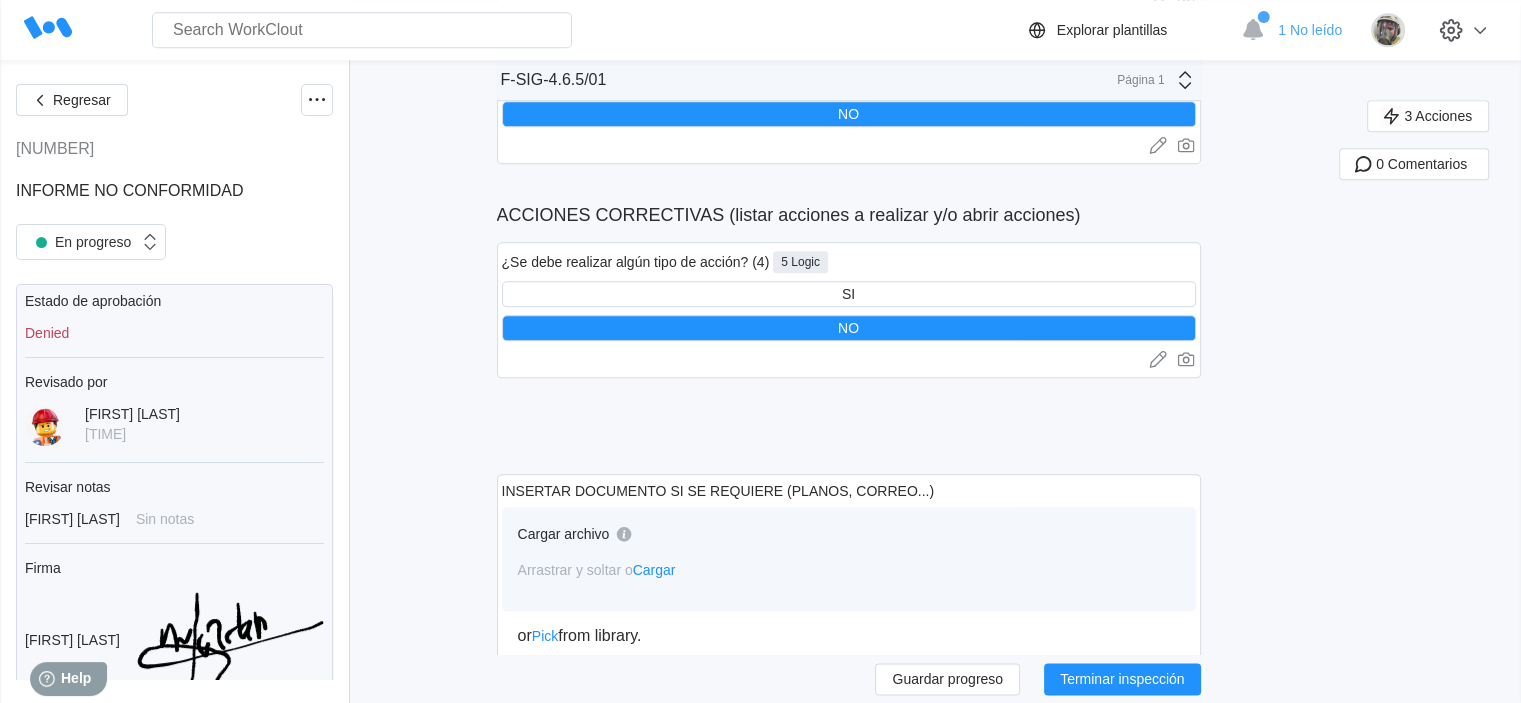 scroll, scrollTop: 2318, scrollLeft: 0, axis: vertical 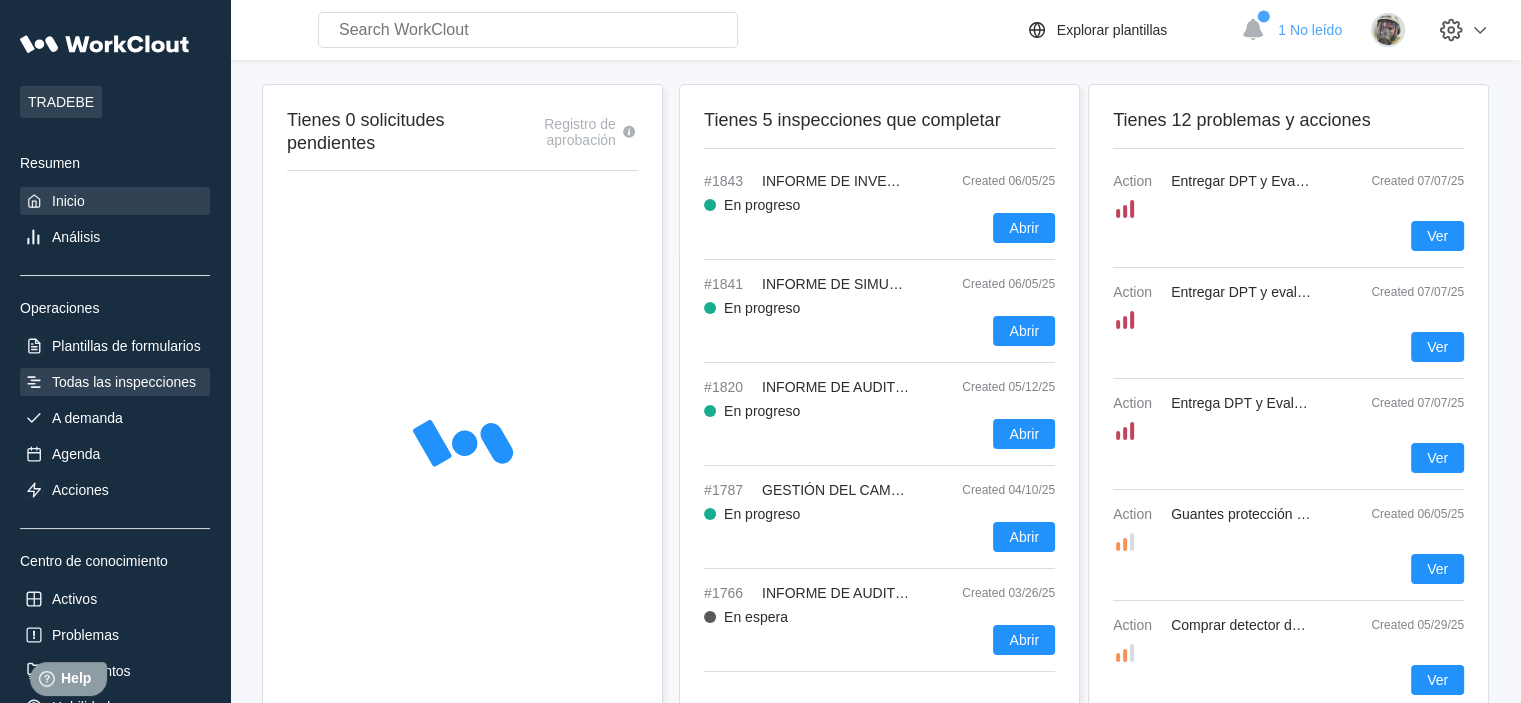 click on "Todas las inspecciones" at bounding box center (115, 382) 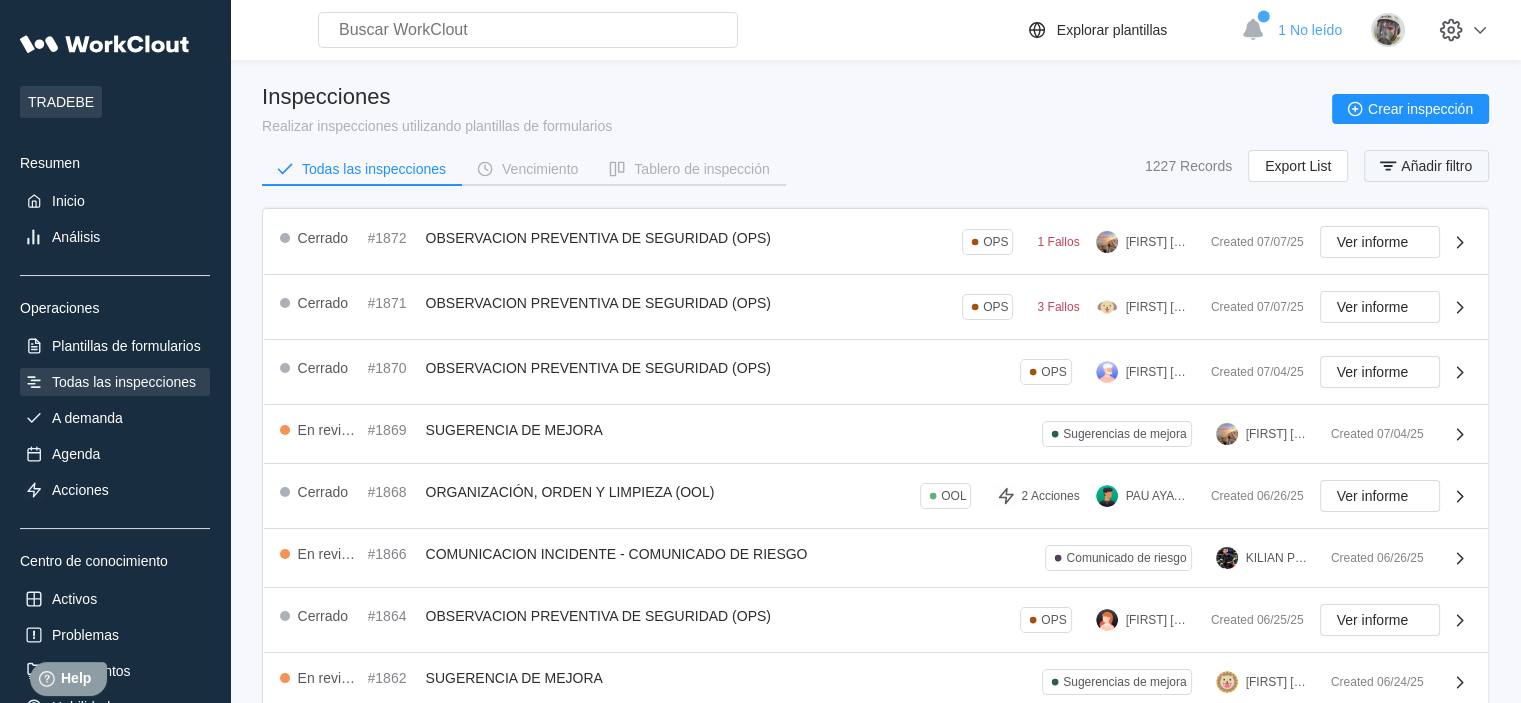 click on "Añadir filtro" at bounding box center (1436, 166) 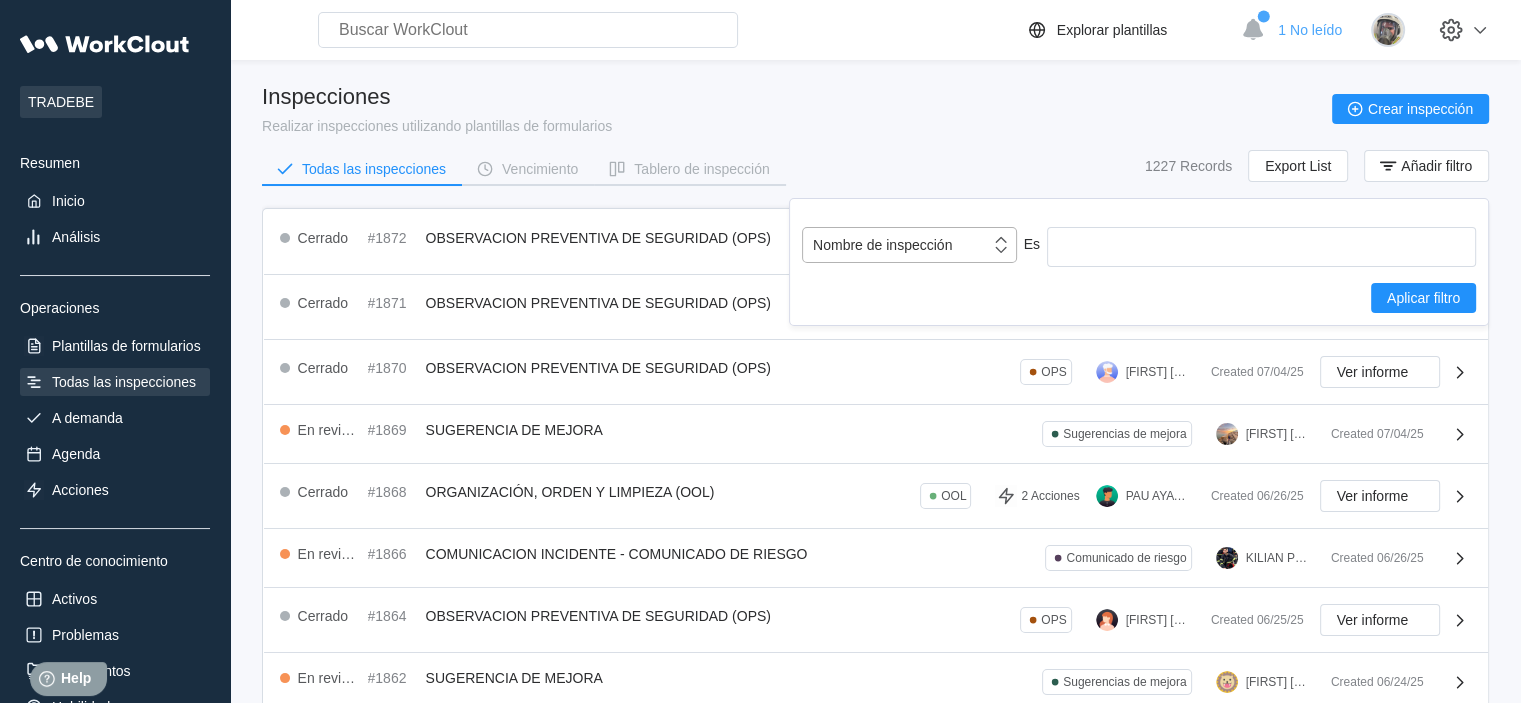 click on "Nombre de inspección" at bounding box center (882, 245) 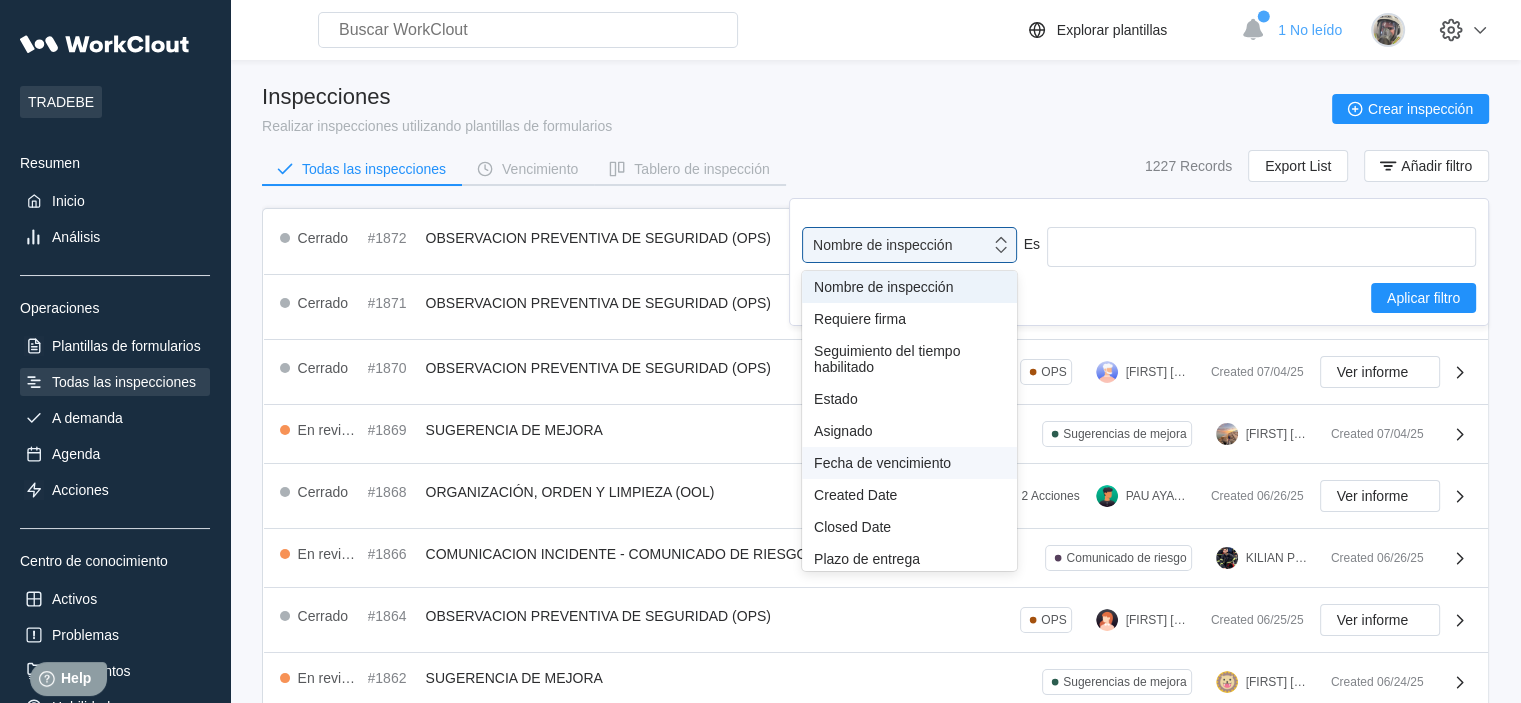 scroll, scrollTop: 100, scrollLeft: 0, axis: vertical 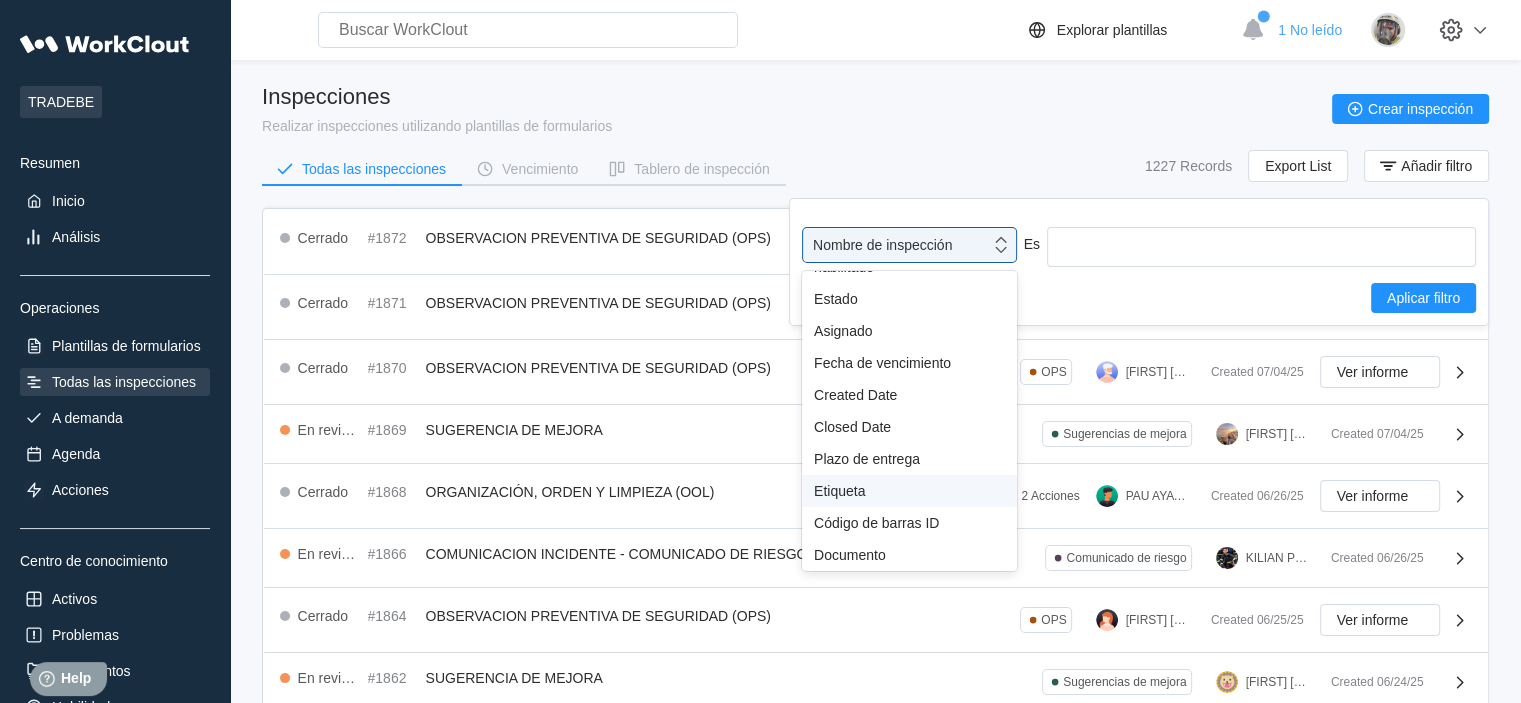 click on "Etiqueta" at bounding box center [909, 491] 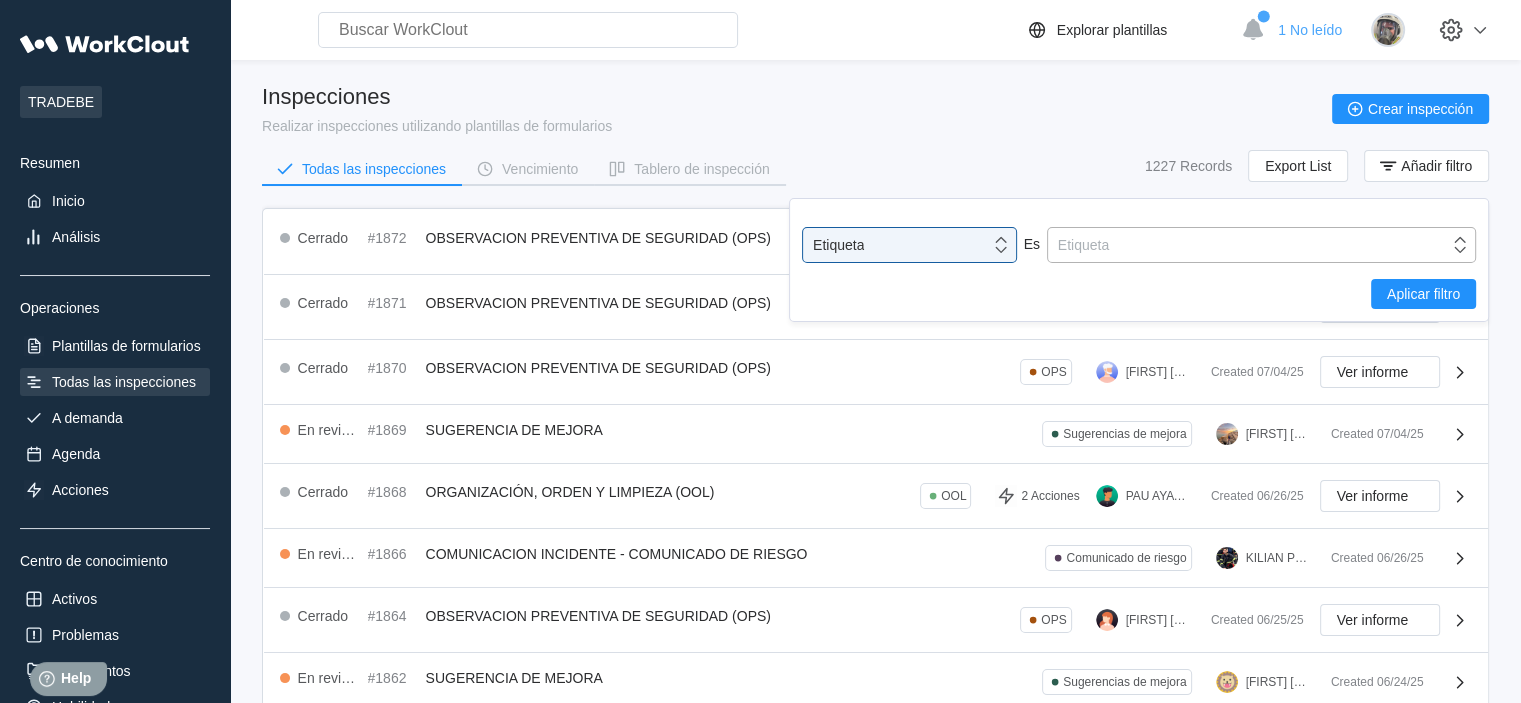 click on "Etiqueta" at bounding box center (1248, 245) 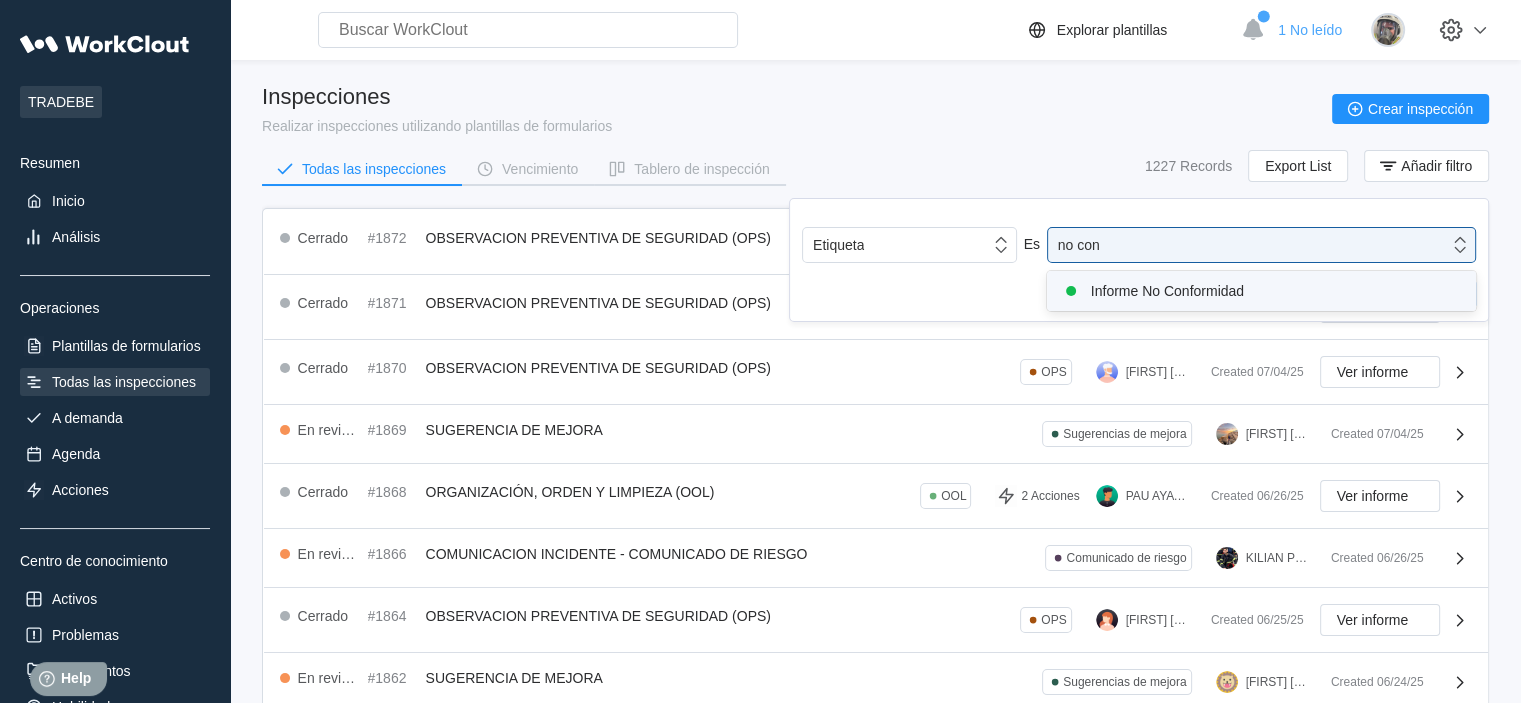 click on "Informe No Conformidad" at bounding box center (1261, 291) 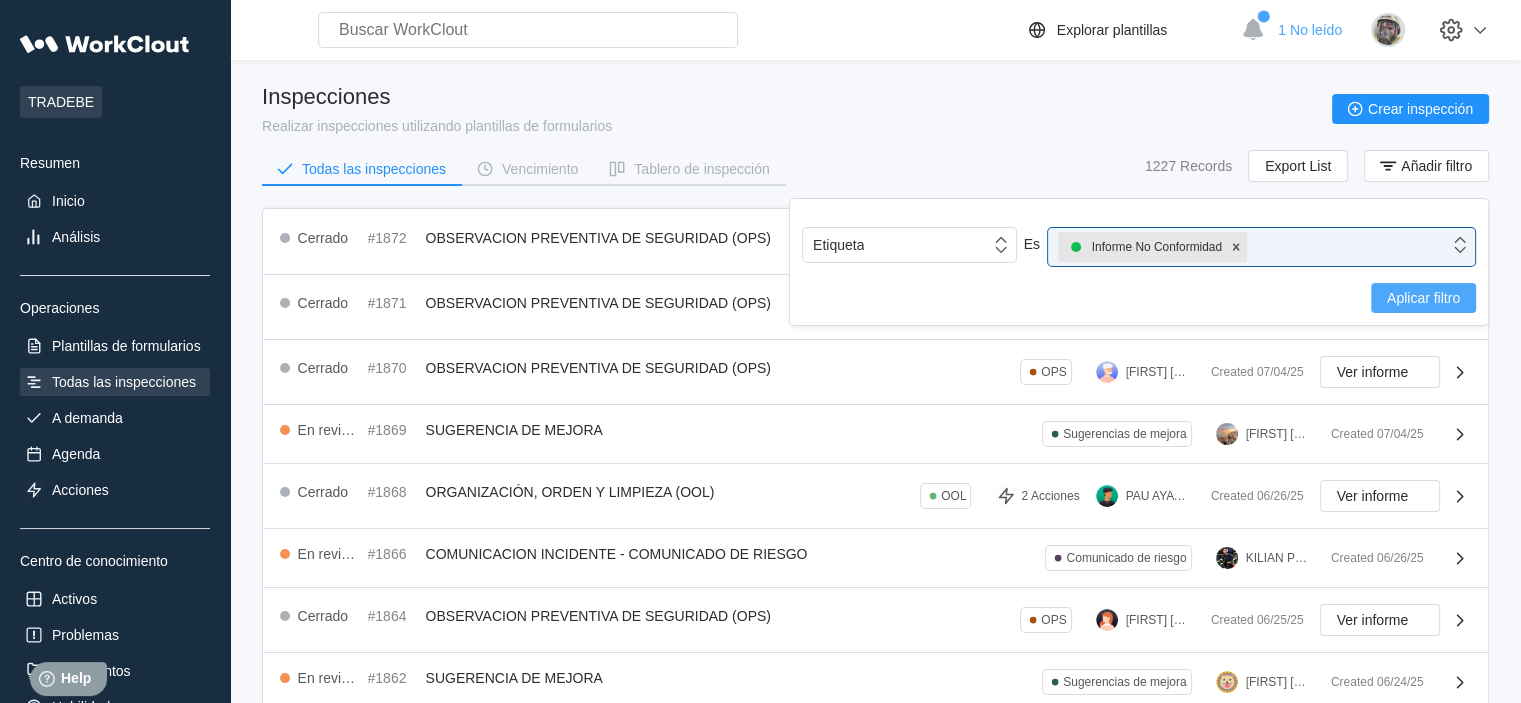 click on "Aplicar filtro" at bounding box center [1423, 298] 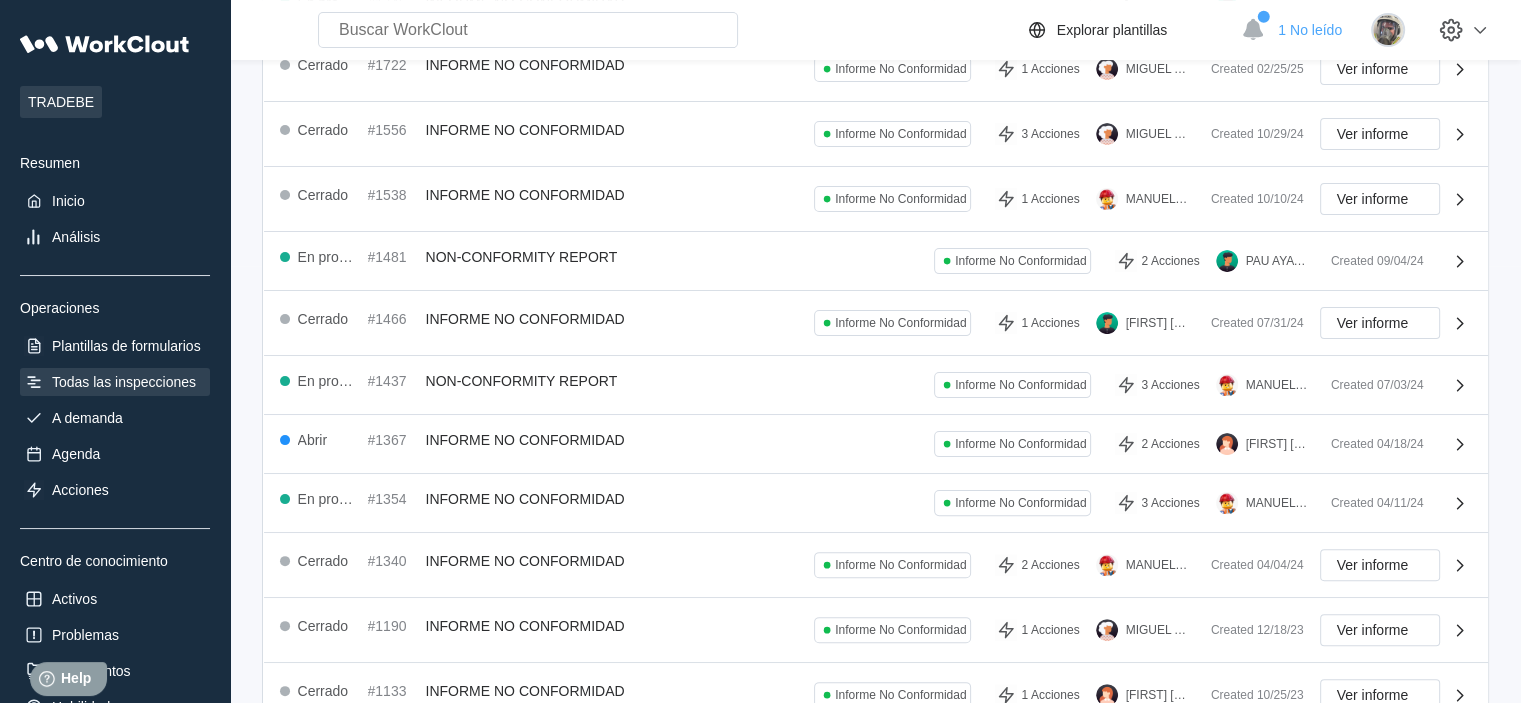 scroll, scrollTop: 500, scrollLeft: 0, axis: vertical 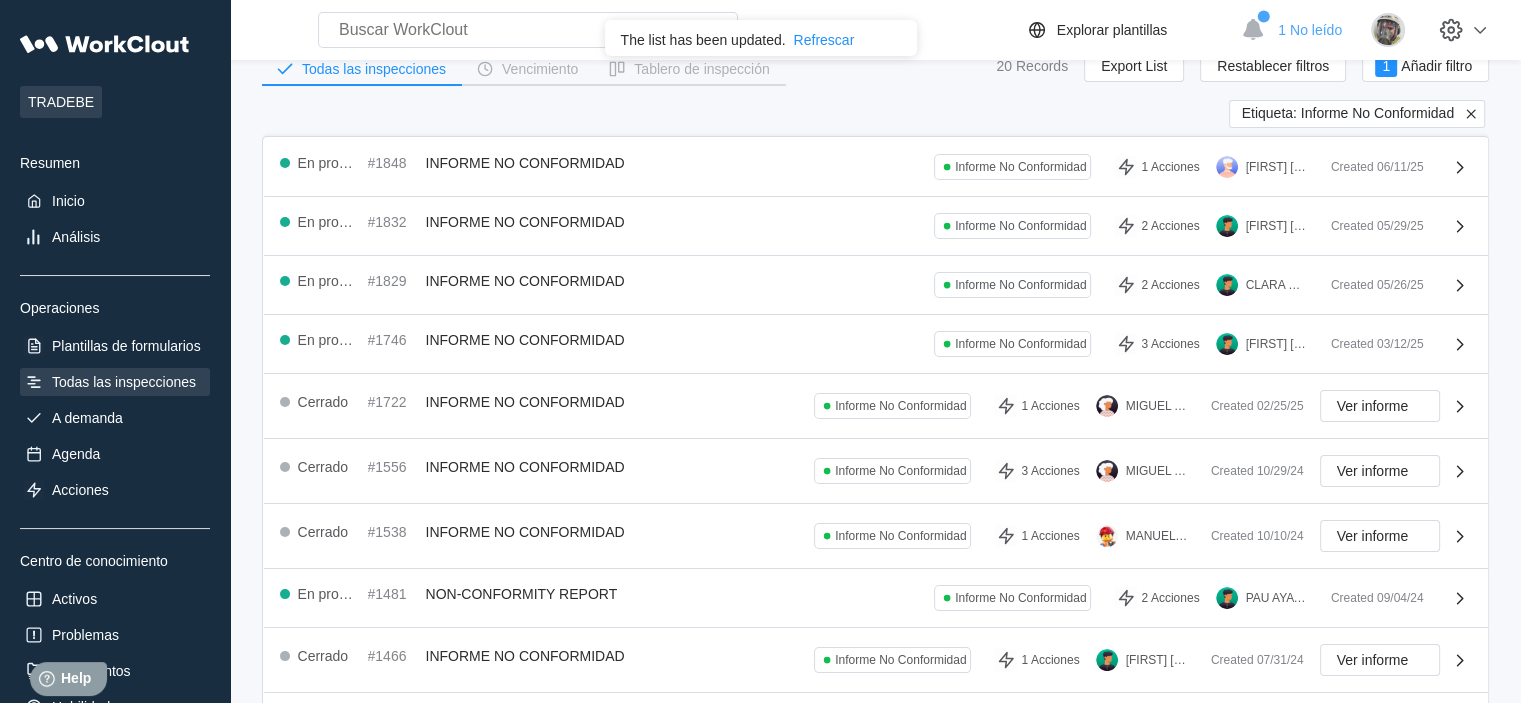 click at bounding box center [1470, 113] 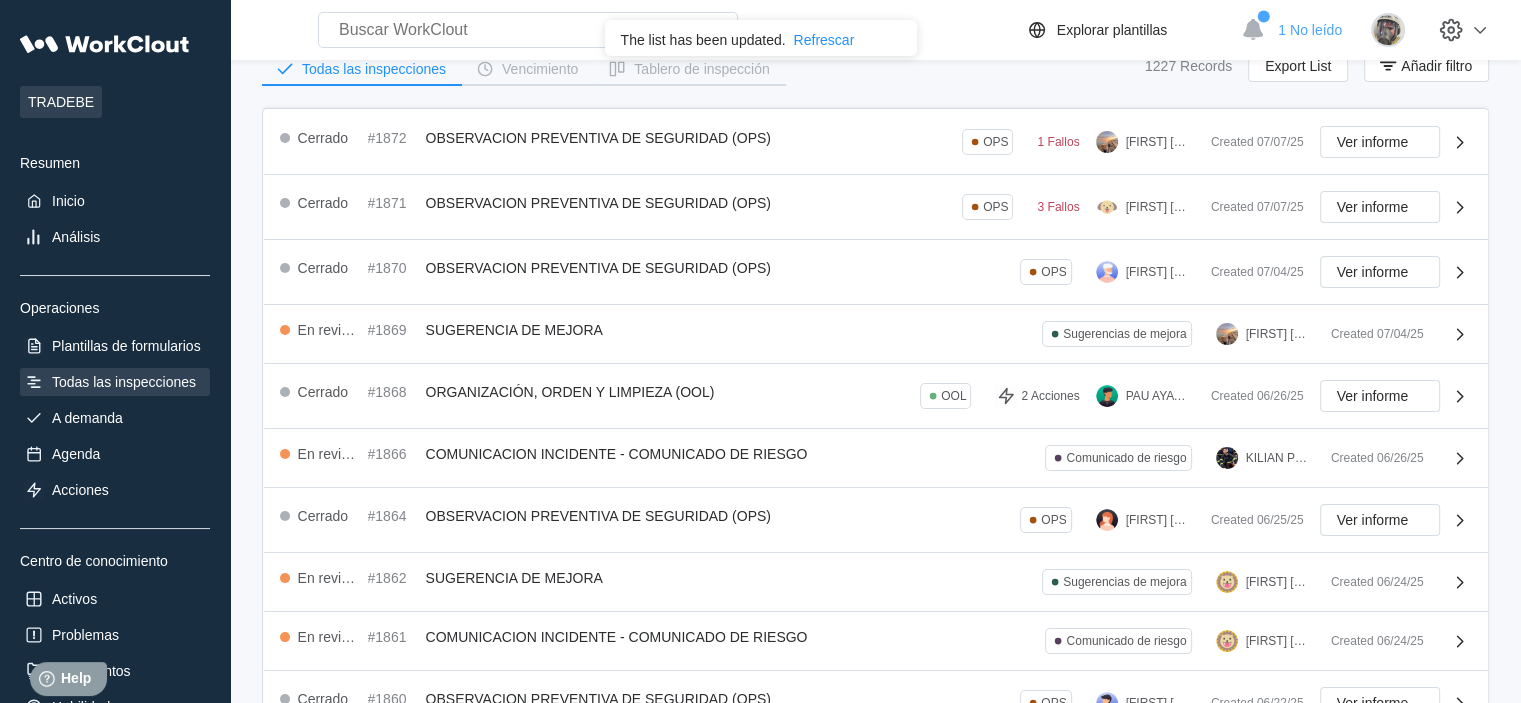 scroll, scrollTop: 0, scrollLeft: 0, axis: both 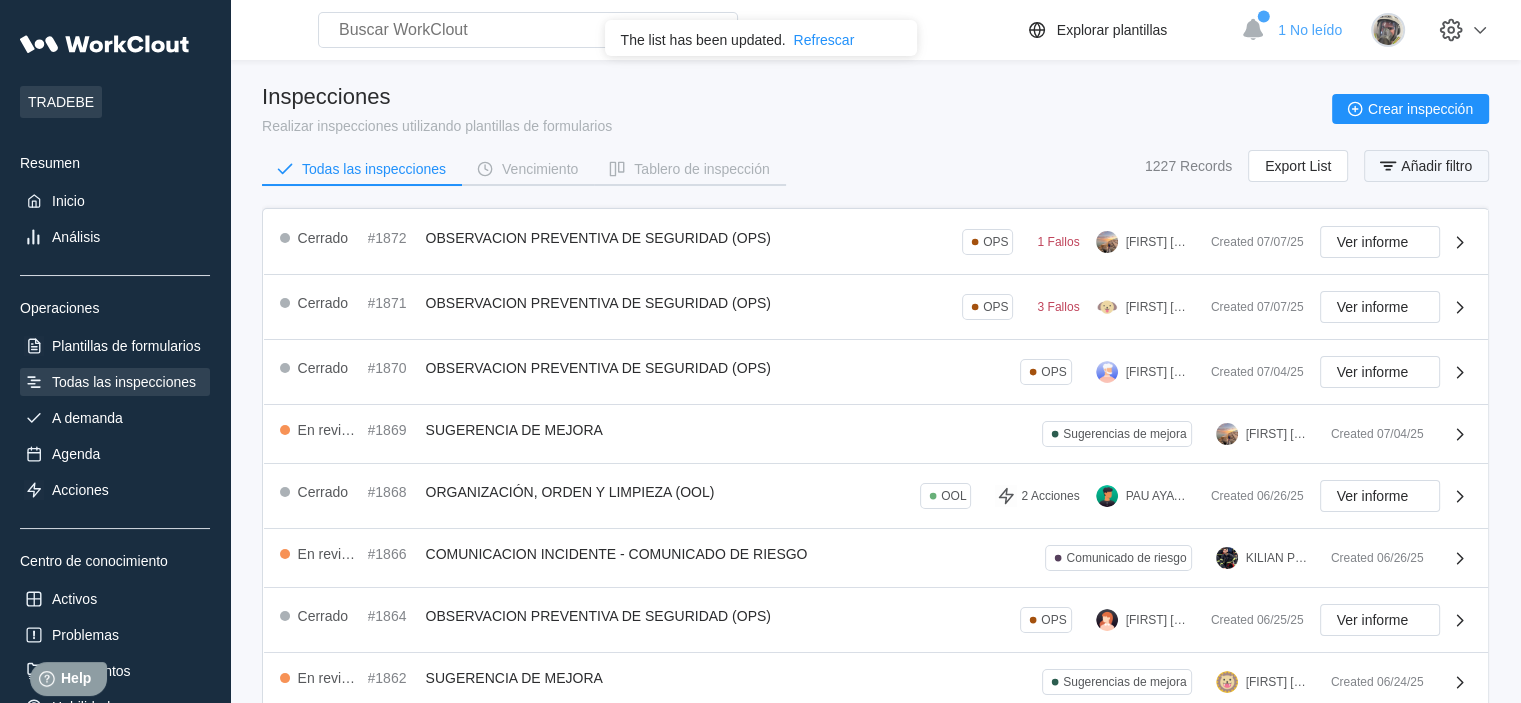 click on "Añadir filtro" at bounding box center [1436, 166] 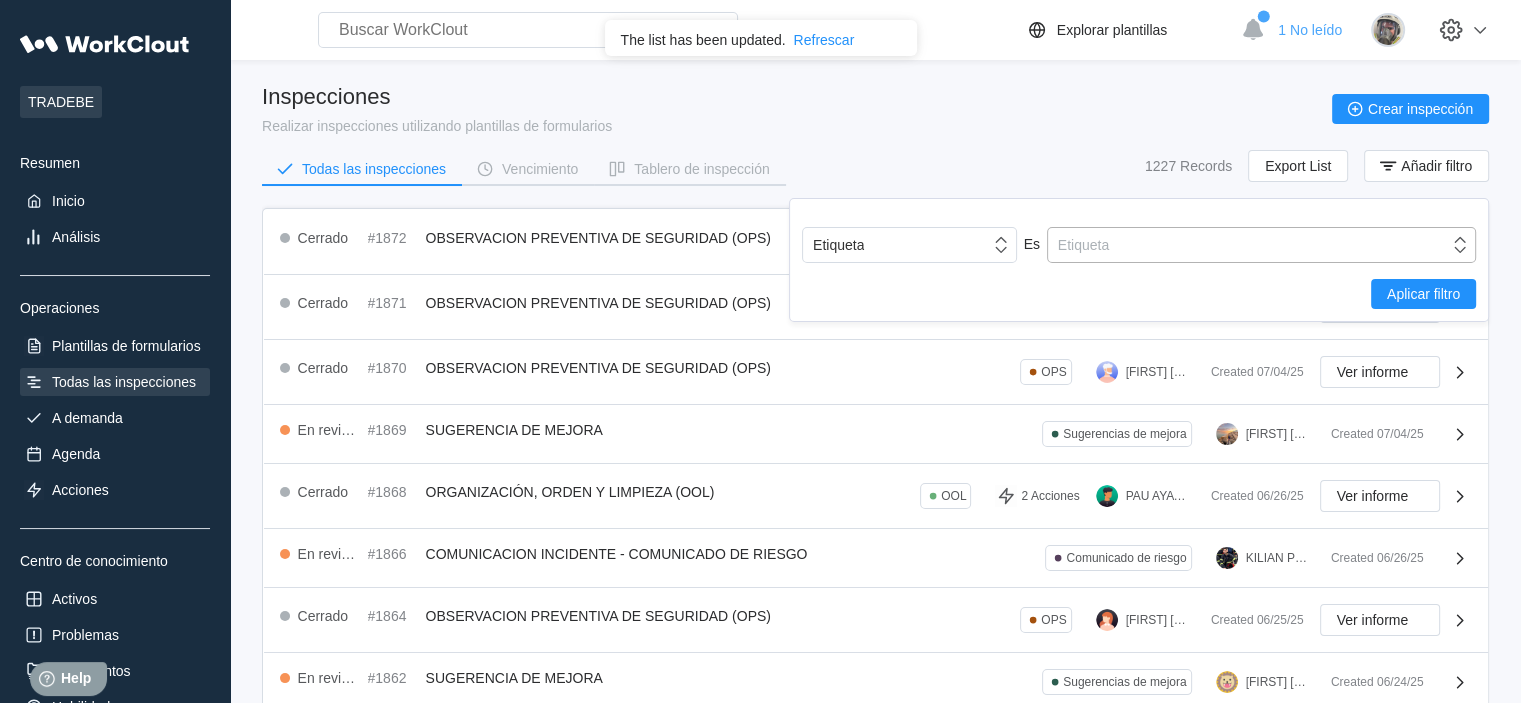 click on "Etiqueta" at bounding box center (1248, 245) 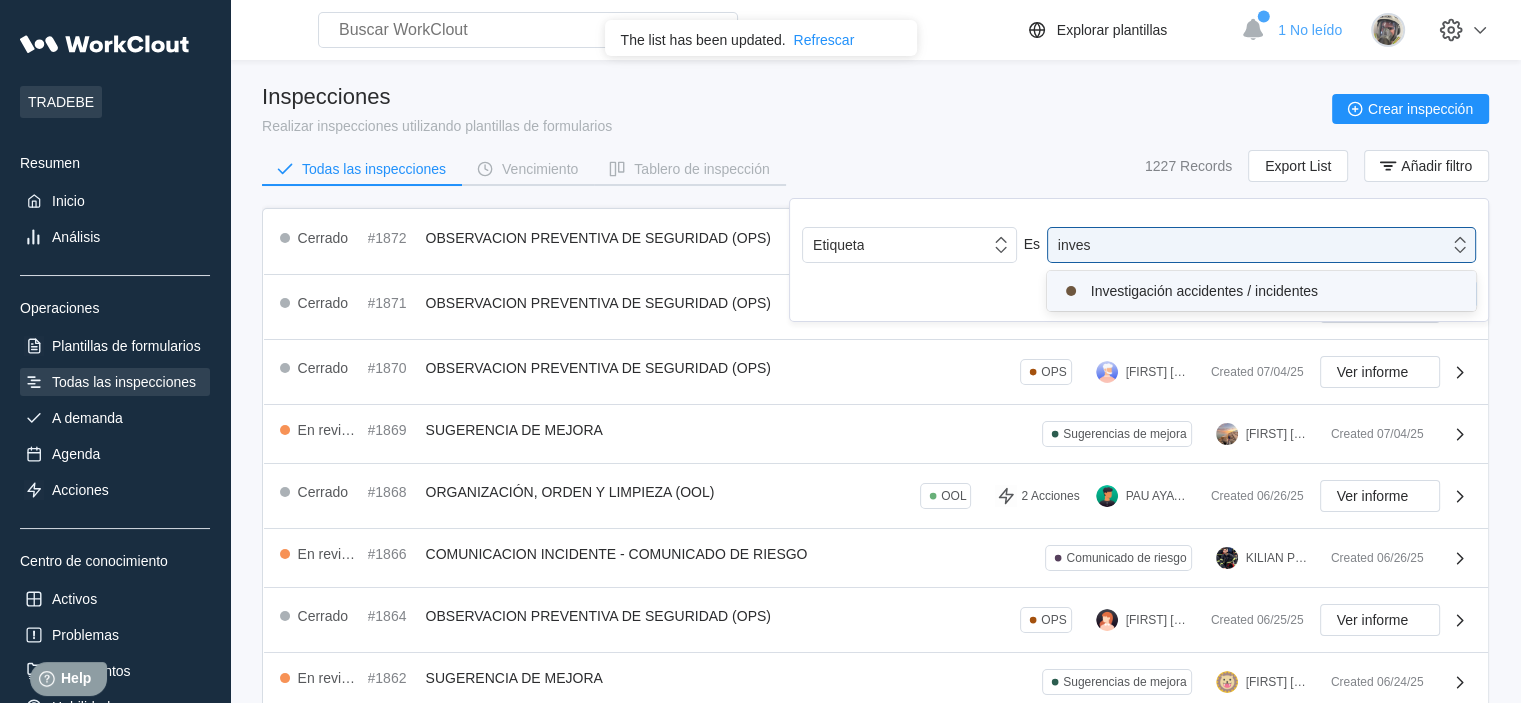 click on "Investigación accidentes / incidentes" at bounding box center [1261, 291] 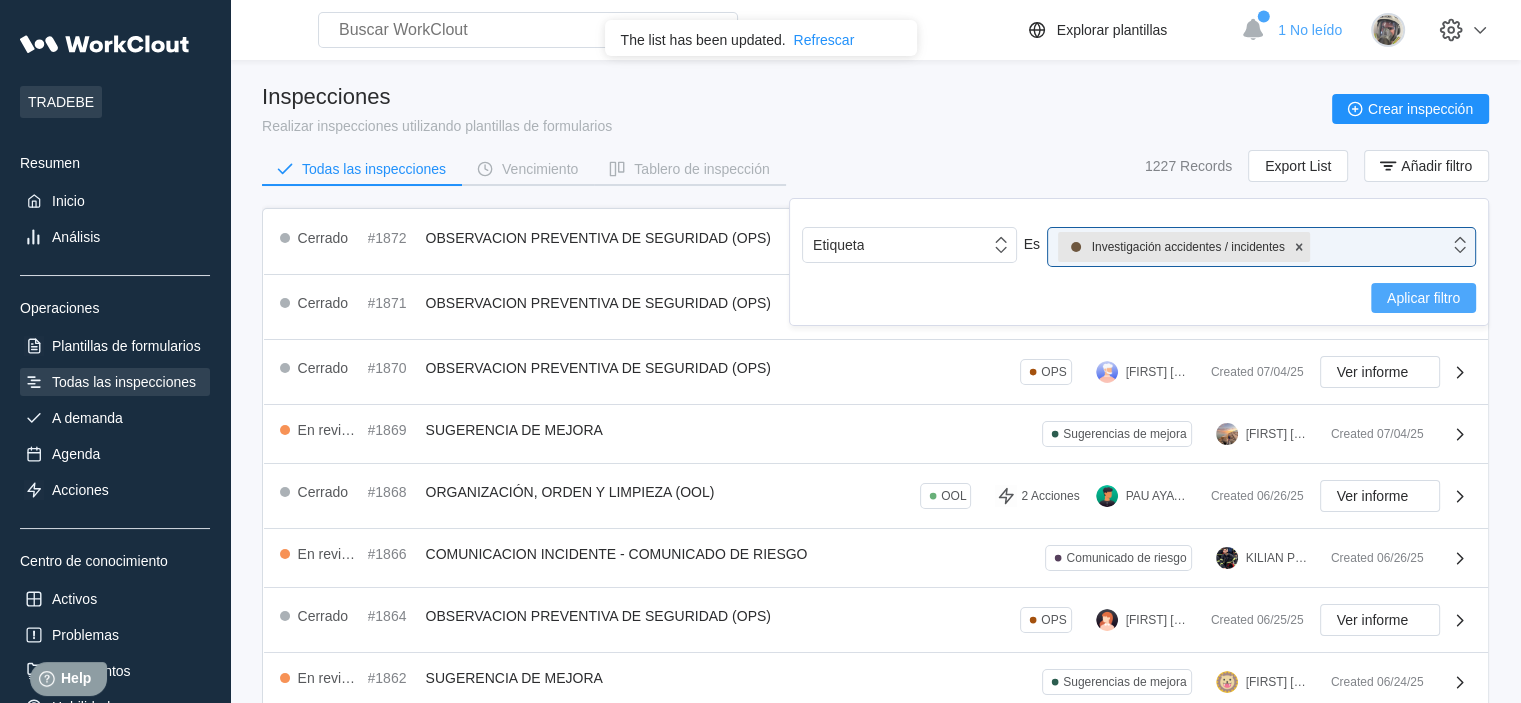 click on "Aplicar filtro" at bounding box center [1423, 298] 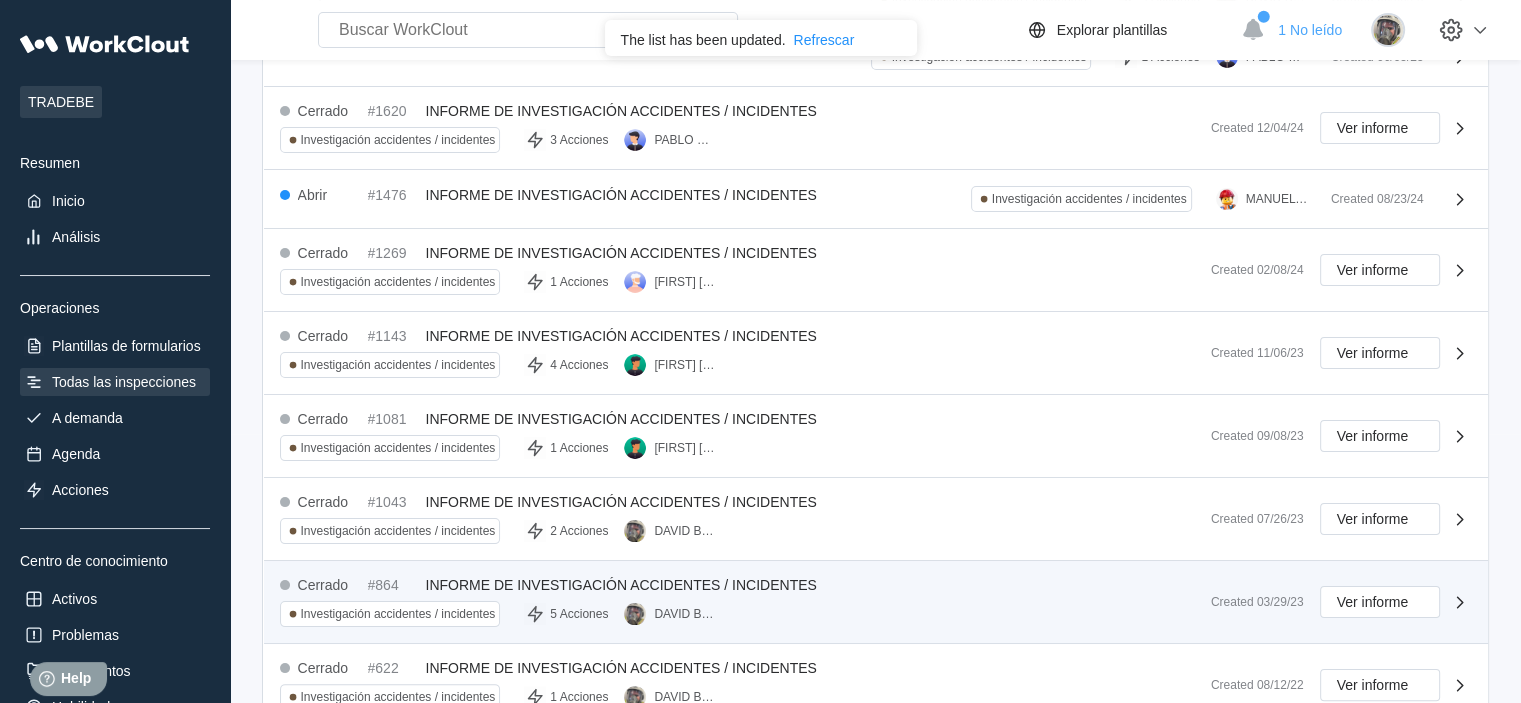 scroll, scrollTop: 169, scrollLeft: 0, axis: vertical 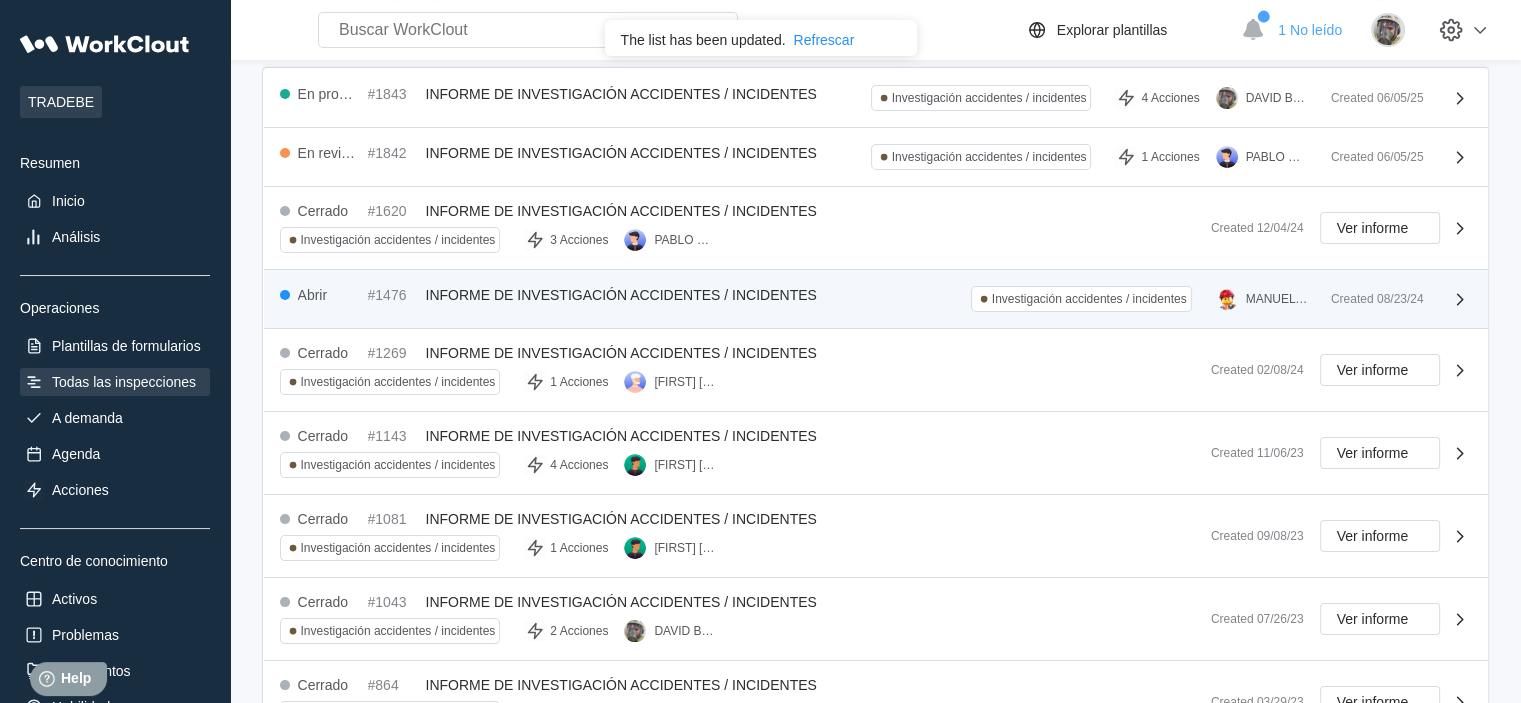 drag, startPoint x: 420, startPoint y: 264, endPoint x: 376, endPoint y: 295, distance: 53.823788 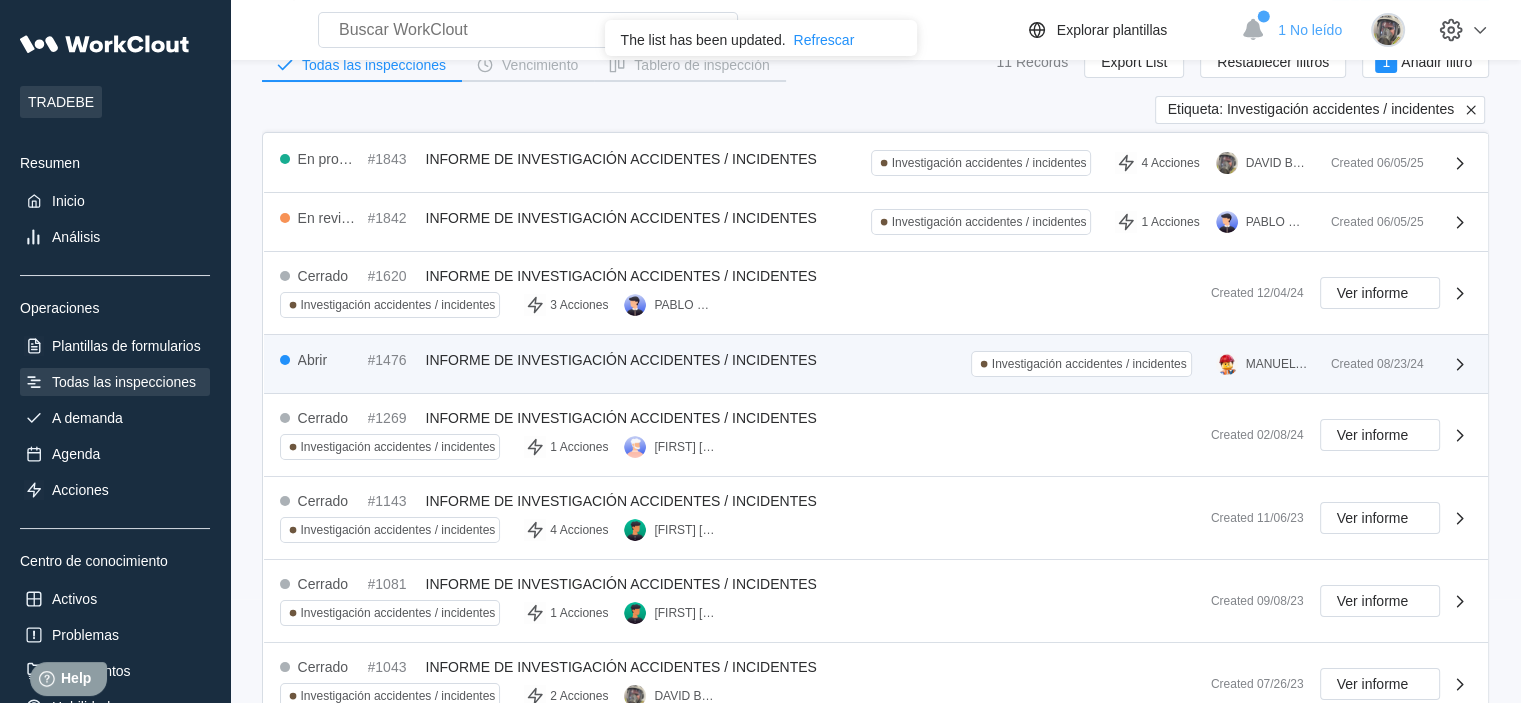 scroll, scrollTop: 69, scrollLeft: 0, axis: vertical 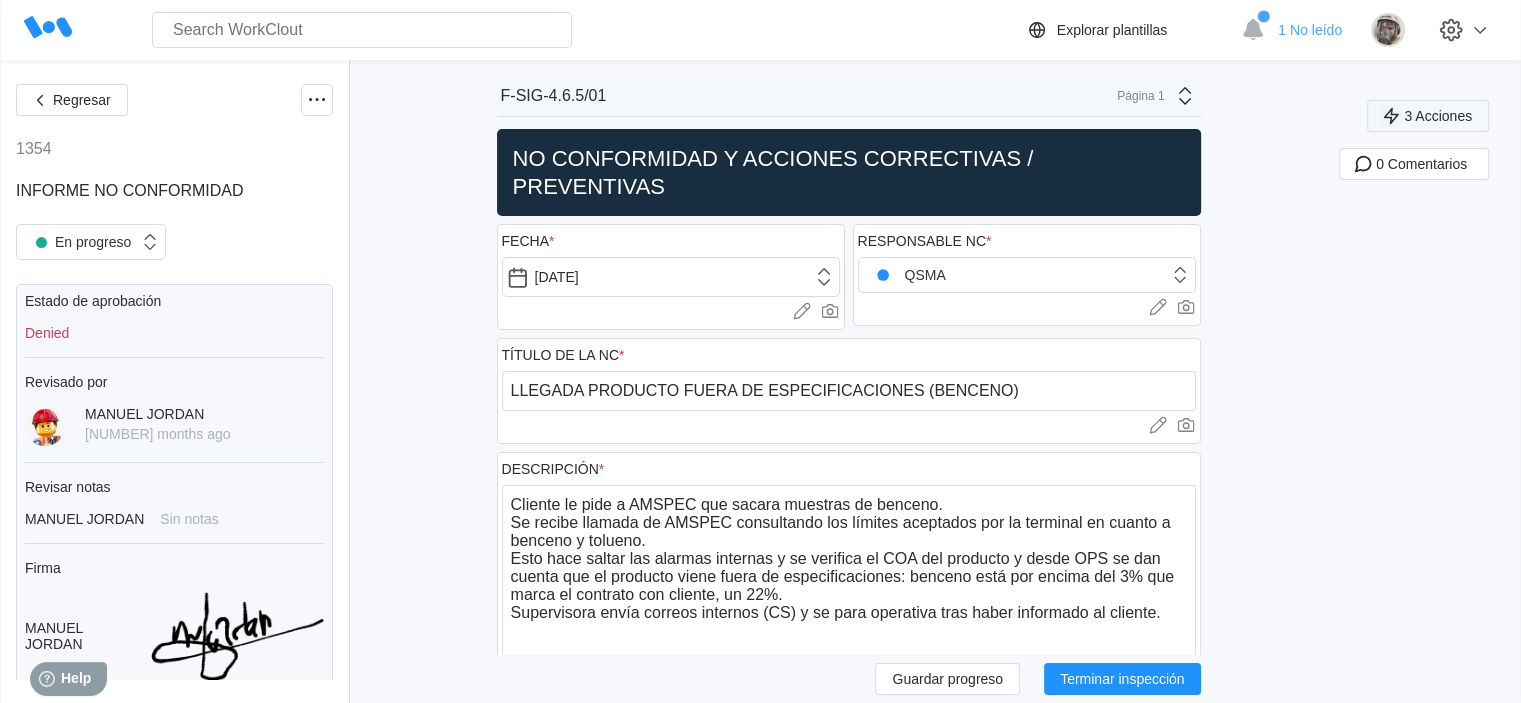 click on "3 Acciones" at bounding box center [1438, 116] 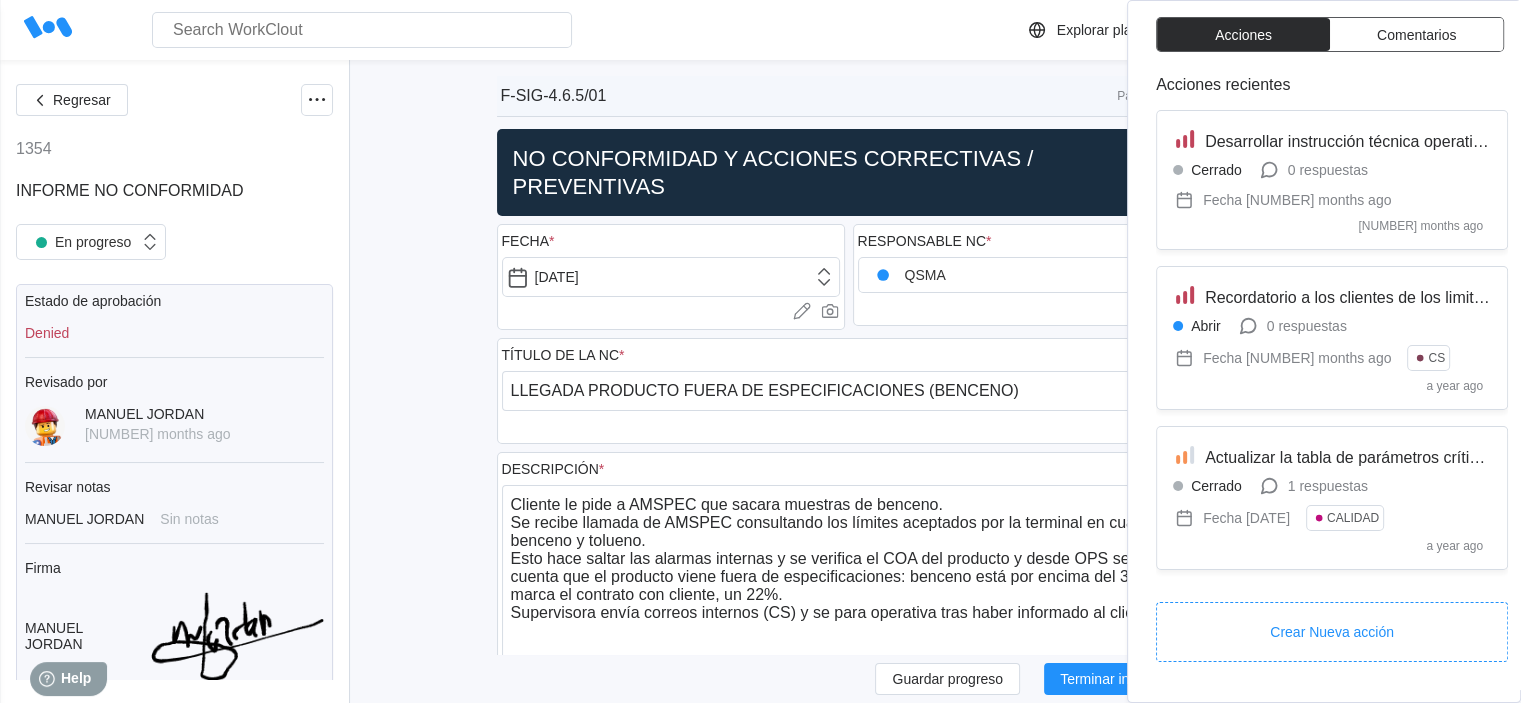 click on "Acciones recientes" at bounding box center (1332, 85) 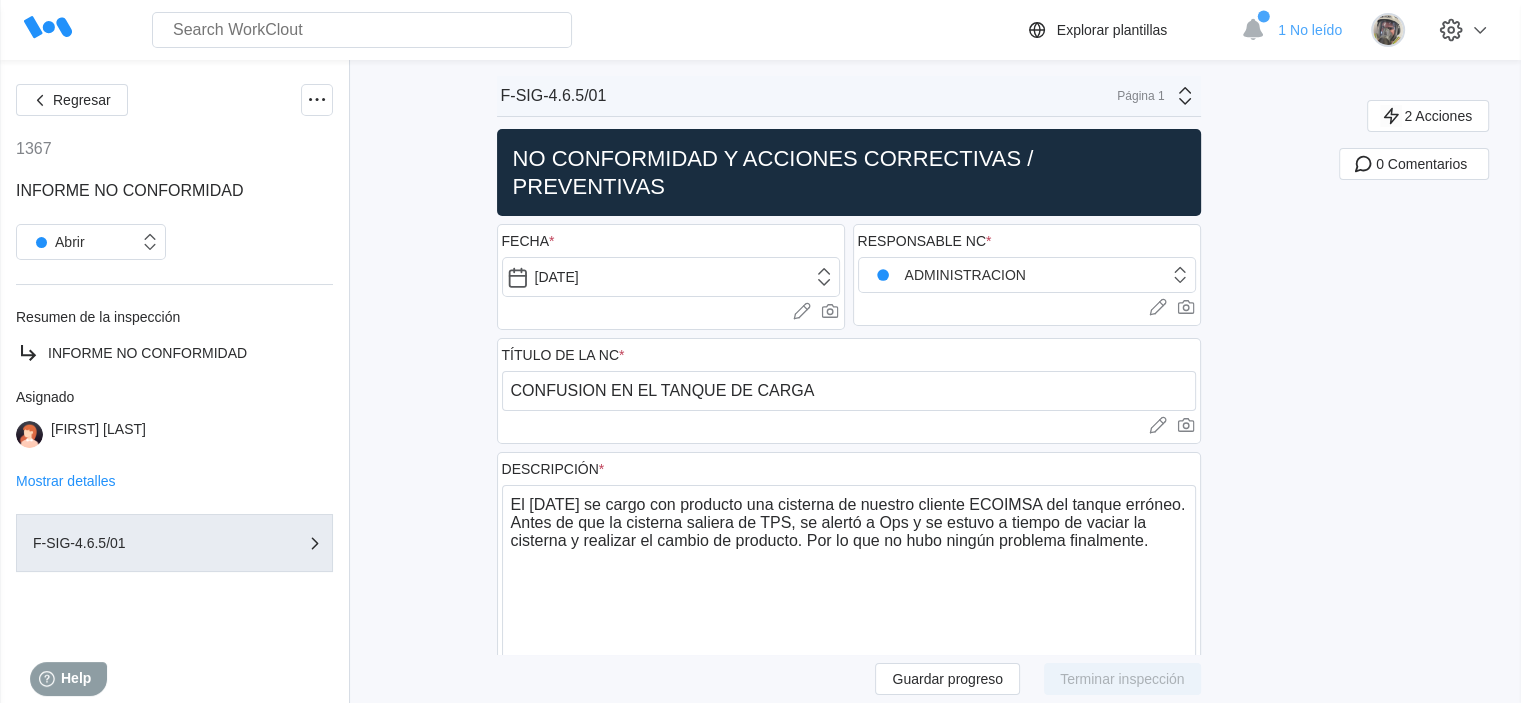 scroll, scrollTop: 0, scrollLeft: 0, axis: both 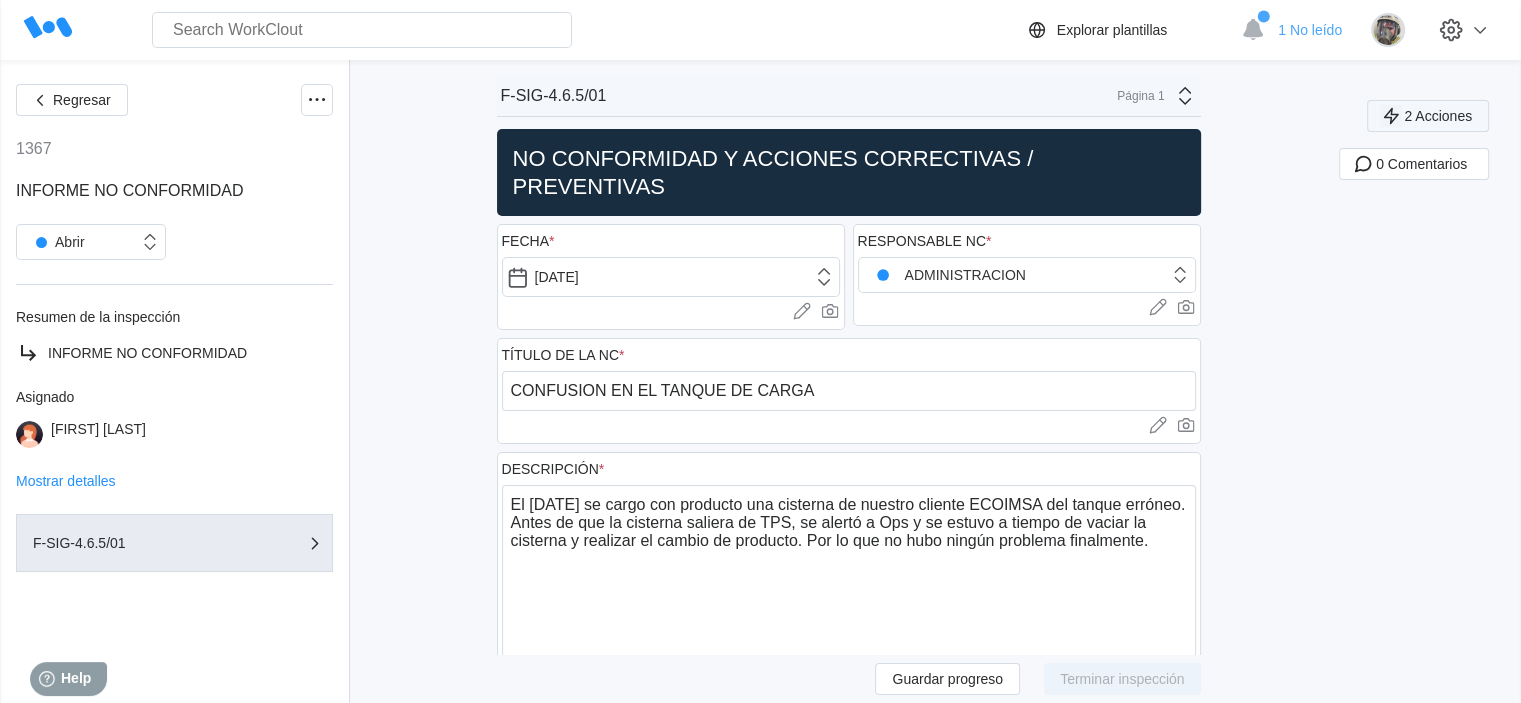 click on "2 Acciones" at bounding box center [1438, 116] 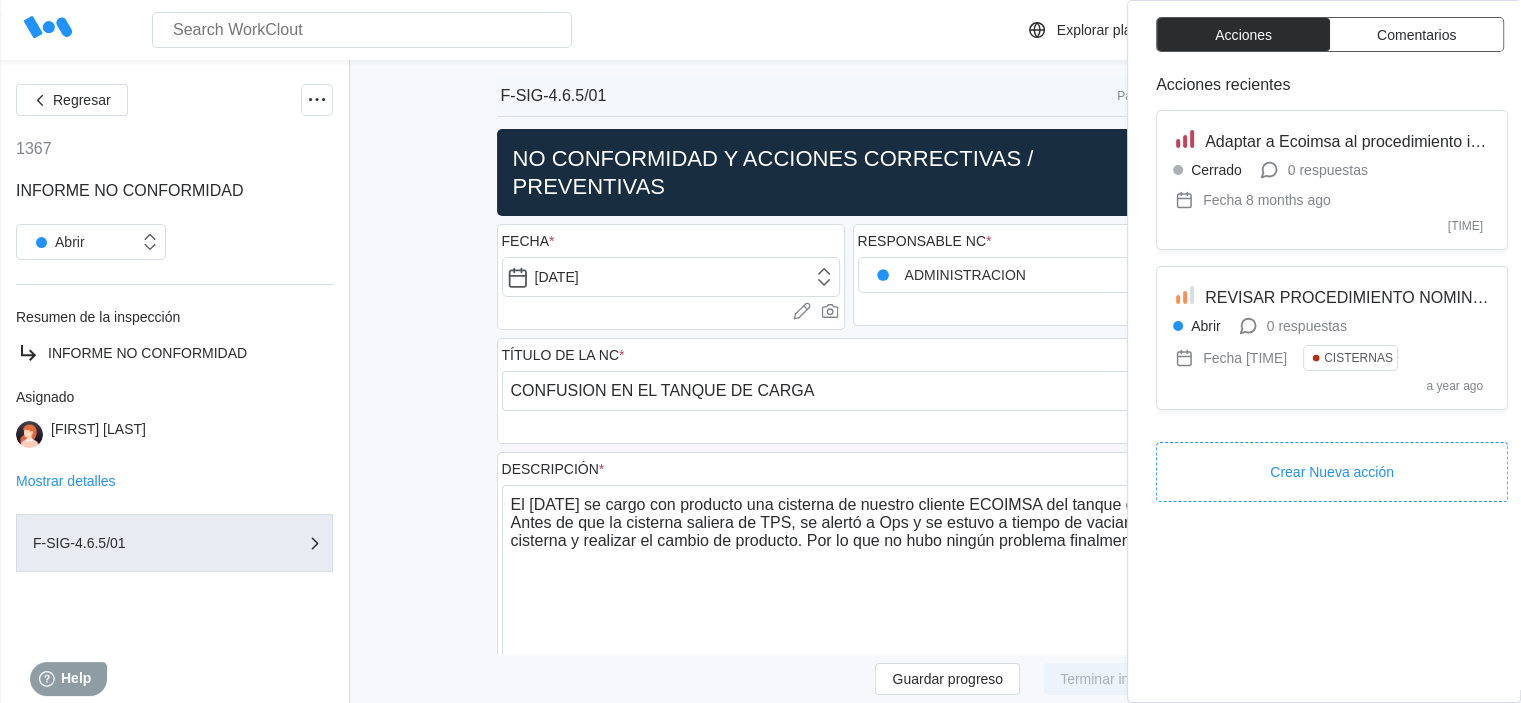click on "Regresar 1367 INFORME NO CONFORMIDAD      Abrir Resumen de la inspección INFORME NO CONFORMIDAD    Asignado [FIRST] [LAST] Mostrar detalles F-SIG-4.6.5/01 F-SIG-4.6.5/01 Página 1 NO CONFORMIDAD Y ACCIONES CORRECTIVAS / PREVENTIVAS FECHA * [DATE] Cargar imágenes o videos a este campo Arrastrar y soltar o  Cargar  or  Pick  from library. RESPONSABLE NC *   ADMINISTRACION Cargar imágenes o videos a este campo Arrastrar y soltar o  Cargar  or  Pick  from library. TÍTULO DE LA NC * CONFUSION EN EL TANQUE DE CARGA Cargar imágenes o videos a este campo Arrastrar y soltar o  Cargar  or  Pick  from library. DESCRIPCIÓN  * El [DATE] se cargo con producto una cisterna de nuestro cliente ECOIMSA del tanque erróneo. Antes de que la cisterna saliera de TPS, se alertó a Ops y se estuvo a tiempo de vaciar la cisterna y realizar el cambio de producto. Por lo que no hubo ningún problema finalmente. x Cargar imágenes o videos a este campo Arrastrar y soltar o  Cargar  or  Pick  from library. CAUSAS * x Cargar *" at bounding box center (760, 1420) 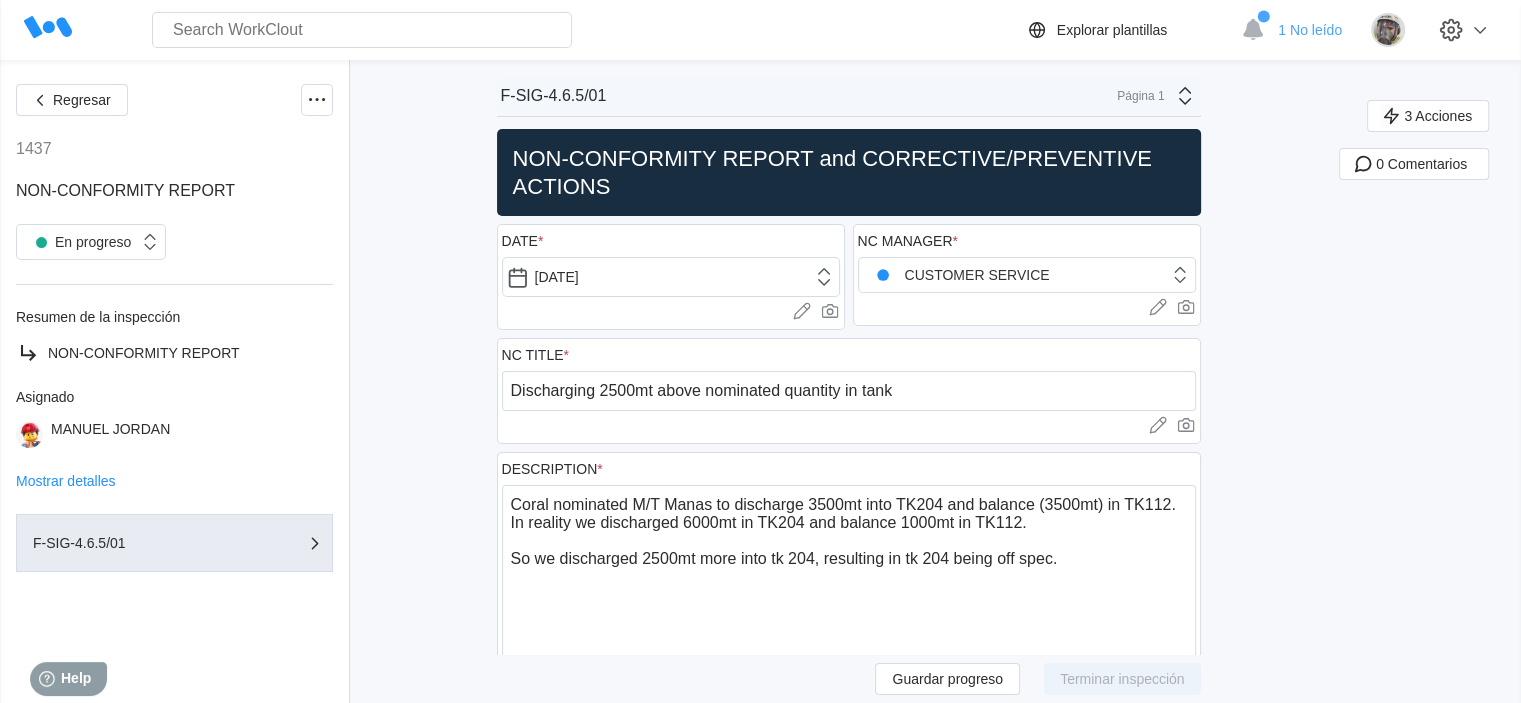 scroll, scrollTop: 0, scrollLeft: 0, axis: both 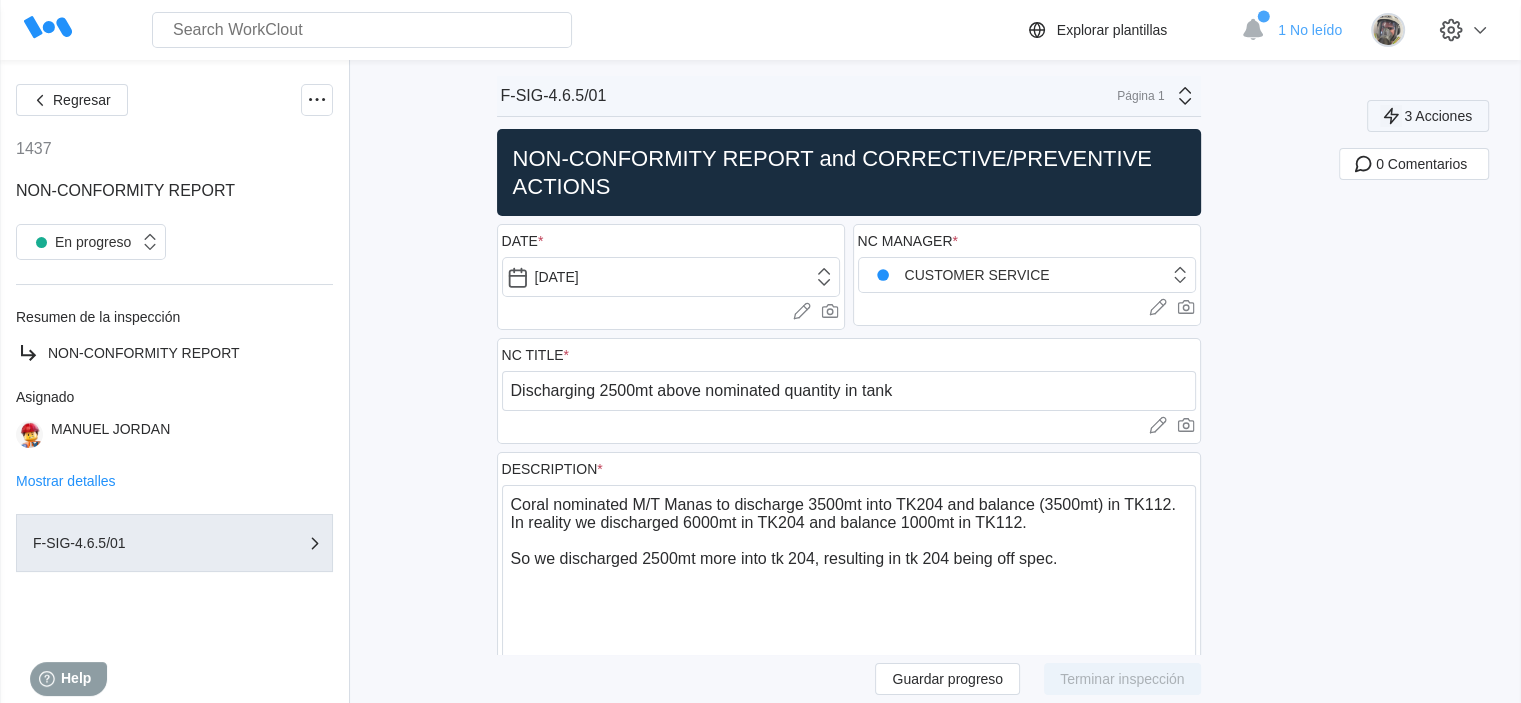 click on "3 Acciones" at bounding box center [1438, 116] 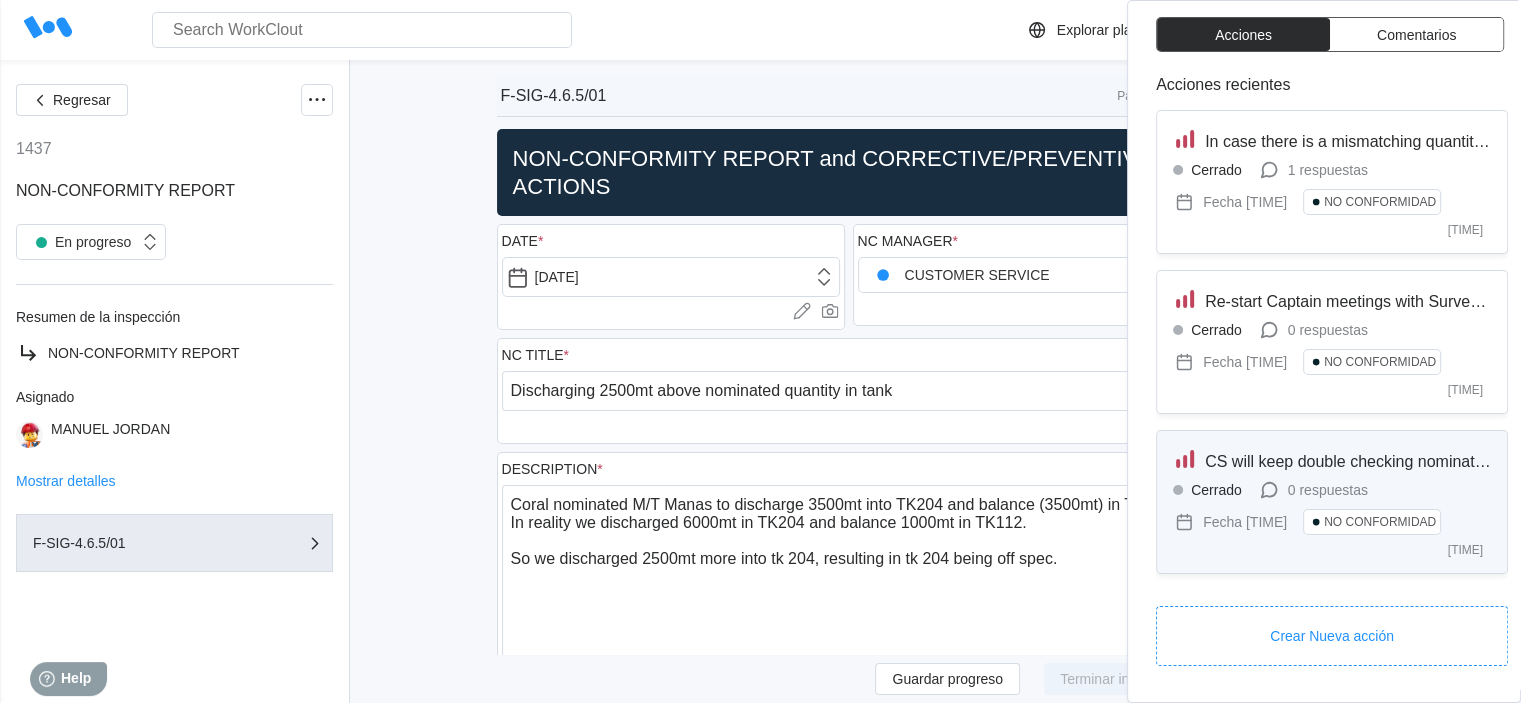 scroll, scrollTop: 70, scrollLeft: 0, axis: vertical 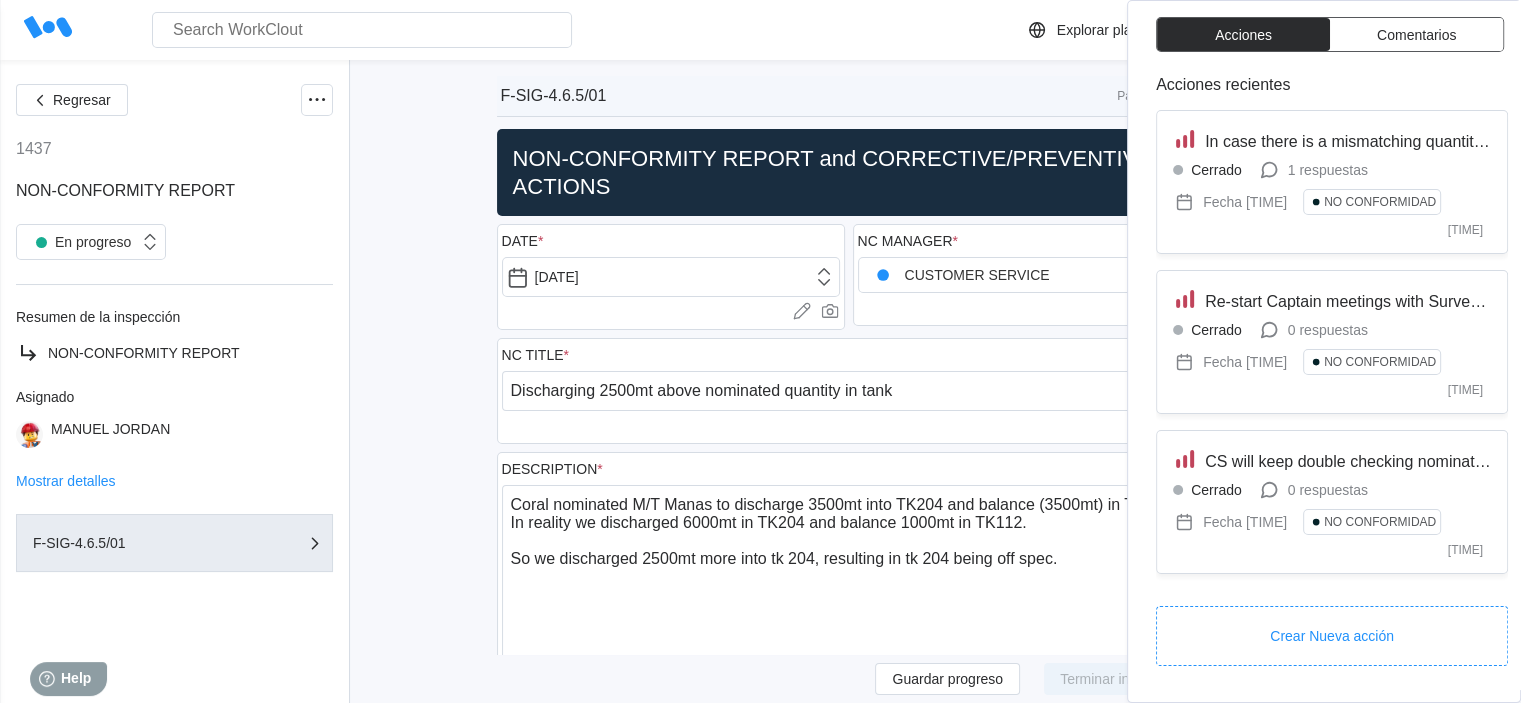 click on "Regresar 1437 NON-CONFORMITY REPORT   En progreso Resumen de la inspección NON-CONFORMITY REPORT Asignado MANUEL JORDAN Mostrar detalles F-SIG-4.6.5/01 F-SIG-4.6.5/01 Página 1 NON-CONFORMITY REPORT and CORRECTIVE/PREVENTIVE ACTIONS DATE * 07/02/2024 Cargar imágenes o videos a este campo Arrastrar y soltar o  Cargar  or  Pick  from library. NC MANAGER *   CUSTOMER SERVICE Cargar imágenes o videos a este campo Arrastrar y soltar o  Cargar  or  Pick  from library. NC TITLE * Discharging 2500mt above nominated quantity in tank Cargar imágenes o videos a este campo Arrastrar y soltar o  Cargar  or  Pick  from library. DESCRIPTION  * Coral nominated M/T Manas to discharge 3500mt into TK204 and balance (3500mt) in TK112. In reality we discharged 6000mt in TK204 and balance 1000mt in TK112.
So we discharged 2500mt more into tk 204, resulting in tk 204 being off spec.   x Cargar imágenes o videos a este campo Arrastrar y soltar o  Cargar  or  Pick  from library. CAUSE * x Cargar imágenes o videos a este campo" at bounding box center (760, 2240) 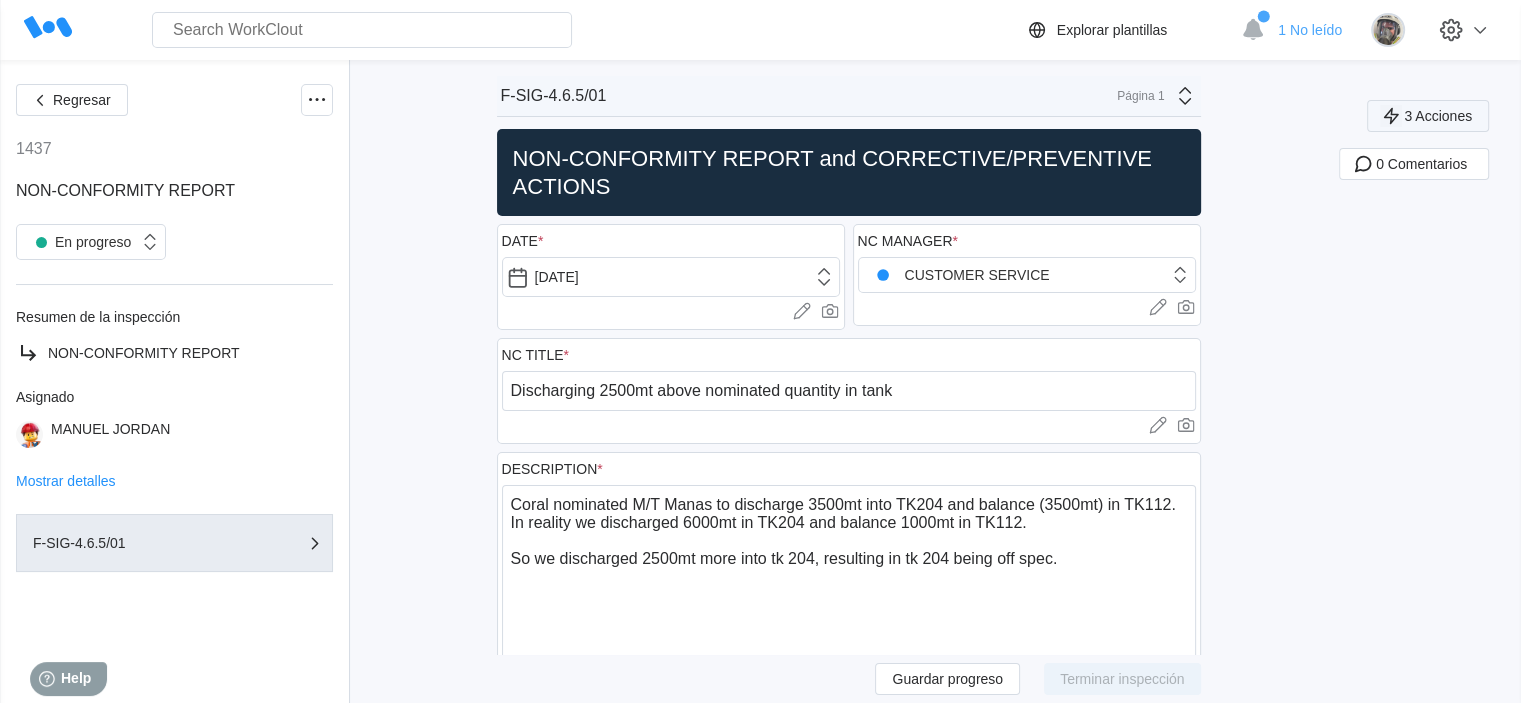 click on "3 Acciones" at bounding box center (1438, 116) 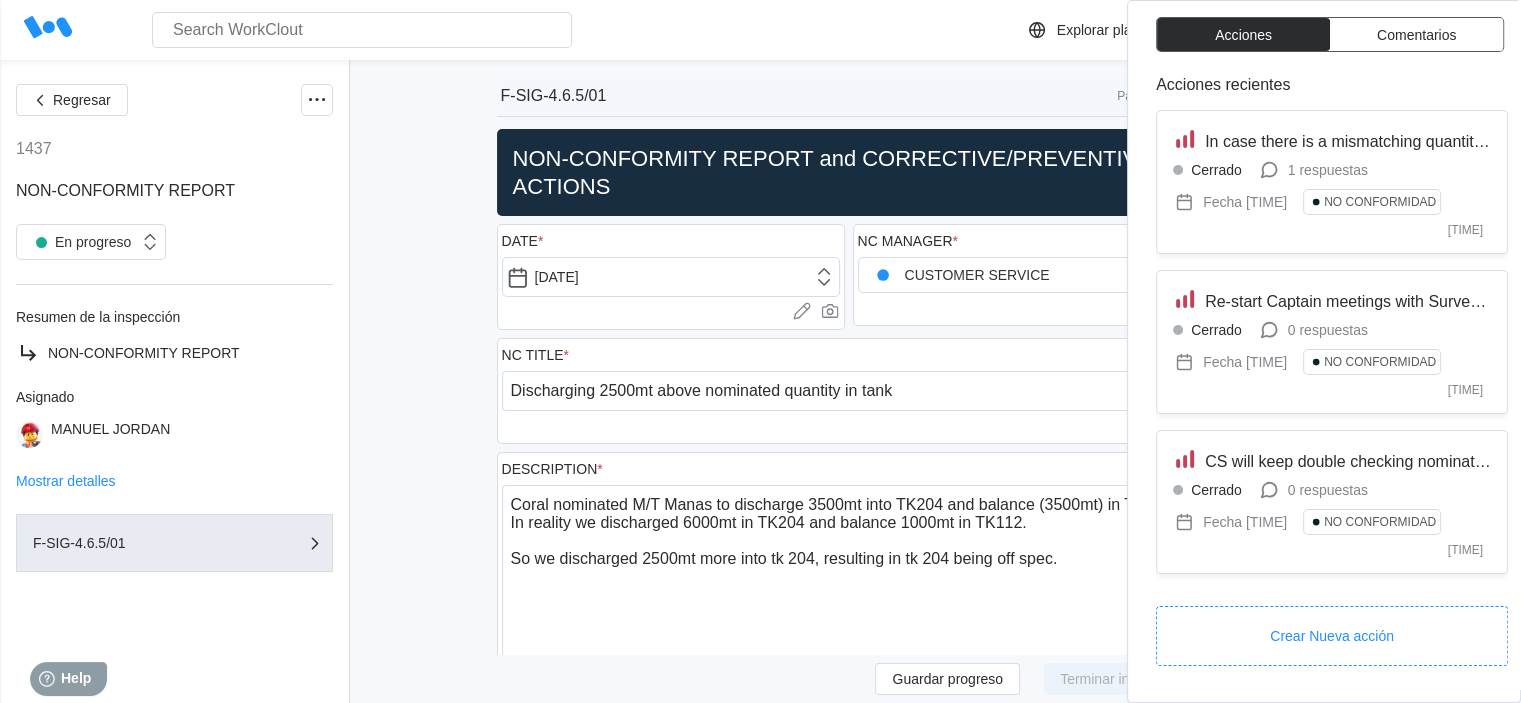 scroll, scrollTop: 0, scrollLeft: 0, axis: both 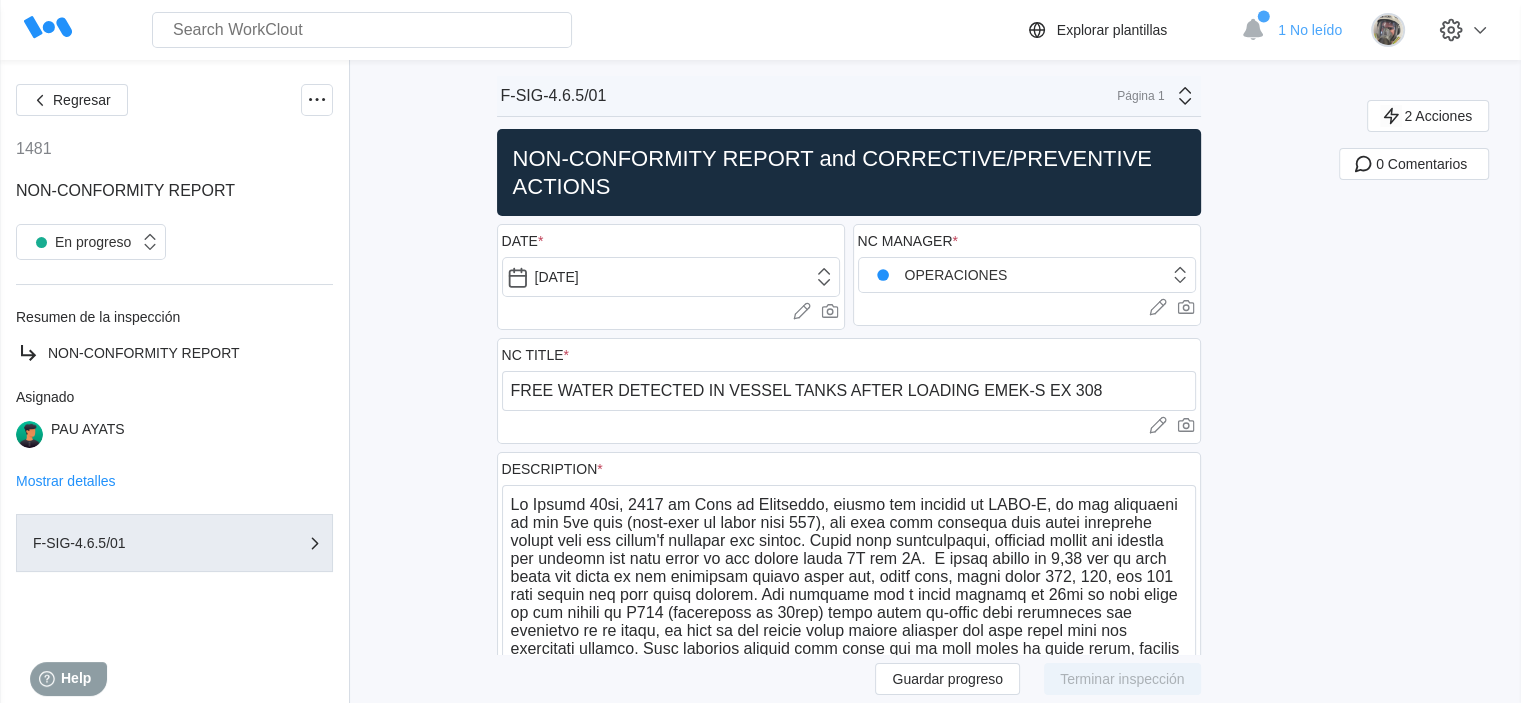 click on "Regresar 1481 NON-CONFORMITY REPORT En progreso Resumen de la inspección NON-CONFORMITY REPORT Asignado PAU AYATS Mostrar detalles F-SIG-4.6.5/01 F-SIG-4.6.5/01 Página 1 NON-CONFORMITY REPORT and CORRECTIVE/PREVENTIVE ACTIONS DATE * [DATE] Cargar imágenes o videos a este campo Arrastrar y soltar o Cargar or Pick from library. NC MANAGER * OPERACIONES Cargar imágenes o videos a este campo Arrastrar y soltar o Cargar or Pick from library. NC TITLE * FREE WATER DETECTED IN VESSEL TANKS AFTER LOADING EMEK-S EX 308 Cargar imágenes o videos a este campo Arrastrar y soltar o Cargar or Pick from library. DESCRIPTION * x Cargar imágenes o videos a este campo Arrastrar y soltar o Cargar or Pick from library. CAUSE * x Cargar imágenes o videos a este campo Arrastrar y soltar o Cargar or Pick from library. NC TREATMENT (list actions carried out) Has any action been done? (1) * 5 Logic YES NO Cargar imágenes o videos a este campo Arrastrar y soltar o Cargar or Pick from library." at bounding box center [760, 1651] 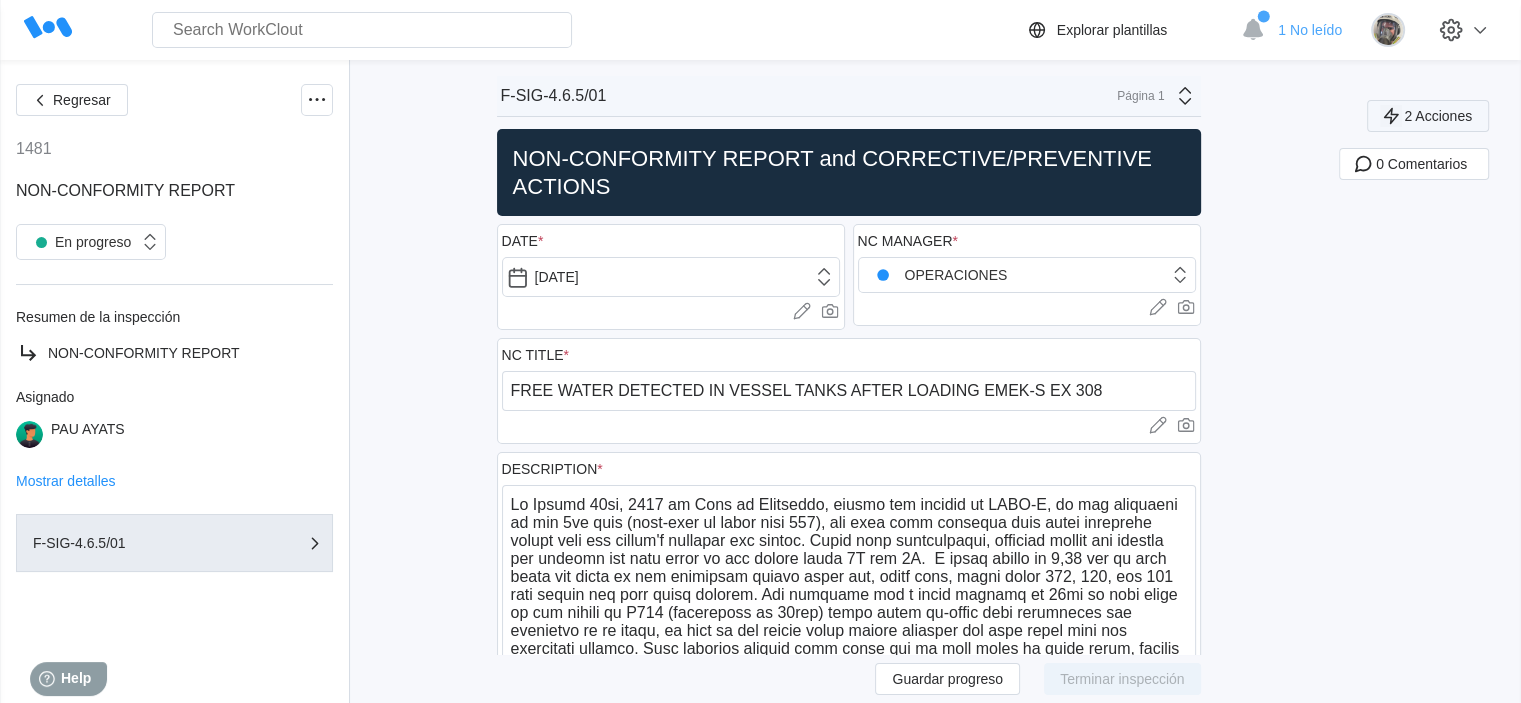 click on "2 Acciones" at bounding box center [1438, 116] 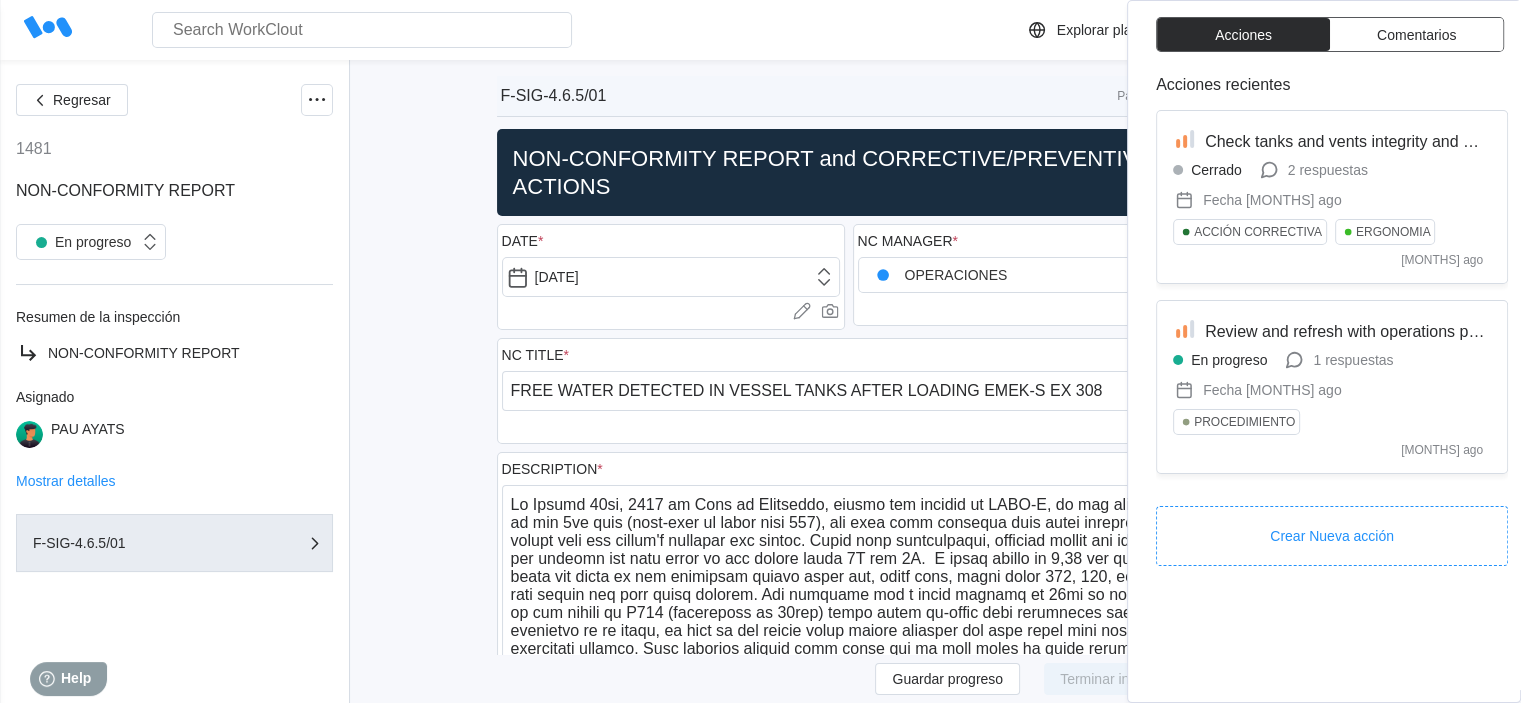 click on "Regresar 1481 NON-CONFORMITY REPORT En progreso Resumen de la inspección NON-CONFORMITY REPORT Asignado PAU AYATS Mostrar detalles F-SIG-4.6.5/01 F-SIG-4.6.5/01 Página 1 NON-CONFORMITY REPORT and CORRECTIVE/PREVENTIVE ACTIONS DATE * [DATE] Cargar imágenes o videos a este campo Arrastrar y soltar o Cargar or Pick from library. NC MANAGER * OPERACIONES Cargar imágenes o videos a este campo Arrastrar y soltar o Cargar or Pick from library. NC TITLE * FREE WATER DETECTED IN VESSEL TANKS AFTER LOADING EMEK-S EX 308 Cargar imágenes o videos a este campo Arrastrar y soltar o Cargar or Pick from library. DESCRIPTION * x Cargar imágenes o videos a este campo Arrastrar y soltar o Cargar or Pick from library. CAUSE * x Cargar imágenes o videos a este campo Arrastrar y soltar o Cargar or Pick from library. NC TREATMENT (list actions carried out) Has any action been done? (1) * 5 Logic YES NO Cargar imágenes o videos a este campo Arrastrar y soltar o Cargar or Pick from library." at bounding box center (760, 1651) 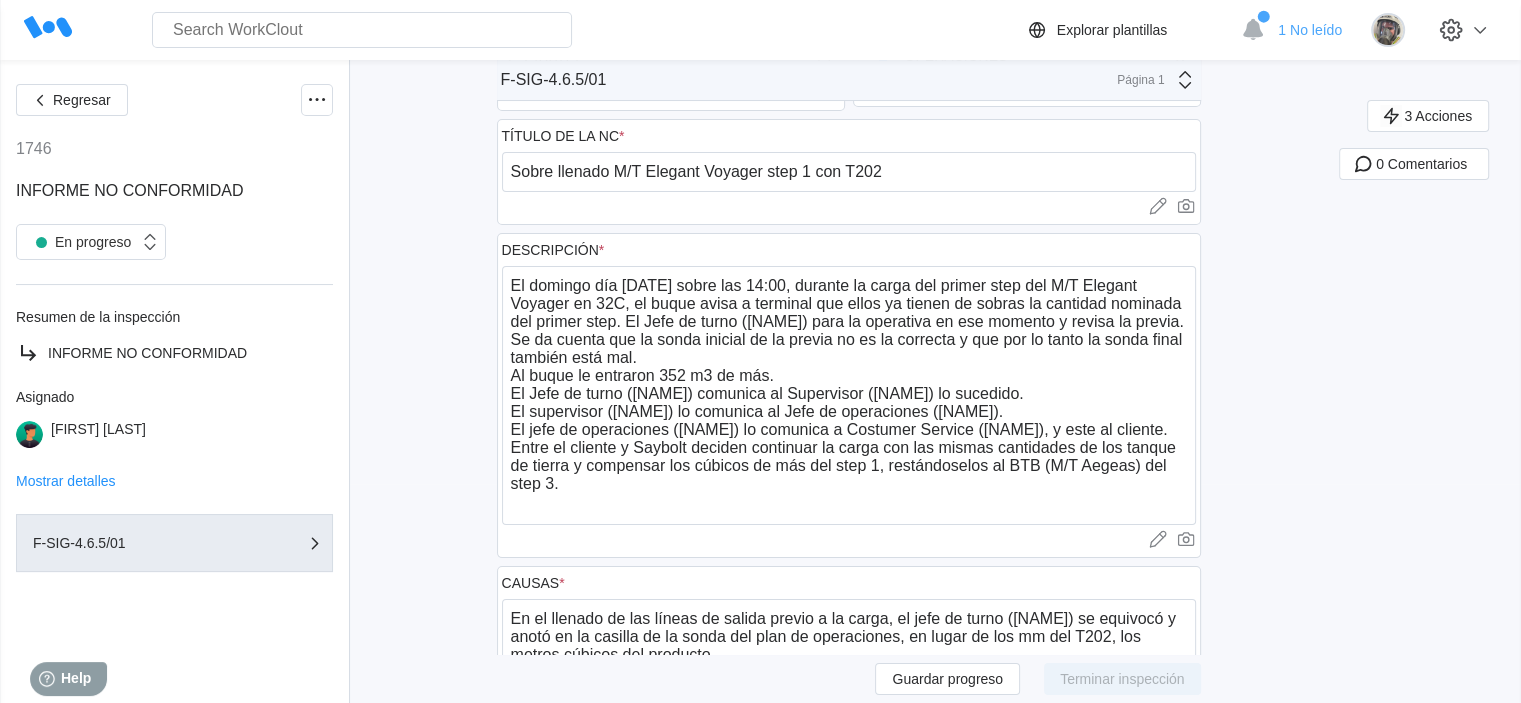 scroll, scrollTop: 115, scrollLeft: 0, axis: vertical 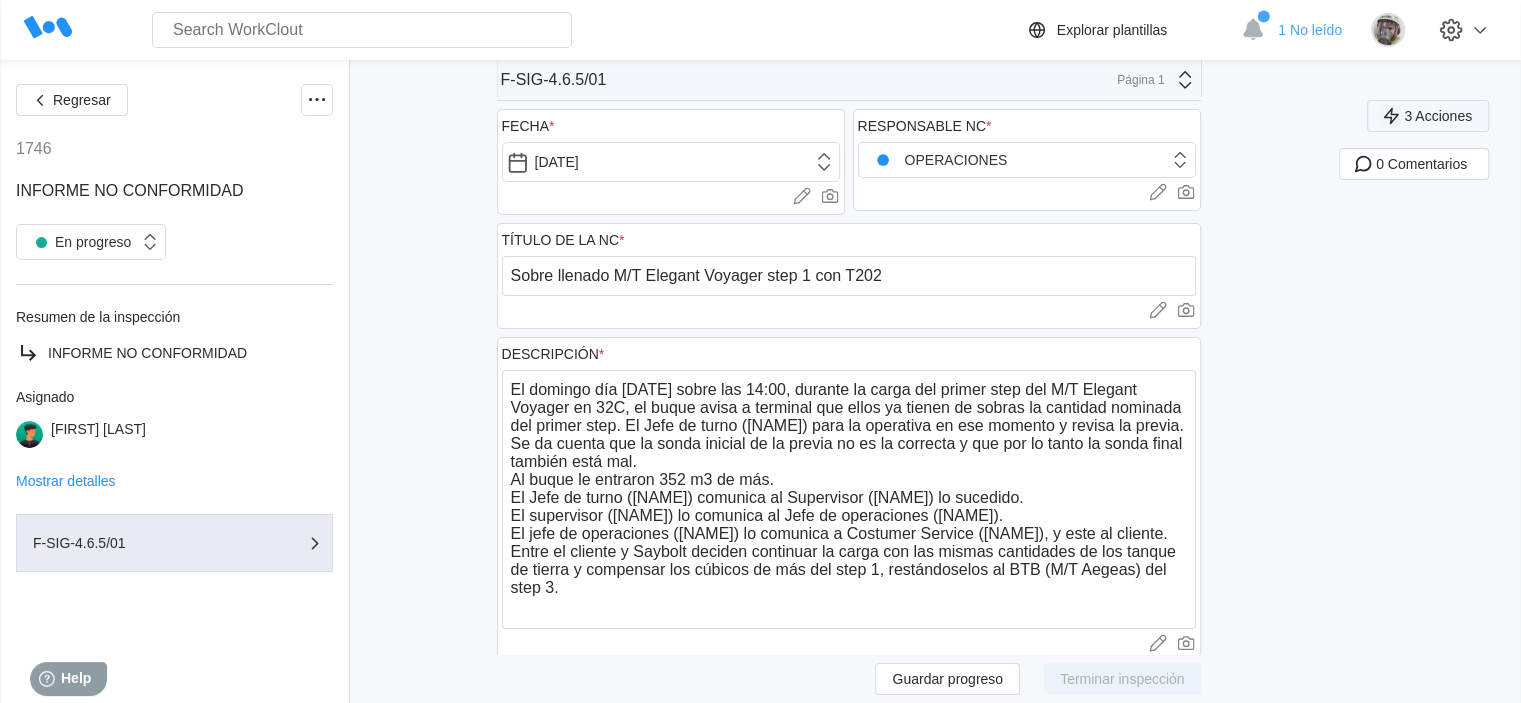 click on "3 Acciones" at bounding box center [1428, 116] 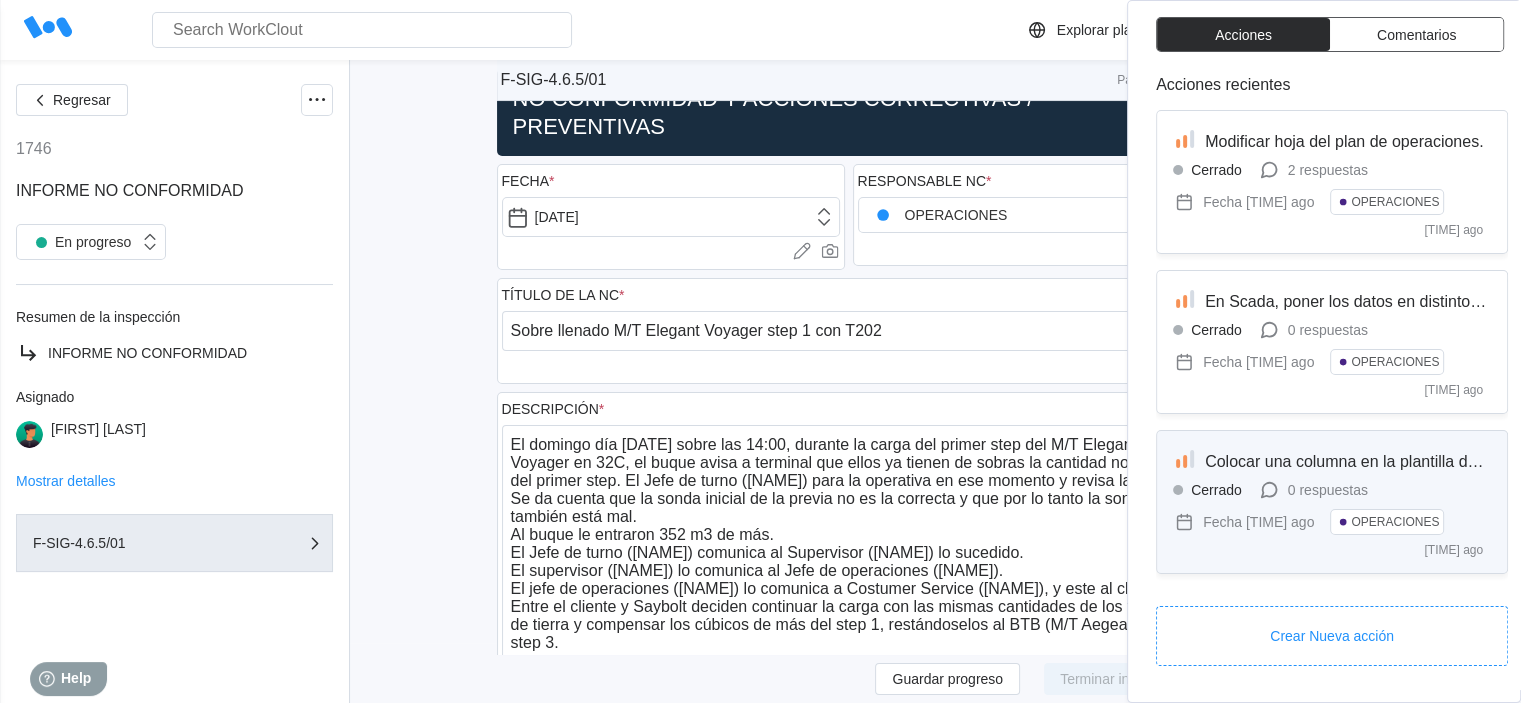 scroll, scrollTop: 0, scrollLeft: 0, axis: both 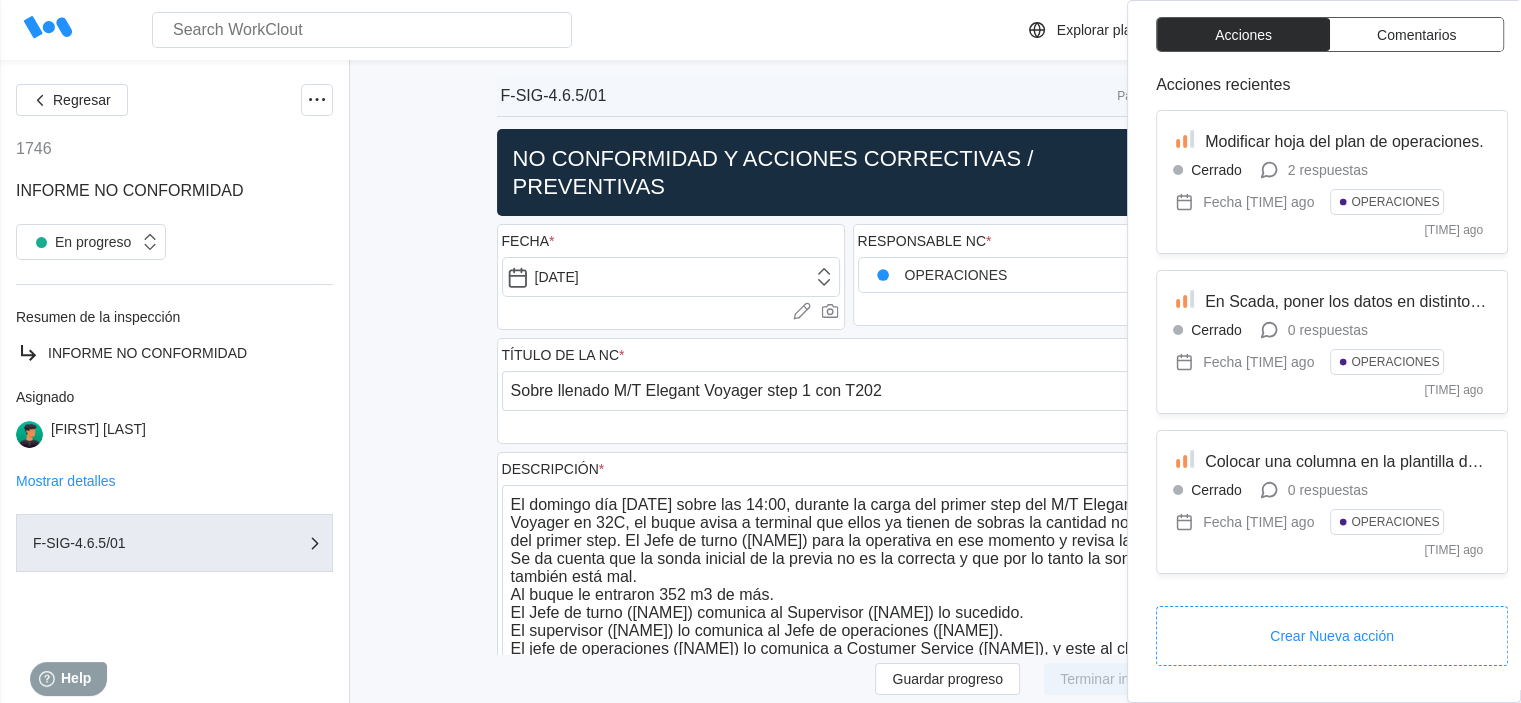 click on "Regresar 1746 INFORME NO CONFORMIDAD      En progreso Resumen de la inspección INFORME NO CONFORMIDAD    Asignado [NAME] Mostrar detalles F-SIG-4.6.5/01 F-SIG-4.6.5/01 Página 1 NO CONFORMIDAD Y ACCIONES CORRECTIVAS / PREVENTIVAS FECHA * [DATE] Cargar imágenes o videos a este campo Arrastrar y soltar o  Cargar  or  Pick  from library. RESPONSABLE NC *   OPERACIONES Cargar imágenes o videos a este campo Arrastrar y soltar o  Cargar  or  Pick  from library. TÍTULO DE LA NC * Sobre llenado M/T Elegant Voyager step 1 con T202 Cargar imágenes o videos a este campo Arrastrar y soltar o  Cargar  or  Pick  from library. DESCRIPCIÓN  * x Cargar imágenes o videos a este campo Arrastrar y soltar o  Cargar  or  Pick  from library. CAUSAS * x Cargar imágenes o videos a este campo Arrastrar y soltar o  Cargar  or  Pick  from library. TRATAMIENTO de la NC (listar acciones llevadas a cabo) ¿Se debe realizar algún tipo de acción? (1) * 5 Logic SI NO Cargar imágenes o videos a este campo Cargar  or" at bounding box center (760, 2994) 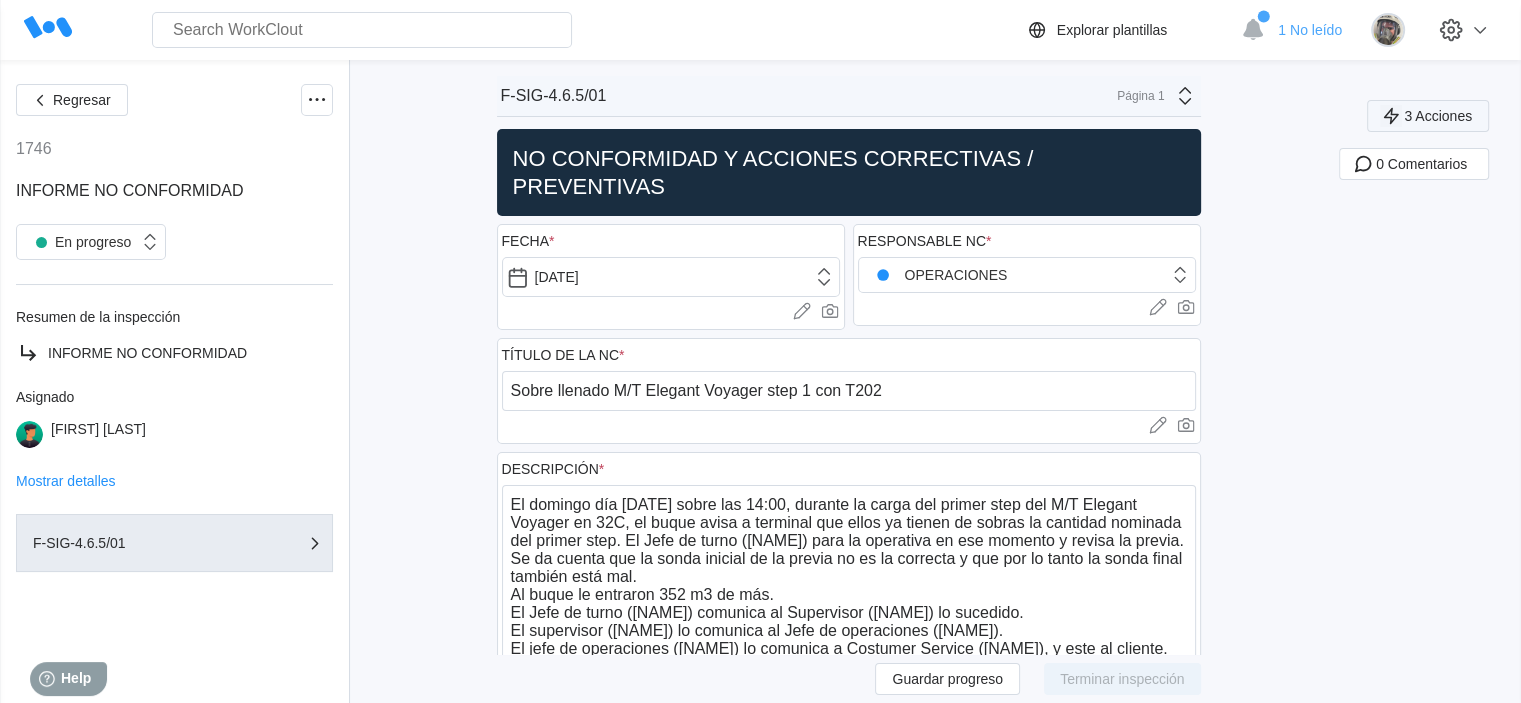 click on "3 Acciones" at bounding box center [1438, 116] 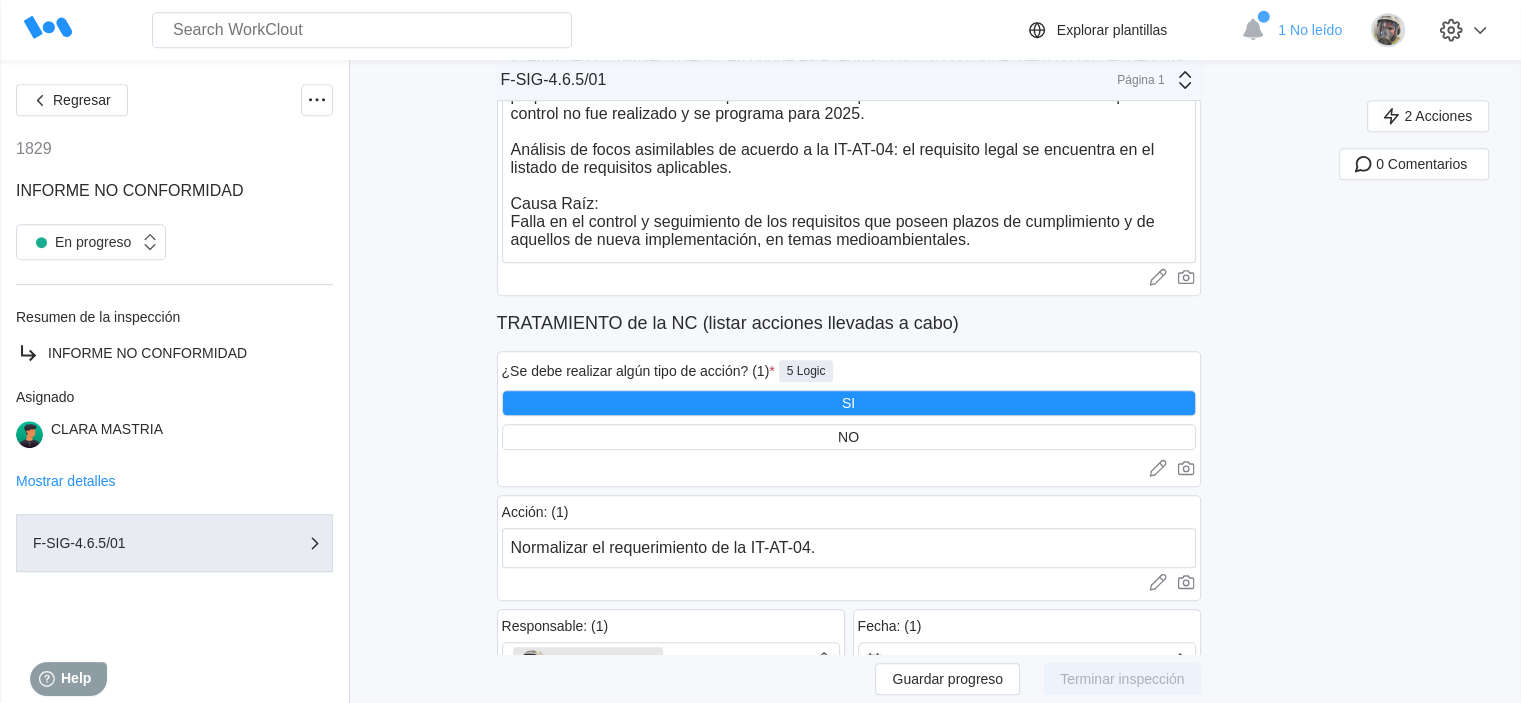 scroll, scrollTop: 1100, scrollLeft: 0, axis: vertical 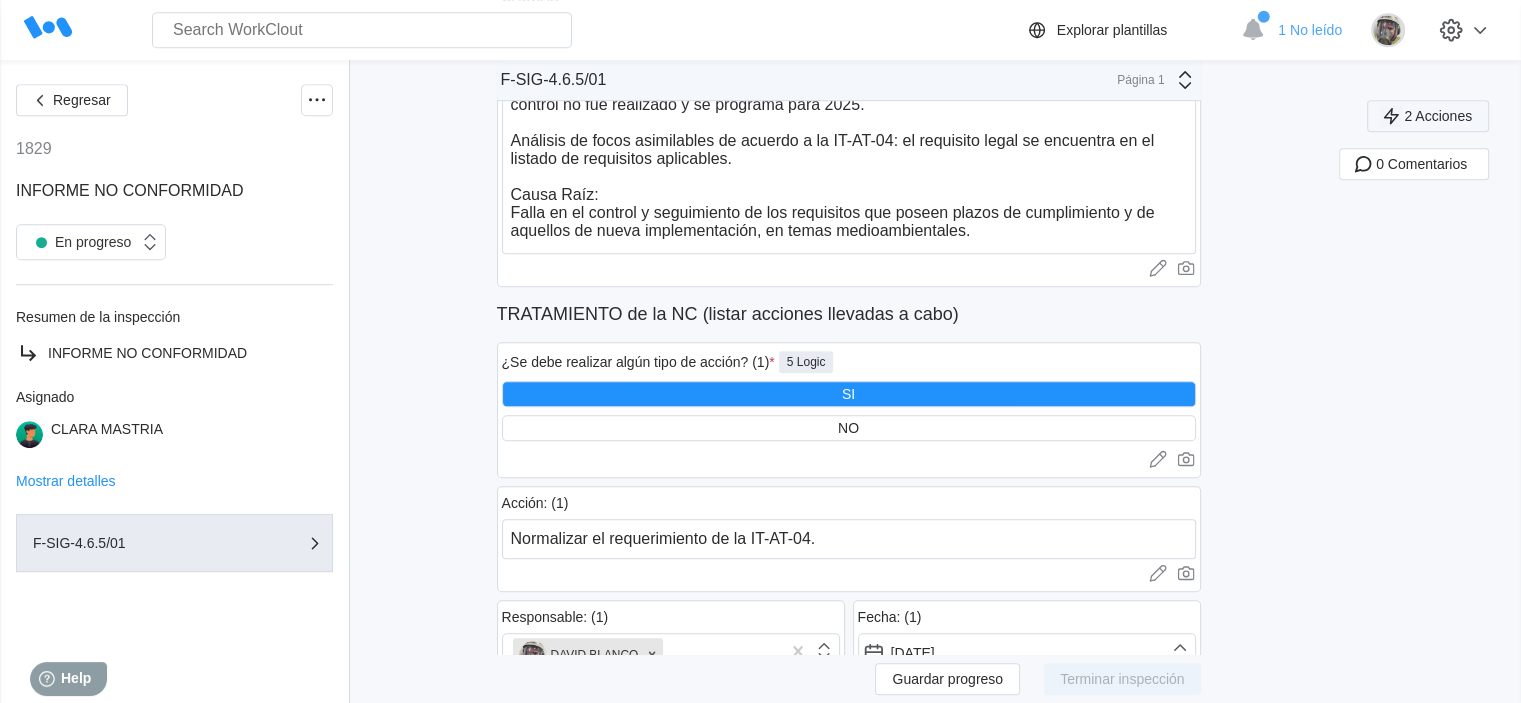 click on "2 Acciones" at bounding box center (1438, 116) 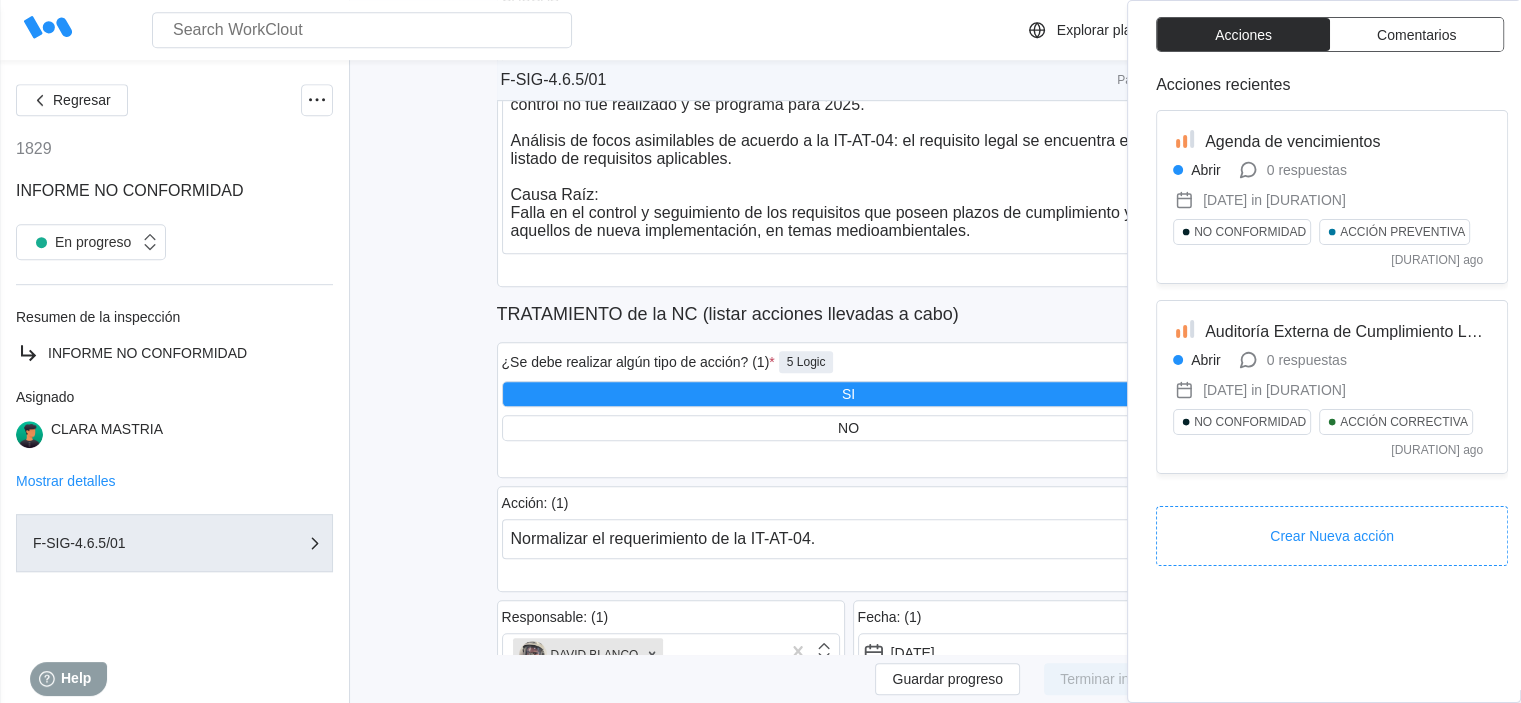 click on "Regresar 1829 INFORME NO CONFORMIDAD      En progreso Resumen de la inspección INFORME NO CONFORMIDAD    Asignado CLARA MASTRIA Mostrar detalles F-SIG-4.6.5/01 F-SIG-4.6.5/01 Página 1 NO CONFORMIDAD Y ACCIONES CORRECTIVAS / PREVENTIVAS FECHA * 04/10/2025 Cargar imágenes o videos a este campo Arrastrar y soltar o  Cargar  or  Pick  from library. RESPONSABLE NC *   QSMA Cargar imágenes o videos a este campo Arrastrar y soltar o  Cargar  or  Pick  from library. TÍTULO DE LA NC * Control Atmosférico de Emisiones (resultado NF) Cargar imágenes o videos a este campo Arrastrar y soltar o  Cargar  or  Pick  from library. DESCRIPCIÓN  * x Cargar imágenes o videos a este campo Arrastrar y soltar o  Cargar  or  Pick  from library. CAUSAS * x Cargar imágenes o videos a este campo Arrastrar y soltar o  Cargar  or  Pick  from library. TRATAMIENTO de la NC (listar acciones llevadas a cabo) ¿Se debe realizar algún tipo de acción? (1) * 5 Logic SI NO Cargar imágenes o videos a este campo Arrastrar y soltar o" at bounding box center (760, 1548) 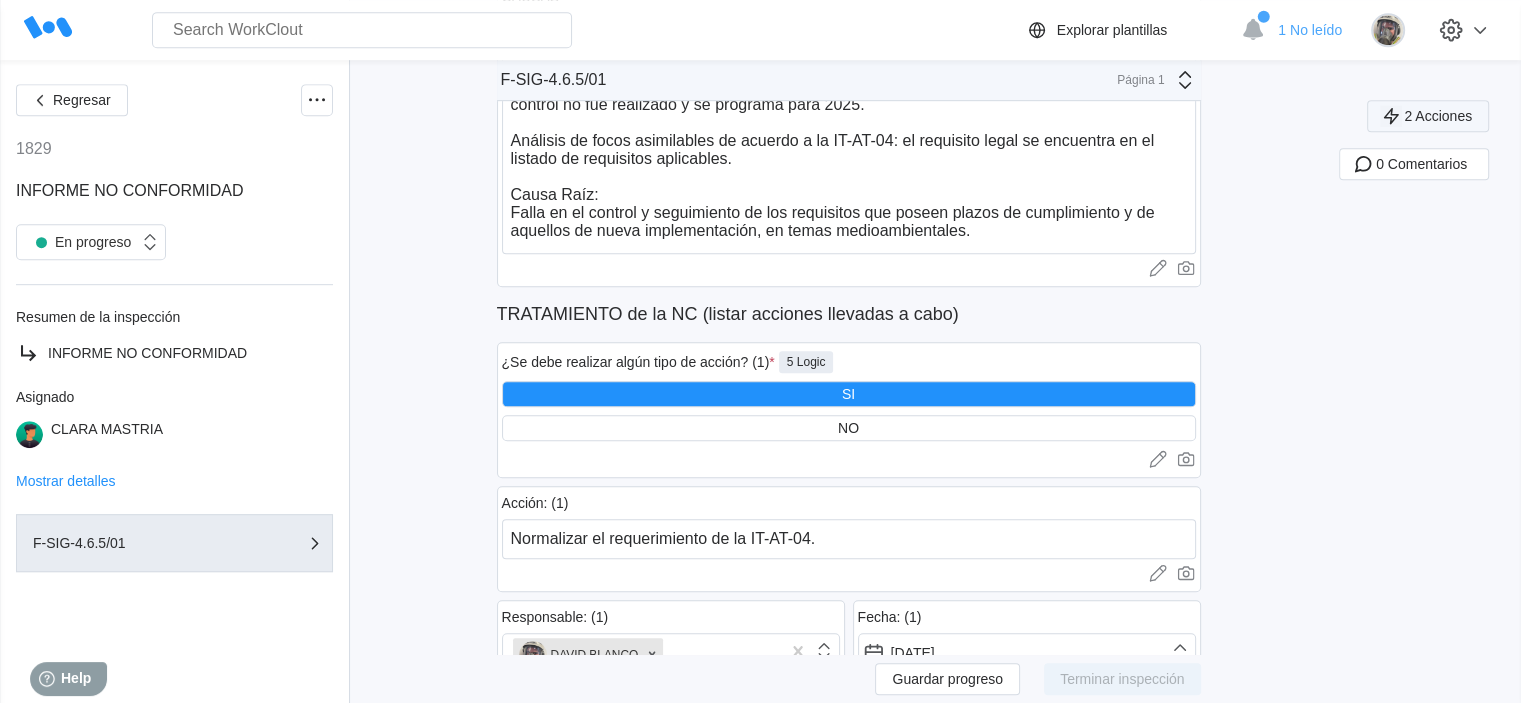 click on "2 Acciones" at bounding box center (1438, 116) 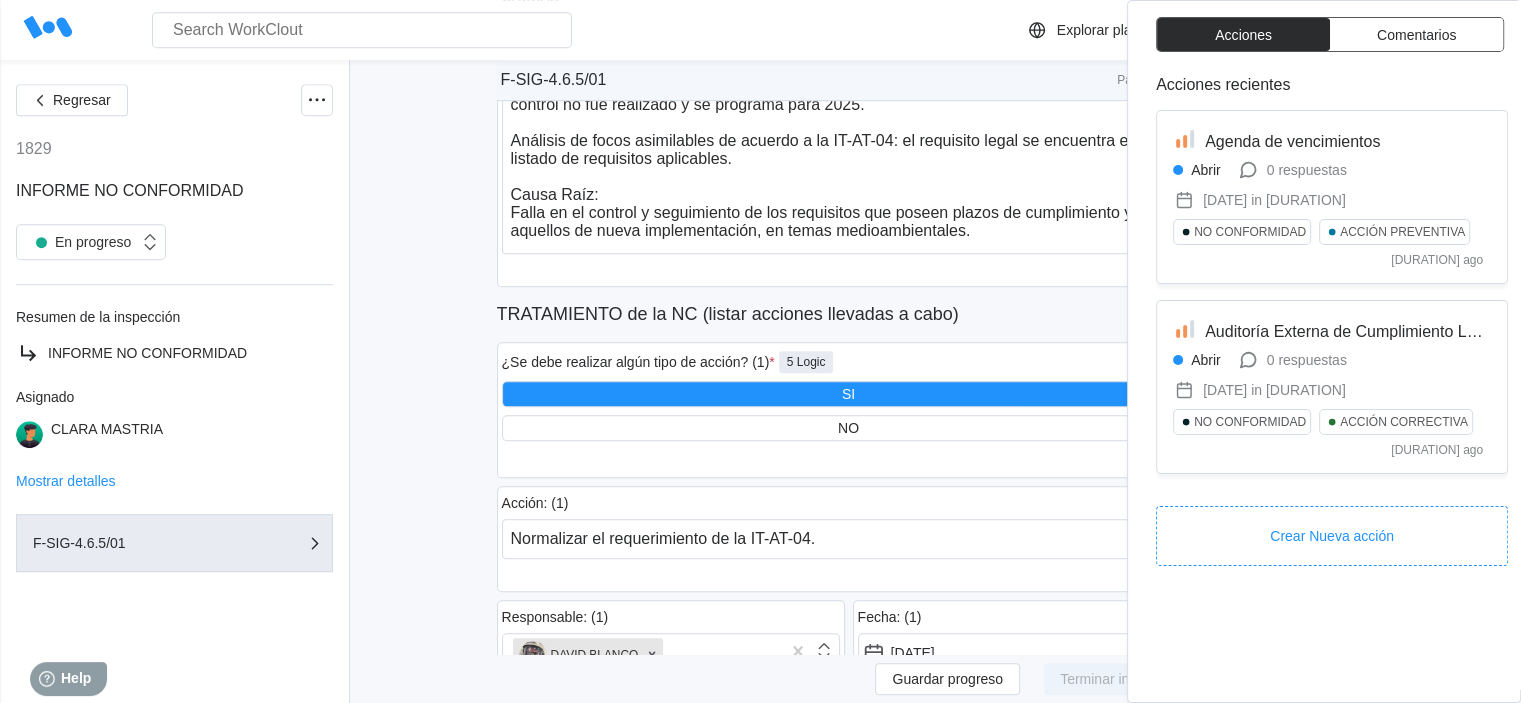 click on "Regresar 1829 INFORME NO CONFORMIDAD      En progreso Resumen de la inspección INFORME NO CONFORMIDAD    Asignado CLARA MASTRIA Mostrar detalles F-SIG-4.6.5/01 F-SIG-4.6.5/01 Página 1 NO CONFORMIDAD Y ACCIONES CORRECTIVAS / PREVENTIVAS FECHA * 04/10/2025 Cargar imágenes o videos a este campo Arrastrar y soltar o  Cargar  or  Pick  from library. RESPONSABLE NC *   QSMA Cargar imágenes o videos a este campo Arrastrar y soltar o  Cargar  or  Pick  from library. TÍTULO DE LA NC * Control Atmosférico de Emisiones (resultado NF) Cargar imágenes o videos a este campo Arrastrar y soltar o  Cargar  or  Pick  from library. DESCRIPCIÓN  * x Cargar imágenes o videos a este campo Arrastrar y soltar o  Cargar  or  Pick  from library. CAUSAS * x Cargar imágenes o videos a este campo Arrastrar y soltar o  Cargar  or  Pick  from library. TRATAMIENTO de la NC (listar acciones llevadas a cabo) ¿Se debe realizar algún tipo de acción? (1) * 5 Logic SI NO Cargar imágenes o videos a este campo Arrastrar y soltar o" at bounding box center [760, 1548] 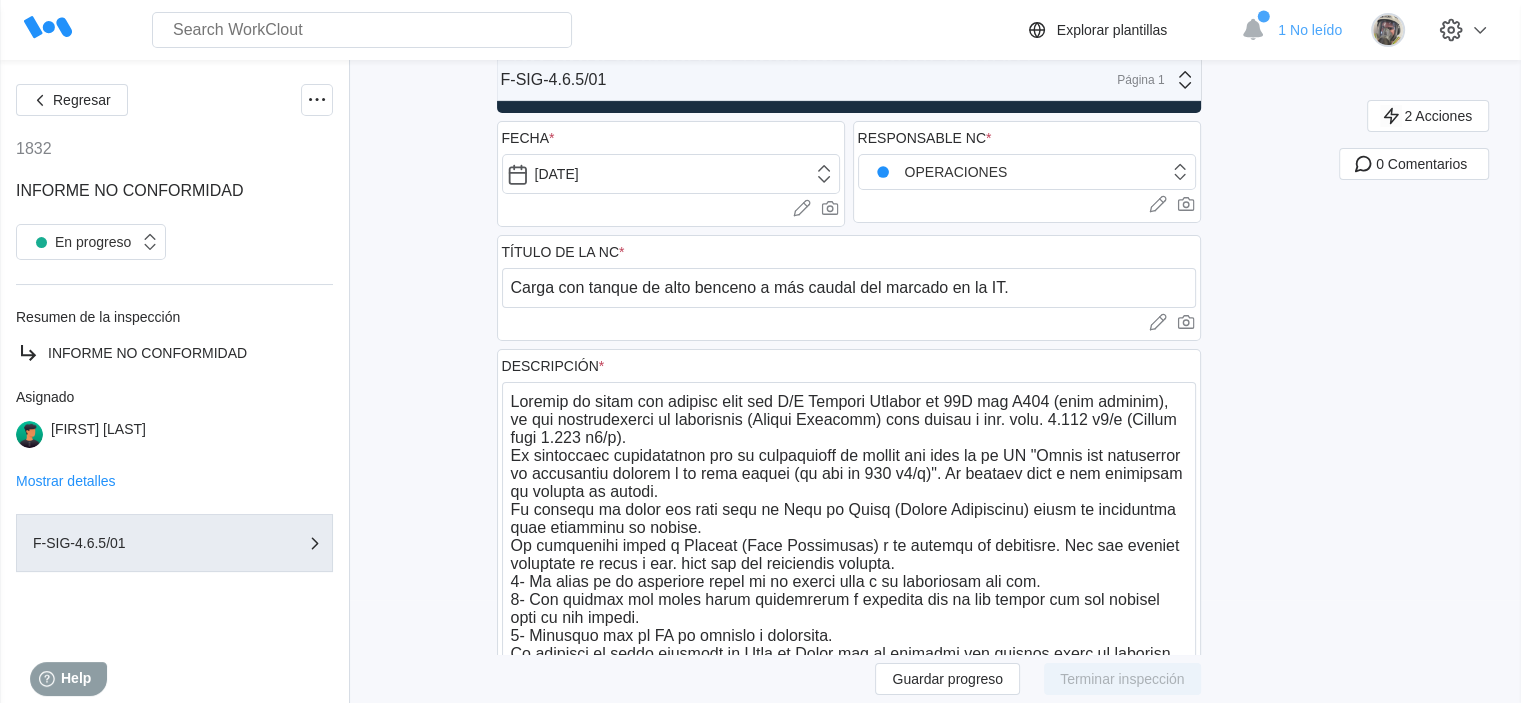 scroll, scrollTop: 0, scrollLeft: 0, axis: both 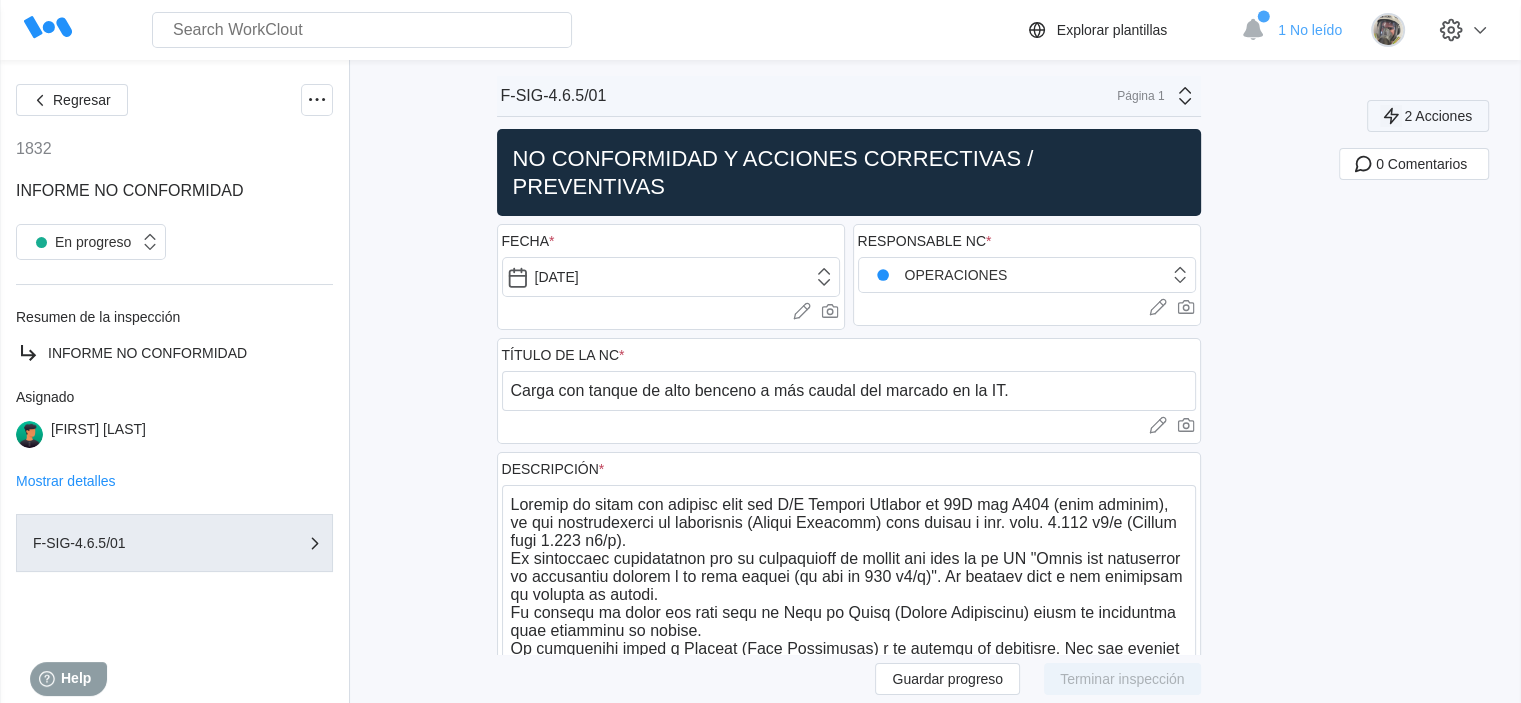 click on "2 Acciones" at bounding box center (1428, 116) 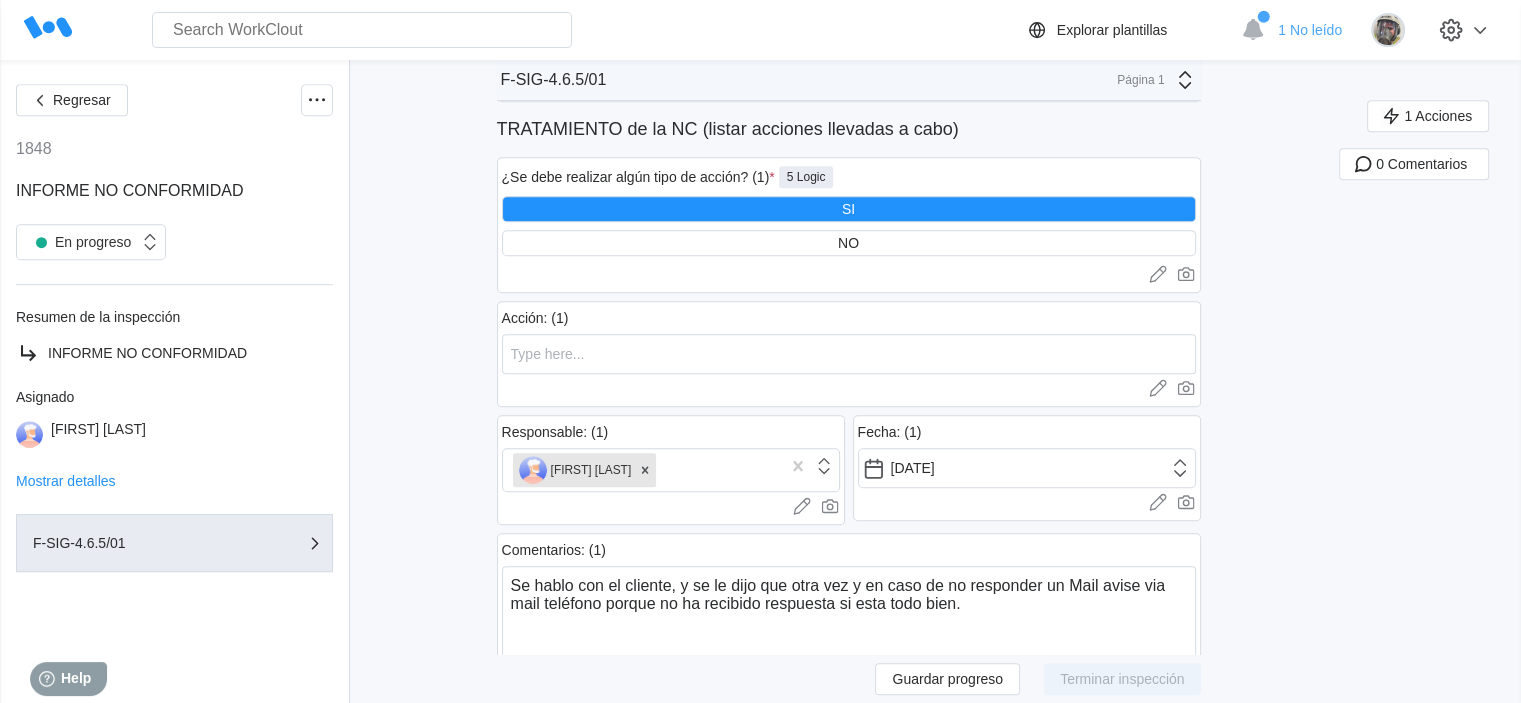 scroll, scrollTop: 900, scrollLeft: 0, axis: vertical 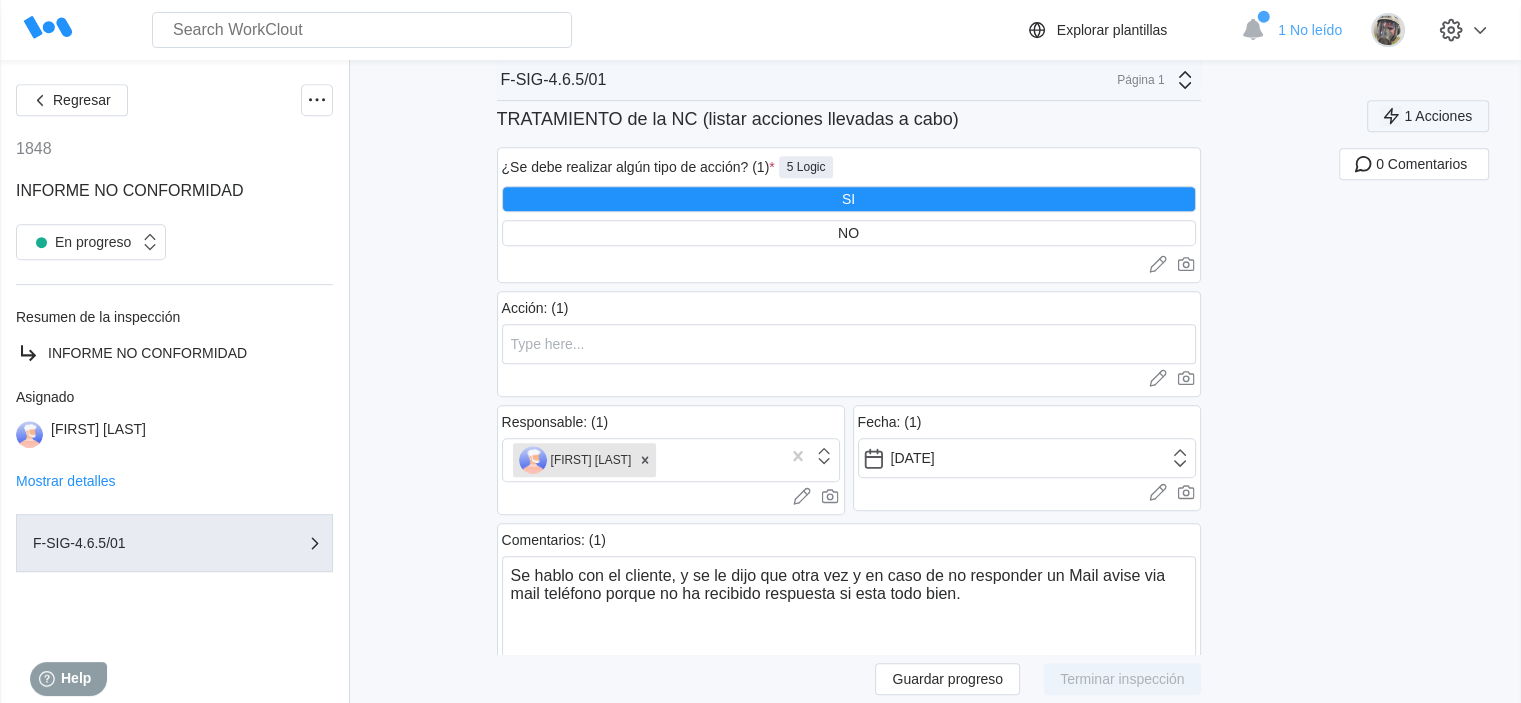 click on "1 Acciones" at bounding box center [1438, 116] 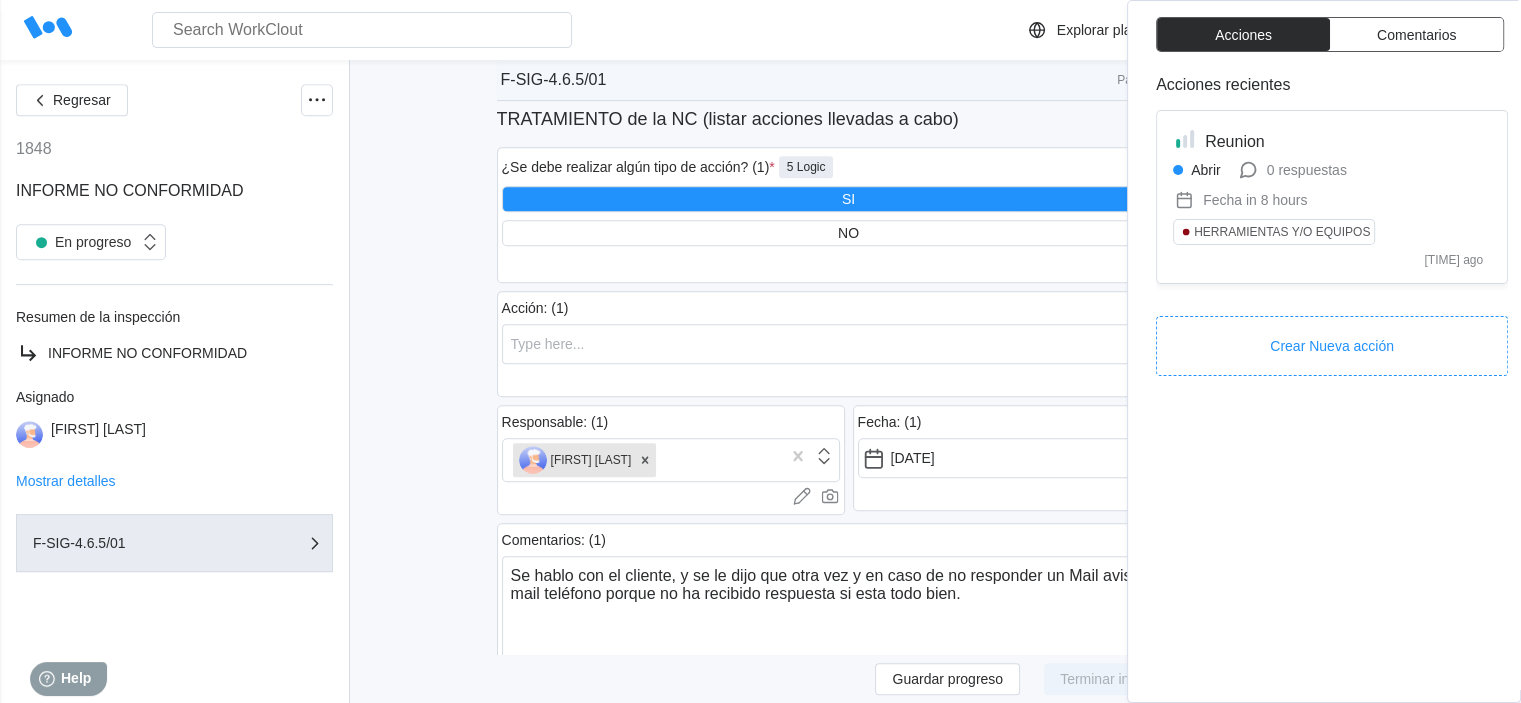 click on "Regresar 1848 INFORME NO CONFORMIDAD      En progreso Resumen de la inspección INFORME NO CONFORMIDAD    Asignado JOAQUIN COOPER Mostrar detalles F-SIG-4.6.5/01 F-SIG-4.6.5/01 Página 1 NO CONFORMIDAD Y ACCIONES CORRECTIVAS / PREVENTIVAS FECHA * 06/09/2025 Cargar imágenes o videos a este campo Arrastrar y soltar o  Cargar  or  Pick  from library. RESPONSABLE NC *   CUSTOMER SERVICE Cargar imágenes o videos a este campo Arrastrar y soltar o  Cargar  or  Pick  from library. TÍTULO DE LA NC * No contestar a nominación. Cargar imágenes o videos a este campo Arrastrar y soltar o  Cargar  or  Pick  from library. DESCRIPCIÓN  * Cliente mando una nominación para cargar una gabarra y se paso por alto, sin responder.
* Adjunto hay un mail detallado de lo ocurrido.  x Cargar imágenes o videos a este campo Arrastrar y soltar o  Cargar  or  Pick  from library. CAUSAS * La gabarra no cargo porque se empezó otras operativas internas. provocando un pequeño retraso en otro buque atracado.  x Arrastrar y soltar o" at bounding box center (760, 1235) 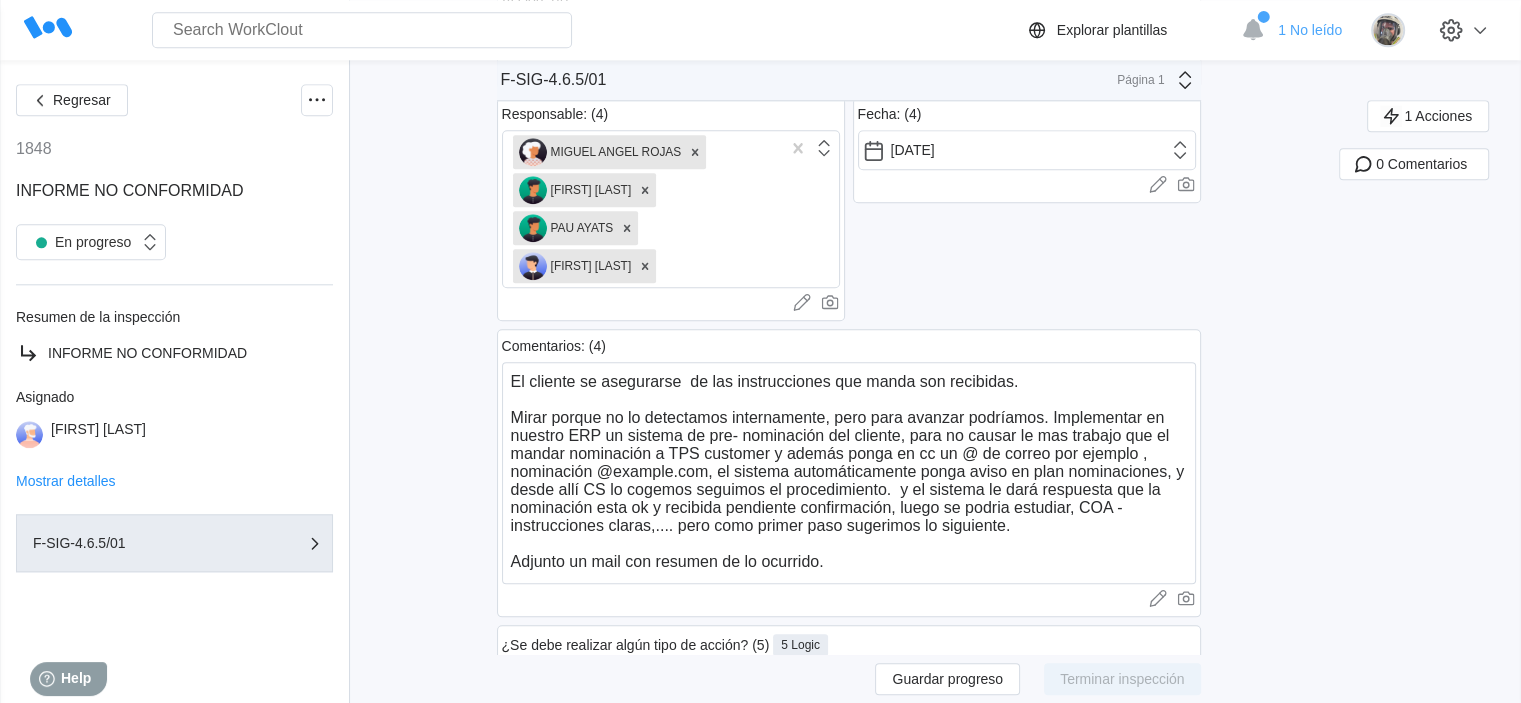 scroll, scrollTop: 2100, scrollLeft: 0, axis: vertical 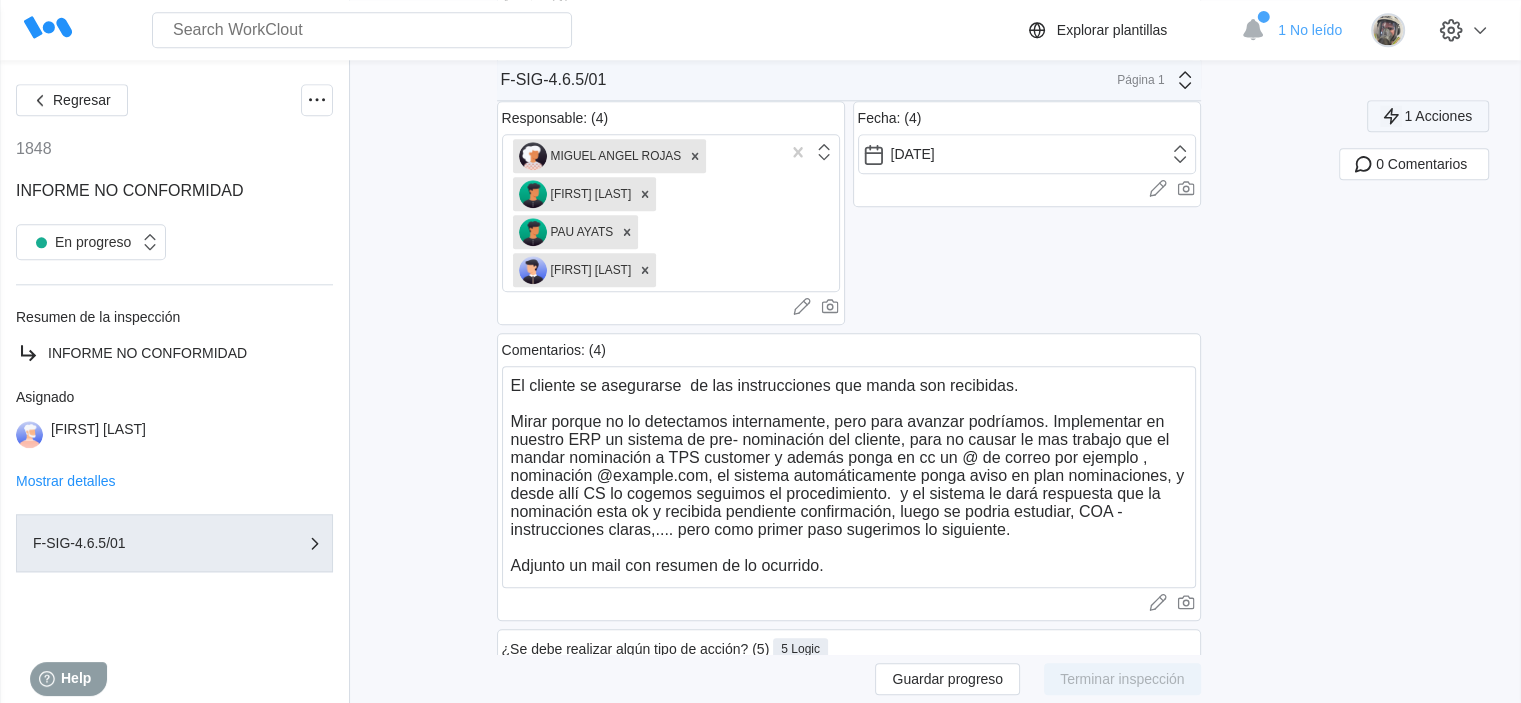 click on "1 Acciones" at bounding box center (1428, 116) 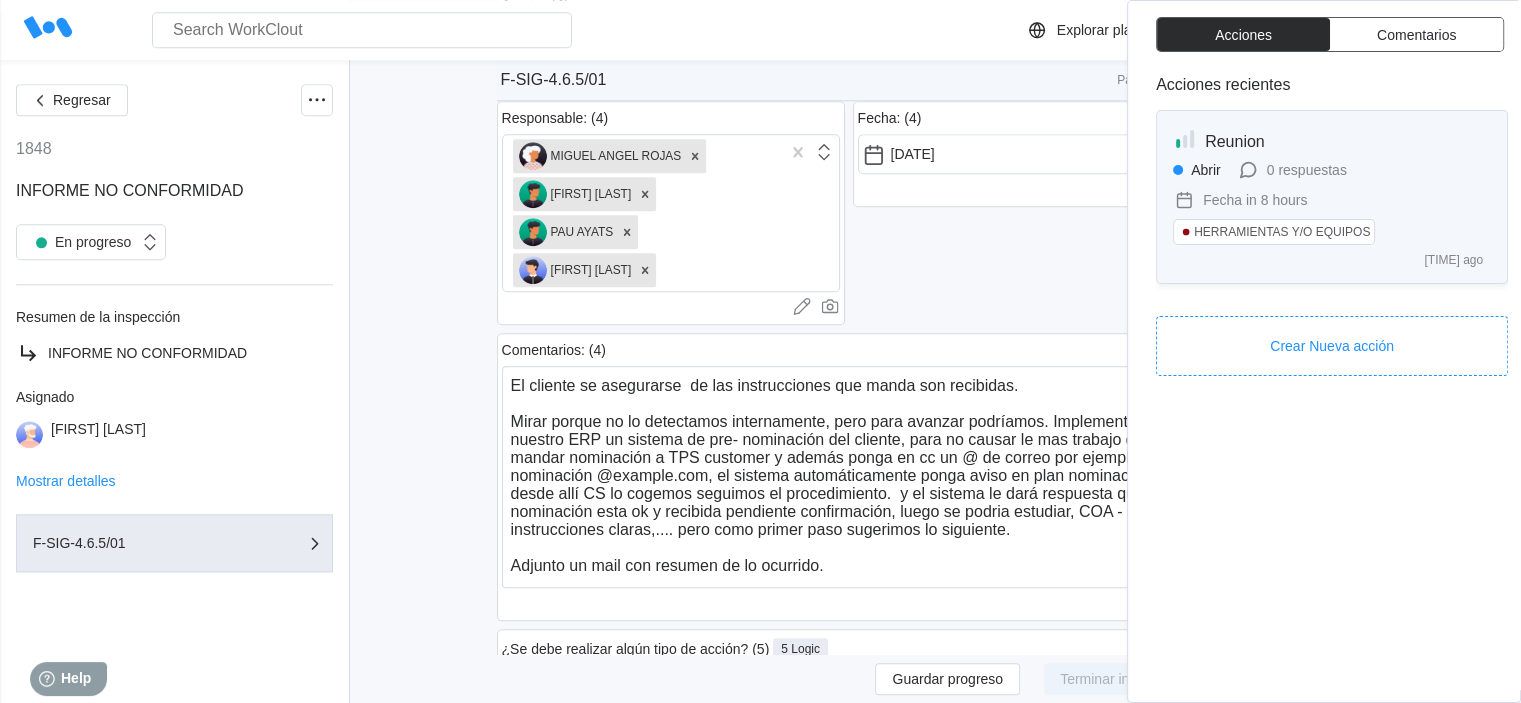 click on "Reunion  Abrir 0 respuestas Fecha in 8 hours HERRAMIENTAS Y/O EQUIPOS 11 days ago" at bounding box center [1332, 197] 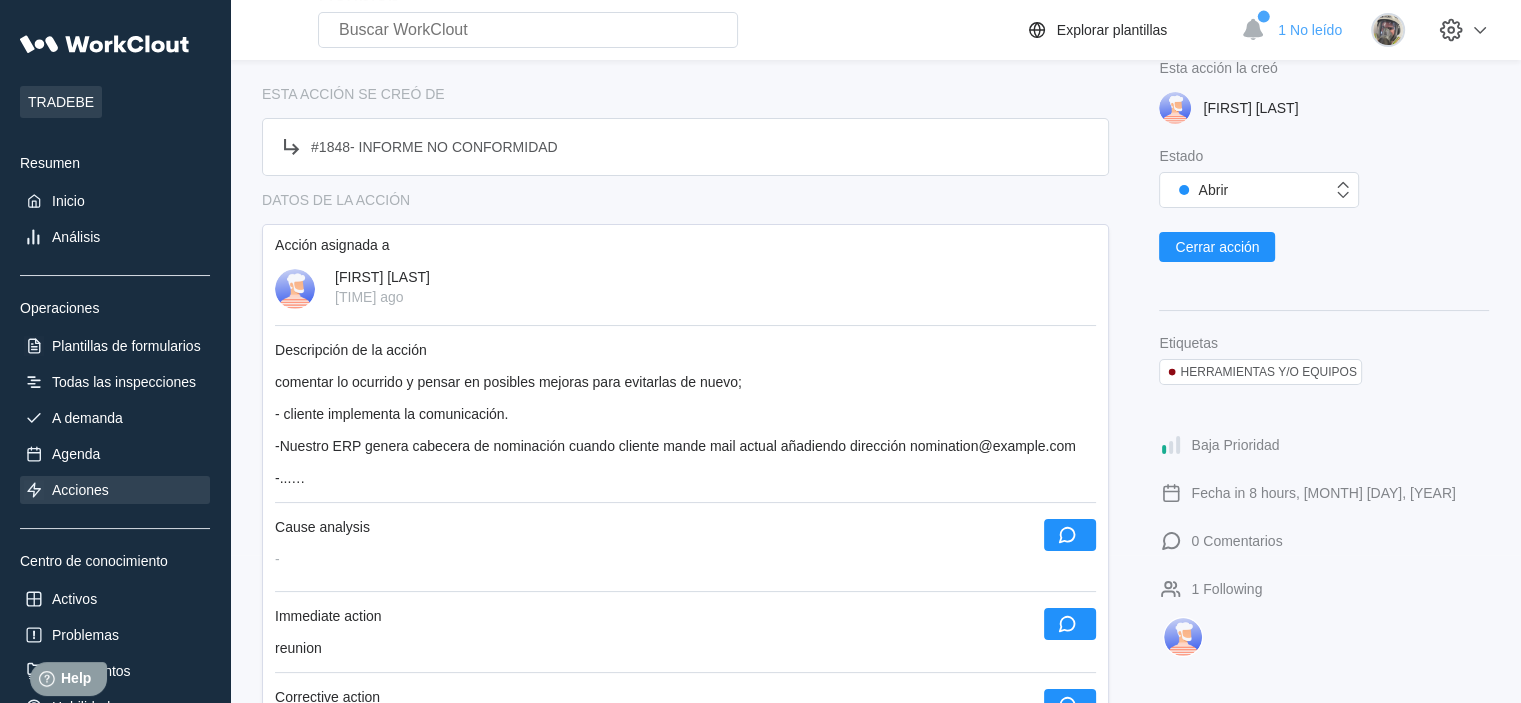 scroll, scrollTop: 0, scrollLeft: 0, axis: both 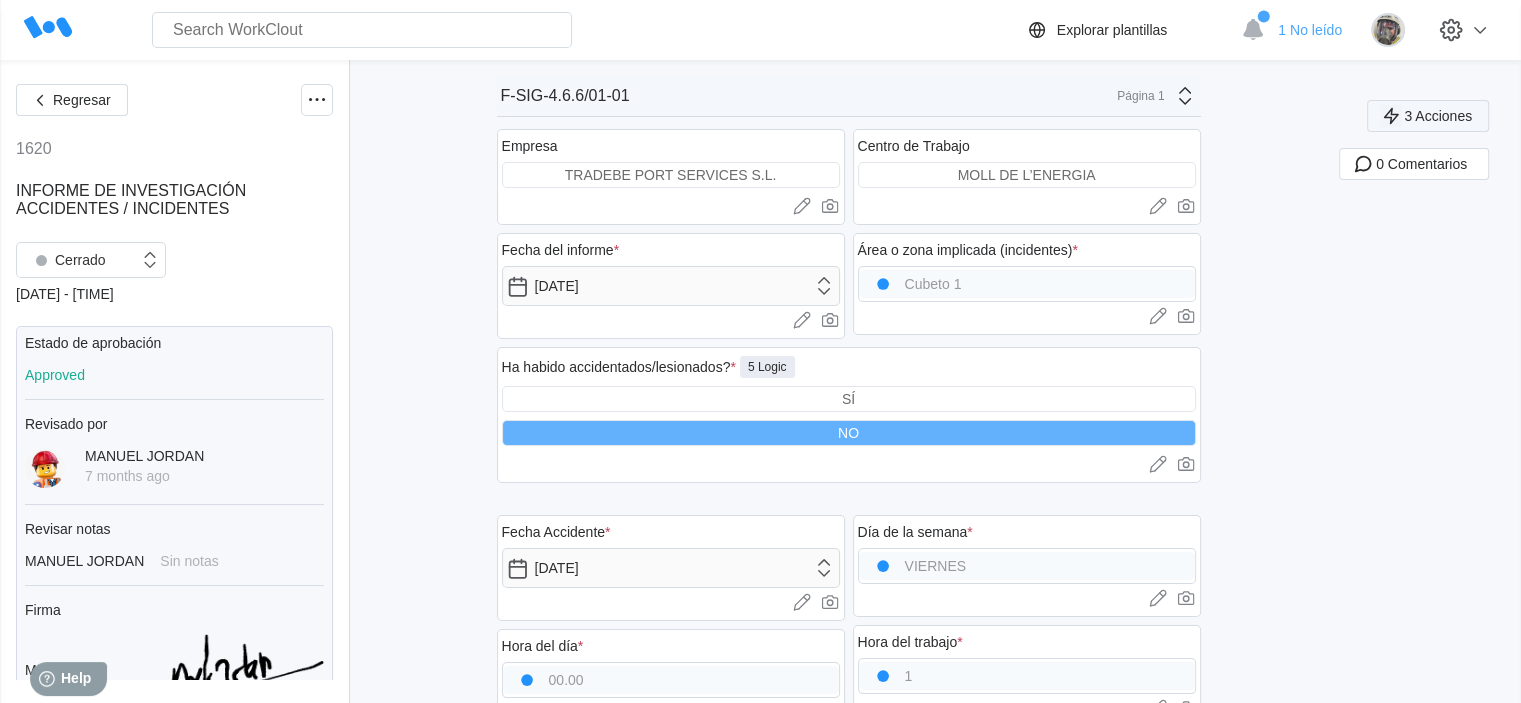 click on "3 Acciones" at bounding box center [1438, 116] 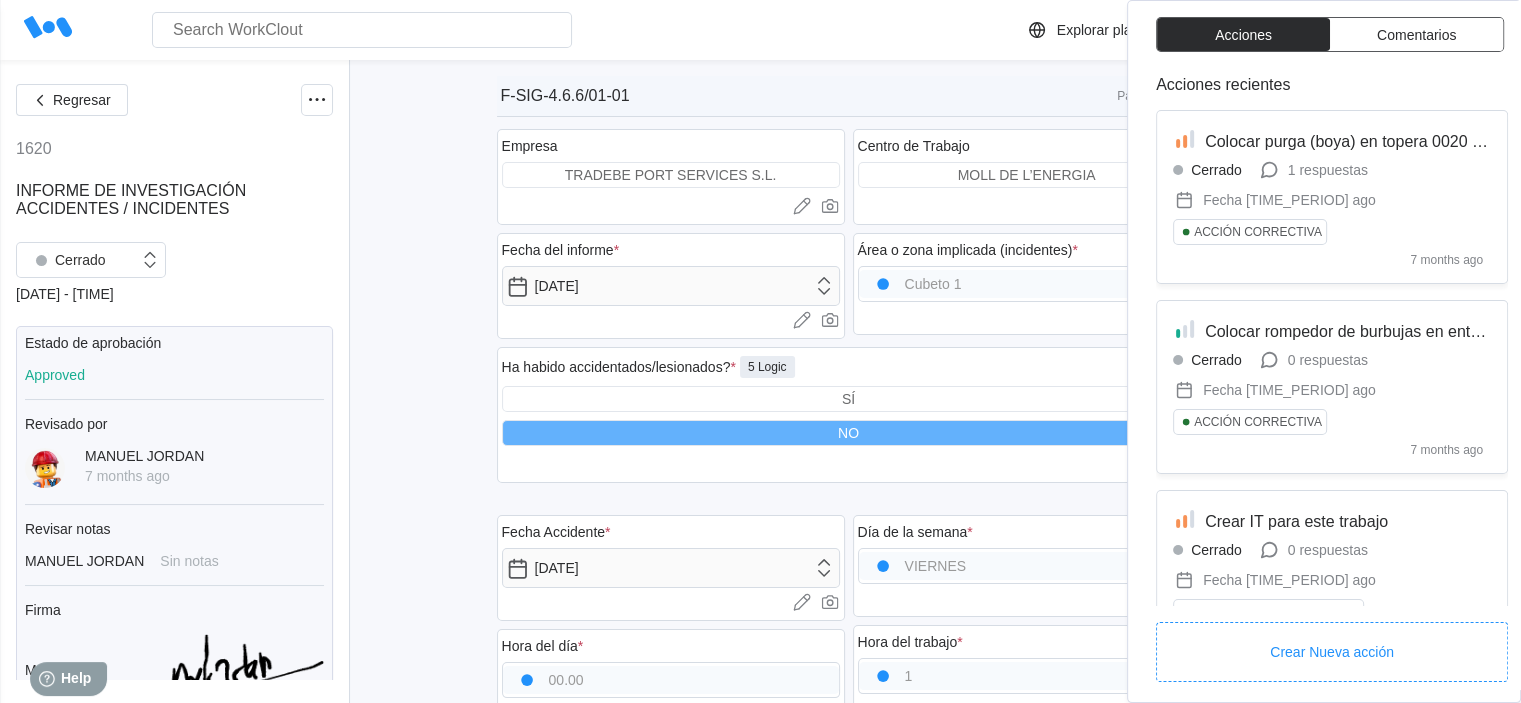 click on "Regresar [NUMBER] INFORME DE INVESTIGACIÓN ACCIDENTES / INCIDENTES   Cerrado [DATE] - [TIME] Estado de aprobación Approved Revisado por [FIRST] [LAST] [TIME_PERIOD] ago Revisar notas [FIRST] [LAST] Sin notas Firma [FIRST] [LAST] Resumen de la inspección INFORME DE INVESTIGACIÓN ACCIDENTES / INCIDENTES Asignado [FIRST] [LAST] Mostrar detalles F-SIG-4.6.6/01-01 F-SIG-4.6.6/01-01 Página 1 Empresa TRADEBE PORT SERVICES S.L. Cargar imágenes o videos a este campo Arrastrar y soltar o  Cargar  or  Pick  from library. Fecha del informe * [DATE] Cargar imágenes o videos a este campo Arrastrar y soltar o  Cargar  or  Pick  from library. Centro de Trabajo MOLL DE L’ENERGIA Cargar imágenes o videos a este campo Arrastrar y soltar o  Cargar  or  Pick  from library. Área o zona implicada (incidentes) *   Cubeto 1 Cargar imágenes o videos a este campo Arrastrar y soltar o  Cargar  or  Pick  from library. Ha habido accidentados/lesionados? * 5 Logic SÍ NO Cargar imágenes o videos a este campo Arrastrar y soltar o  * *" at bounding box center (760, 2013) 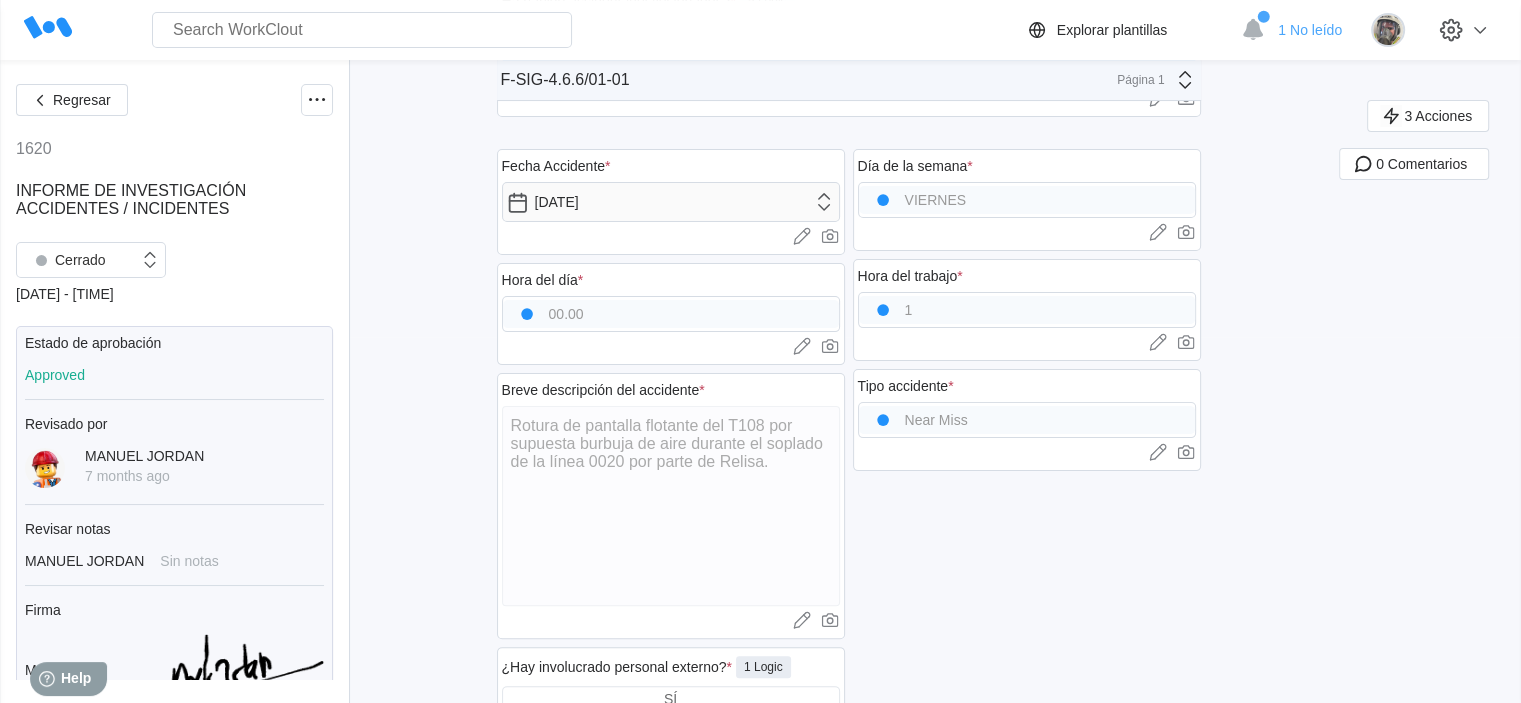 scroll, scrollTop: 0, scrollLeft: 0, axis: both 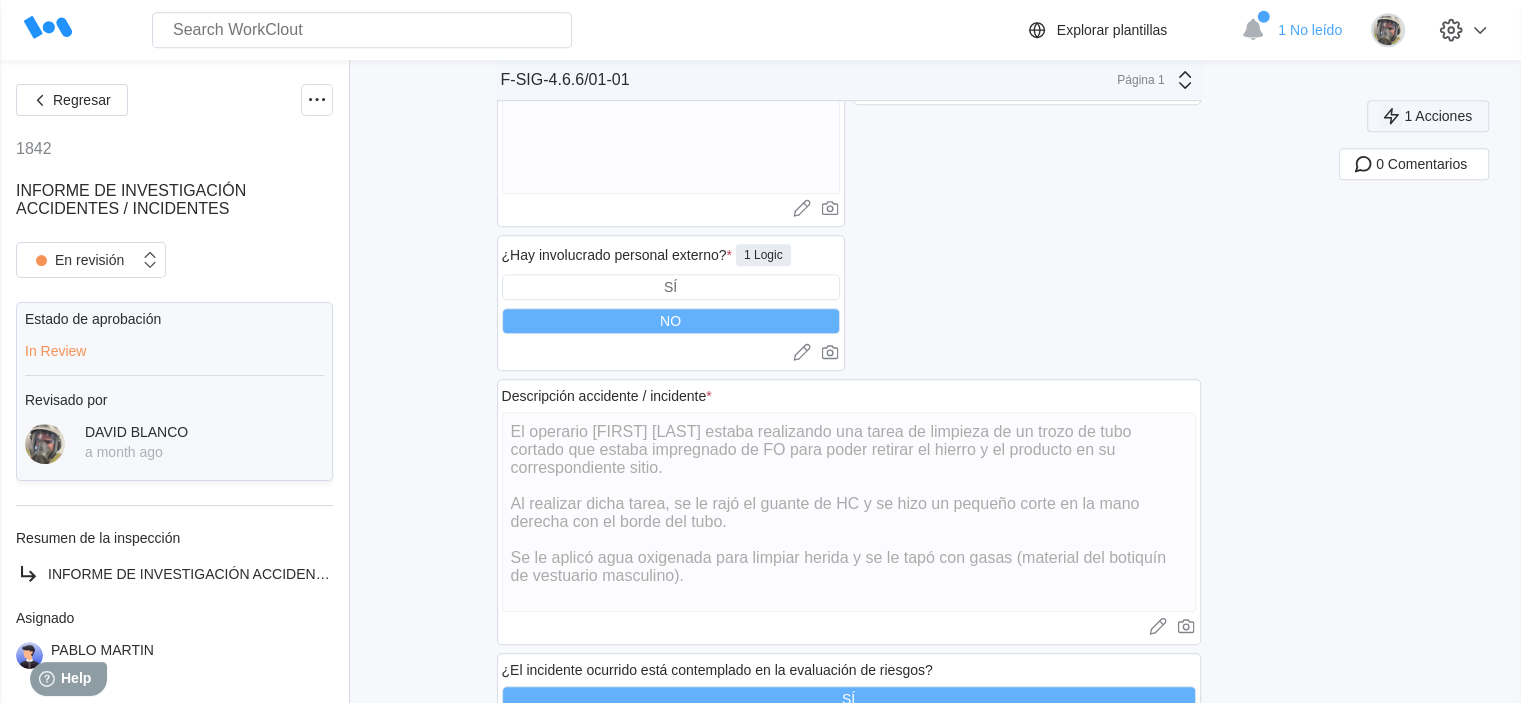 click at bounding box center [1391, 116] 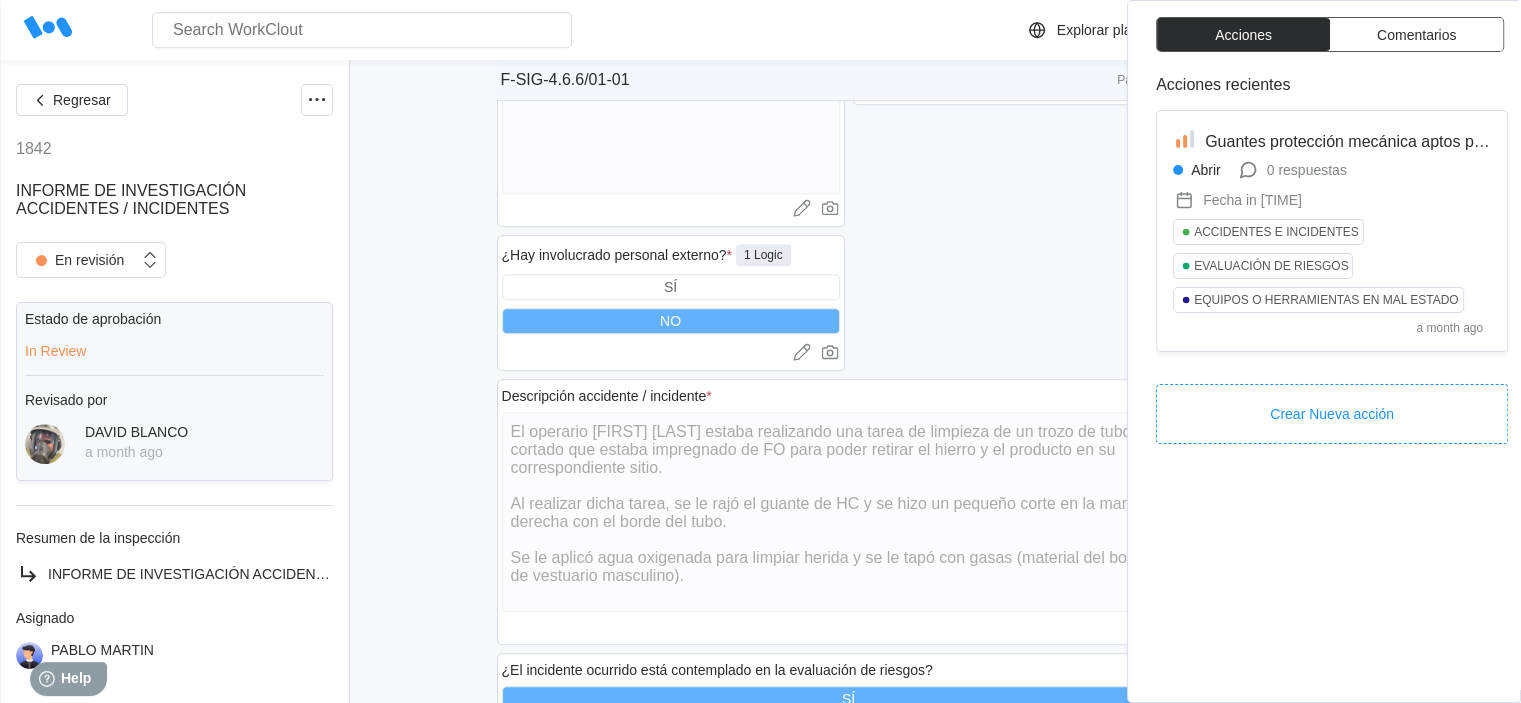 click on "Regresar [NUMBER] INFORME DE INVESTIGACIÓN ACCIDENTES / INCIDENTES En revisión Estado de aprobación In Review Revisado por [FIRST] [LAST] a [TIME] Resumen de la inspección INFORME DE INVESTIGACIÓN ACCIDENTES / INCIDENTES Asignado [FIRST] [LAST] Mostrar detalles F-SIG-4.6.6/01-01 F-SIG-4.6.6/01-01 Página 1 Empresa TRADEBE PORT SERVICES S.L. Cargar imágenes o videos a este campo Arrastrar y soltar o Cargar or Pick from library. Fecha del informe * [DATE] Cargar imágenes o videos a este campo Arrastrar y soltar o Cargar or Pick from library. Centro de Trabajo MOLL DE L’ENERGIA Cargar imágenes o videos a este campo Arrastrar y soltar o Cargar or Pick from library. Área o zona implicada (incidentes) * SB1 Cargar imágenes o videos a este campo Arrastrar y soltar o Cargar or Pick from library. Ha habido accidentados/lesionados? * 5 Logic SÍ NO Cargar imágenes o videos a este campo Arrastrar y soltar o Cargar or Pick from library. Nombre/s lesionado/s (accidentes) [FIRST] [LAST]" at bounding box center [760, 1086] 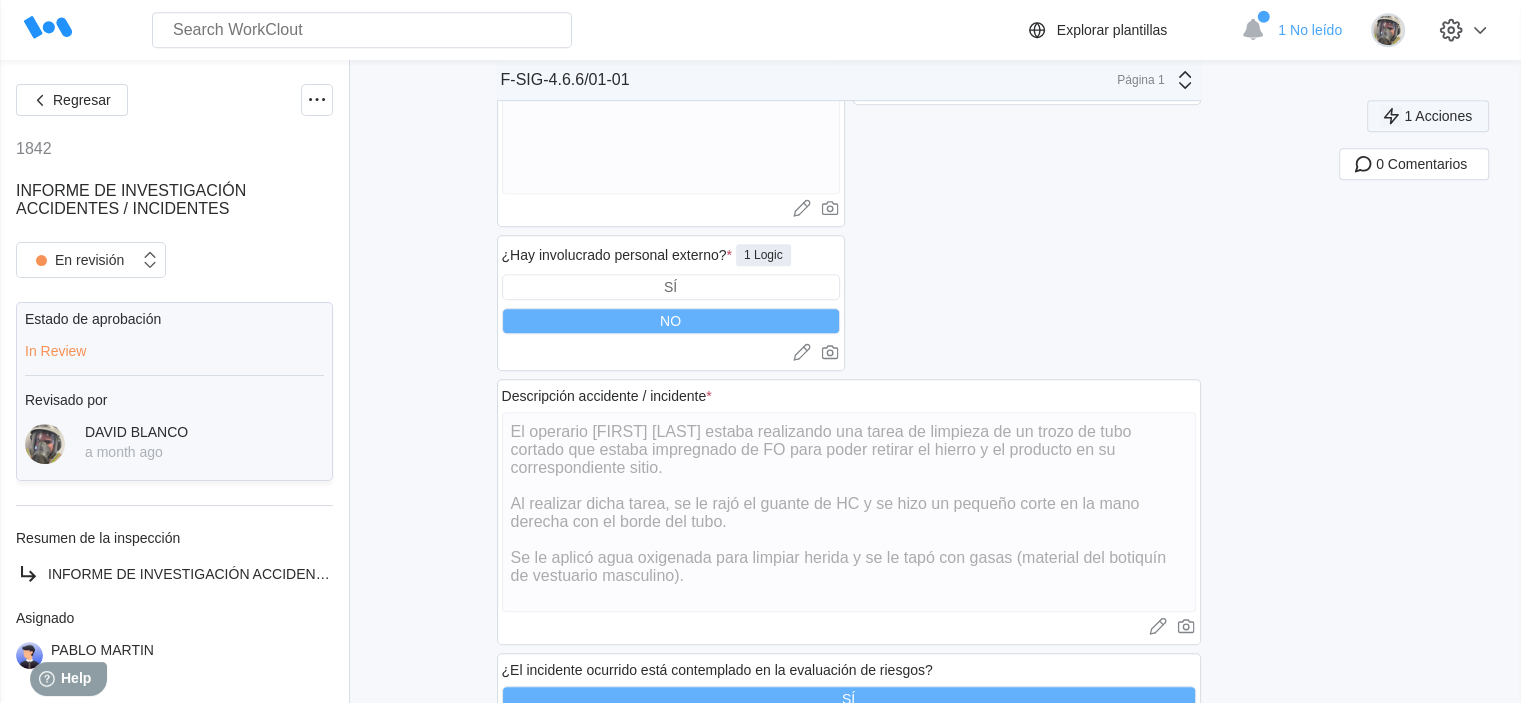 click on "1 Acciones" at bounding box center (1428, 116) 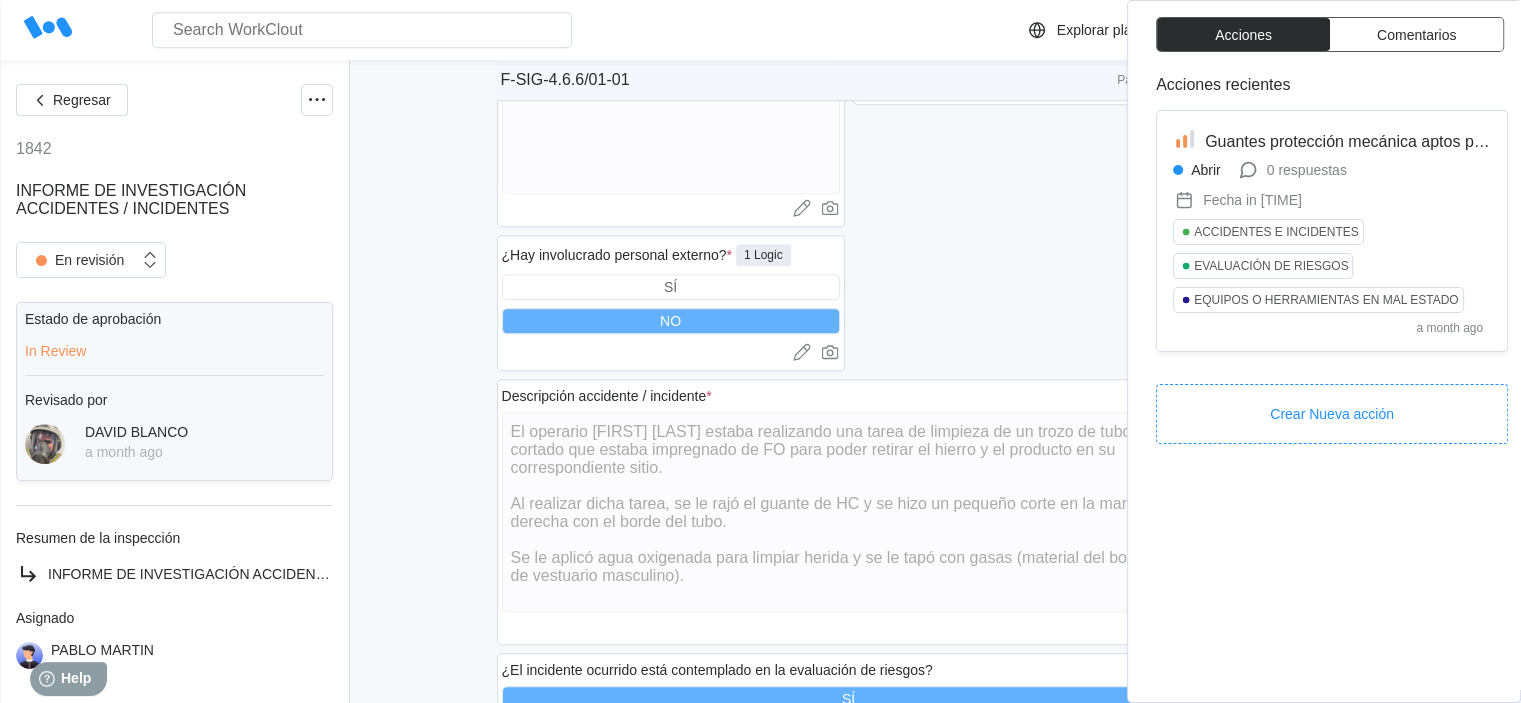 click on "Regresar [NUMBER] INFORME DE INVESTIGACIÓN ACCIDENTES / INCIDENTES En revisión Estado de aprobación In Review Revisado por [FIRST] [LAST] a [TIME] Resumen de la inspección INFORME DE INVESTIGACIÓN ACCIDENTES / INCIDENTES Asignado [FIRST] [LAST] Mostrar detalles F-SIG-4.6.6/01-01 F-SIG-4.6.6/01-01 Página 1 Empresa TRADEBE PORT SERVICES S.L. Cargar imágenes o videos a este campo Arrastrar y soltar o Cargar or Pick from library. Fecha del informe * [DATE] Cargar imágenes o videos a este campo Arrastrar y soltar o Cargar or Pick from library. Centro de Trabajo MOLL DE L’ENERGIA Cargar imágenes o videos a este campo Arrastrar y soltar o Cargar or Pick from library. Área o zona implicada (incidentes) * SB1 Cargar imágenes o videos a este campo Arrastrar y soltar o Cargar or Pick from library. Ha habido accidentados/lesionados? * 5 Logic SÍ NO Cargar imágenes o videos a este campo Arrastrar y soltar o Cargar or Pick from library. Nombre/s lesionado/s (accidentes) [FIRST] [LAST]" at bounding box center (760, 1086) 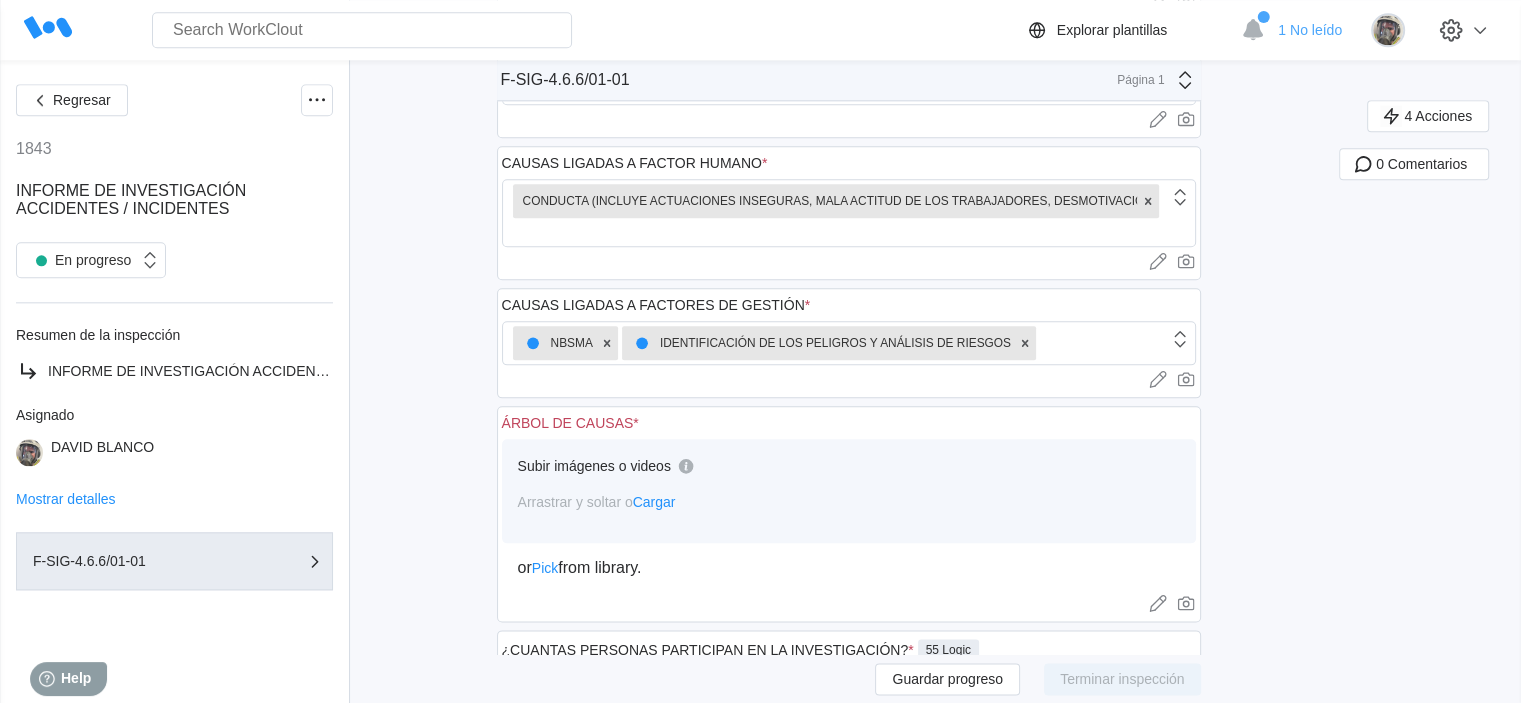 scroll, scrollTop: 2300, scrollLeft: 0, axis: vertical 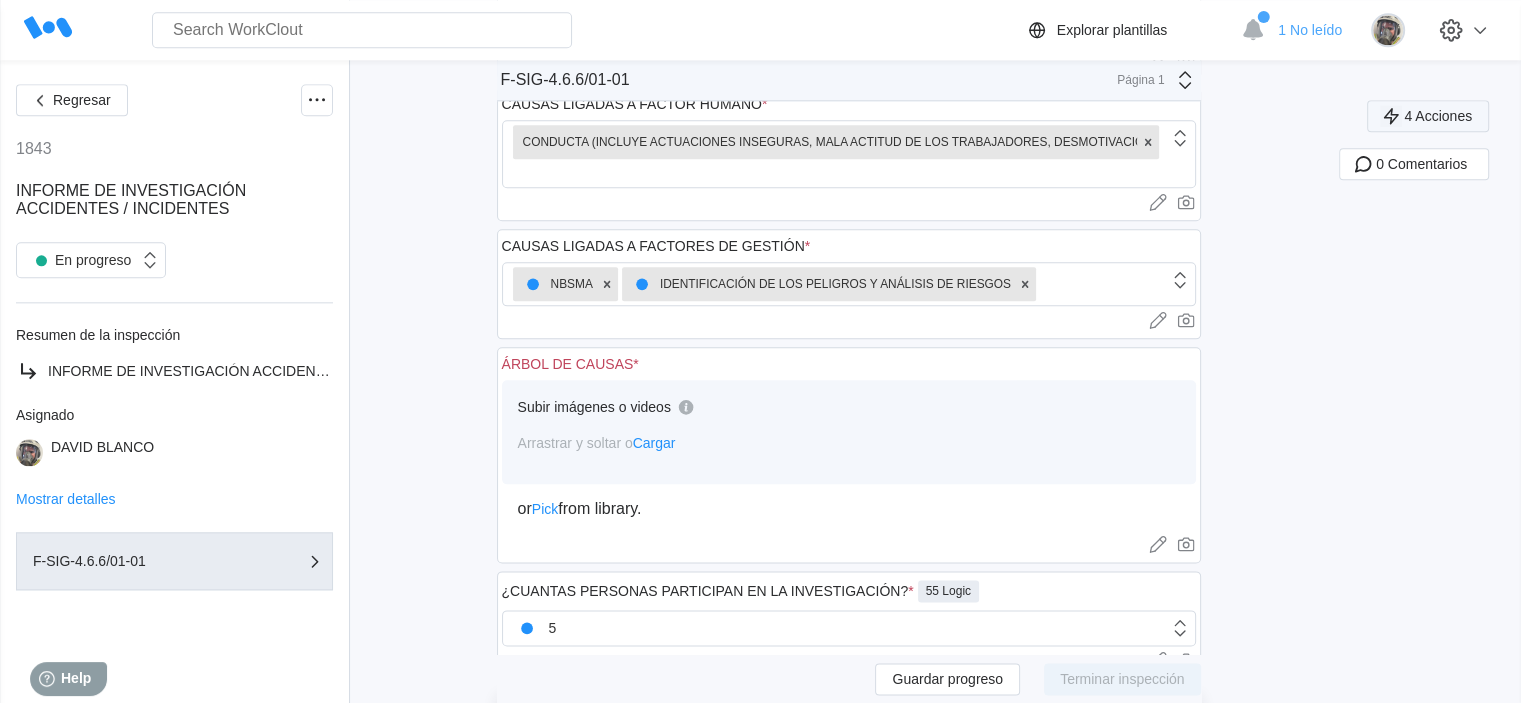 click on "4 Acciones" at bounding box center (1438, 116) 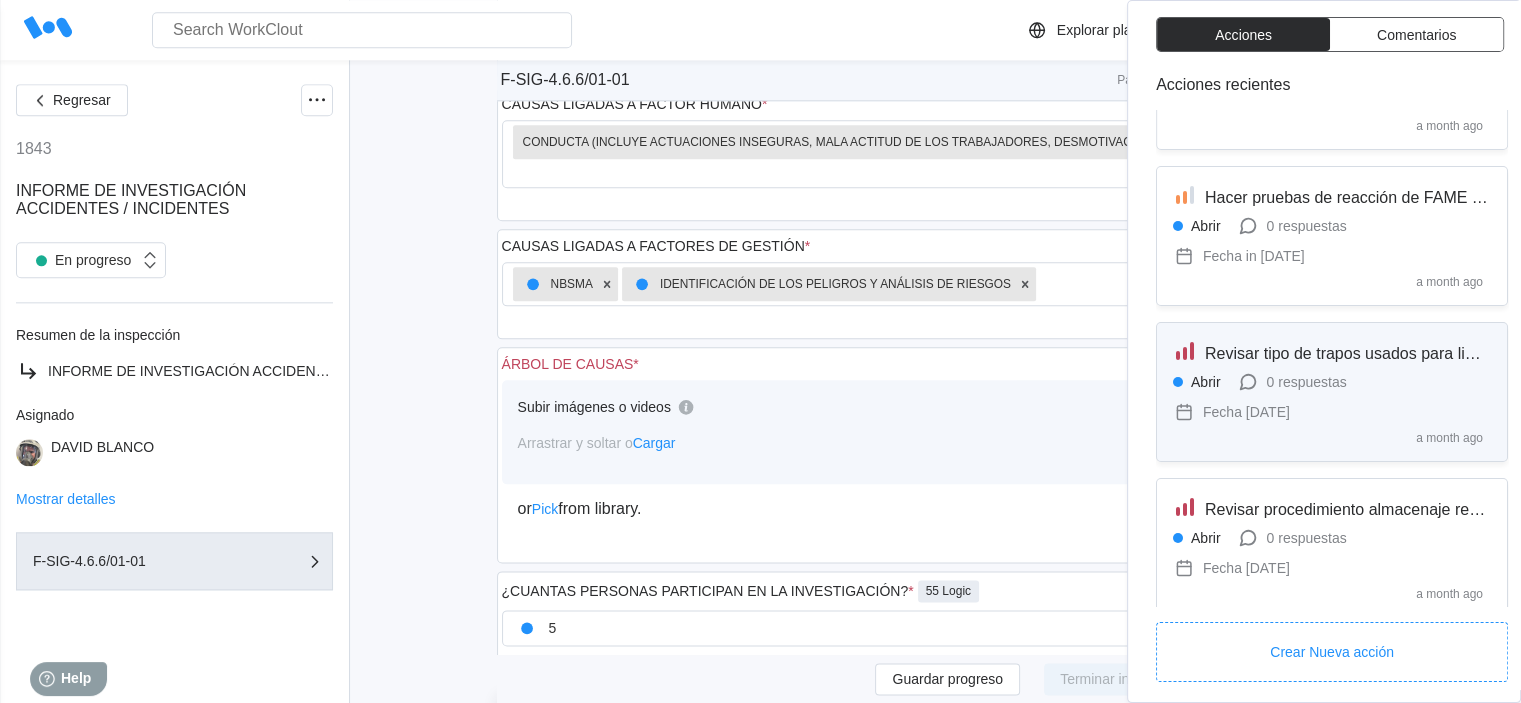 scroll, scrollTop: 124, scrollLeft: 0, axis: vertical 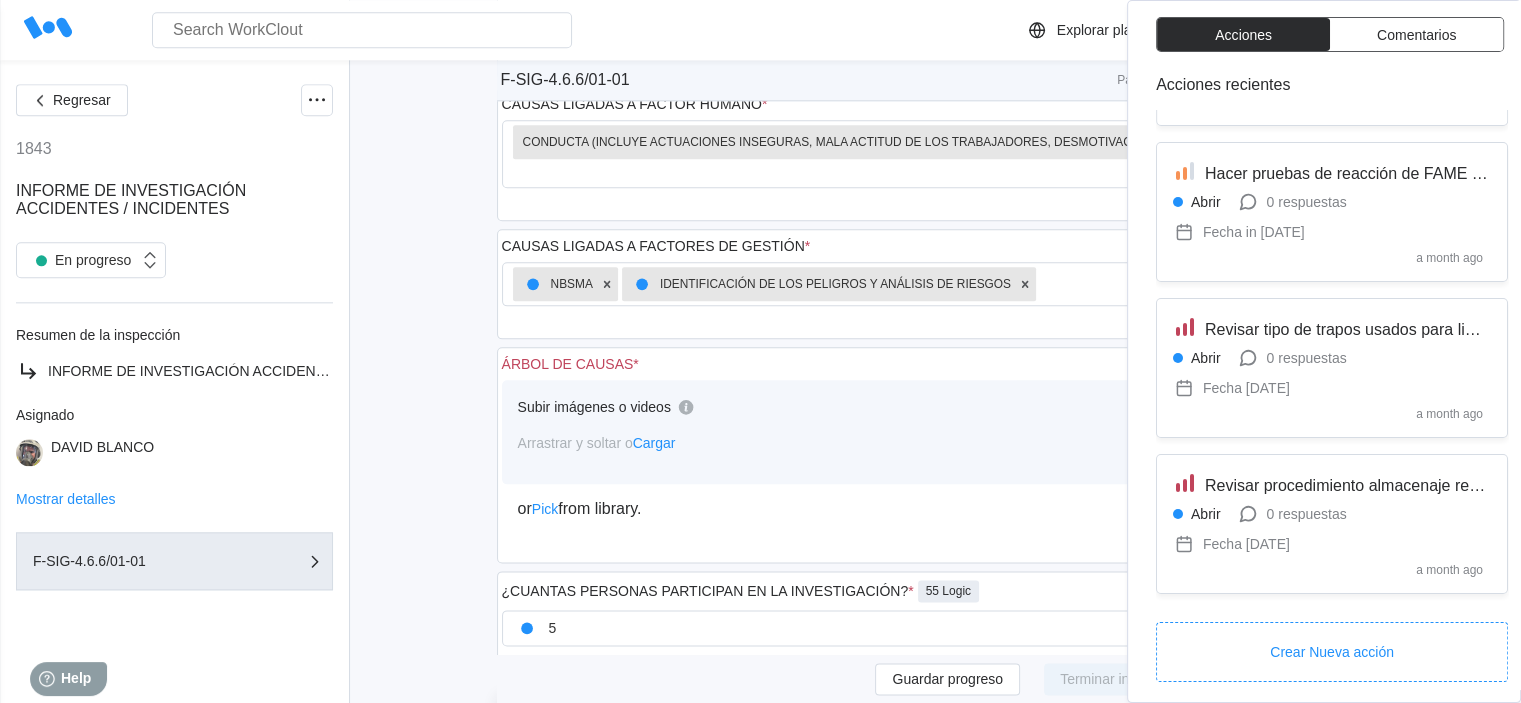 click on "Regresar 1843 INFORME DE INVESTIGACIÓN ACCIDENTES / INCIDENTES   En progreso Resumen de la inspección INFORME DE INVESTIGACIÓN ACCIDENTES / INCIDENTES Asignado DAVID BLANCO Mostrar detalles F-SIG-4.6.6/01-01 F-SIG-4.6.6/01-01 Página 1 Empresa TRADEBE PORT SERVICES S.L. Cargar imágenes o videos a este campo Arrastrar y soltar o  Cargar  or  Pick  from library. Fecha del informe * 07/03/2025 Cargar imágenes o videos a este campo Arrastrar y soltar o  Cargar  or  Pick  from library. Centro de Trabajo MOLL DE L’ENERGIA Cargar imágenes o videos a este campo Arrastrar y soltar o  Cargar  or  Pick  from library. Área o zona implicada (incidentes) *   Cargadero de cisternas Cargar imágenes o videos a este campo Arrastrar y soltar o  Cargar  or  Pick  from library. Ha habido accidentados/lesionados? * 5 Logic SÍ NO Cargar imágenes o videos a este campo Arrastrar y soltar o  Cargar  or  Pick  from library. Fecha Accidente * 05/30/2025 Cargar imágenes o videos a este campo Arrastrar y soltar o  Cargar  or" at bounding box center (760, 301) 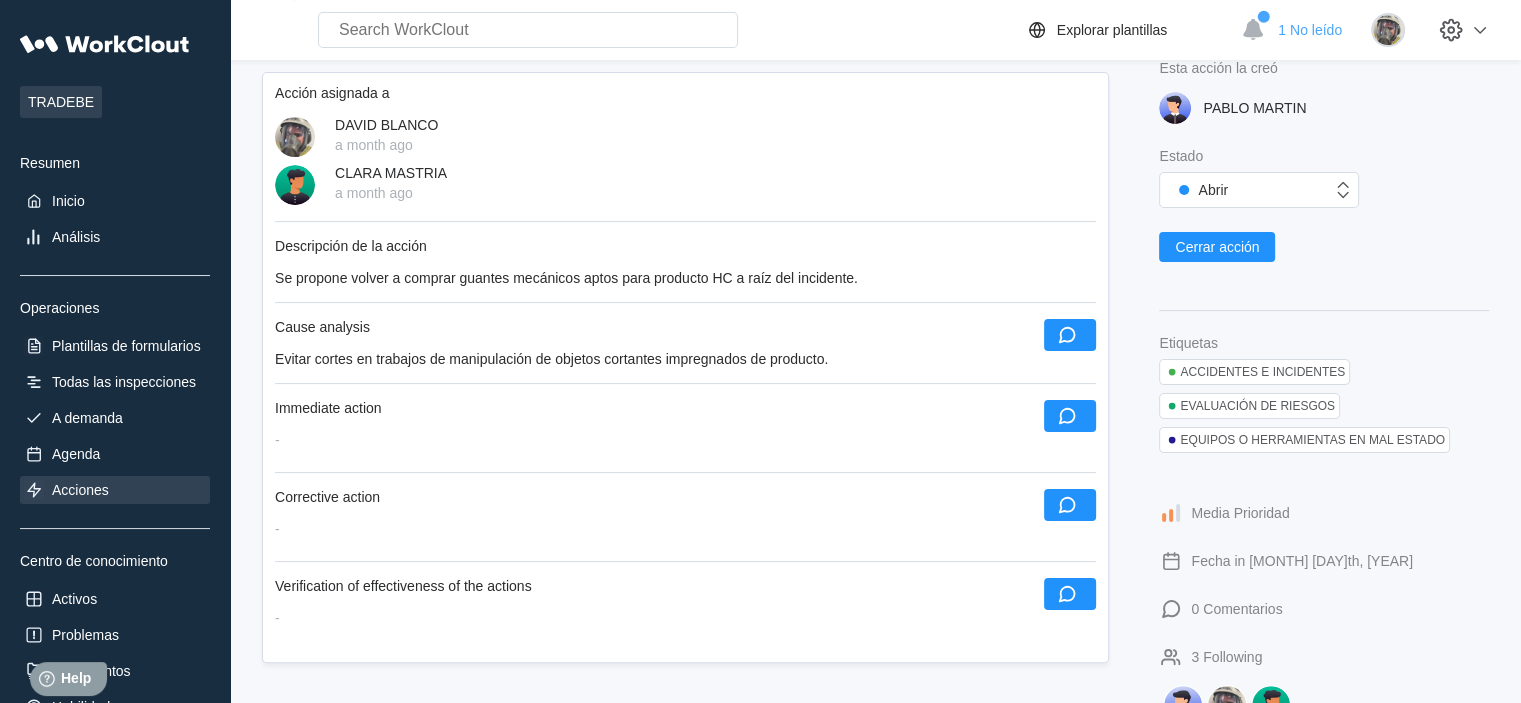 scroll, scrollTop: 0, scrollLeft: 0, axis: both 